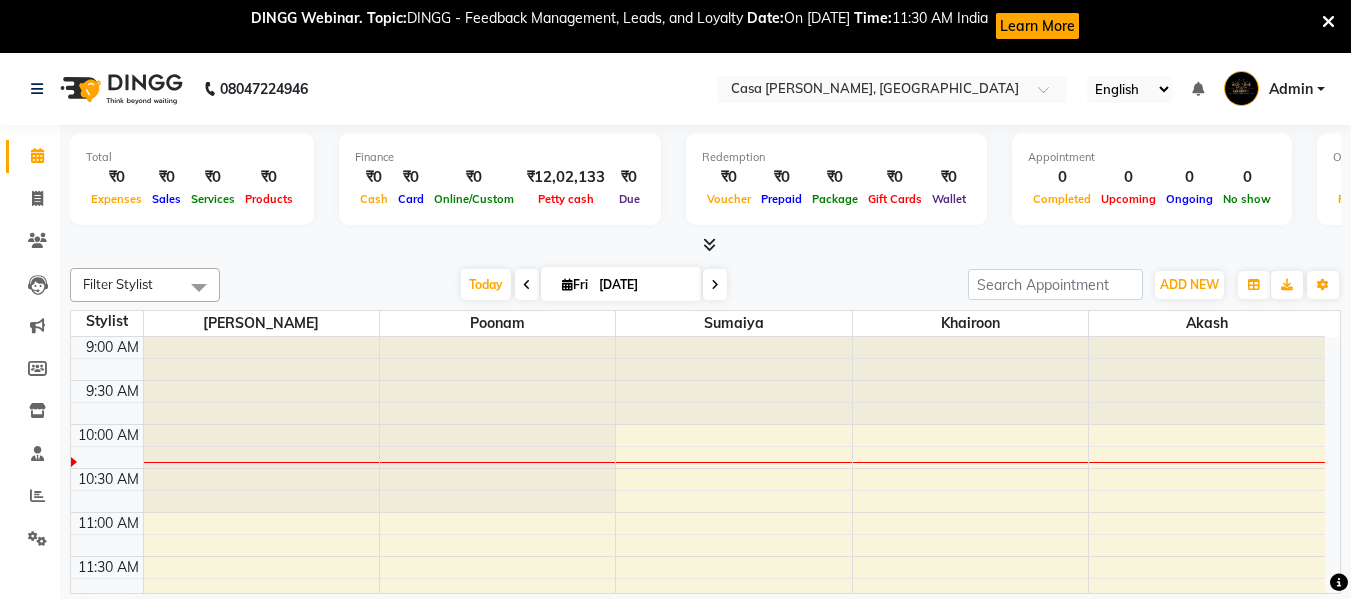 scroll, scrollTop: 54, scrollLeft: 0, axis: vertical 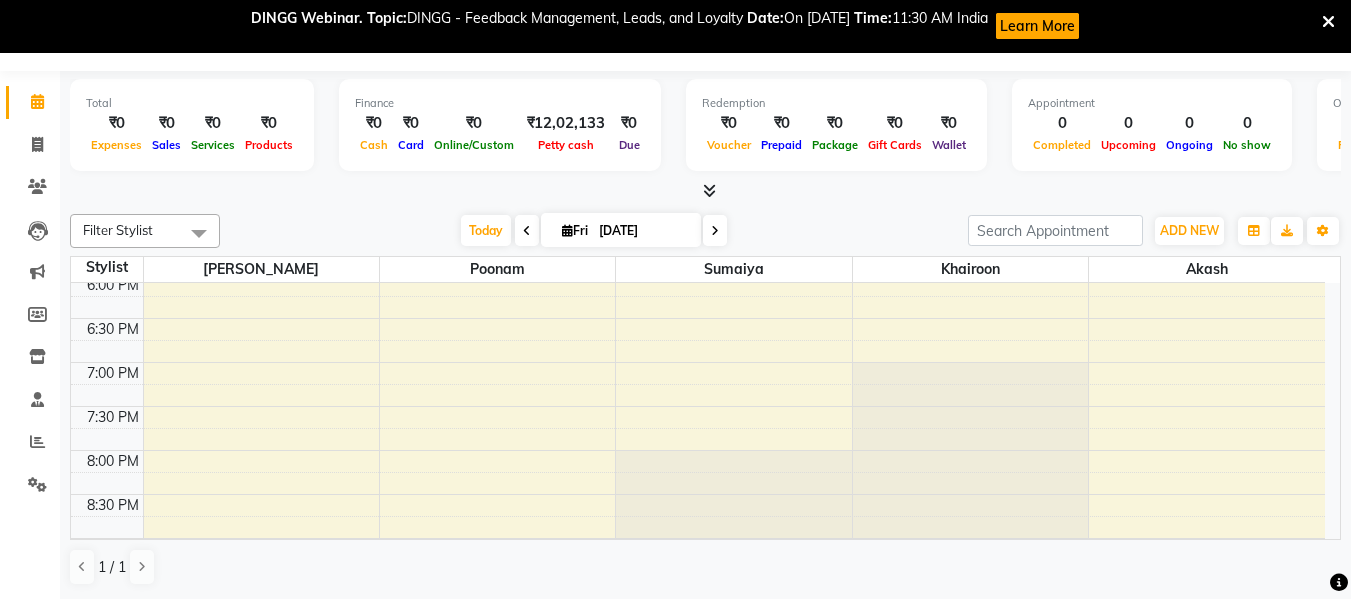 click at bounding box center (527, 231) 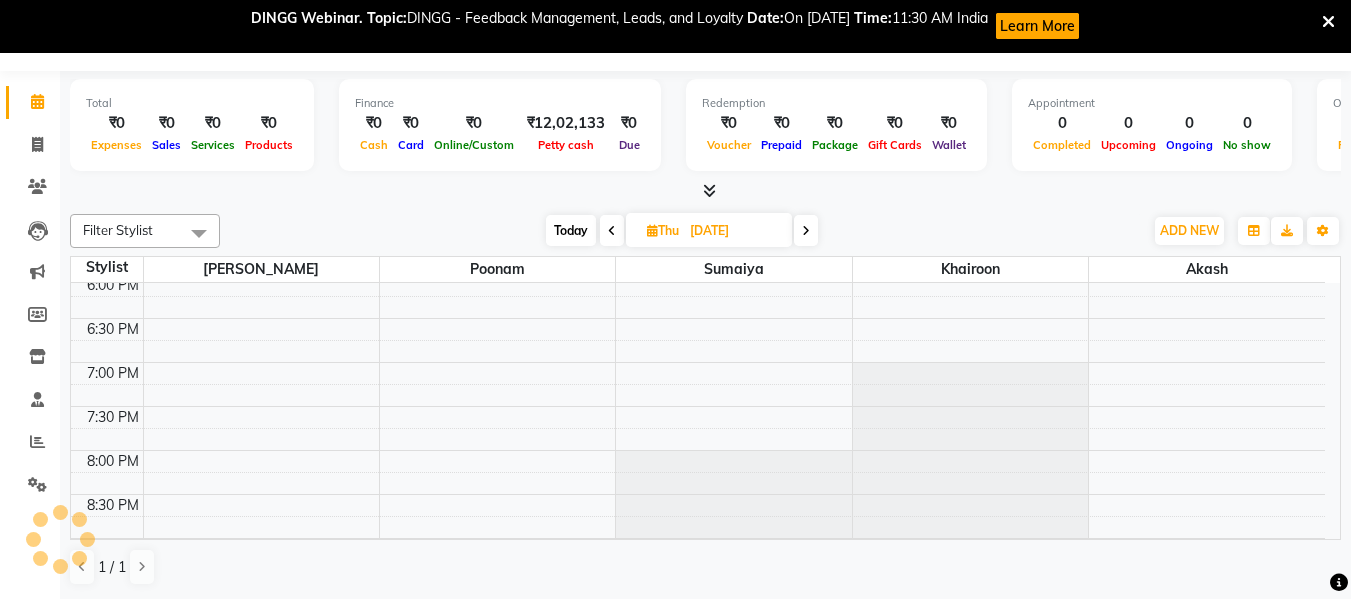scroll, scrollTop: 89, scrollLeft: 0, axis: vertical 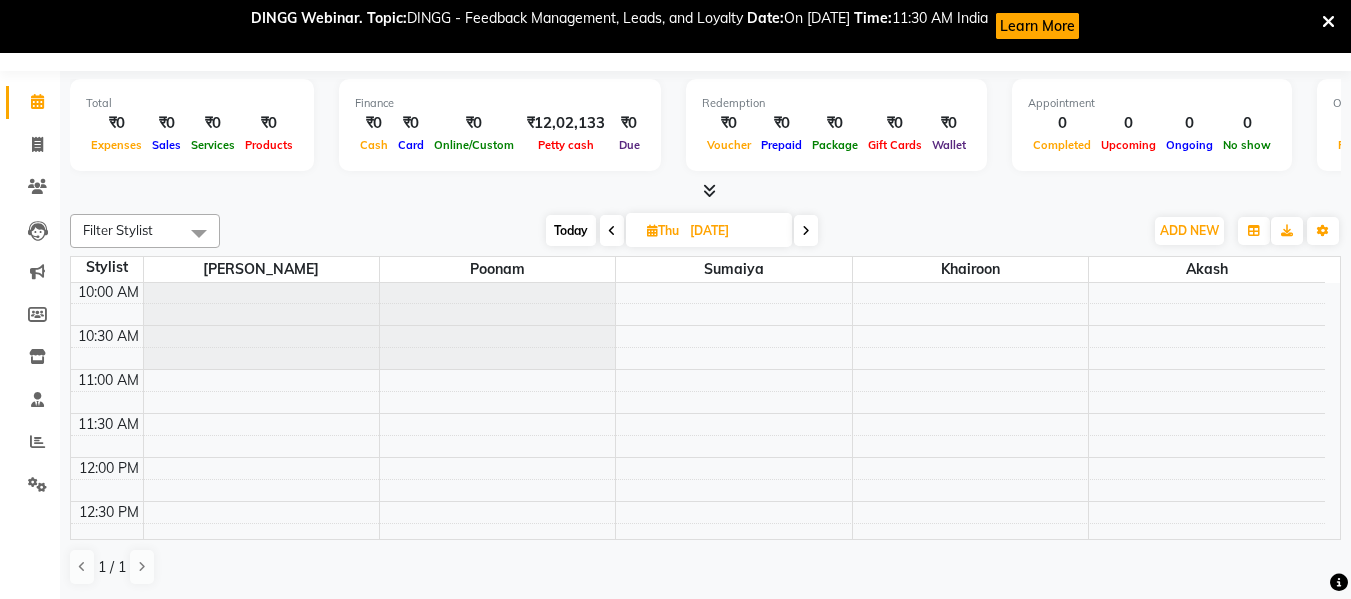 click at bounding box center (652, 230) 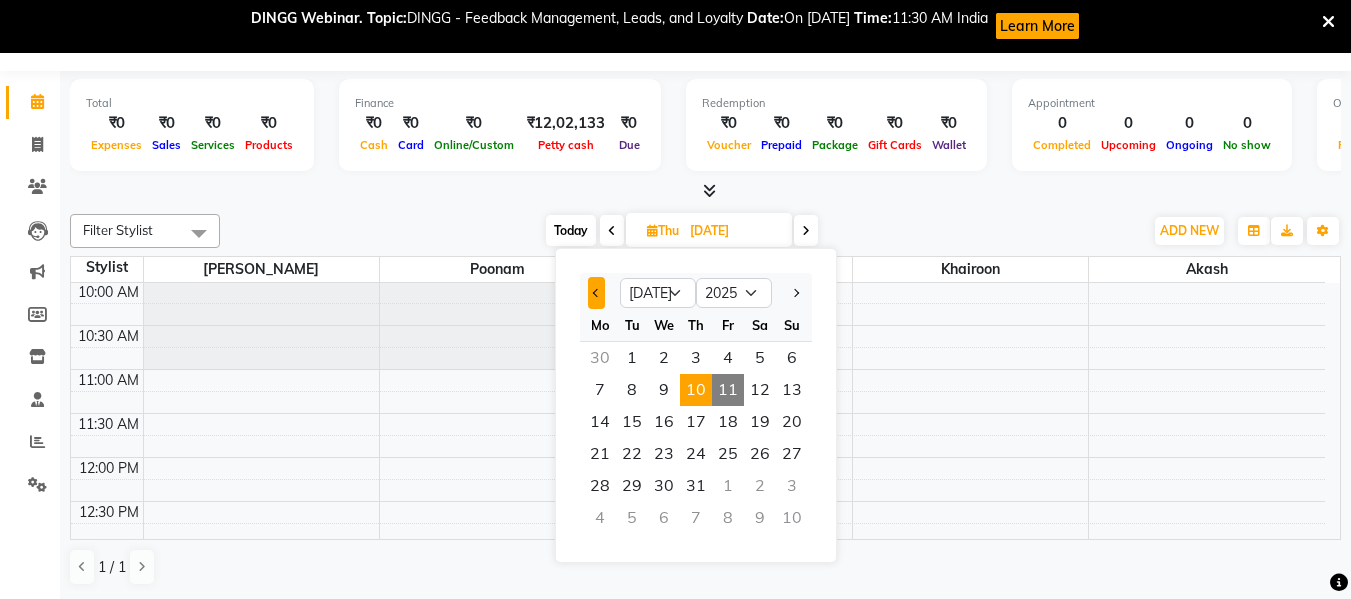 click at bounding box center [597, 293] 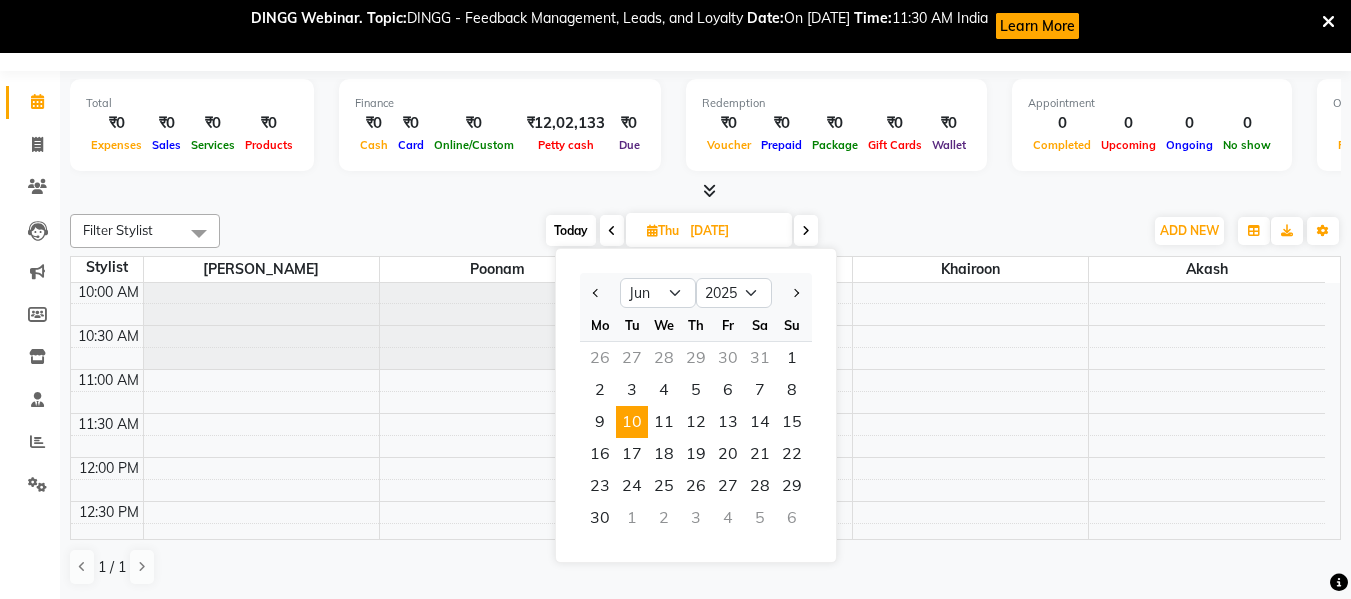 click on "10" at bounding box center (632, 422) 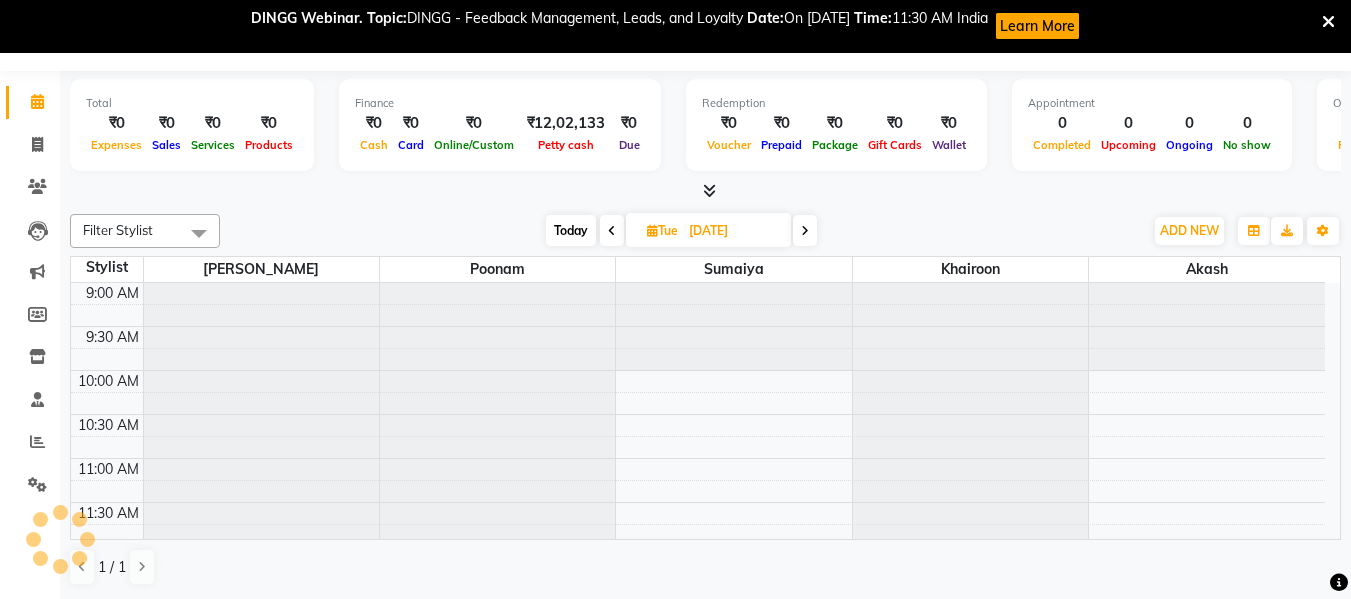 scroll, scrollTop: 89, scrollLeft: 0, axis: vertical 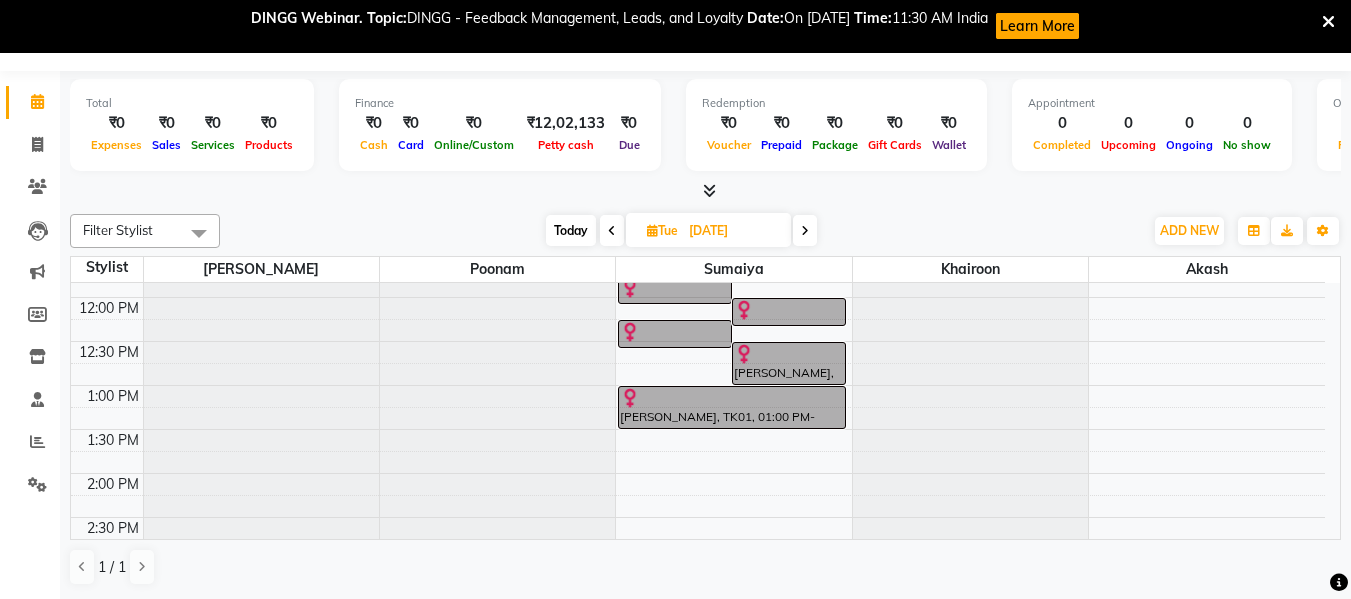 click at bounding box center [805, 230] 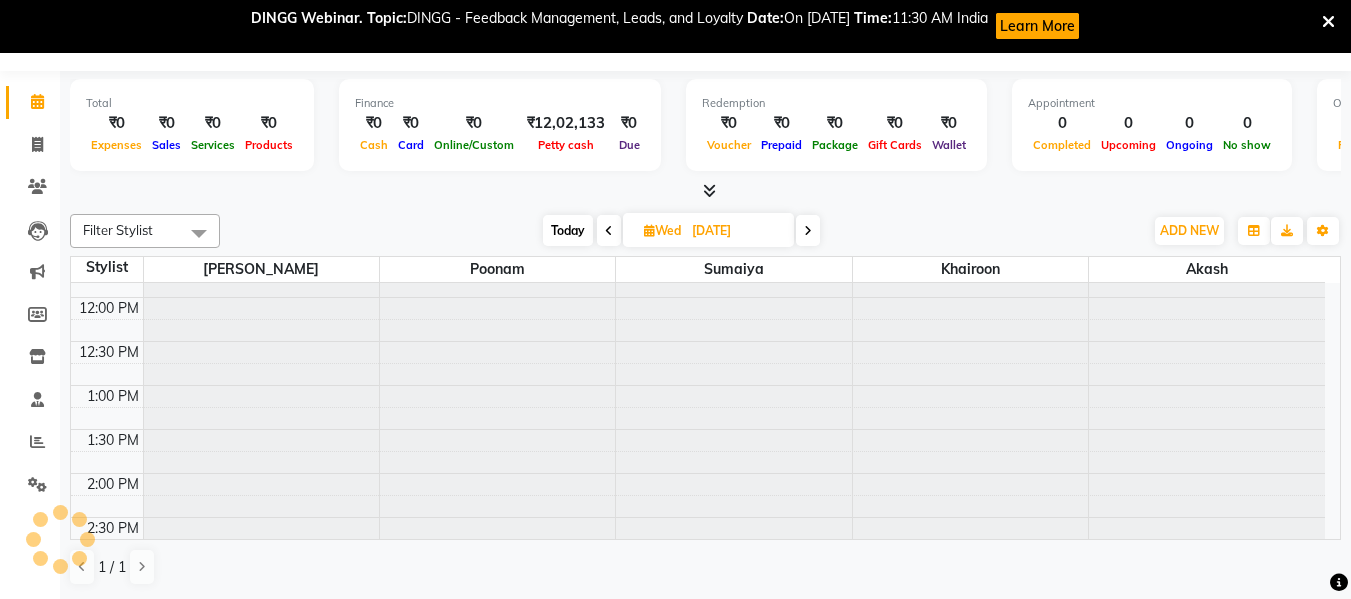 scroll, scrollTop: 89, scrollLeft: 0, axis: vertical 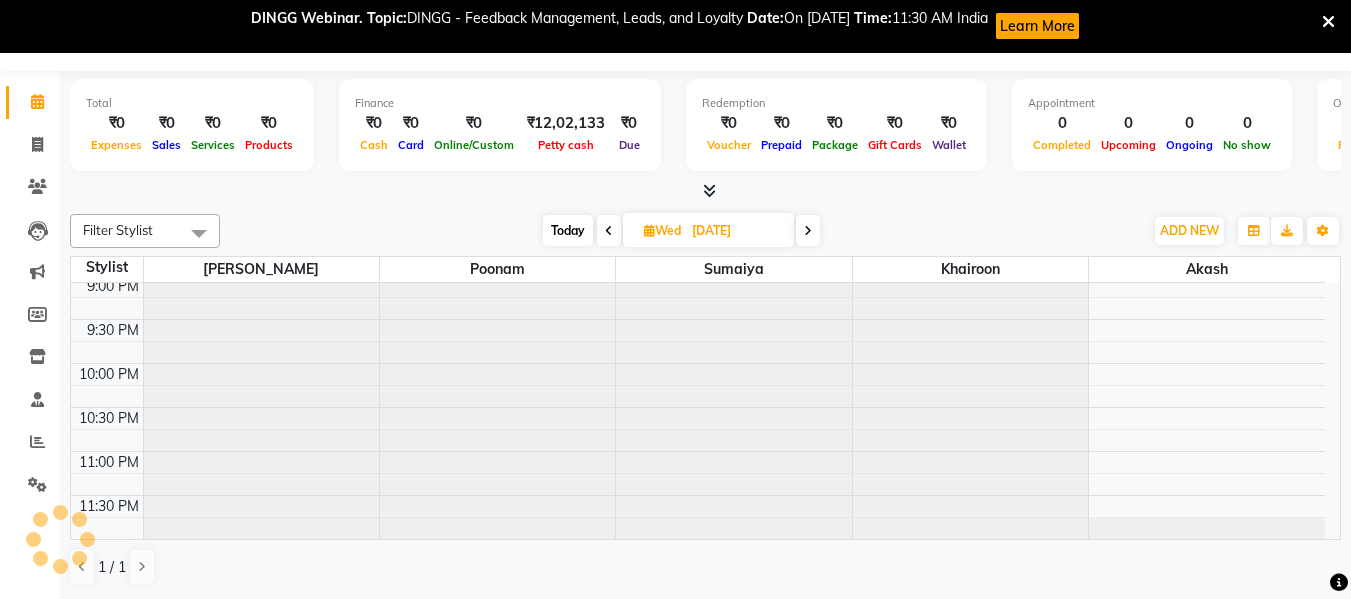 click at bounding box center (808, 231) 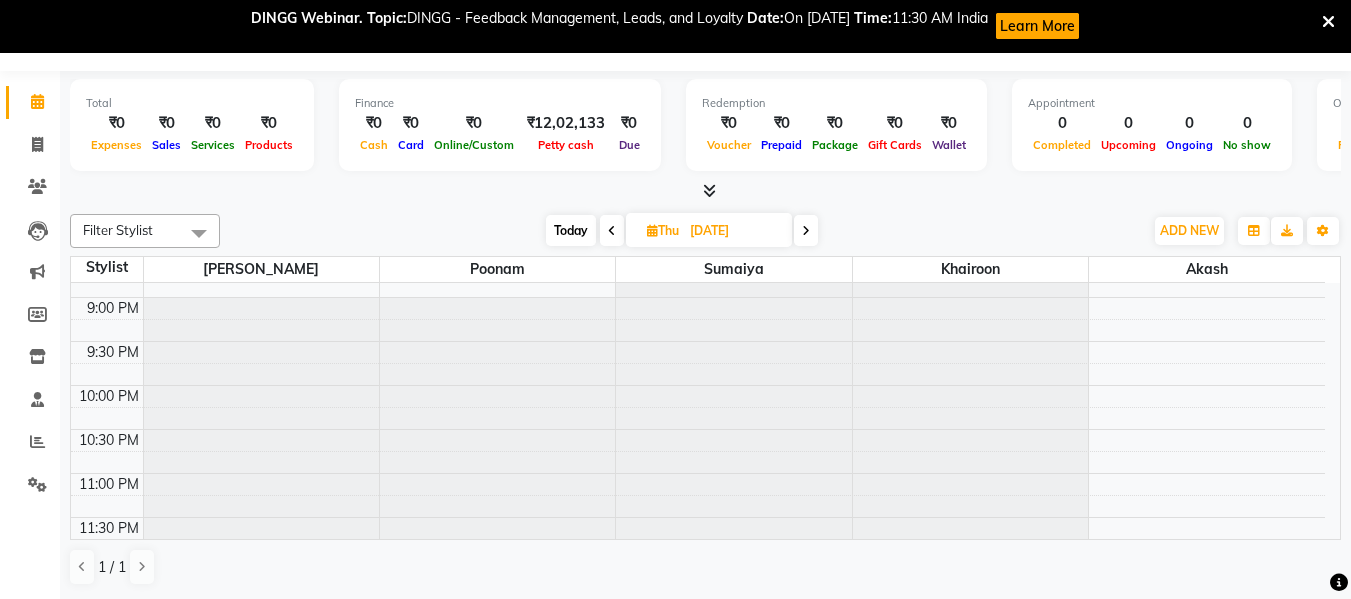 scroll, scrollTop: 1063, scrollLeft: 0, axis: vertical 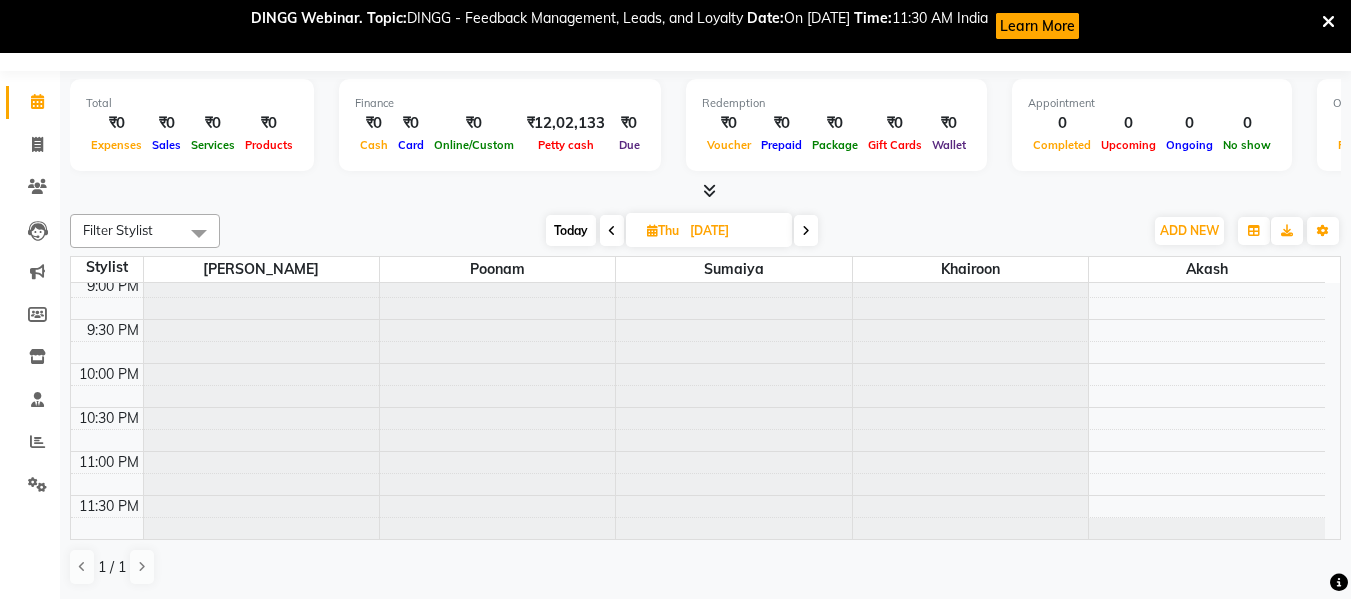 click at bounding box center (806, 231) 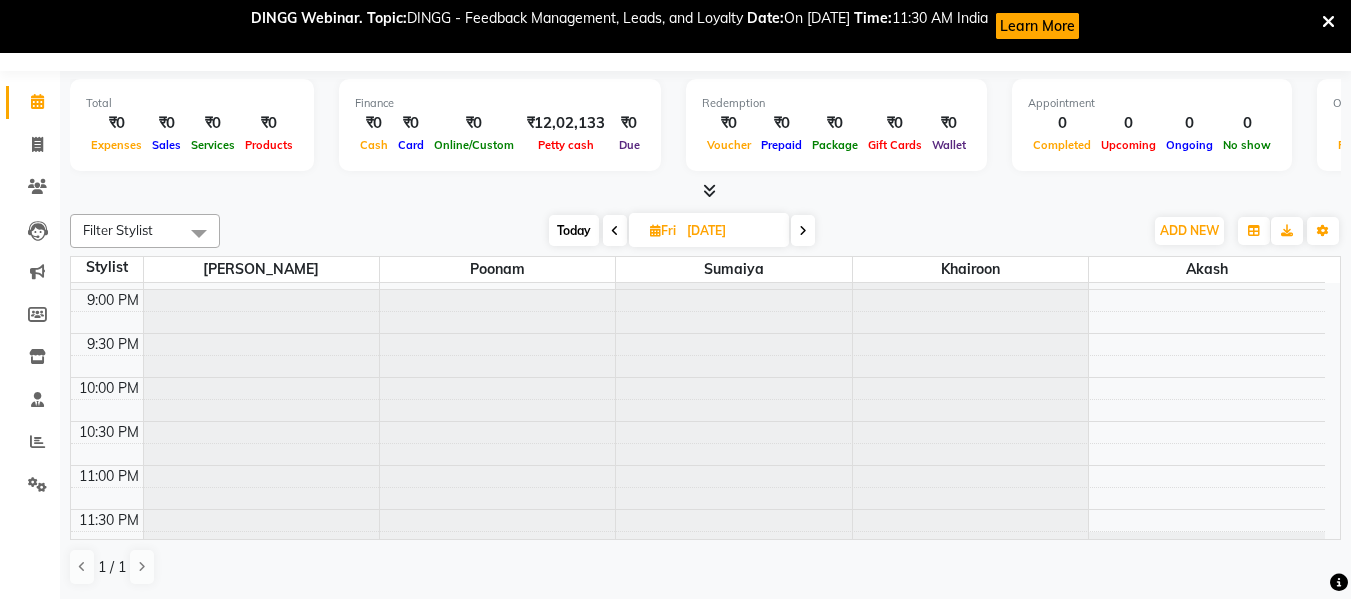 scroll, scrollTop: 1063, scrollLeft: 0, axis: vertical 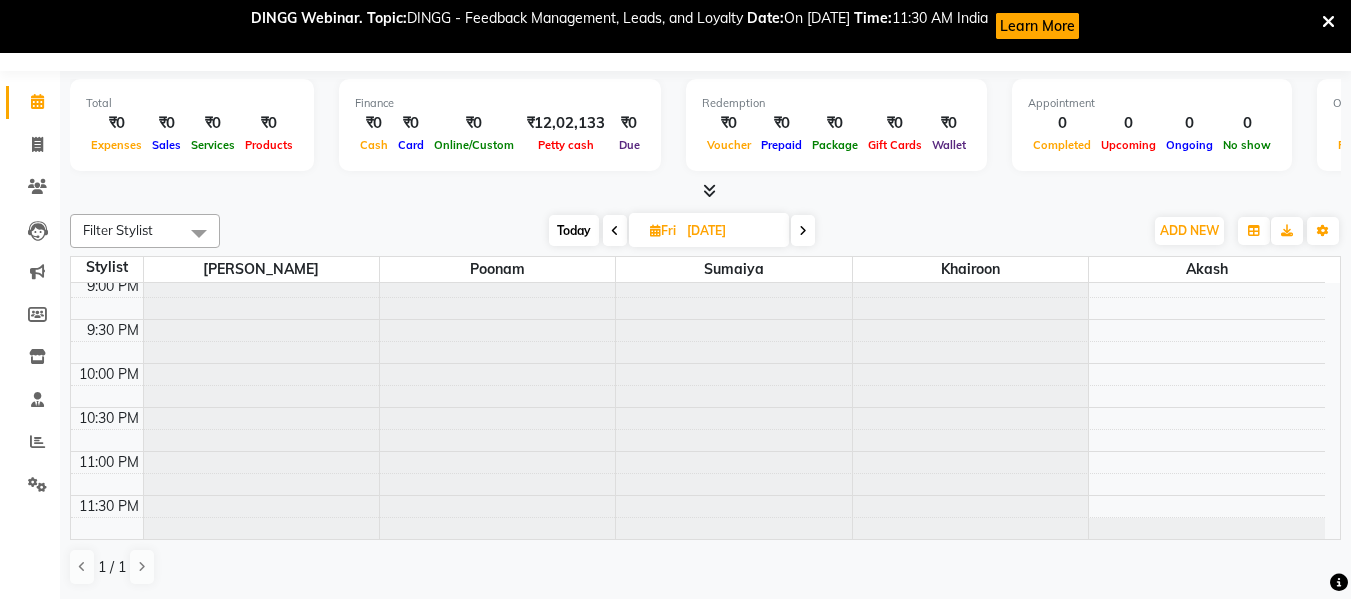 click at bounding box center (803, 231) 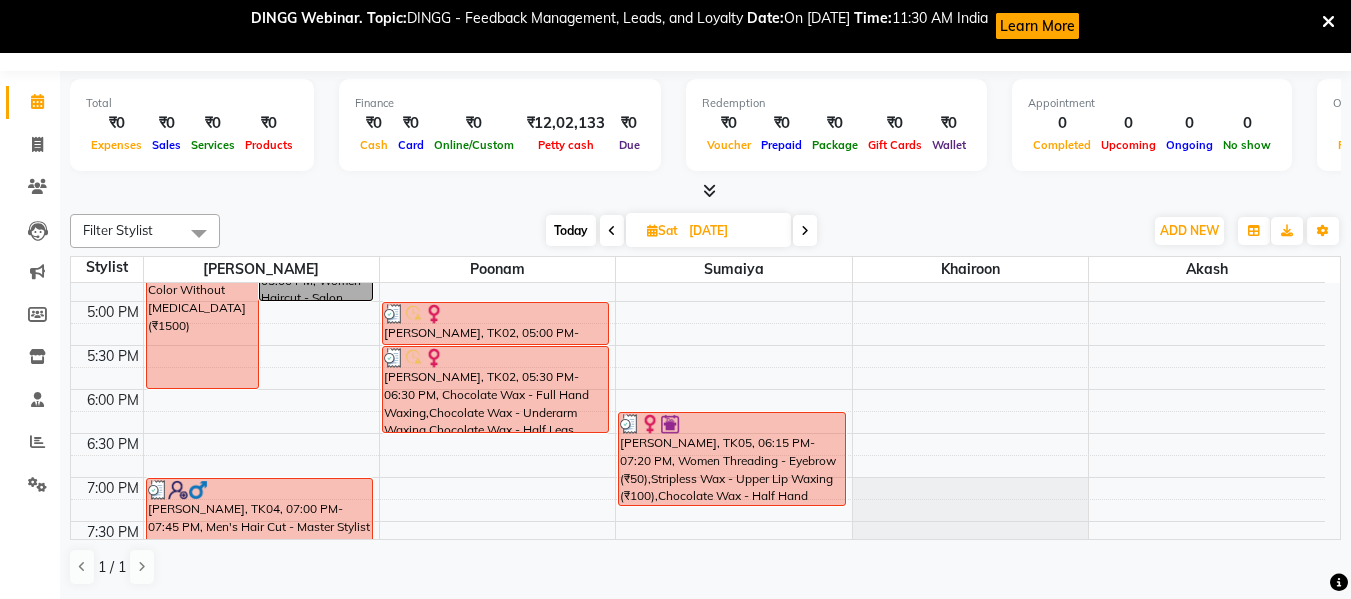 scroll, scrollTop: 715, scrollLeft: 0, axis: vertical 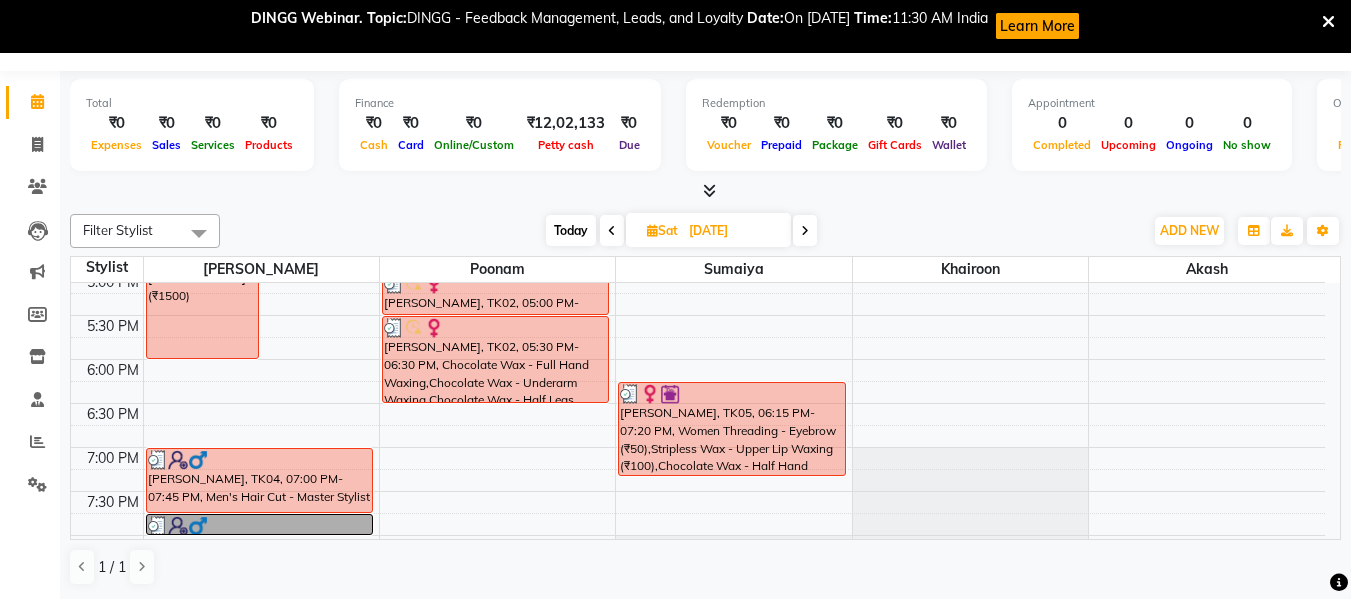 click at bounding box center [652, 230] 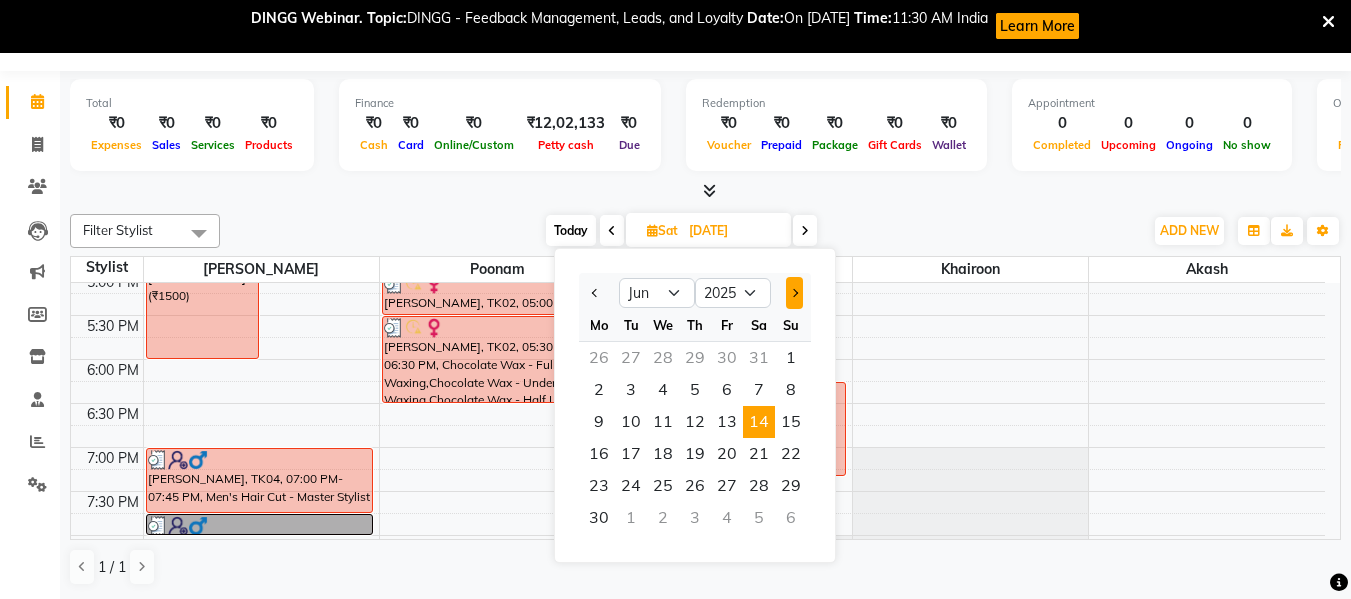 click at bounding box center [794, 293] 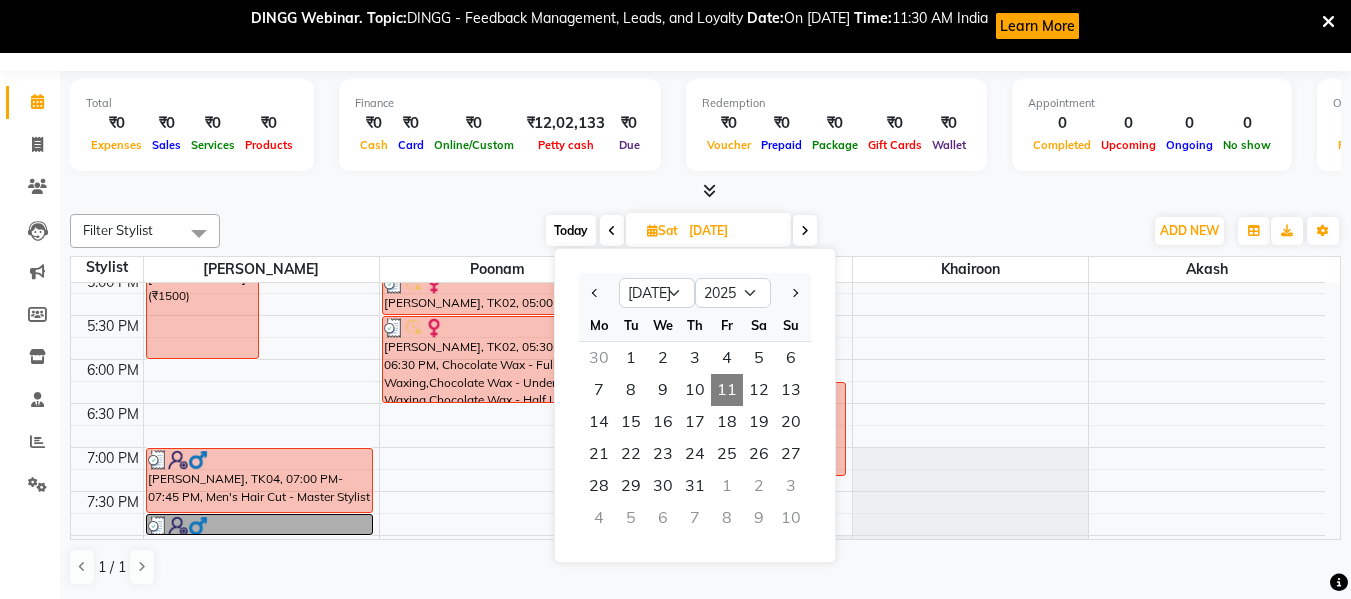 click on "11" at bounding box center (727, 390) 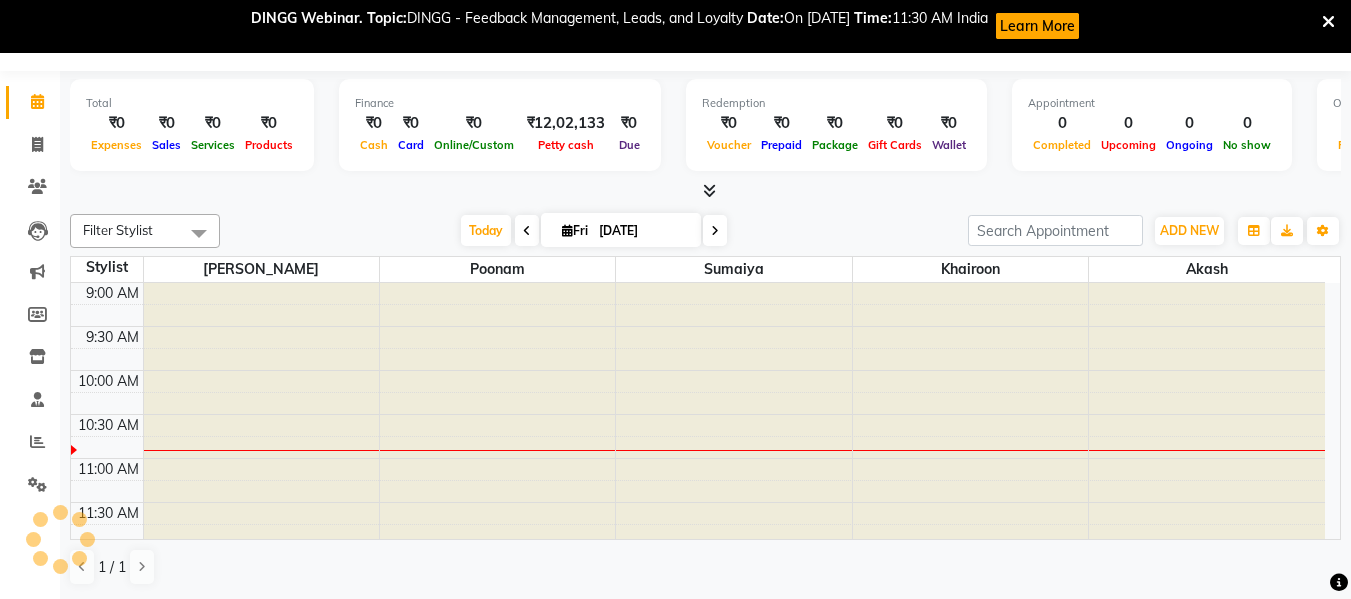 scroll, scrollTop: 89, scrollLeft: 0, axis: vertical 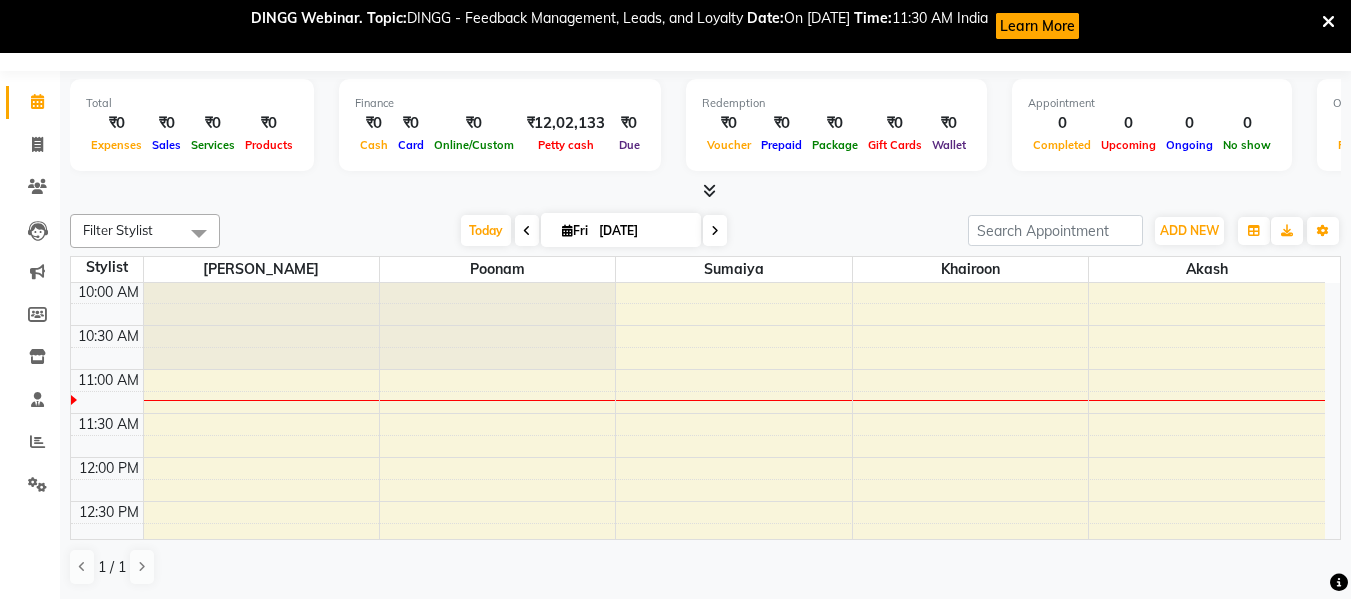 click on "Learn More" at bounding box center (1037, 26) 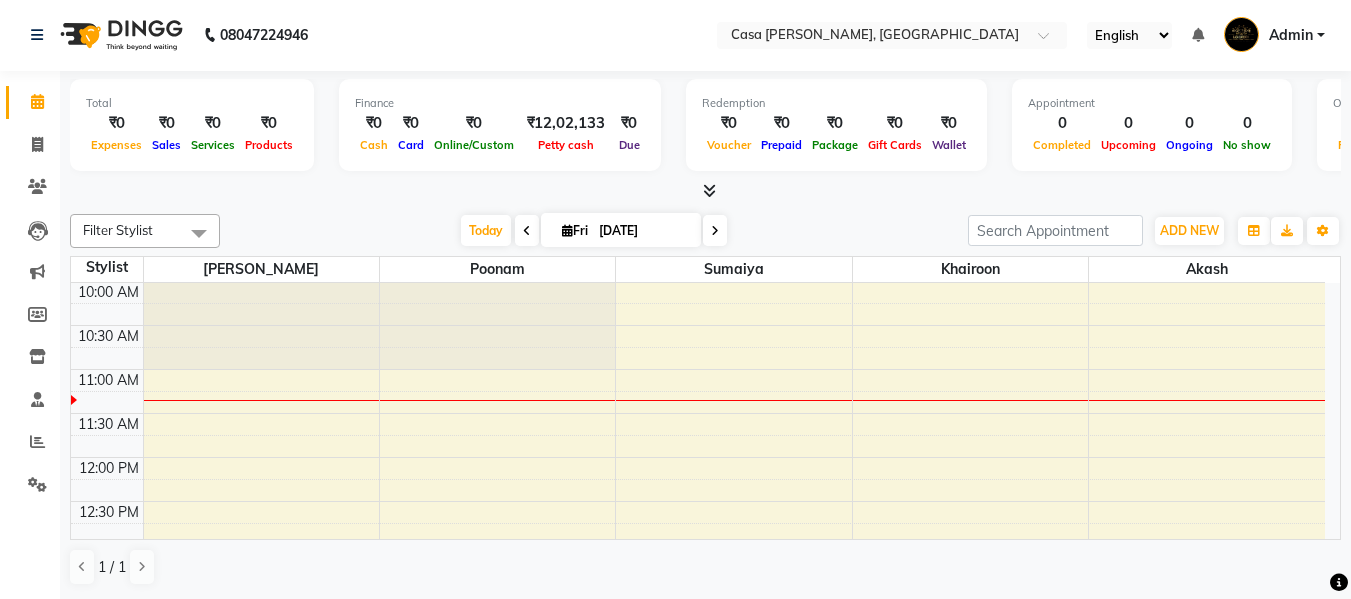 click at bounding box center (567, 230) 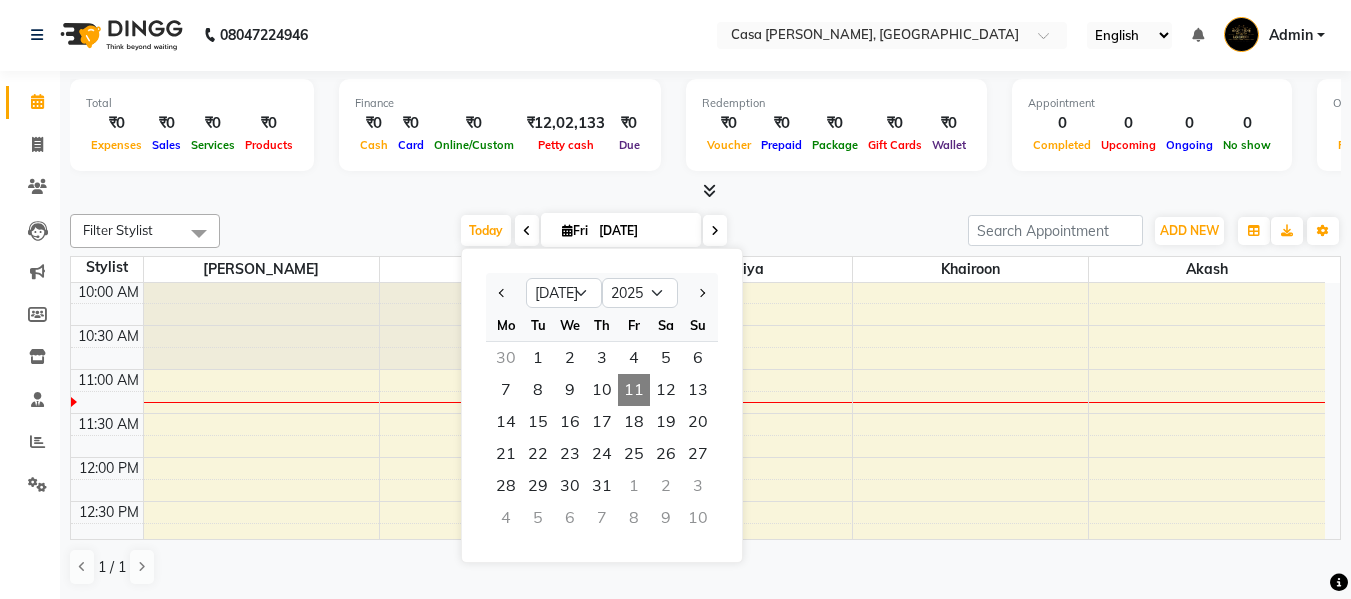 click at bounding box center [567, 230] 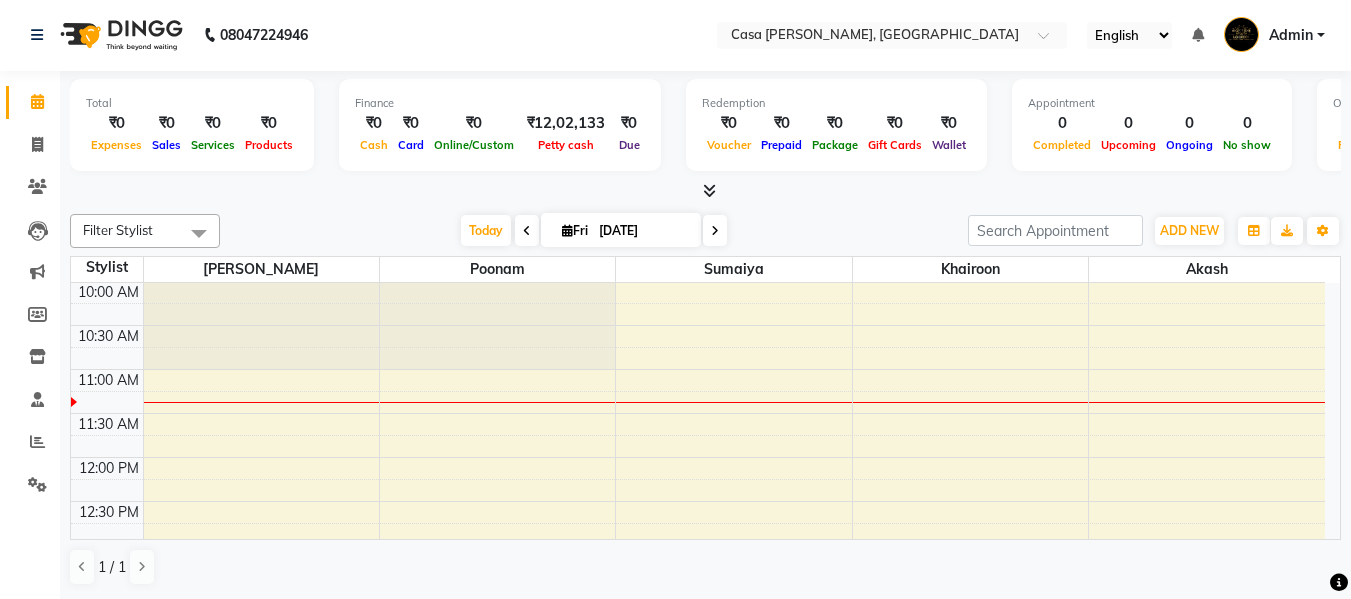 click at bounding box center [567, 230] 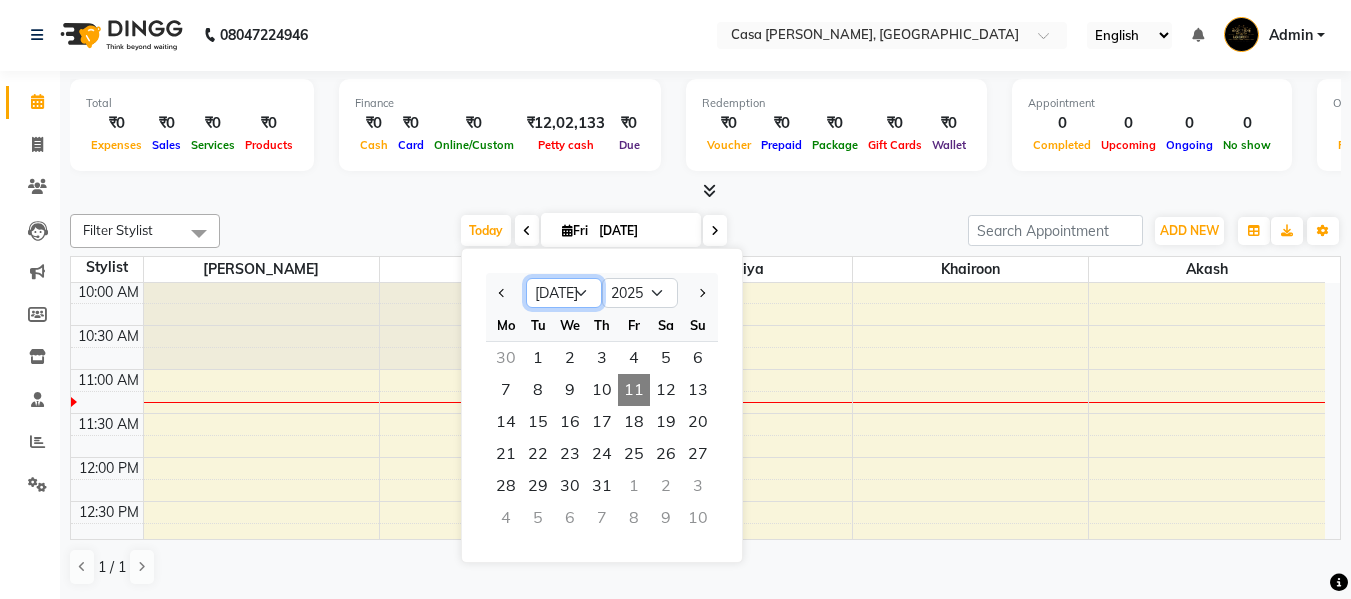 click on "Jan Feb Mar Apr May Jun [DATE] Aug Sep Oct Nov Dec" at bounding box center [564, 293] 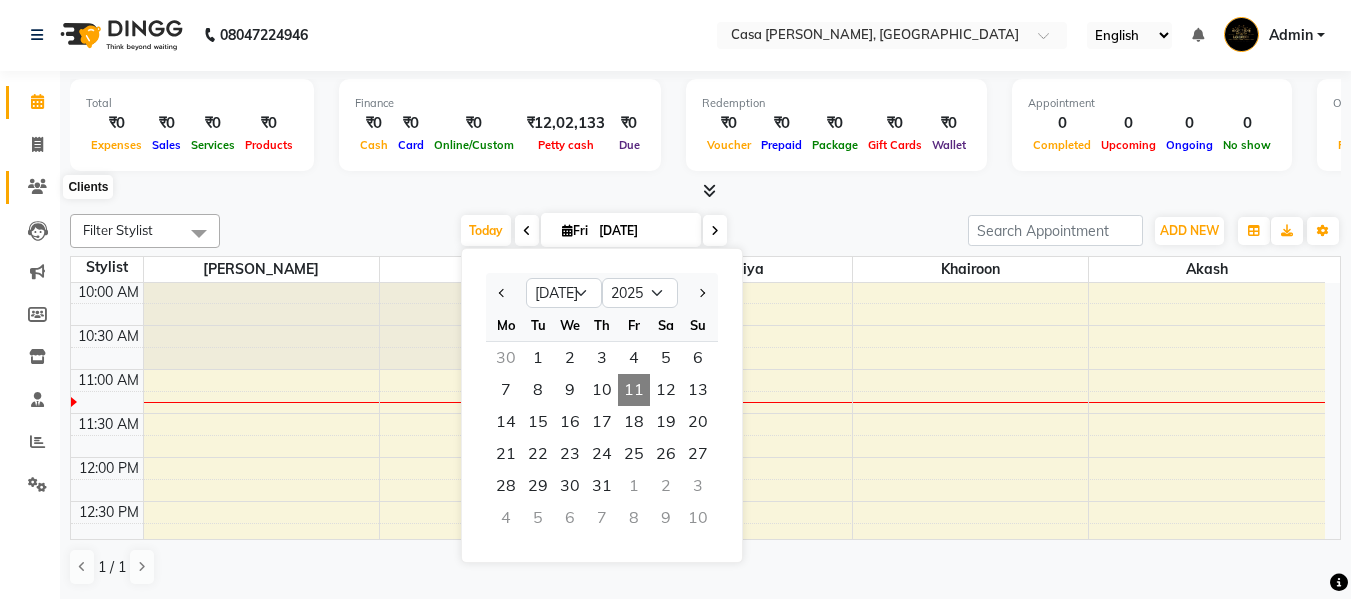 click 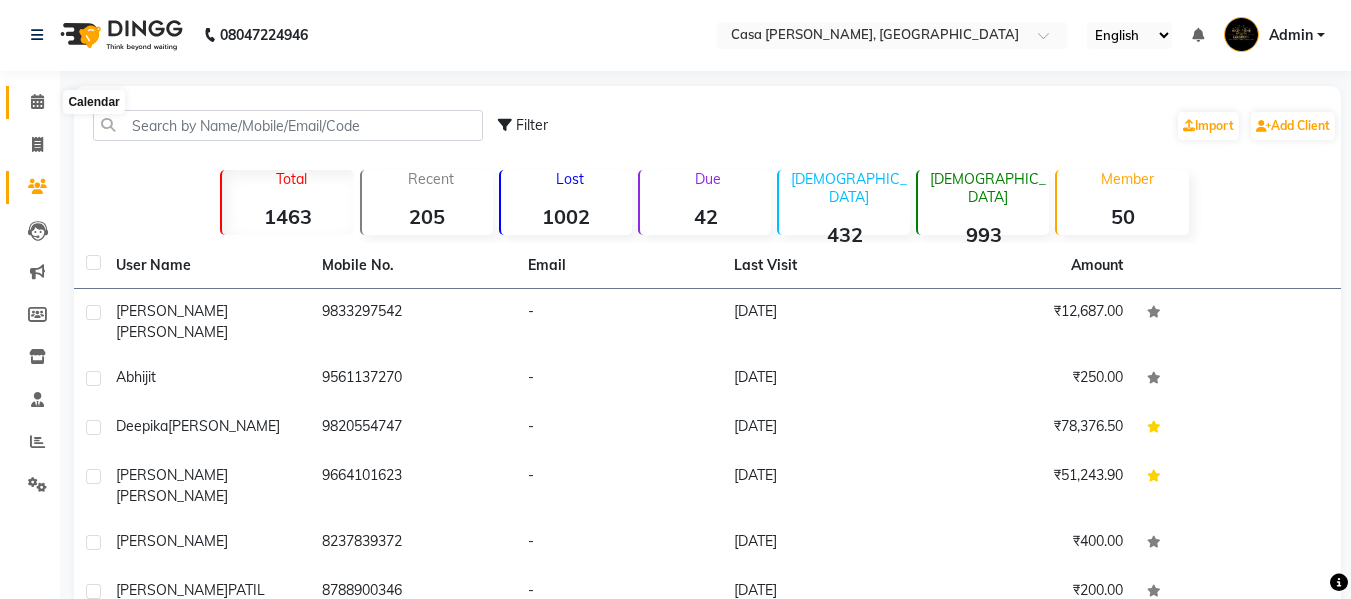 click 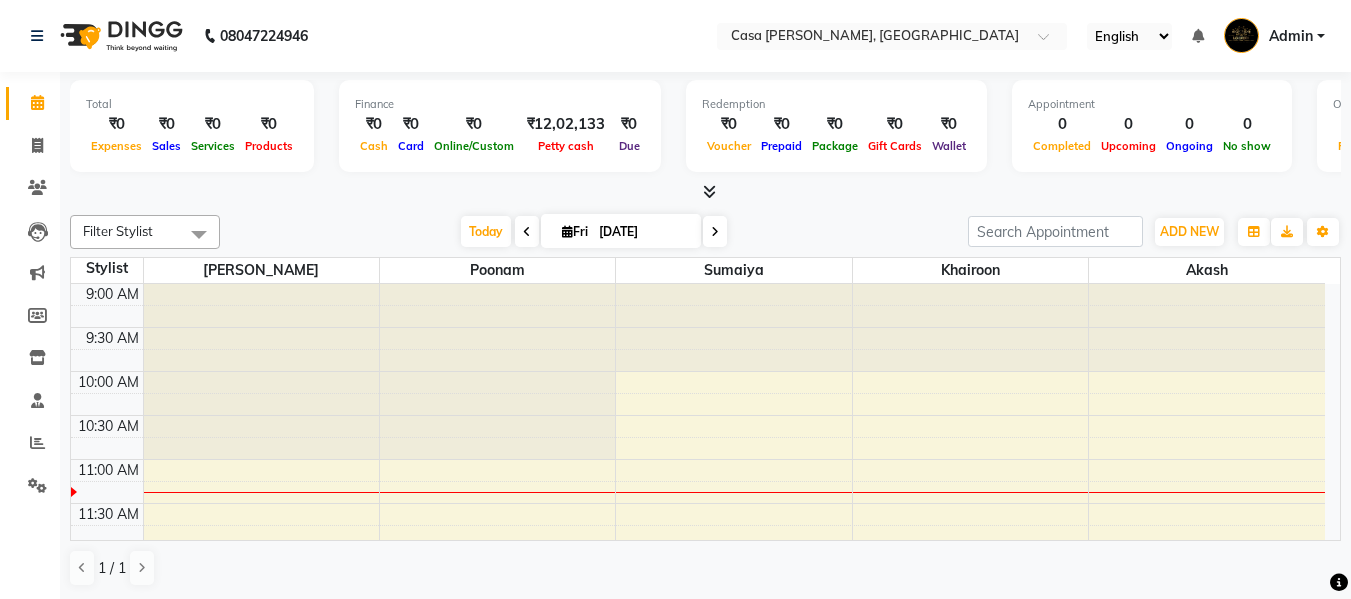 click at bounding box center (527, 232) 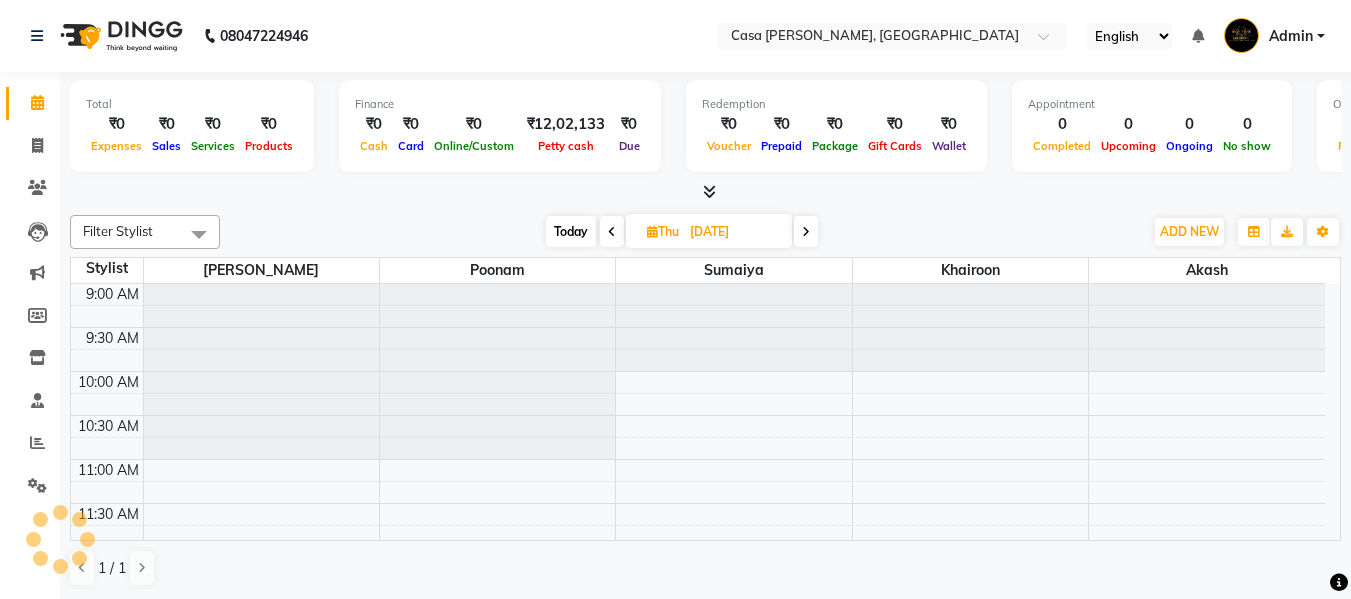 scroll, scrollTop: 177, scrollLeft: 0, axis: vertical 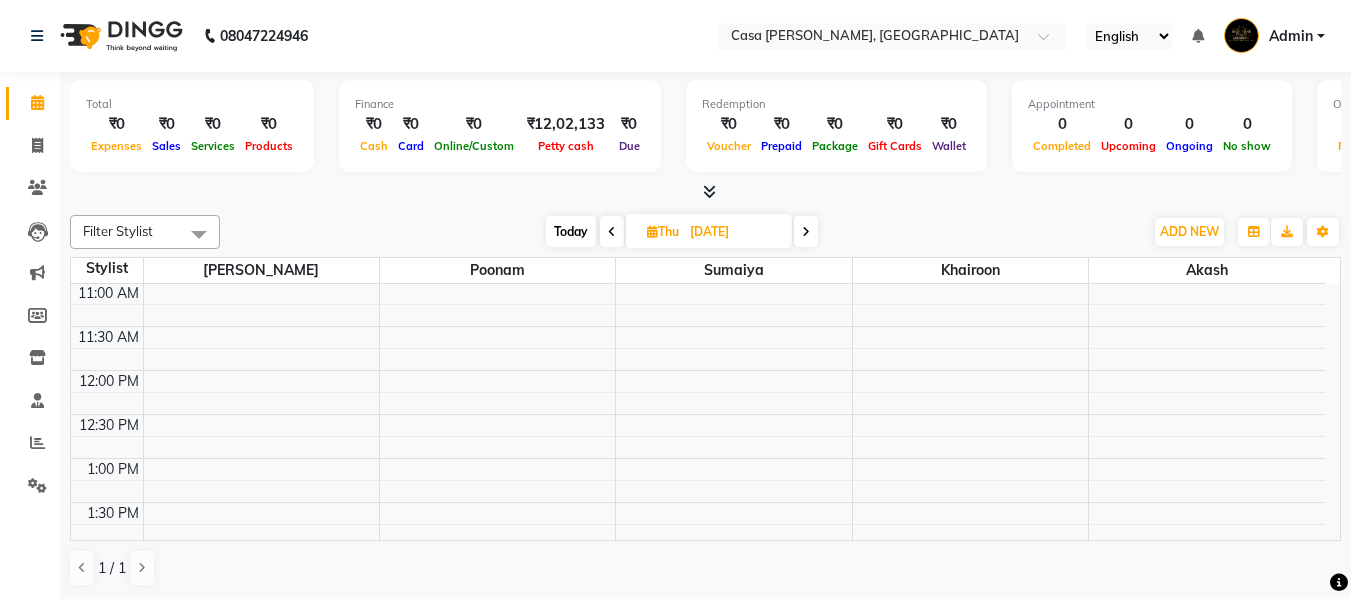 click at bounding box center [806, 232] 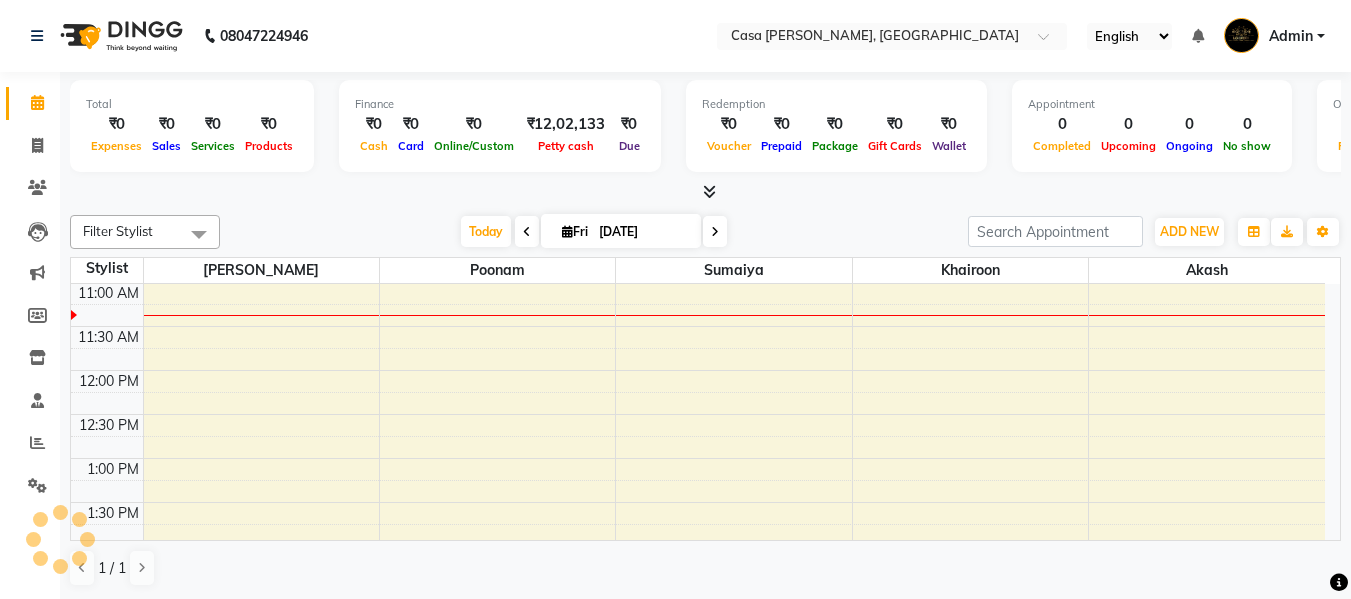 scroll, scrollTop: 177, scrollLeft: 0, axis: vertical 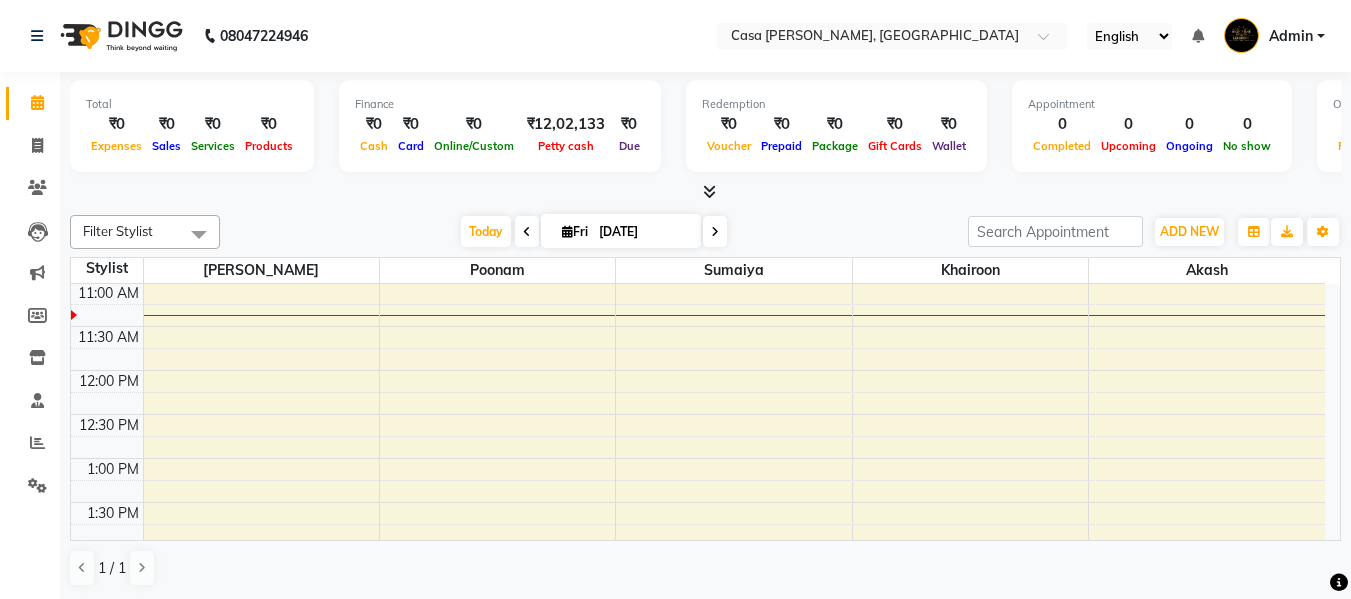 click at bounding box center [567, 231] 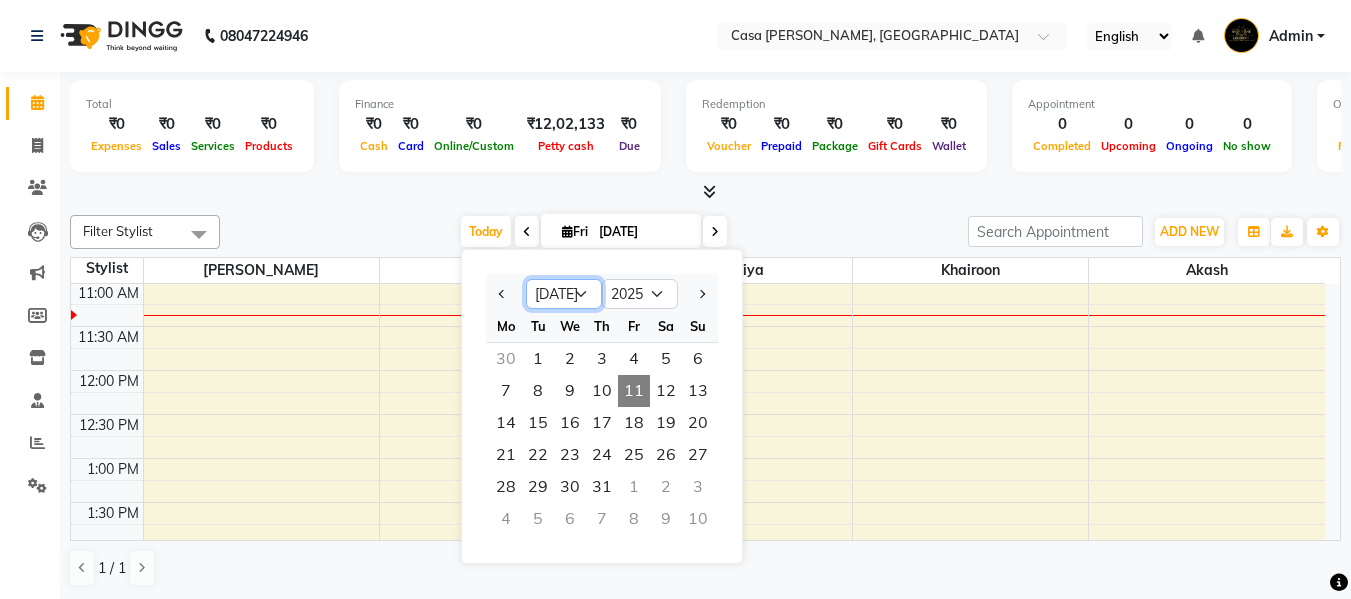 click on "Jan Feb Mar Apr May Jun [DATE] Aug Sep Oct Nov Dec" at bounding box center [564, 294] 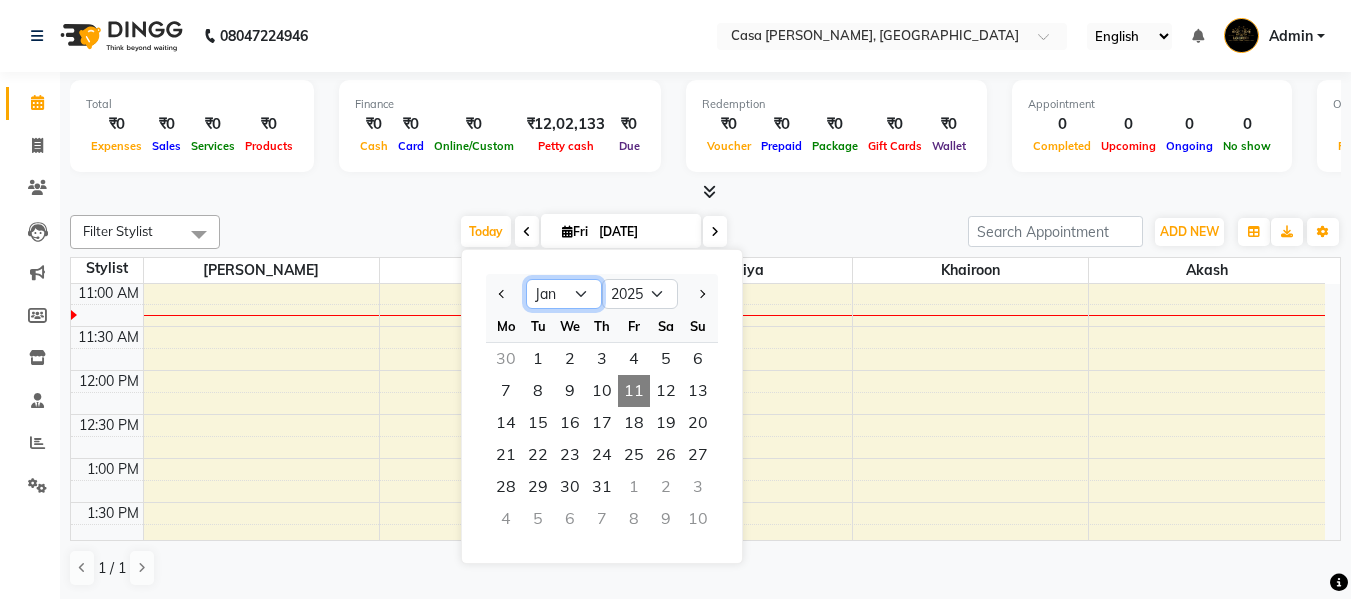 click on "Jan Feb Mar Apr May Jun [DATE] Aug Sep Oct Nov Dec" at bounding box center [564, 294] 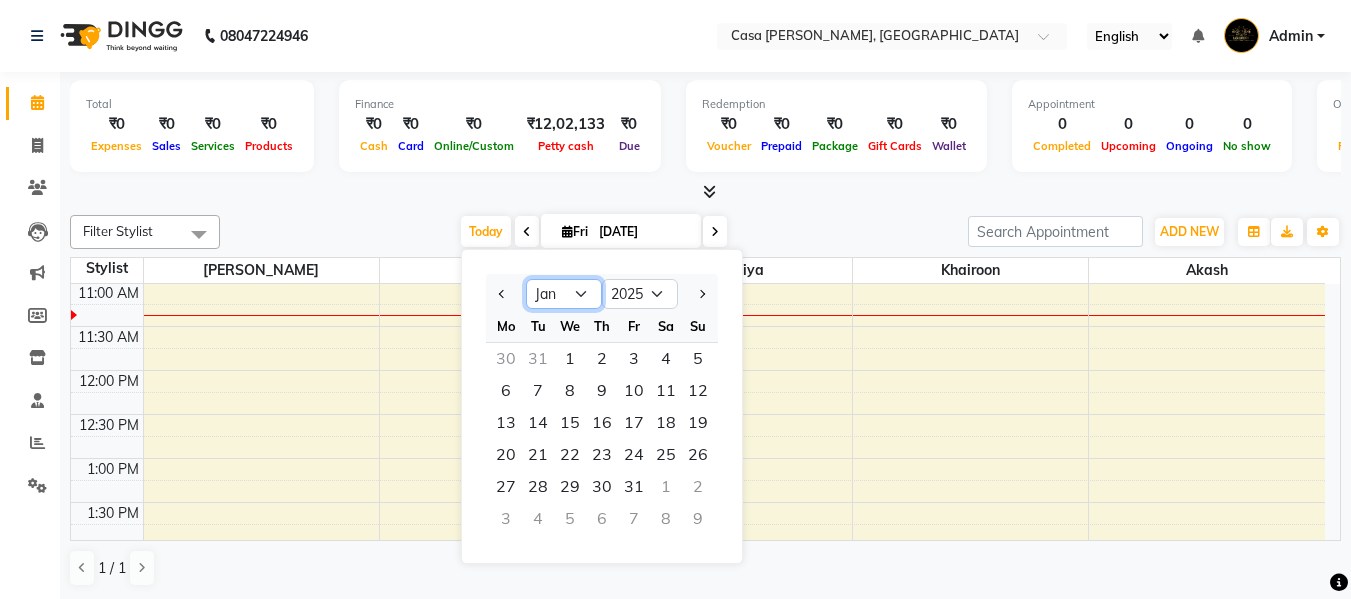 click on "Jan Feb Mar Apr May Jun [DATE] Aug Sep Oct Nov Dec" at bounding box center (564, 294) 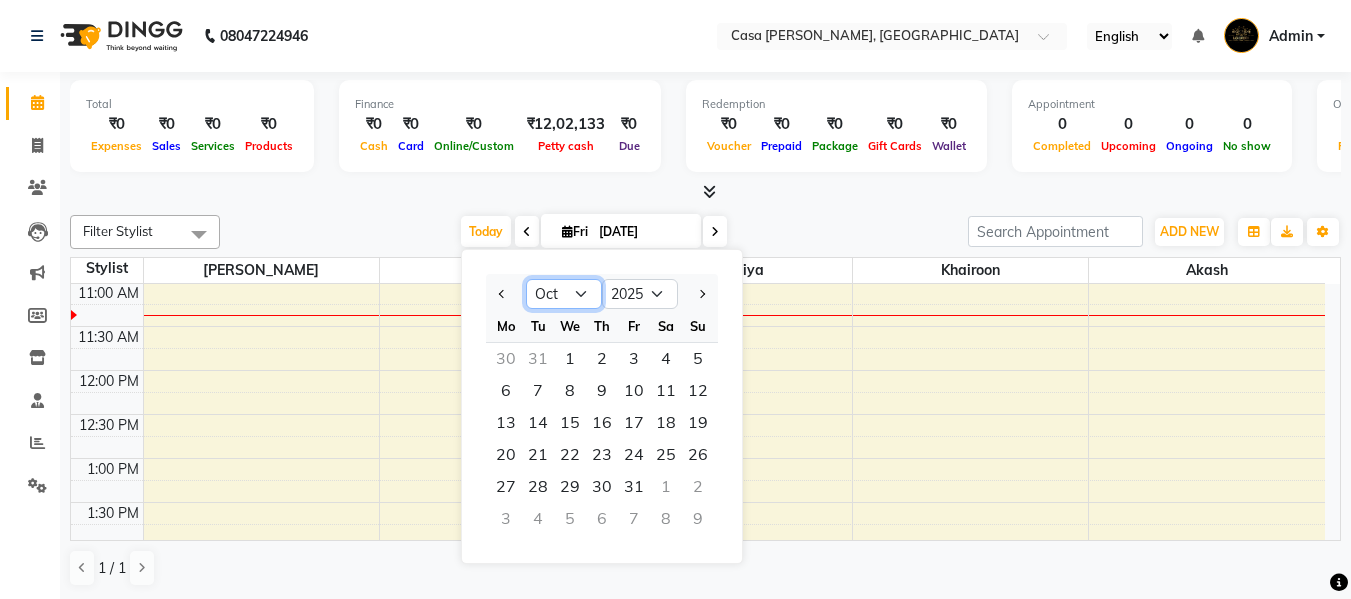 click on "Jan Feb Mar Apr May Jun [DATE] Aug Sep Oct Nov Dec" at bounding box center [564, 294] 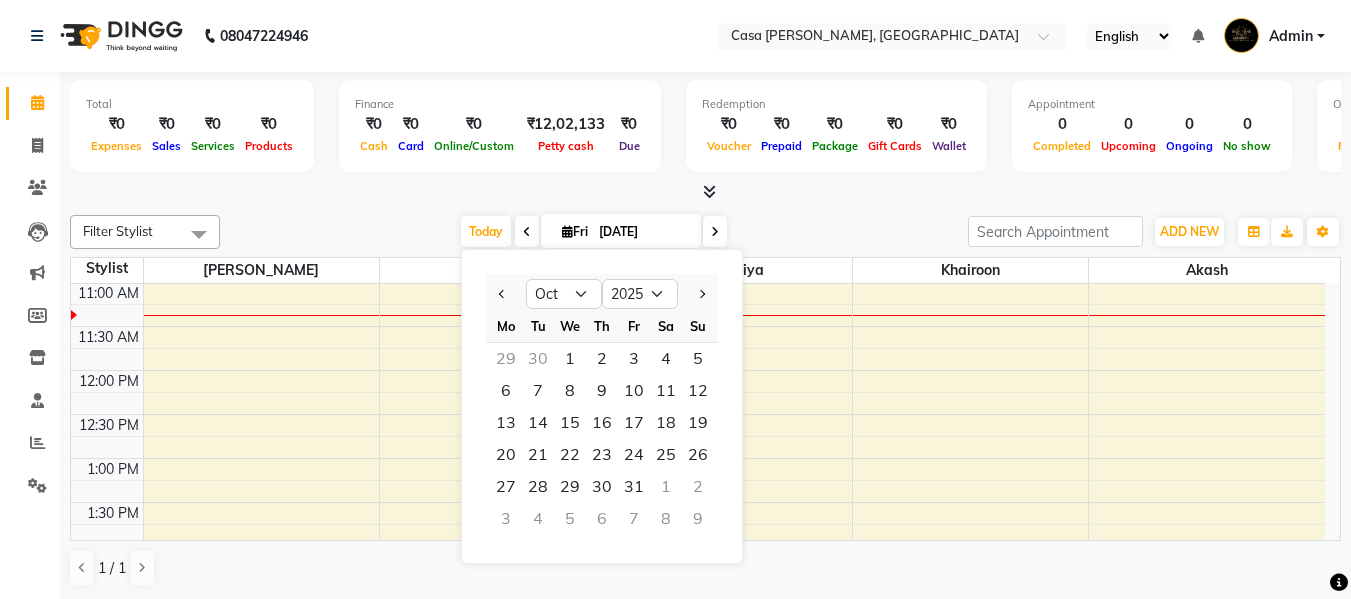 click on "[DATE]" at bounding box center [643, 232] 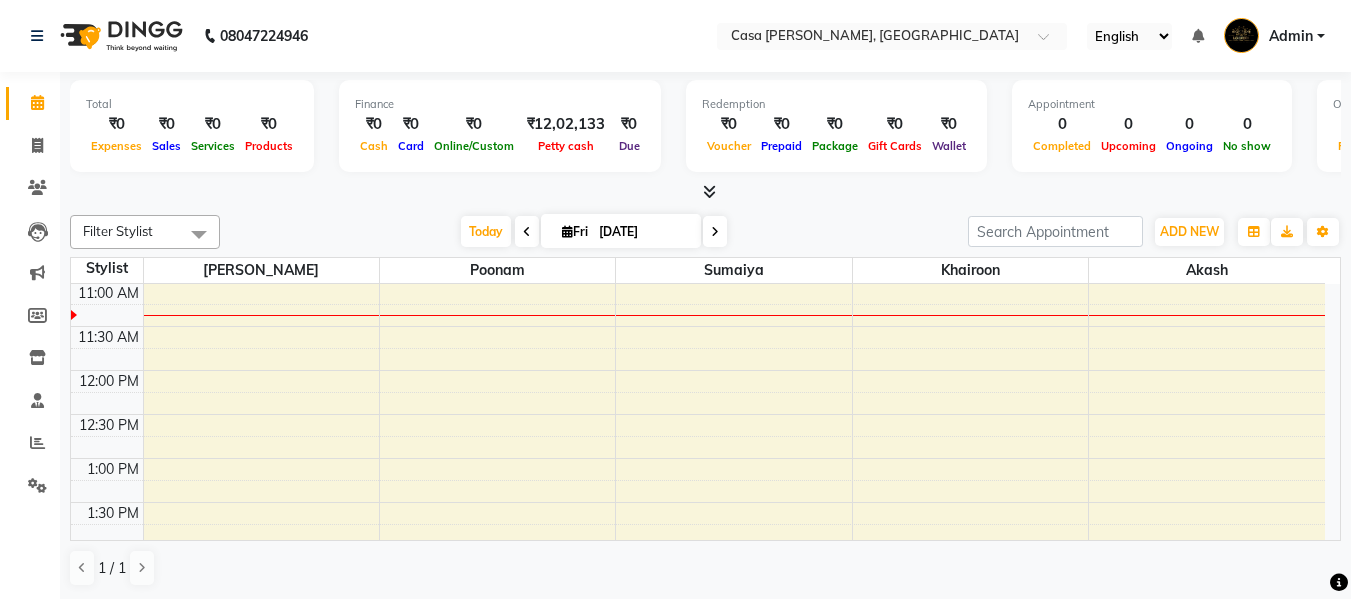 click on "[DATE]" at bounding box center [643, 232] 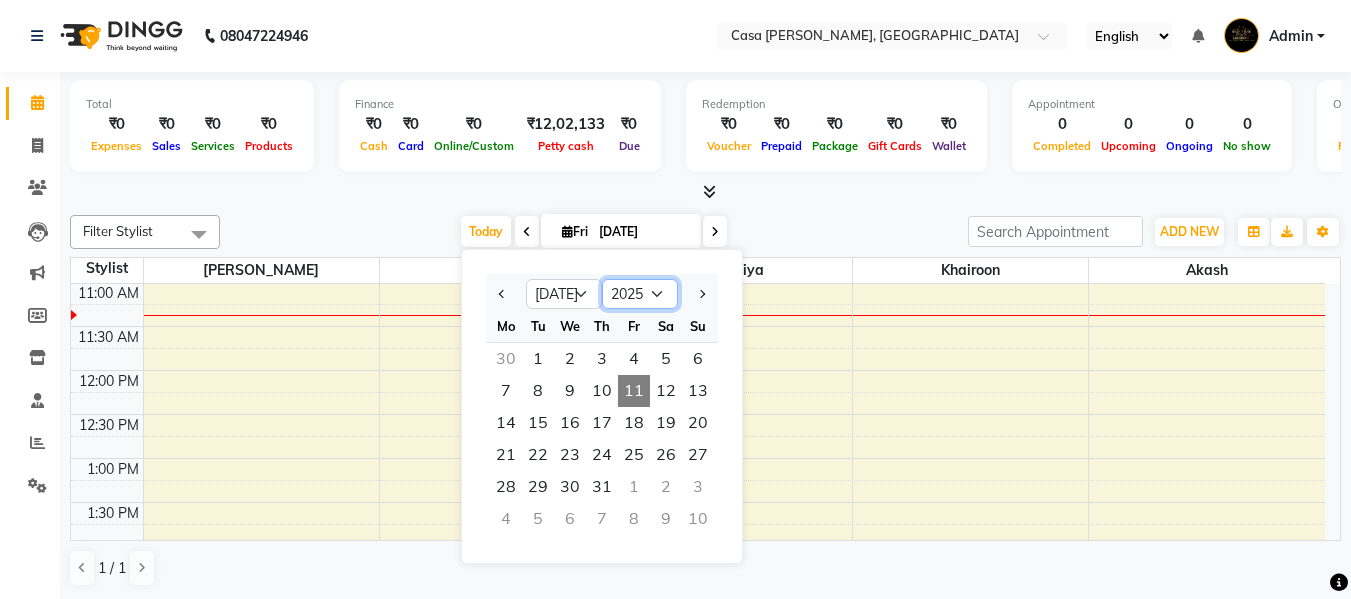 click on "2015 2016 2017 2018 2019 2020 2021 2022 2023 2024 2025 2026 2027 2028 2029 2030 2031 2032 2033 2034 2035" at bounding box center [640, 294] 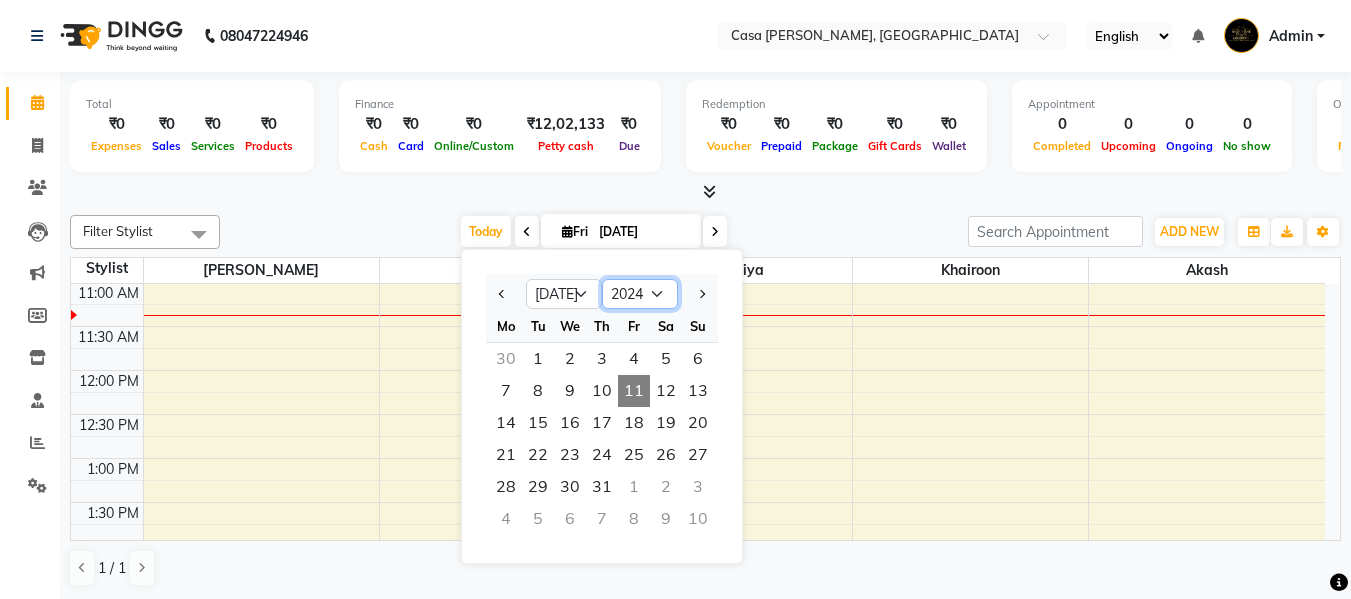 click on "2015 2016 2017 2018 2019 2020 2021 2022 2023 2024 2025 2026 2027 2028 2029 2030 2031 2032 2033 2034 2035" at bounding box center [640, 294] 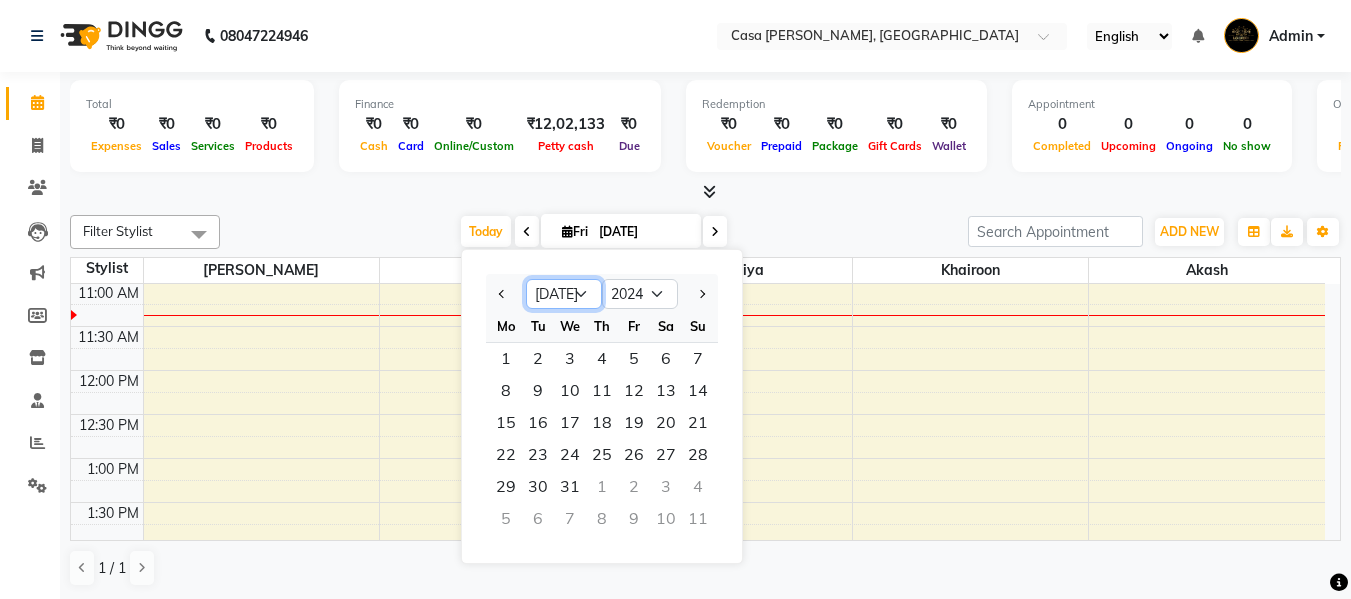 click on "Jan Feb Mar Apr May Jun [DATE] Aug Sep Oct Nov Dec" at bounding box center (564, 294) 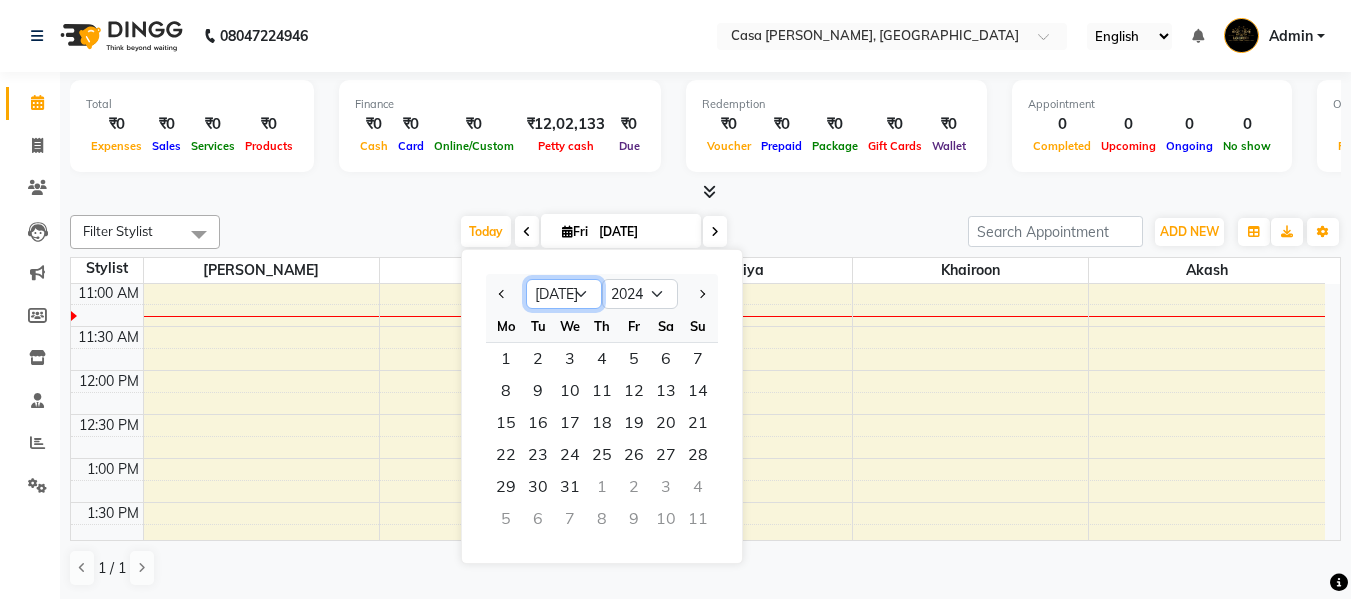 select on "10" 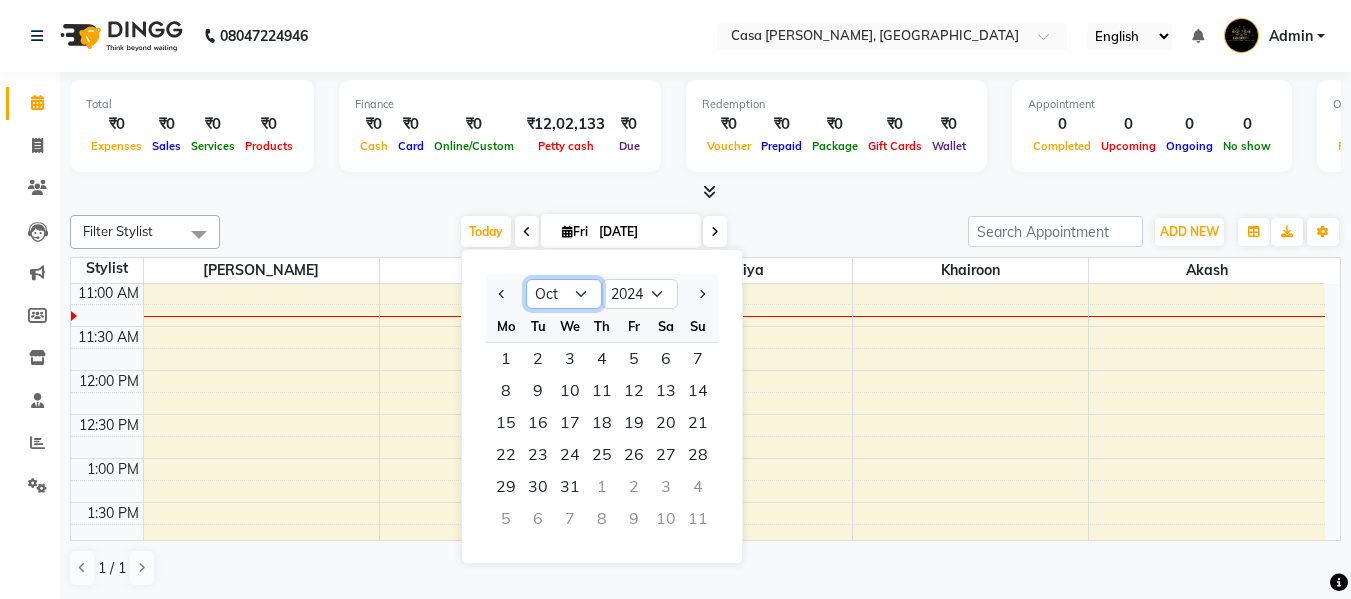 click on "Jan Feb Mar Apr May Jun [DATE] Aug Sep Oct Nov Dec" at bounding box center [564, 294] 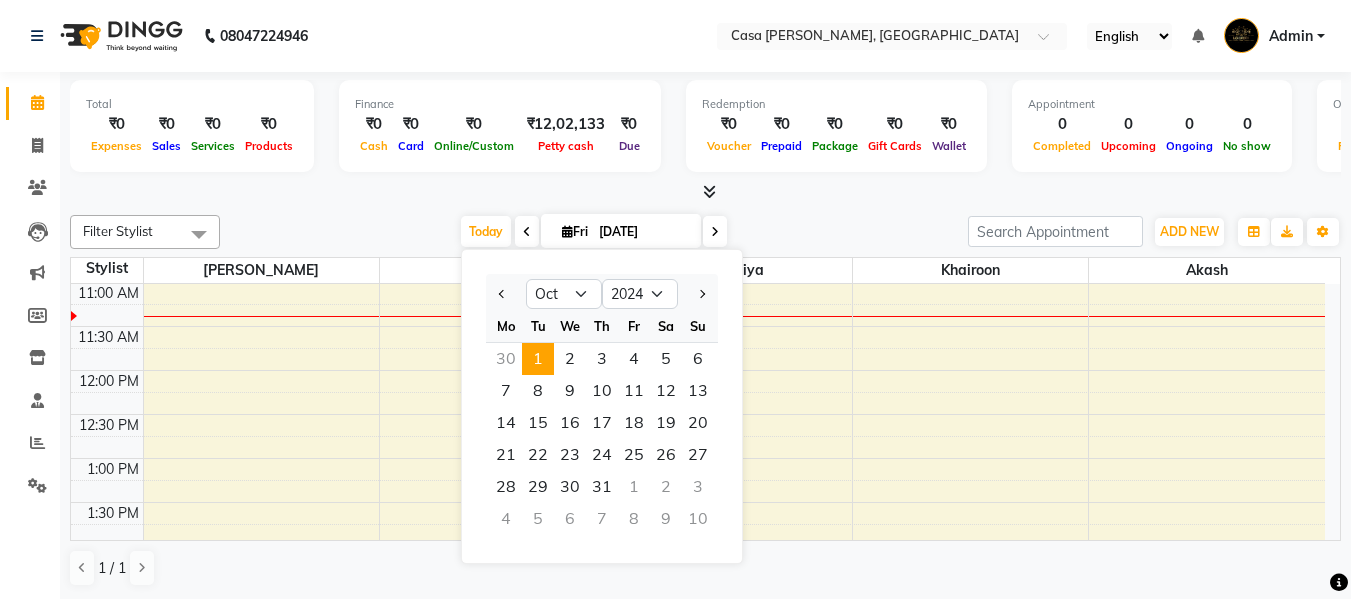 click on "1" at bounding box center [538, 359] 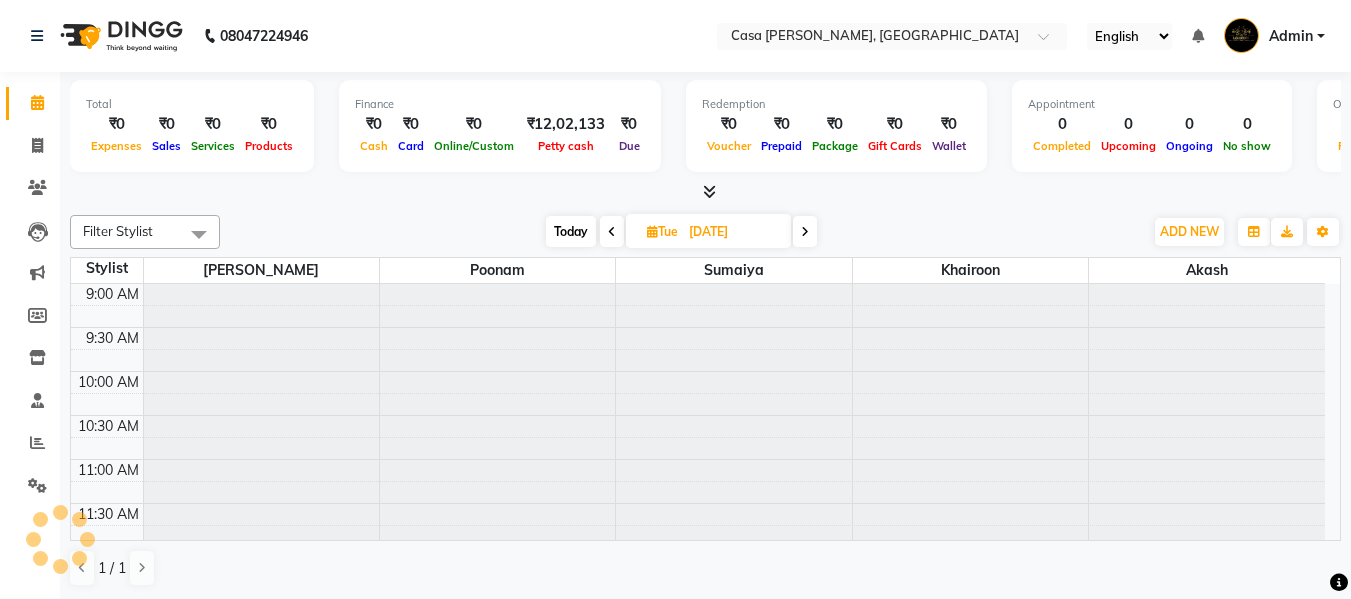 scroll, scrollTop: 177, scrollLeft: 0, axis: vertical 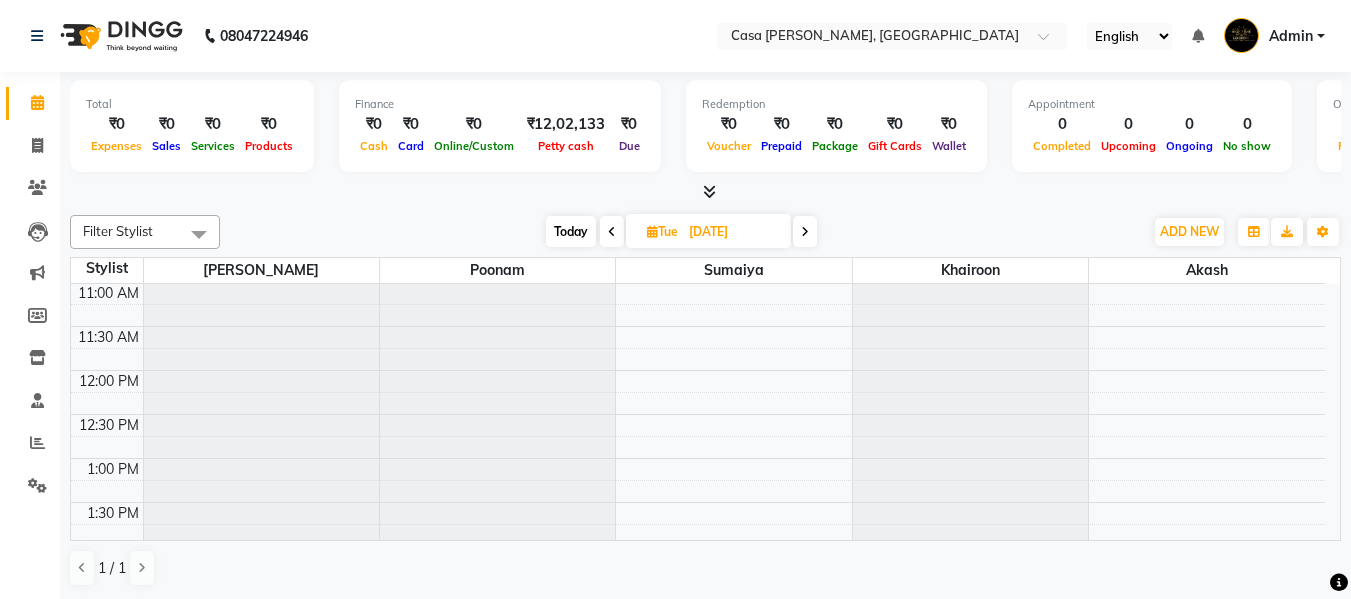 click at bounding box center [805, 232] 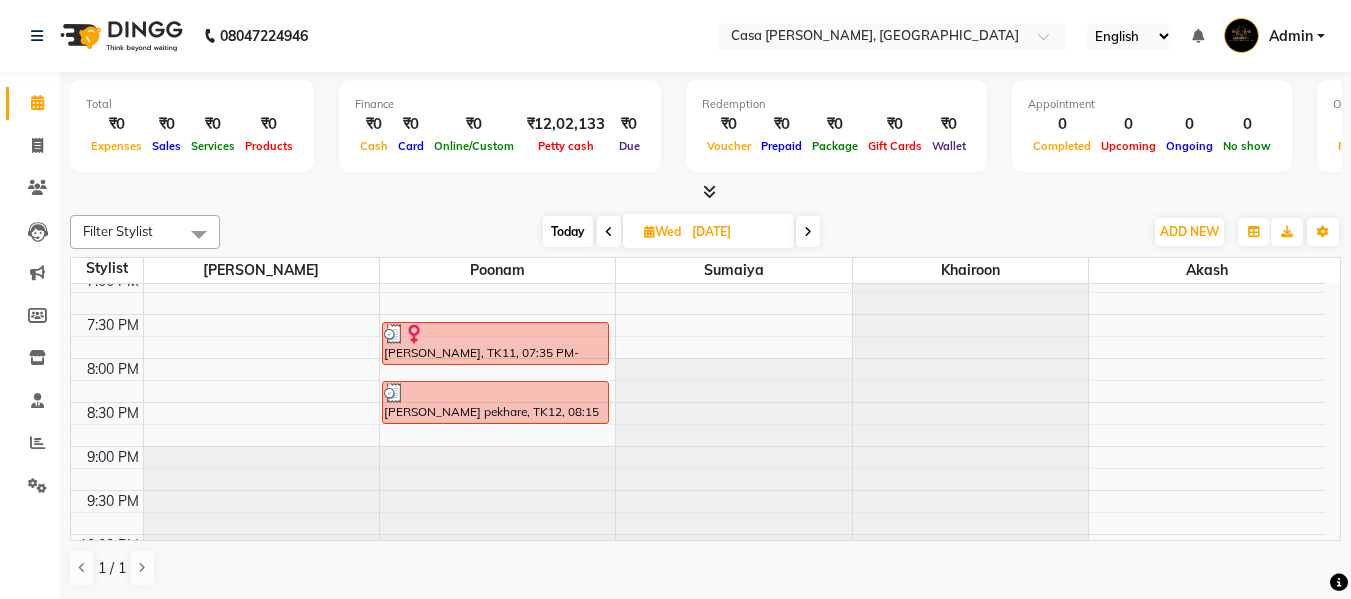 scroll, scrollTop: 910, scrollLeft: 0, axis: vertical 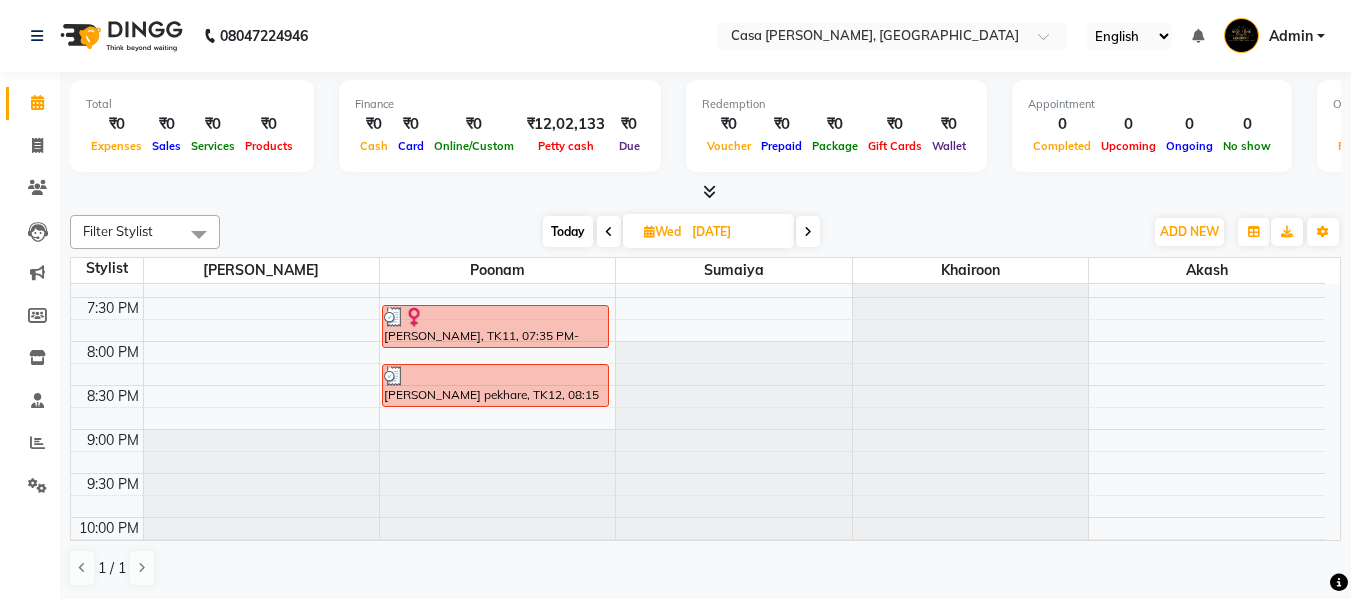 click at bounding box center (808, 231) 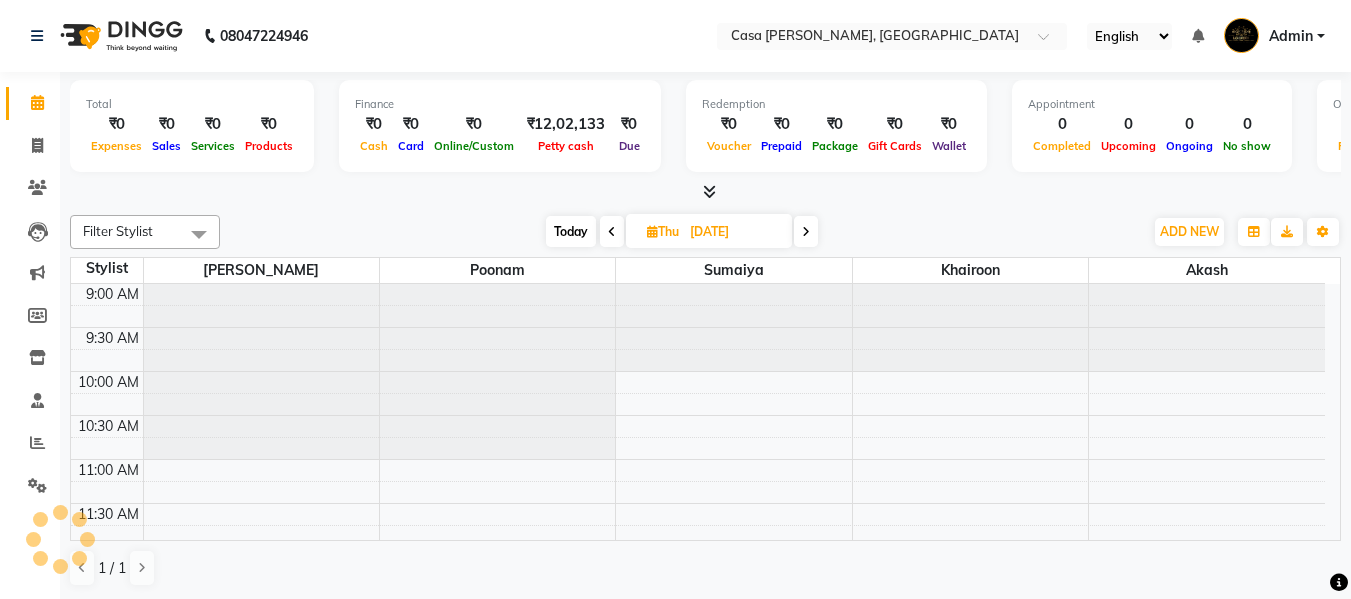 scroll, scrollTop: 177, scrollLeft: 0, axis: vertical 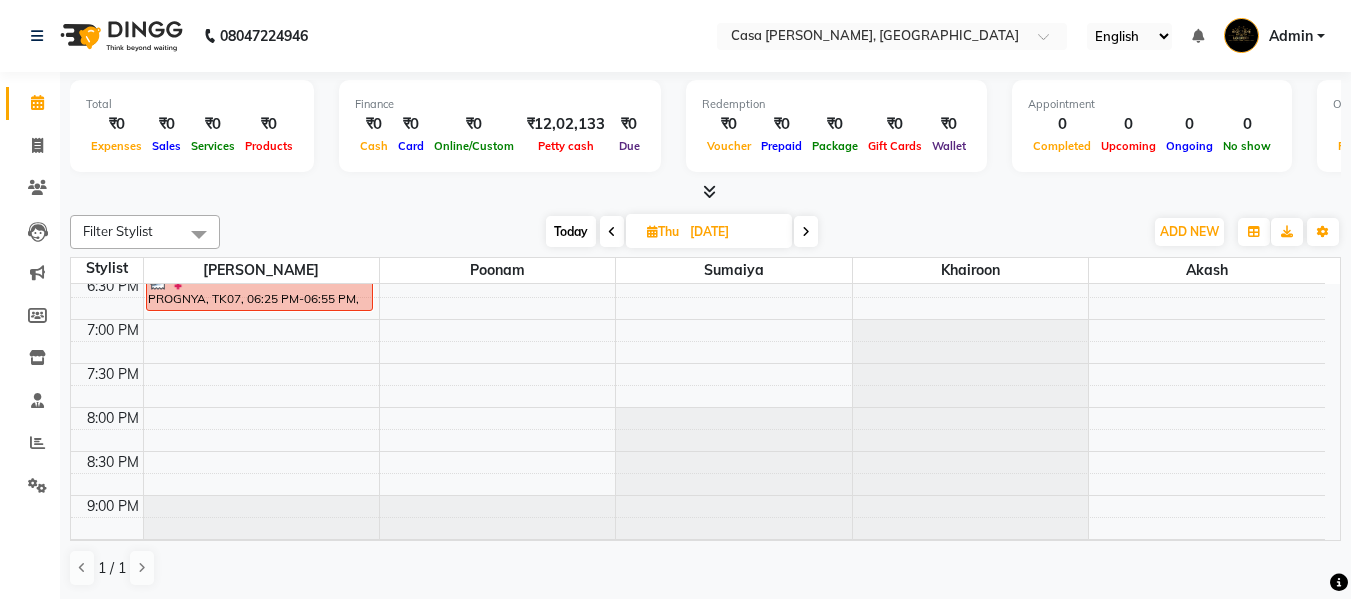 click at bounding box center (806, 232) 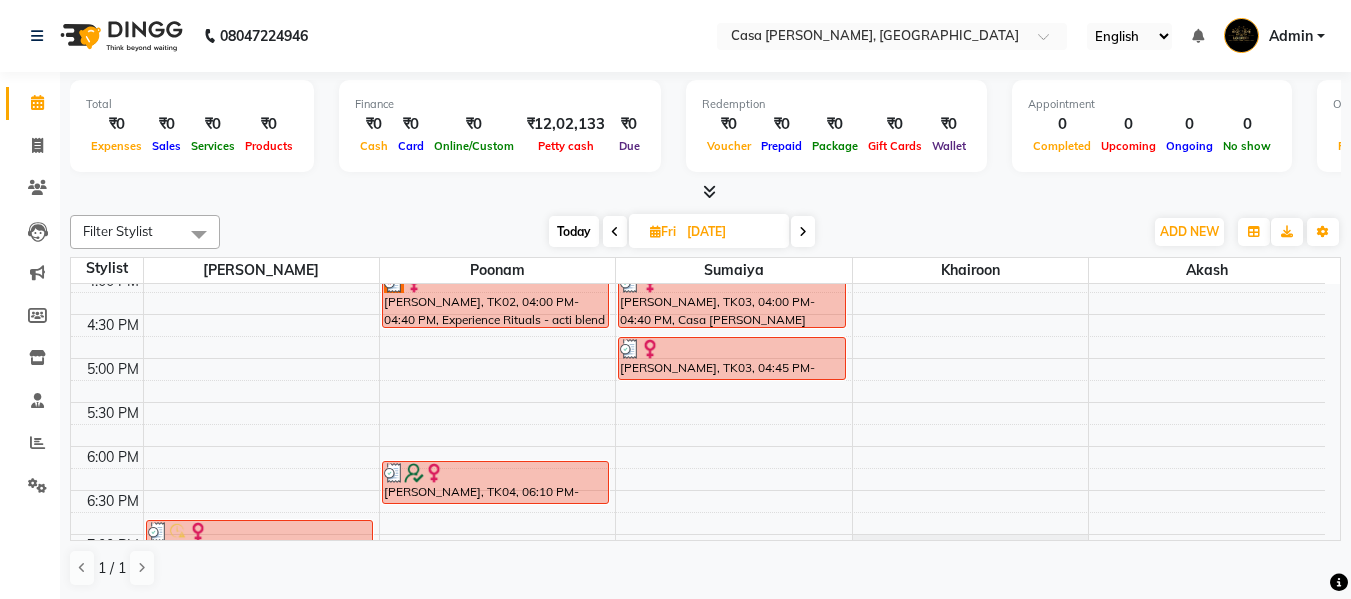 scroll, scrollTop: 643, scrollLeft: 0, axis: vertical 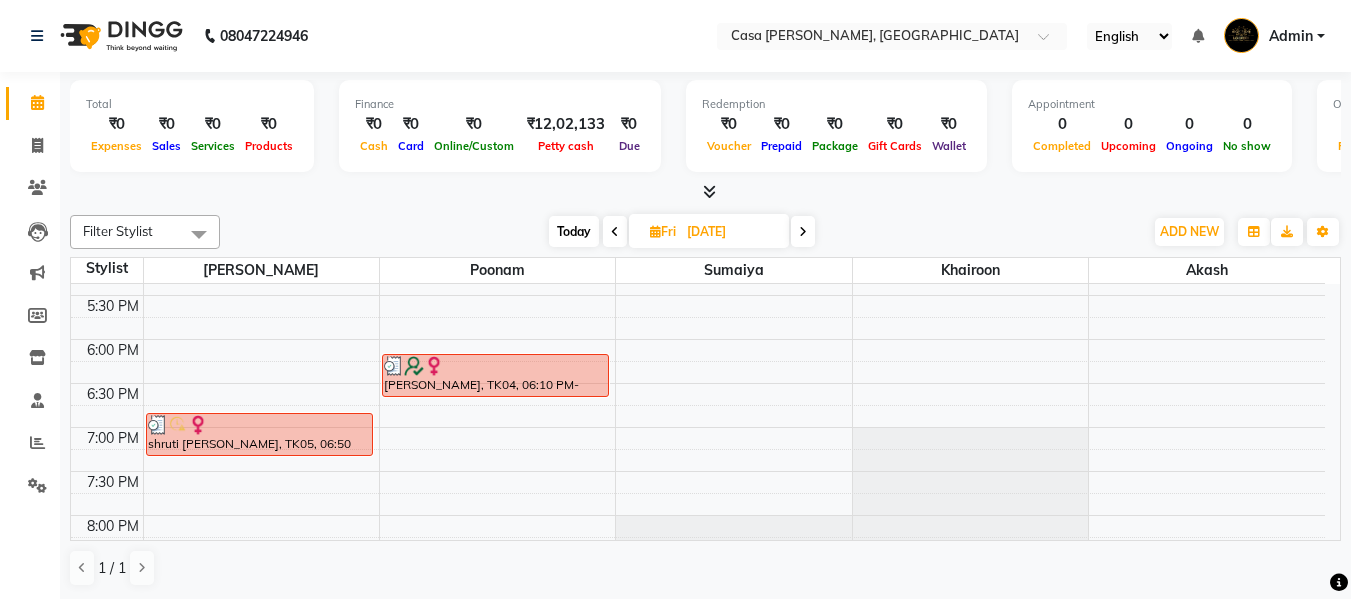 click at bounding box center [803, 231] 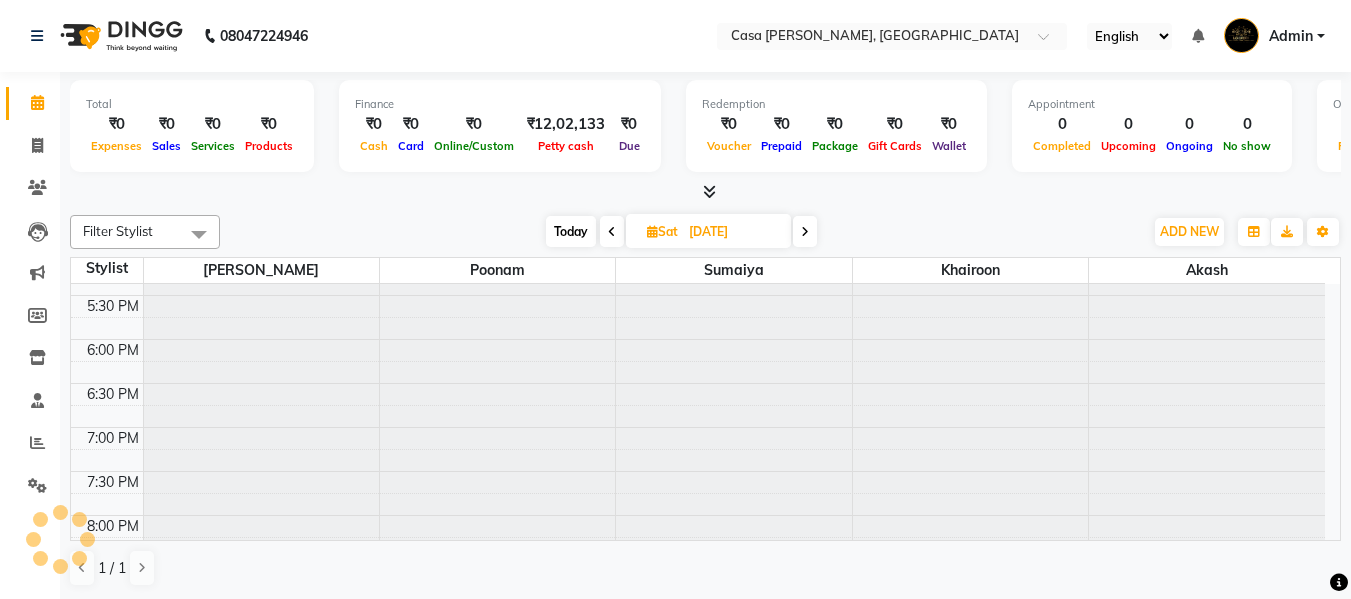 type on "[DATE]" 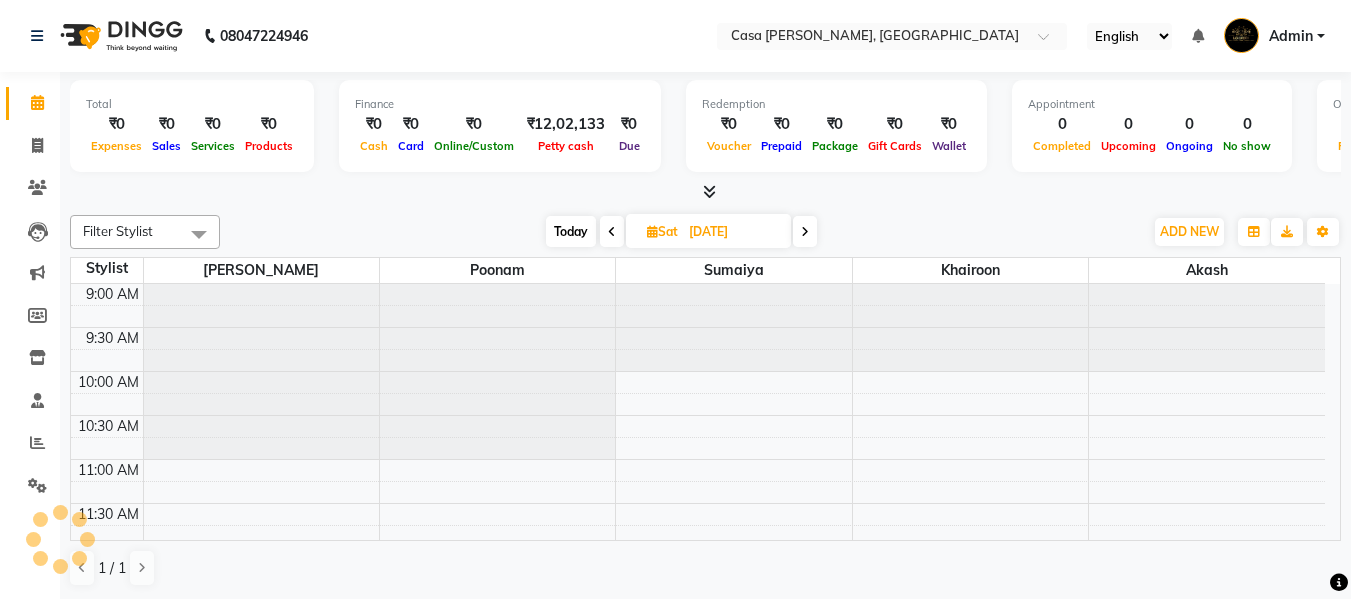 scroll, scrollTop: 177, scrollLeft: 0, axis: vertical 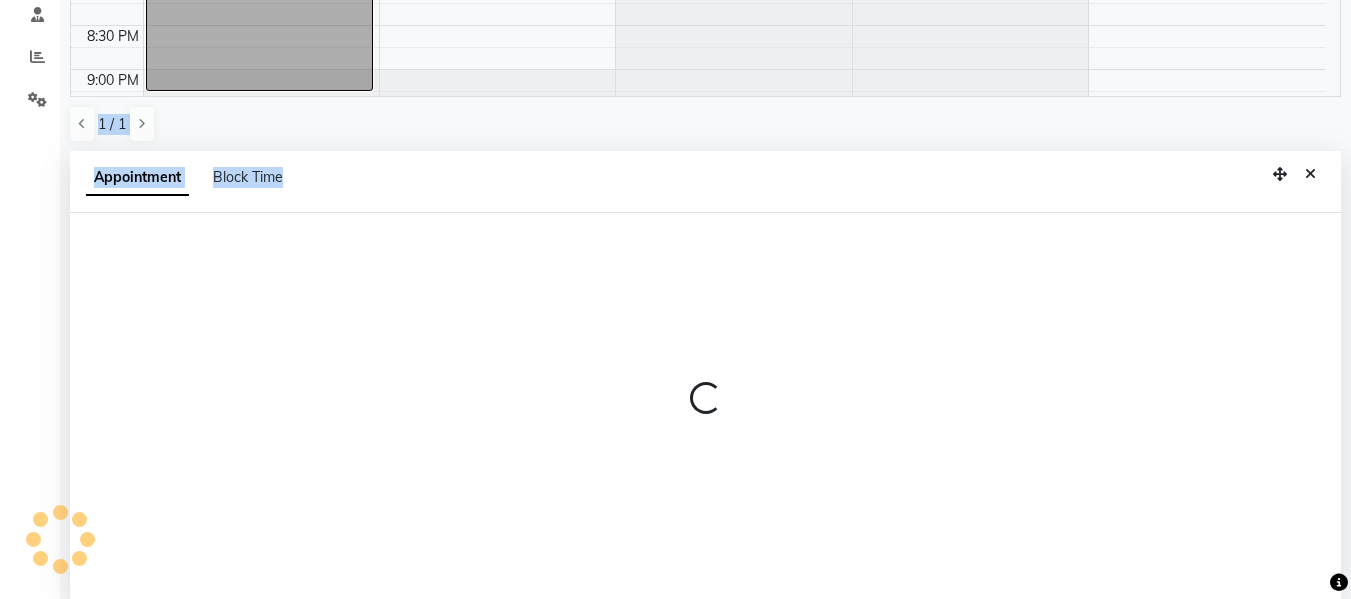 select on "55223" 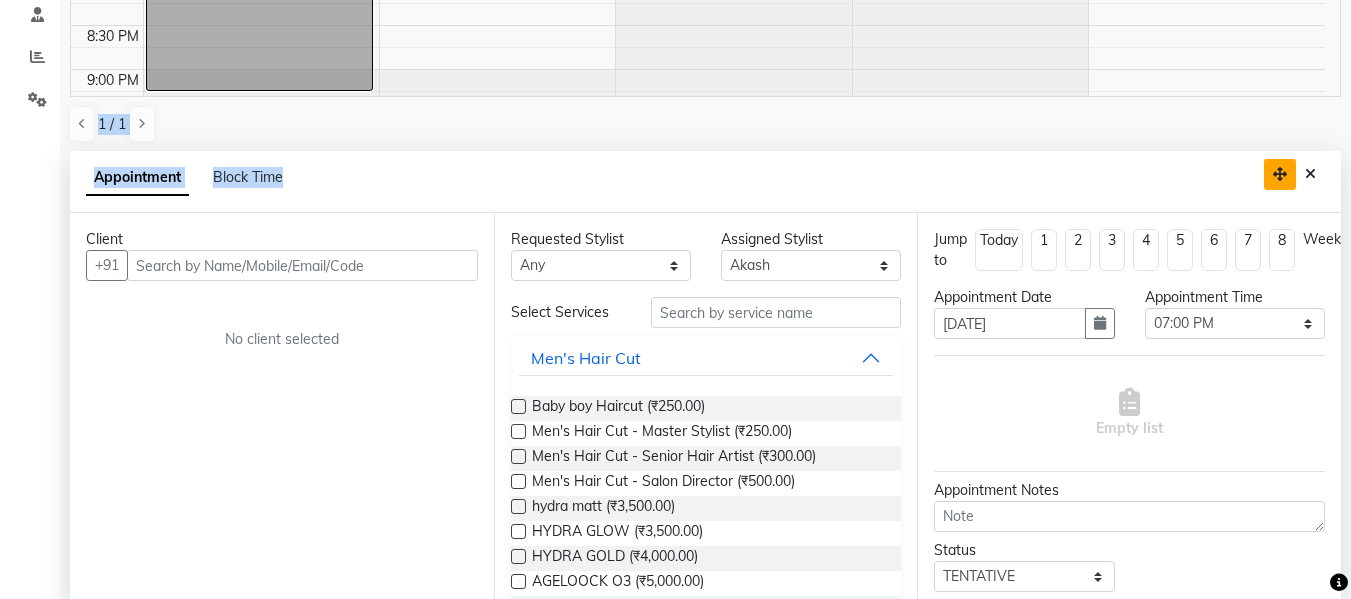 scroll, scrollTop: 393, scrollLeft: 0, axis: vertical 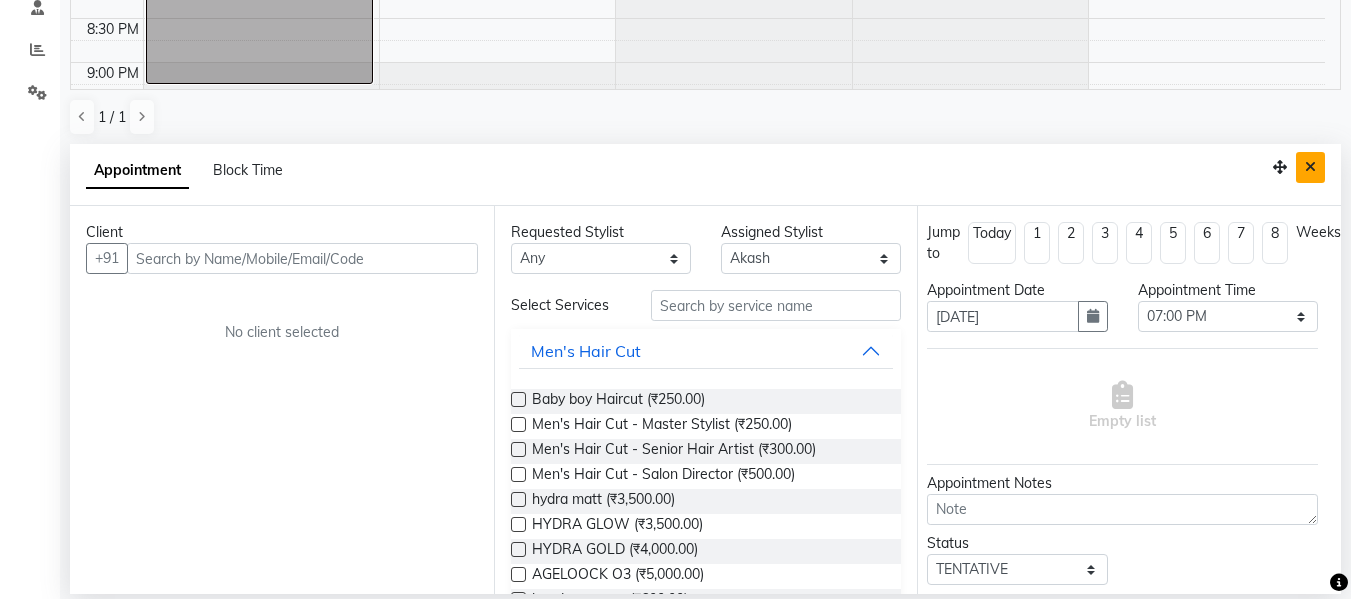 click at bounding box center [1310, 167] 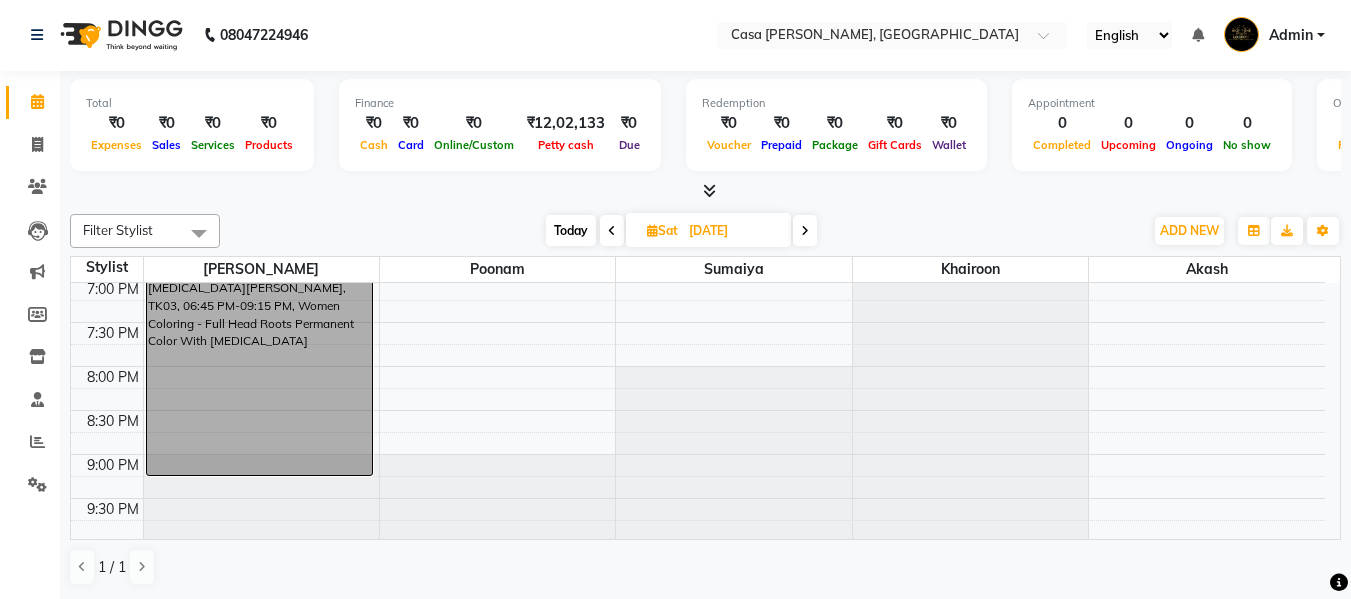 scroll, scrollTop: 1, scrollLeft: 0, axis: vertical 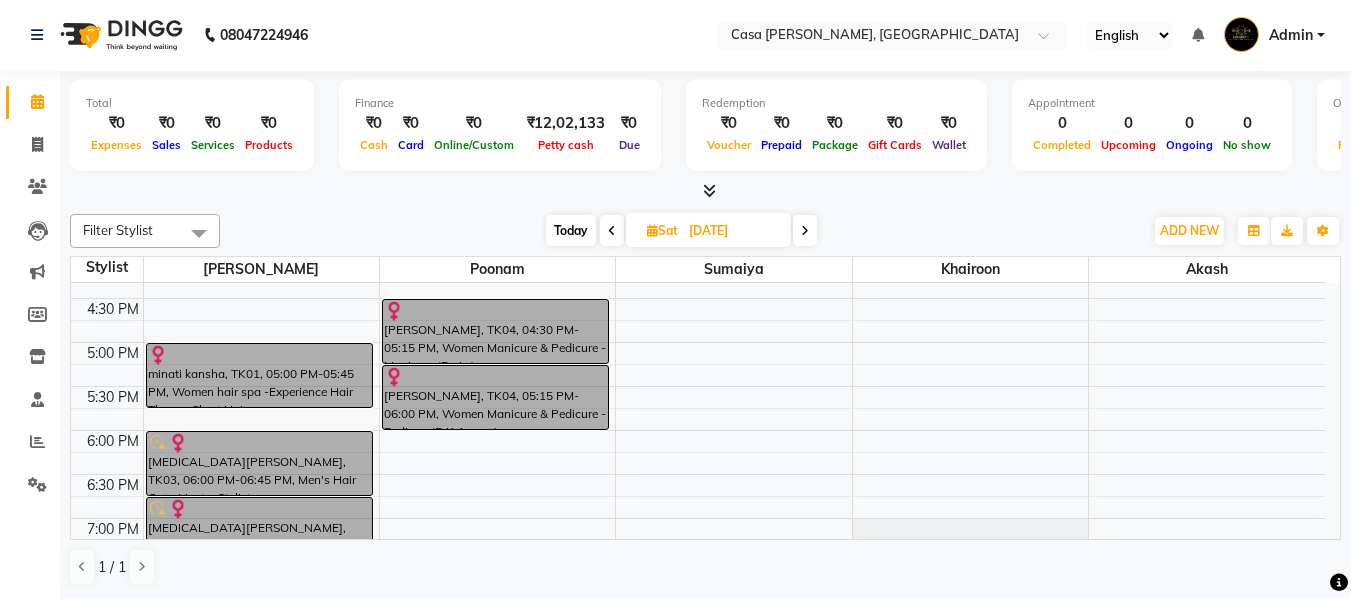 click at bounding box center [805, 230] 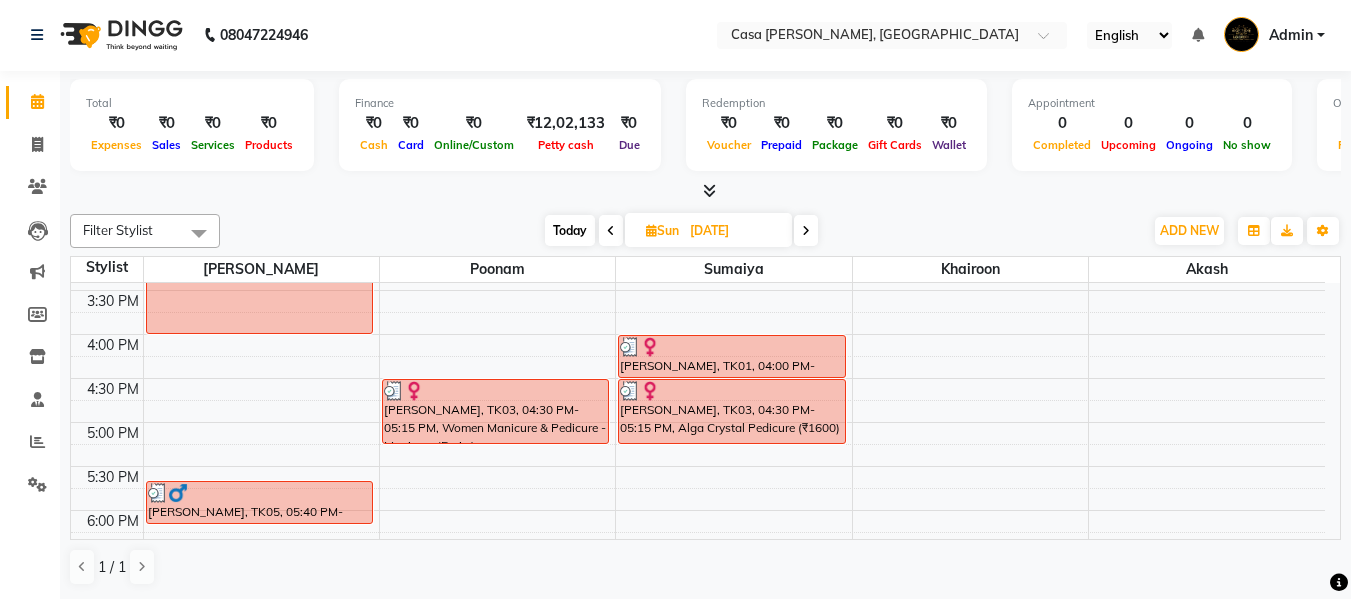 scroll, scrollTop: 604, scrollLeft: 0, axis: vertical 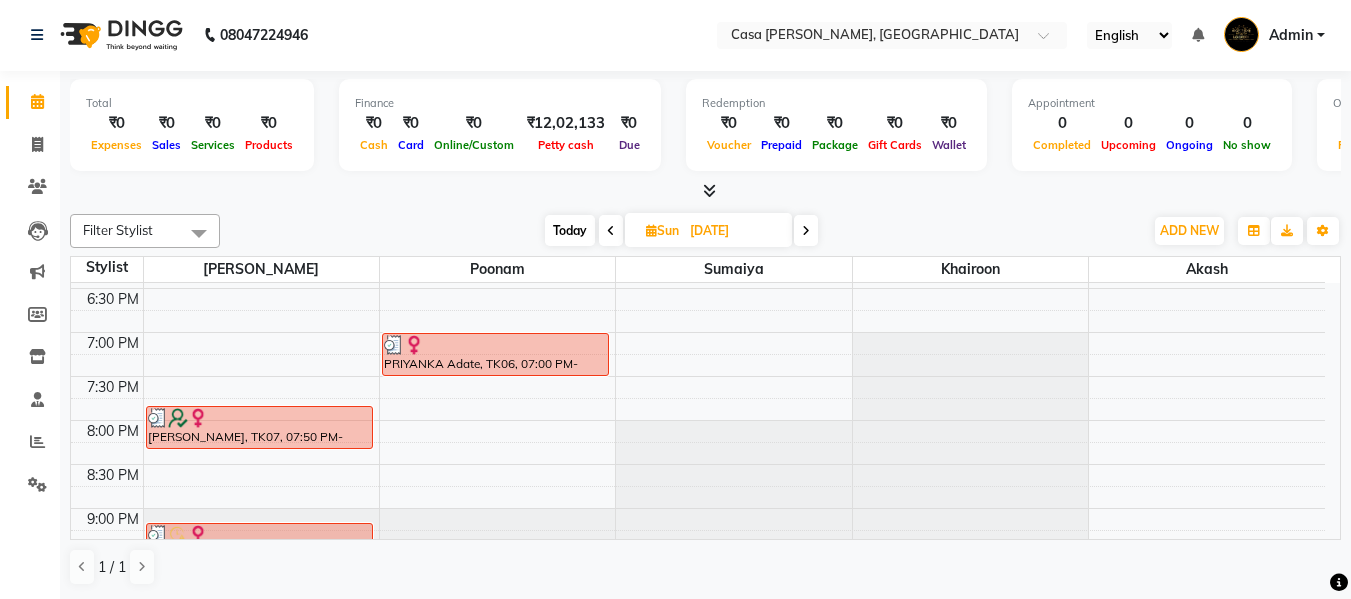 click at bounding box center [806, 230] 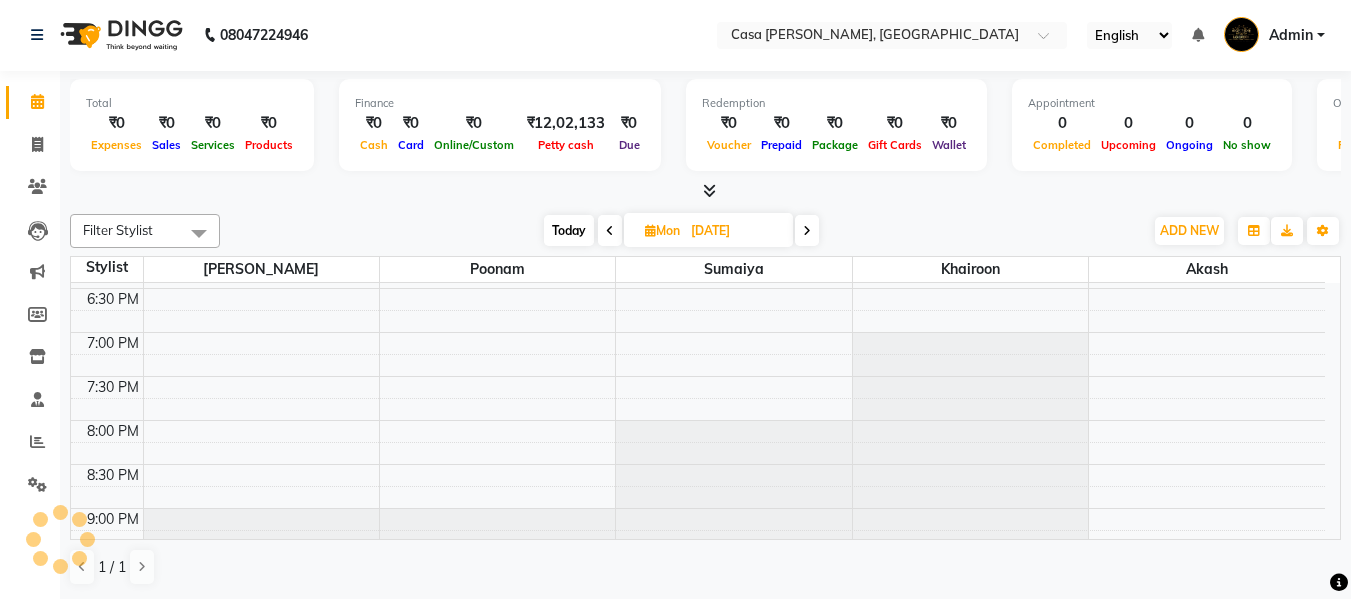 scroll, scrollTop: 177, scrollLeft: 0, axis: vertical 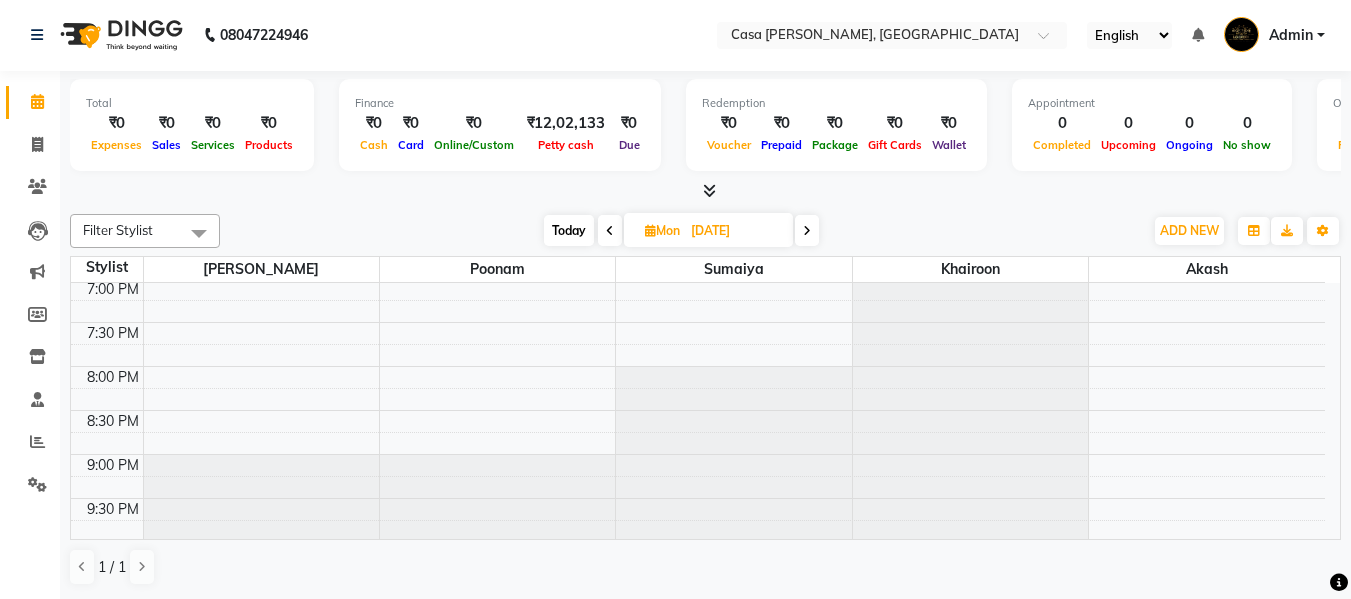 click at bounding box center [807, 230] 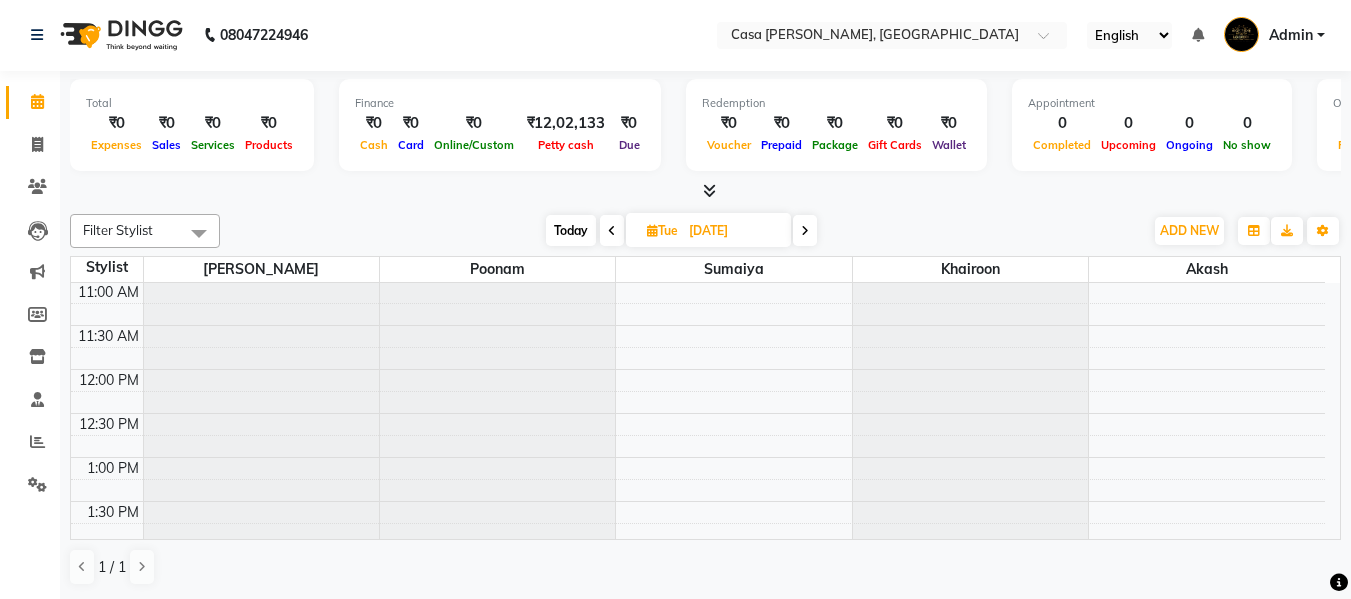 click at bounding box center [805, 230] 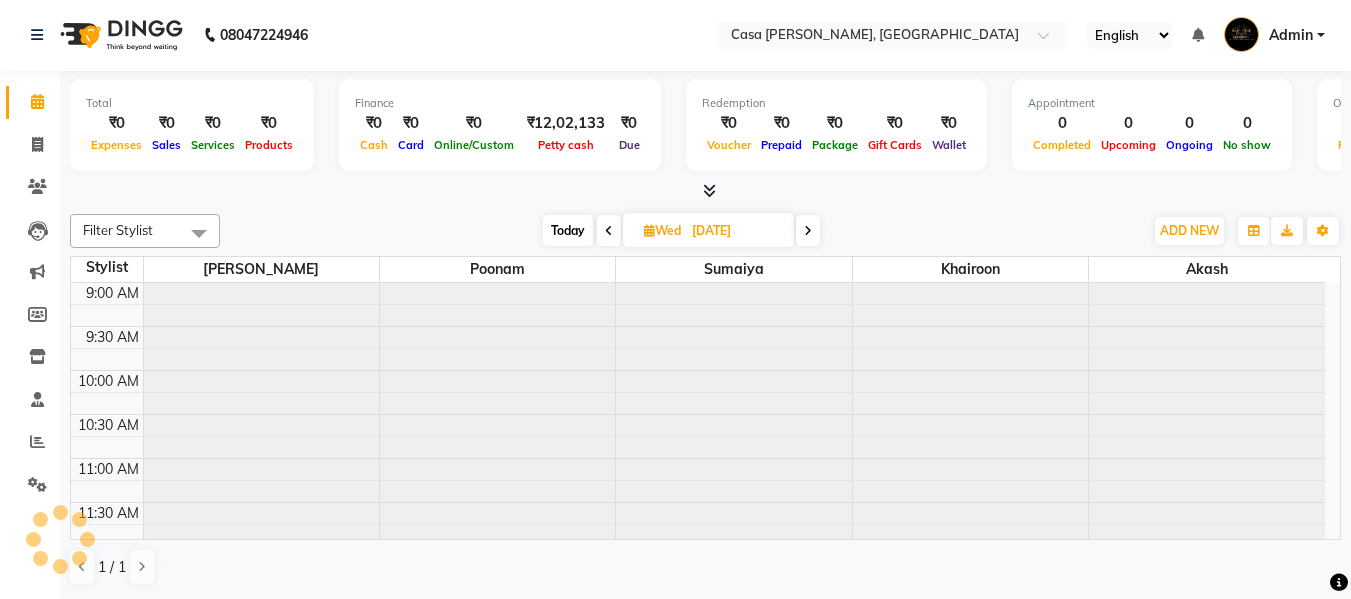 scroll, scrollTop: 177, scrollLeft: 0, axis: vertical 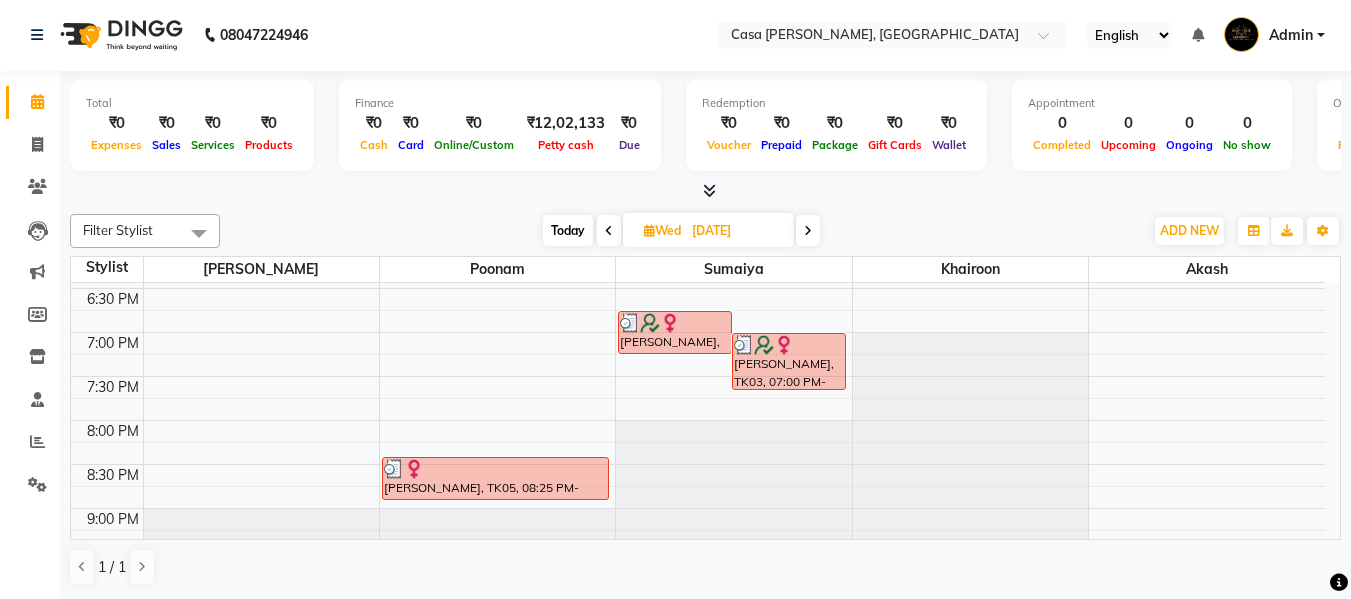 click at bounding box center (808, 231) 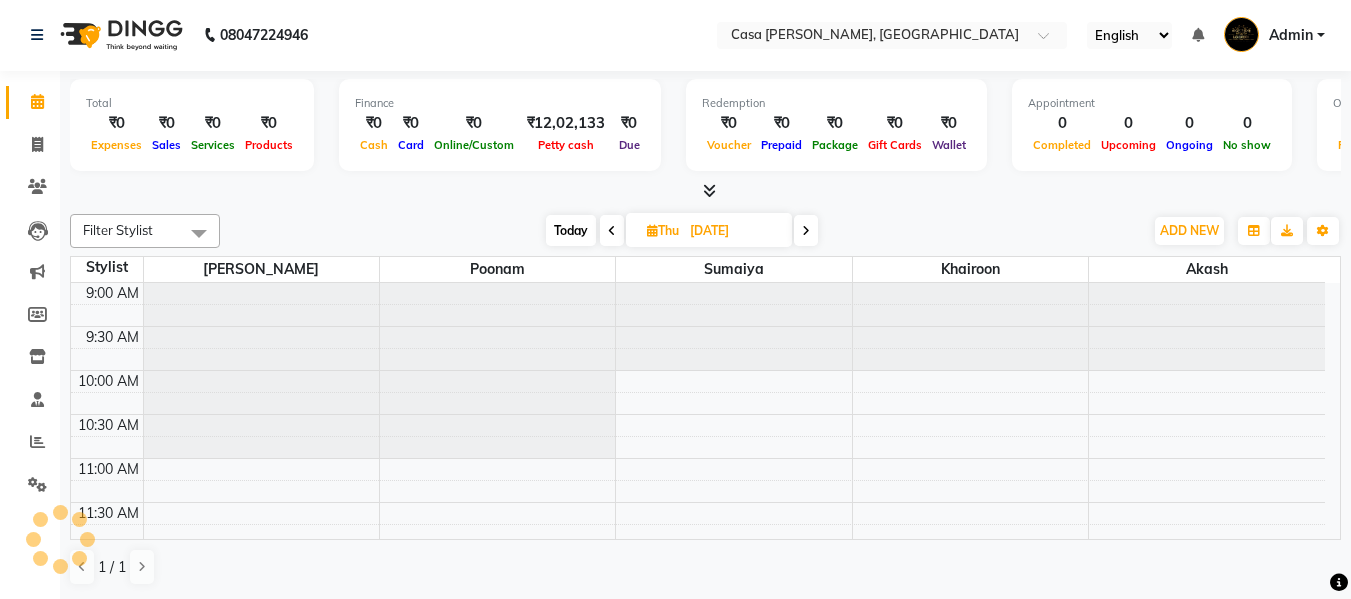 scroll, scrollTop: 177, scrollLeft: 0, axis: vertical 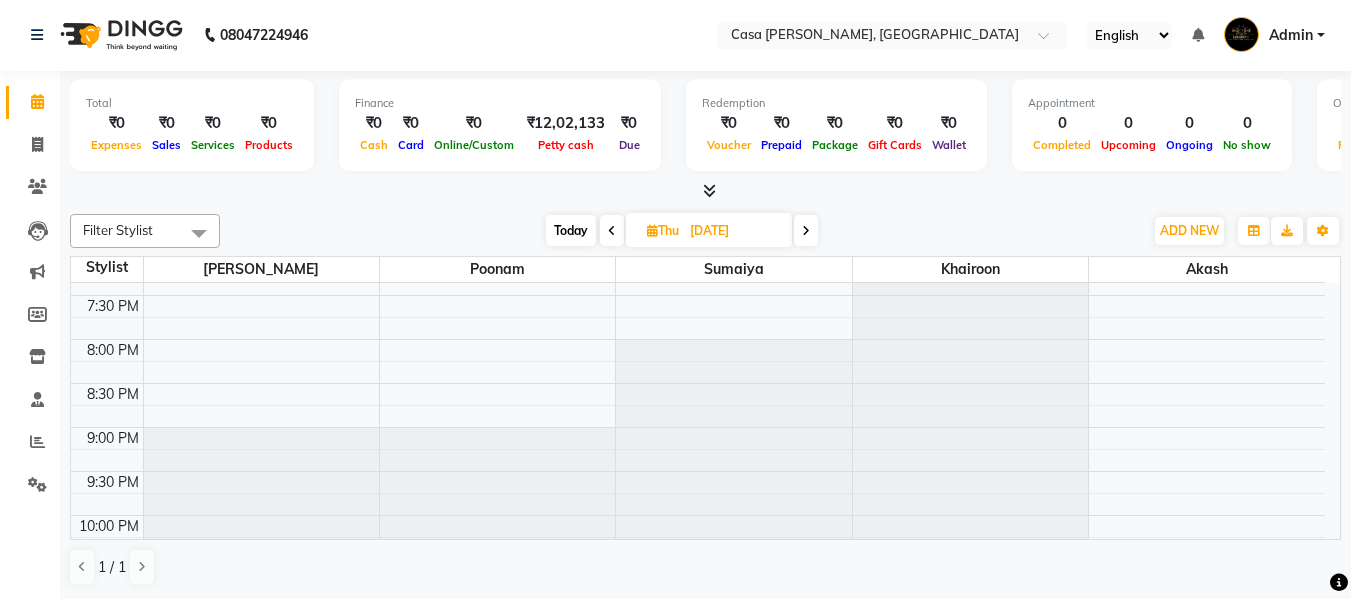 click at bounding box center [806, 231] 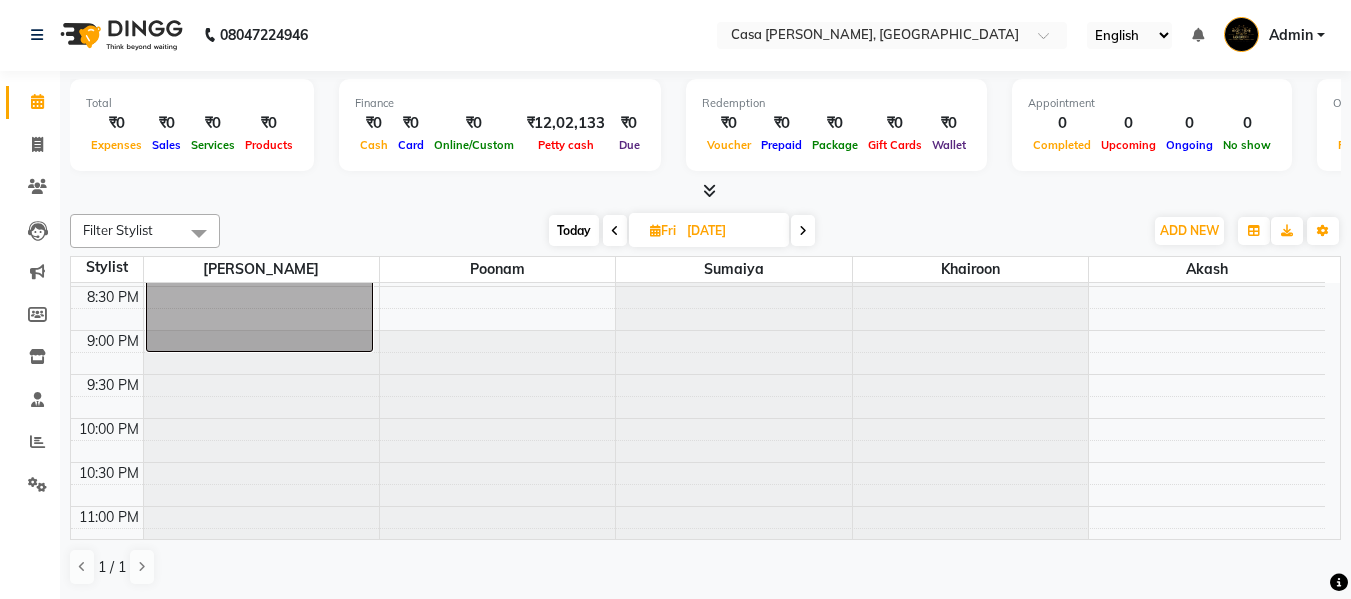 scroll, scrollTop: 1016, scrollLeft: 0, axis: vertical 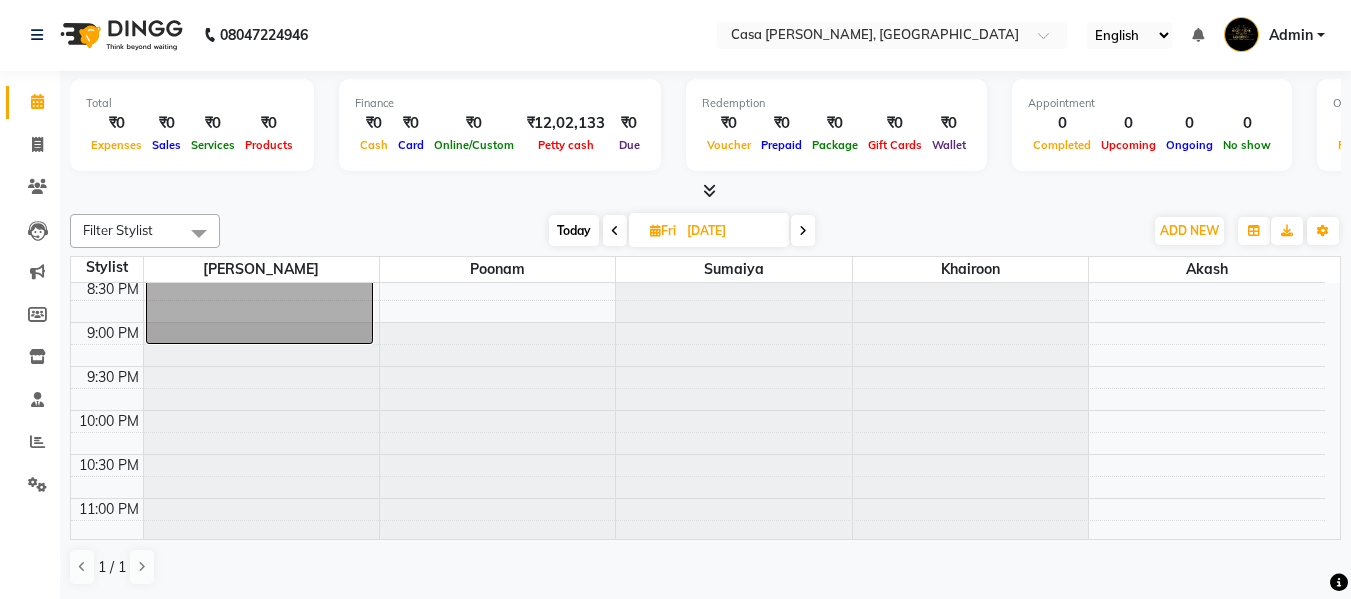 click at bounding box center (803, 230) 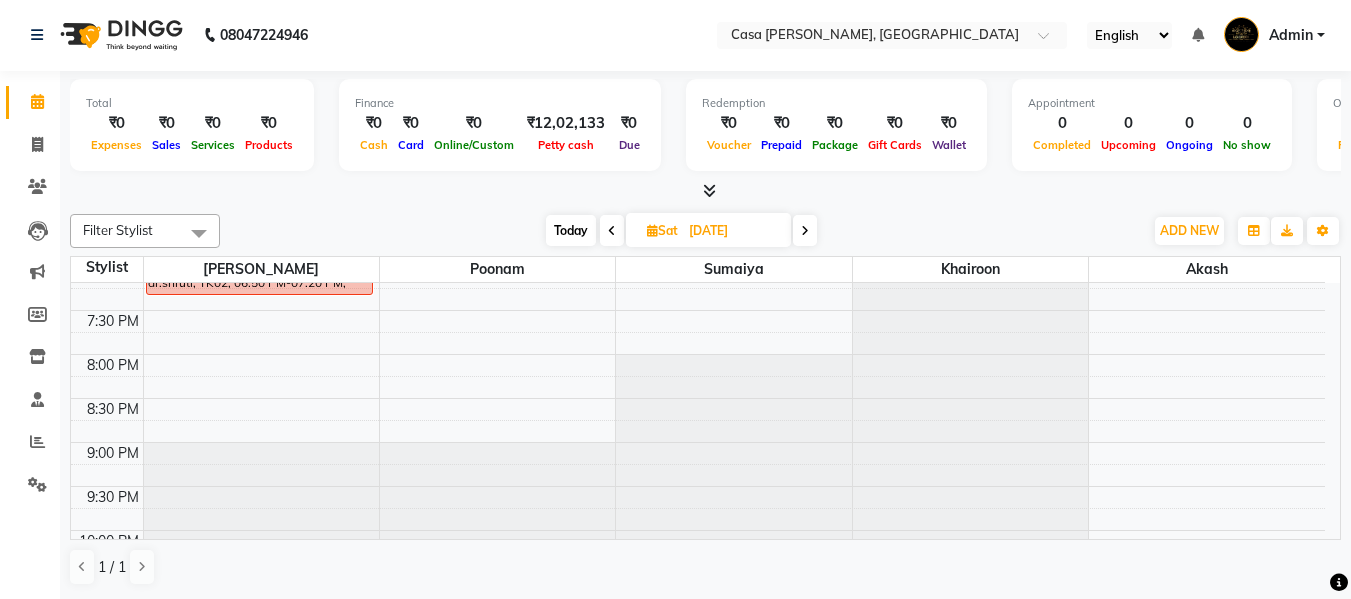 scroll, scrollTop: 936, scrollLeft: 0, axis: vertical 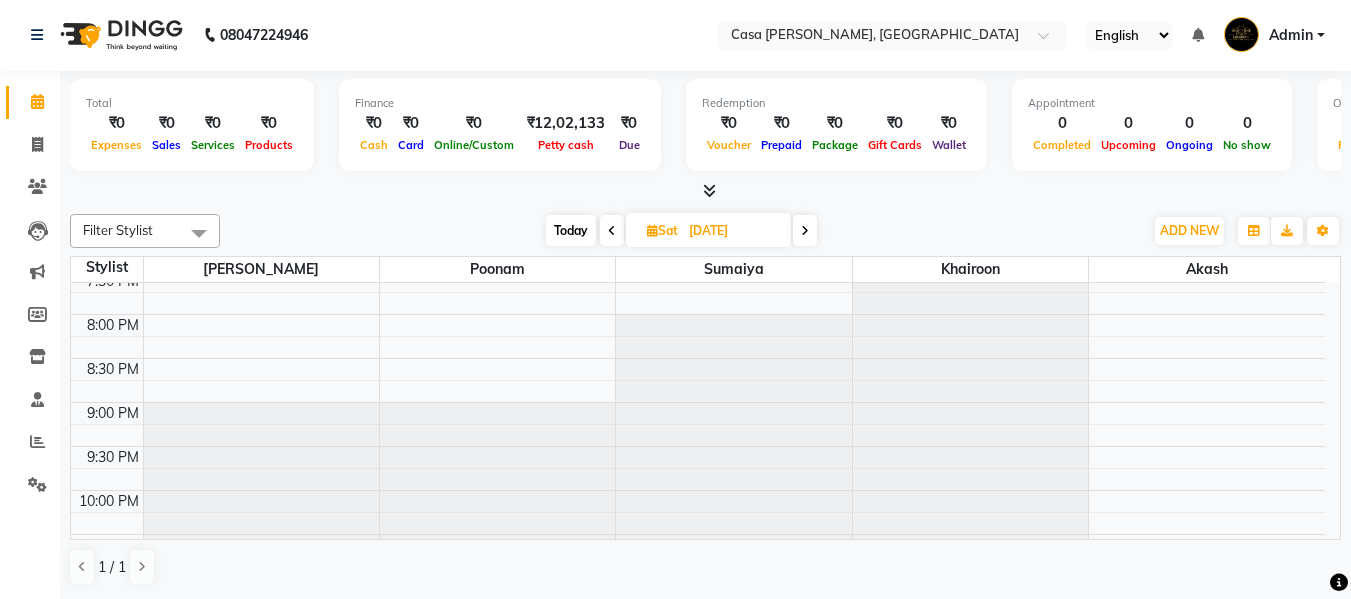click at bounding box center (805, 231) 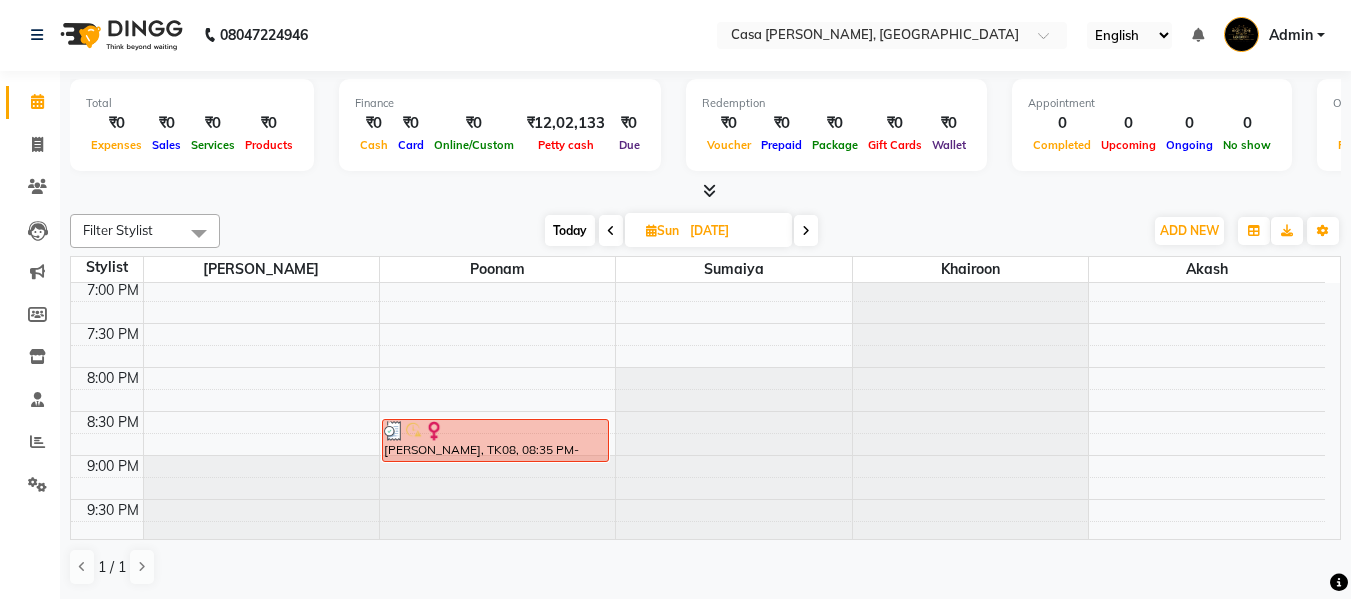 scroll, scrollTop: 964, scrollLeft: 0, axis: vertical 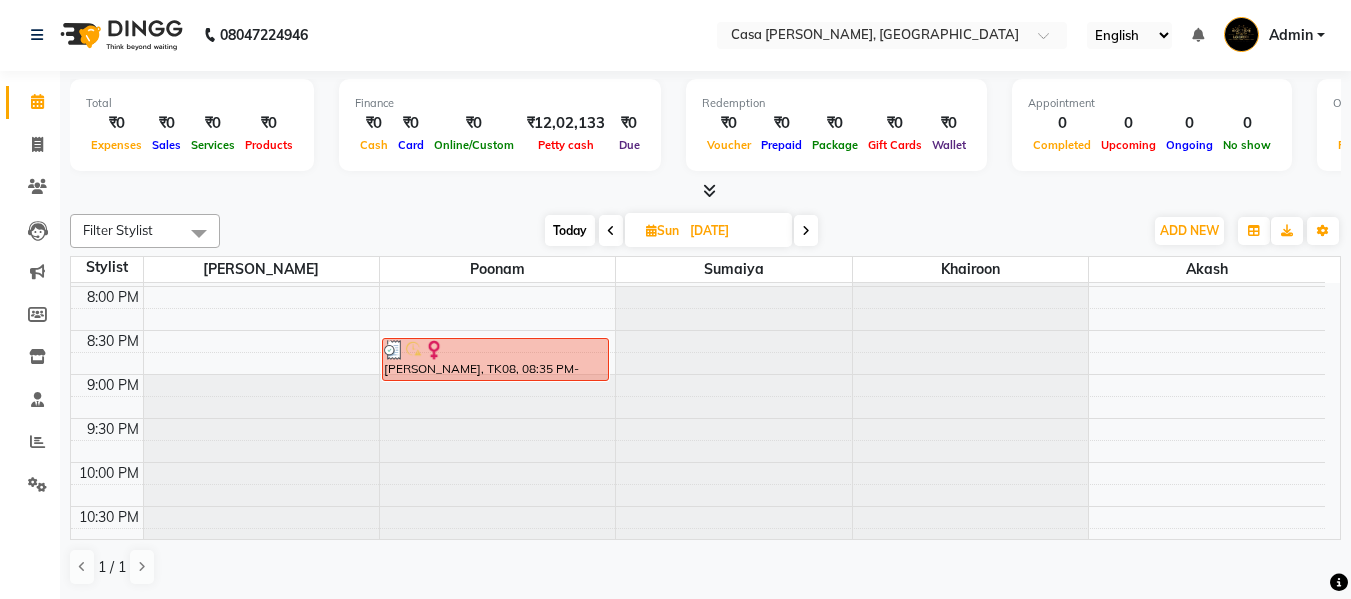 click at bounding box center (806, 231) 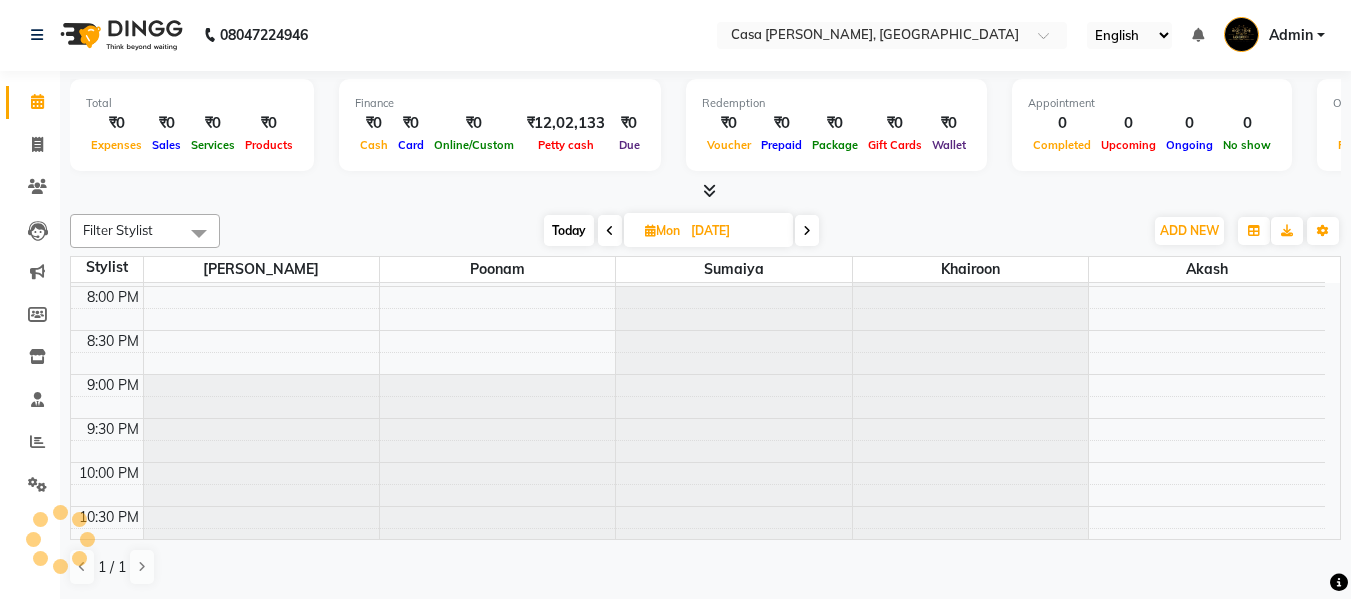 scroll, scrollTop: 177, scrollLeft: 0, axis: vertical 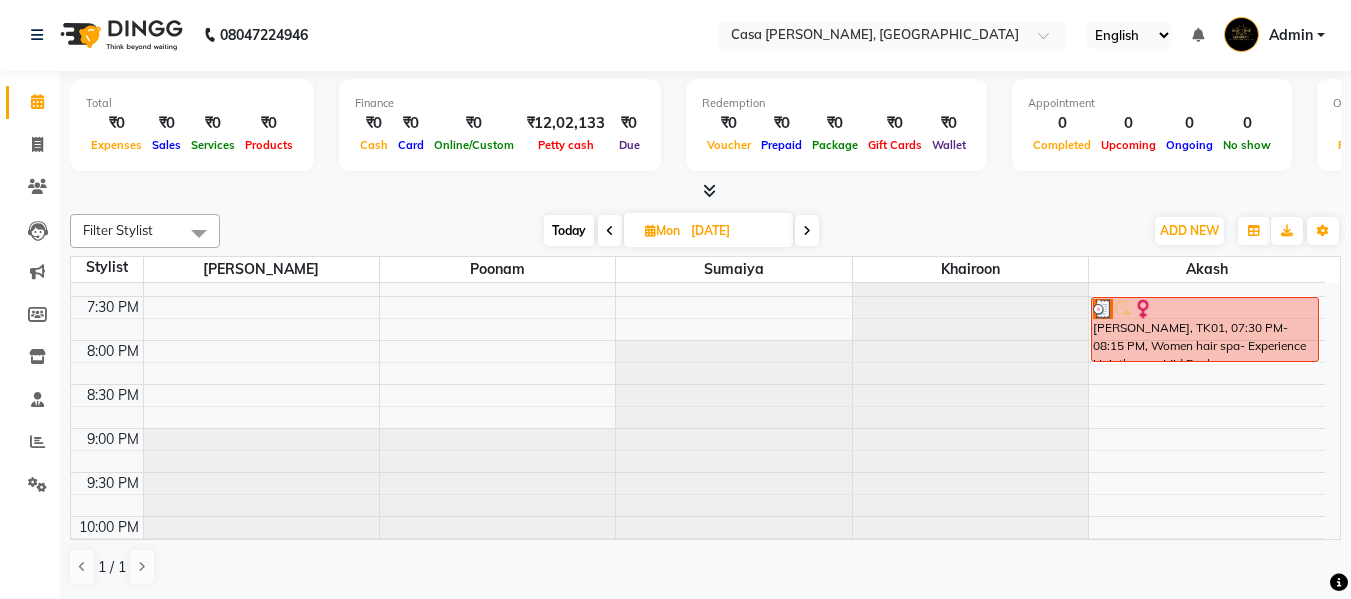 click at bounding box center (807, 231) 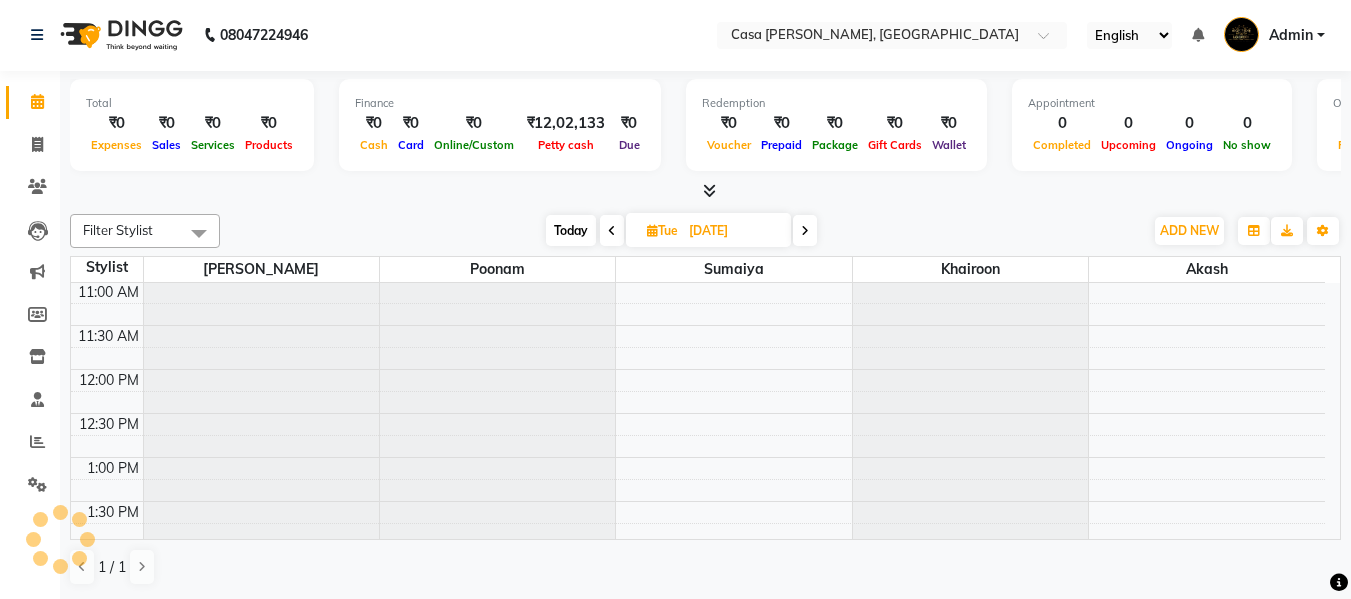 click at bounding box center [805, 231] 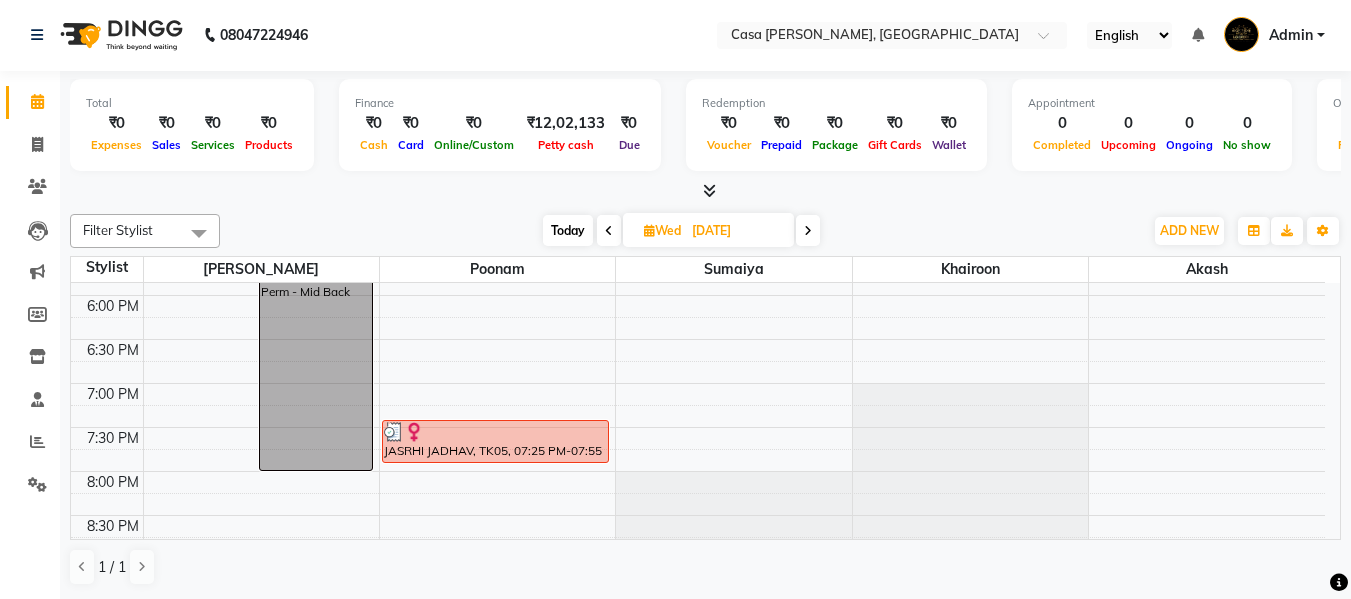 scroll, scrollTop: 790, scrollLeft: 0, axis: vertical 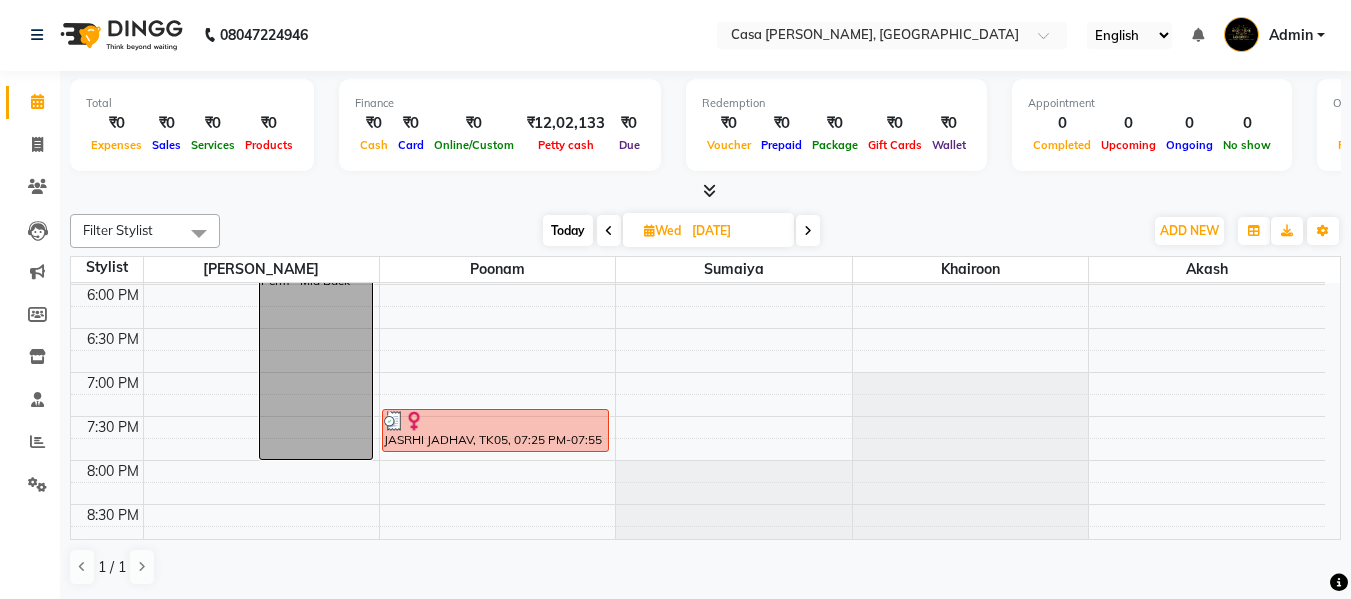 click at bounding box center [808, 230] 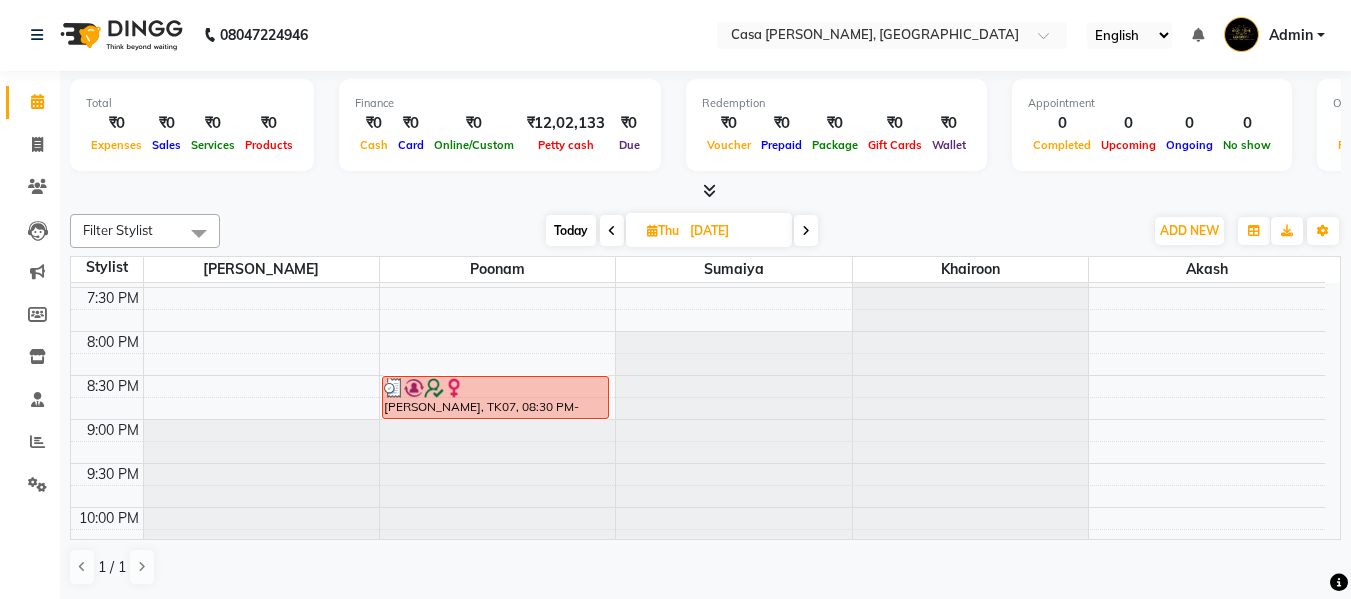 scroll, scrollTop: 937, scrollLeft: 0, axis: vertical 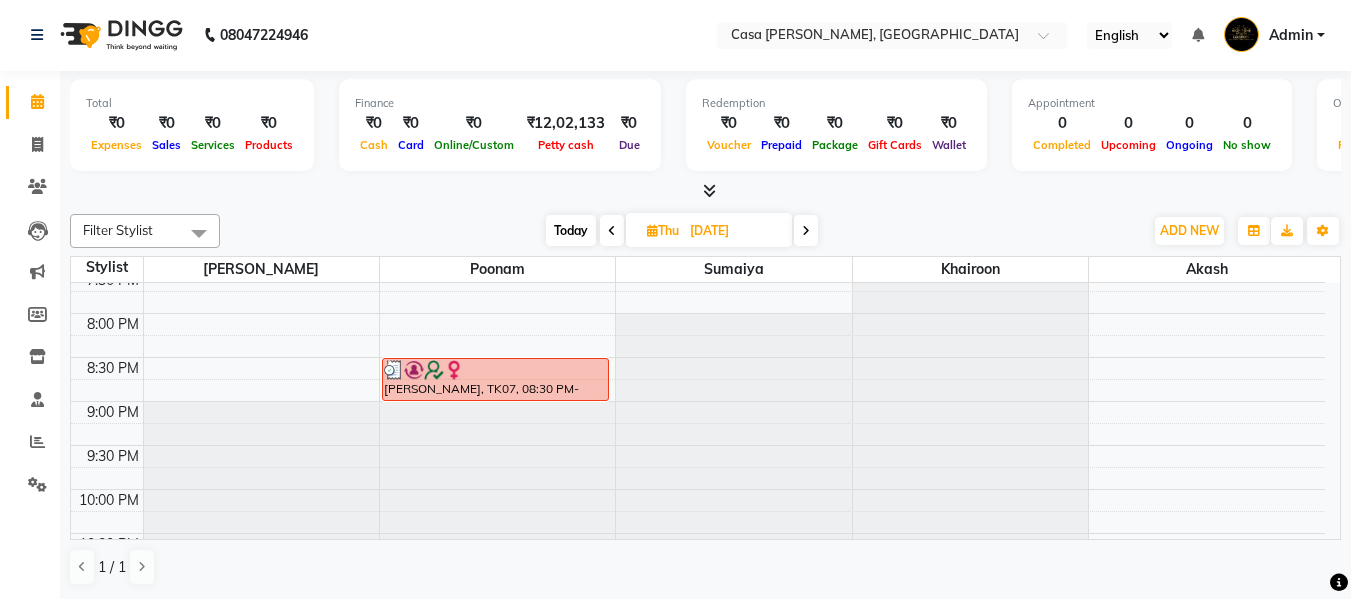 click at bounding box center [806, 231] 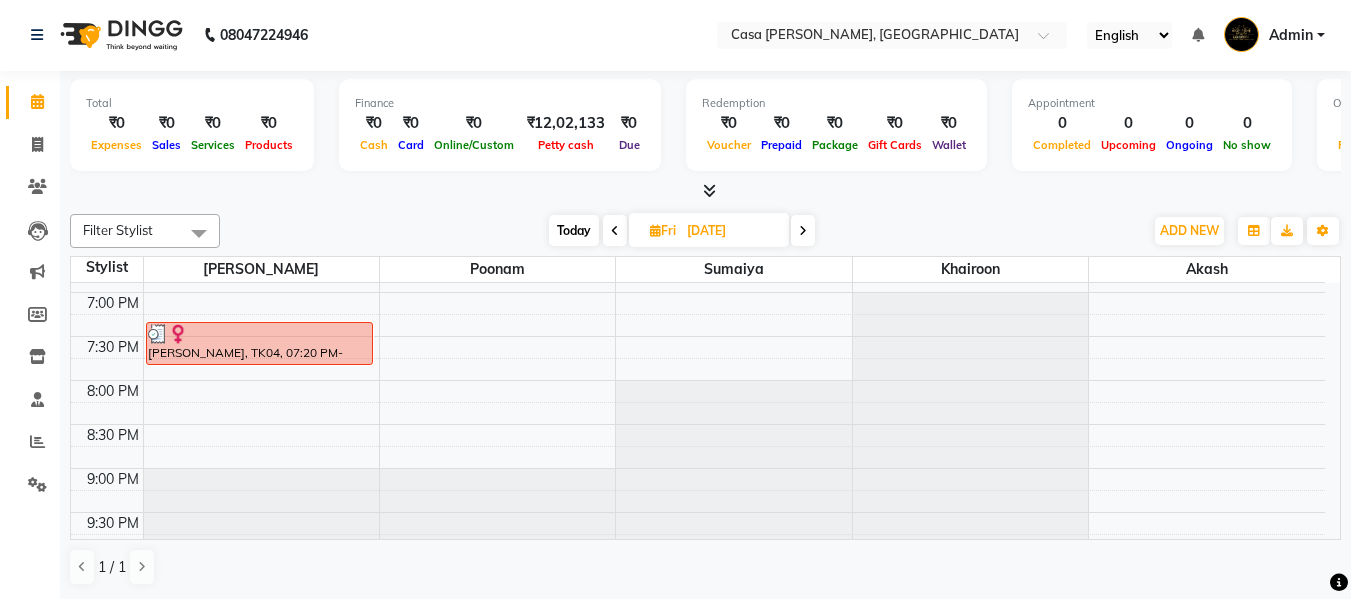 scroll, scrollTop: 910, scrollLeft: 0, axis: vertical 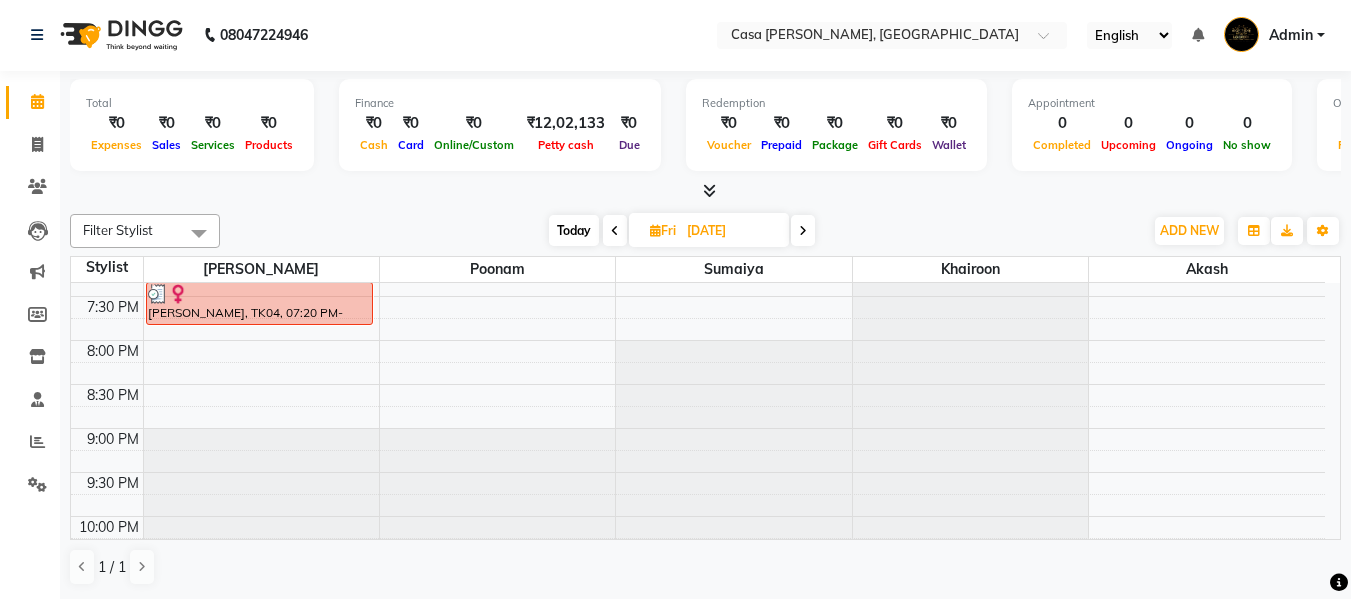 click at bounding box center [803, 230] 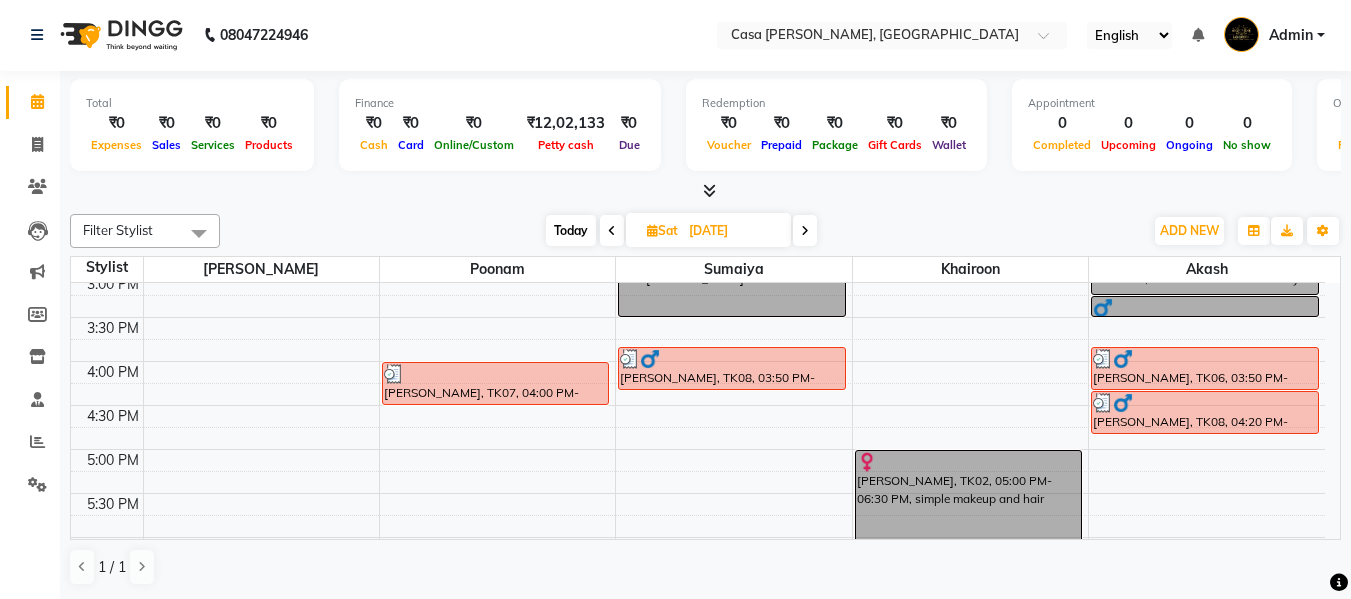 scroll, scrollTop: 577, scrollLeft: 0, axis: vertical 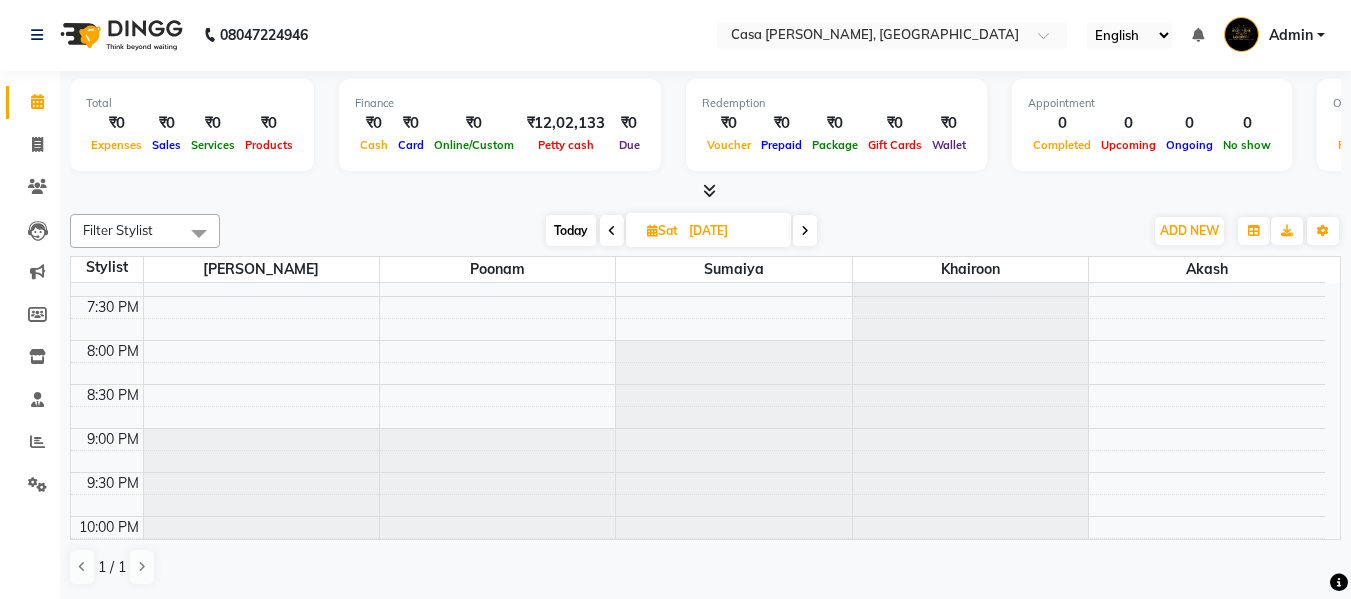 click at bounding box center [805, 231] 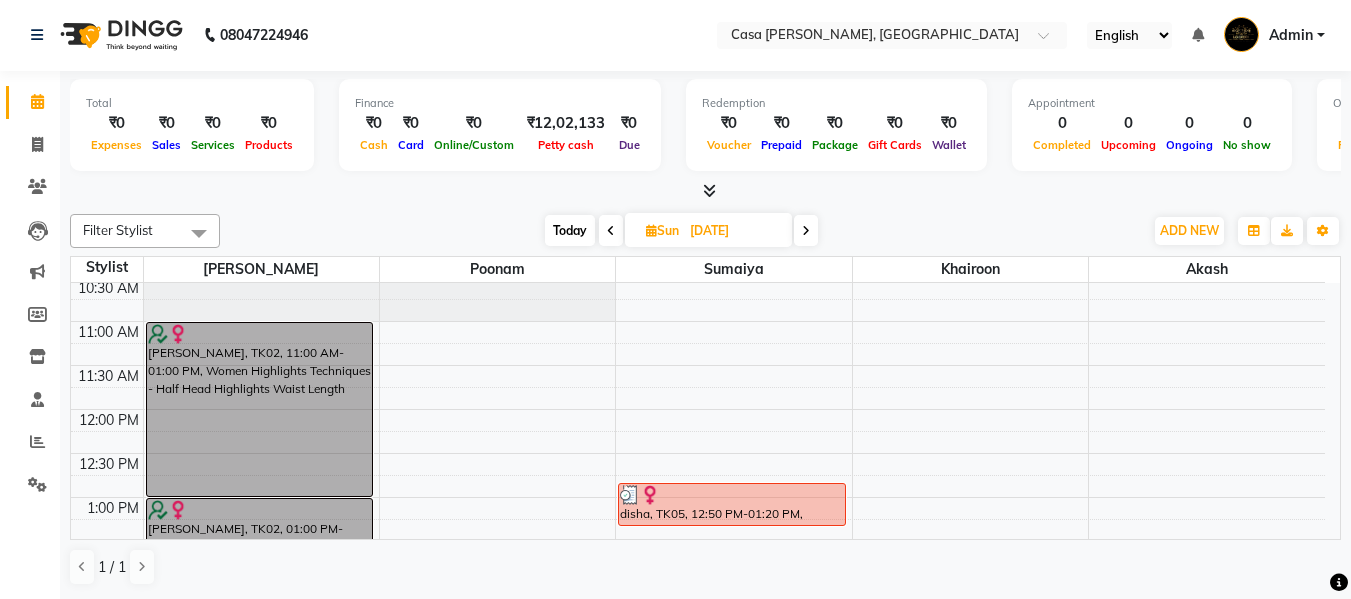 scroll, scrollTop: 97, scrollLeft: 0, axis: vertical 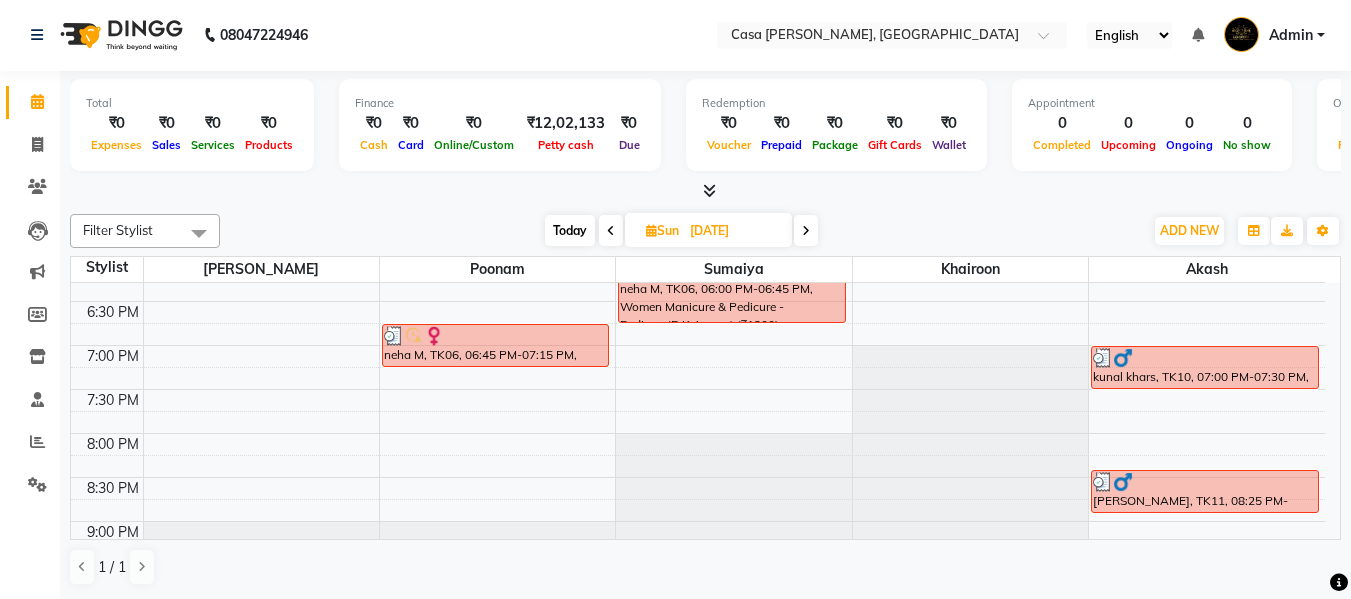 click at bounding box center (806, 231) 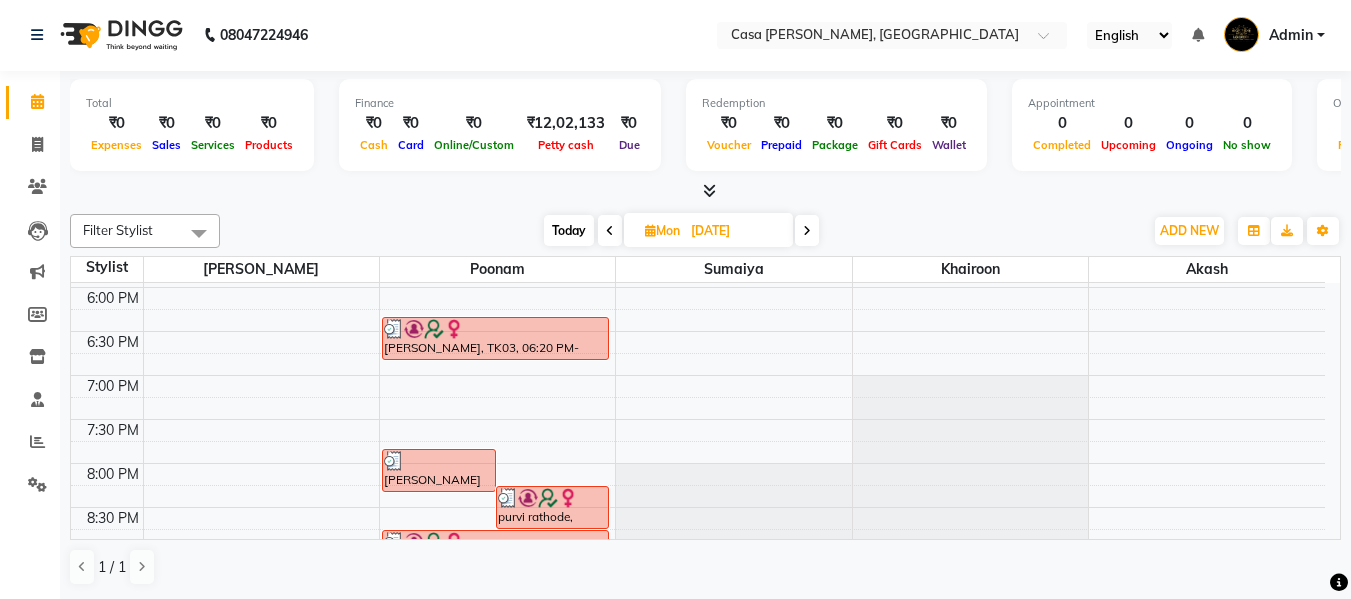 scroll, scrollTop: 817, scrollLeft: 0, axis: vertical 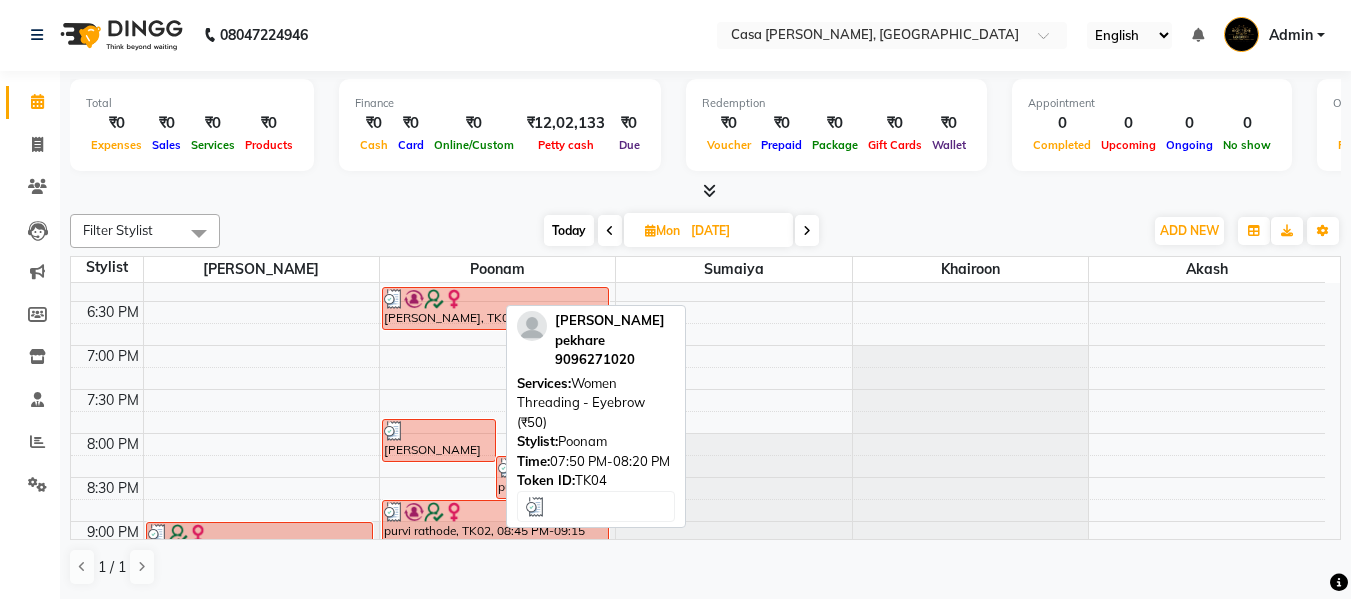 drag, startPoint x: 542, startPoint y: 316, endPoint x: 438, endPoint y: 443, distance: 164.14932 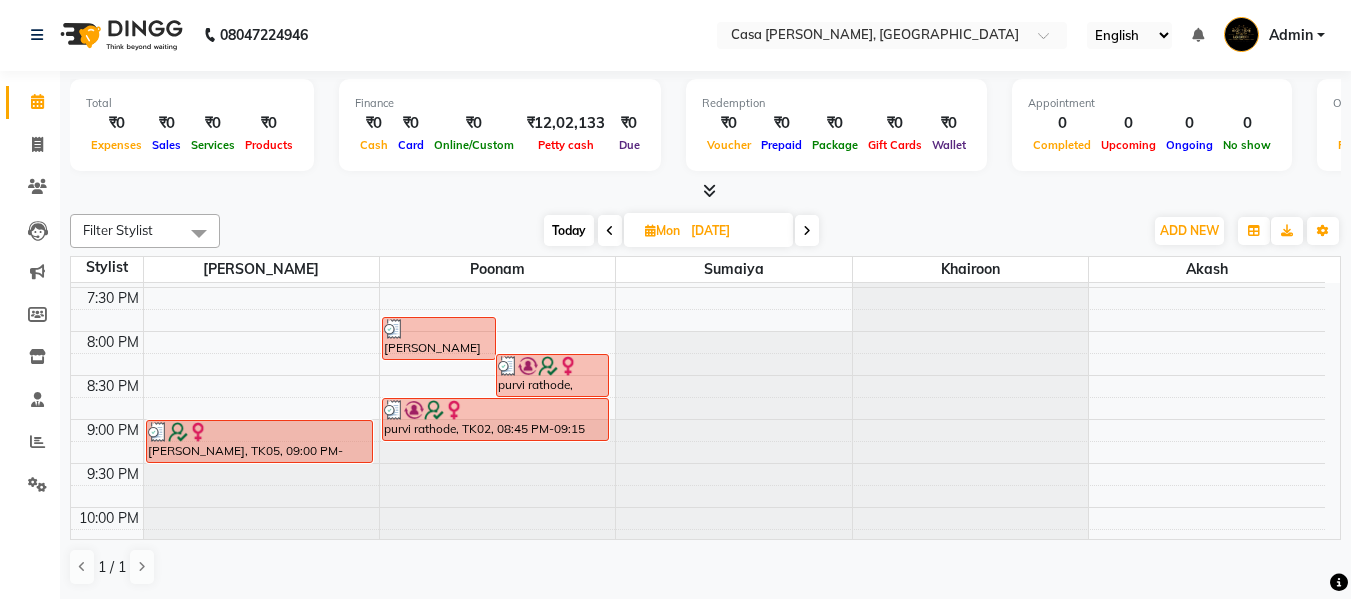 scroll, scrollTop: 937, scrollLeft: 0, axis: vertical 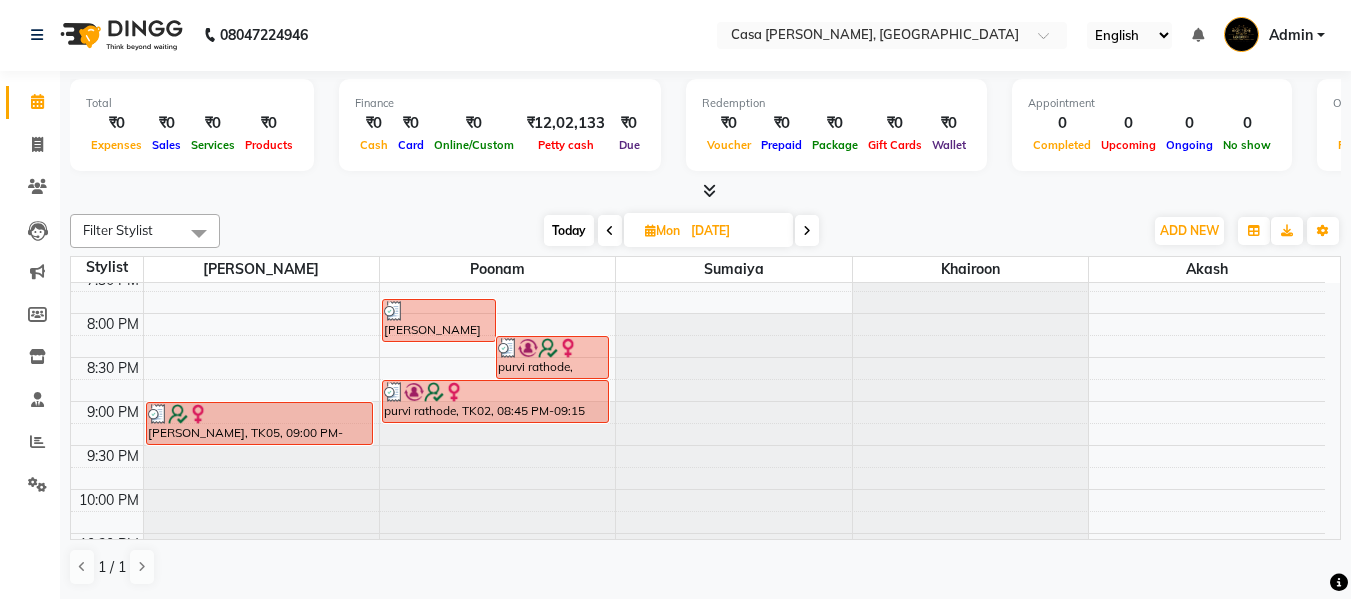 click at bounding box center [807, 231] 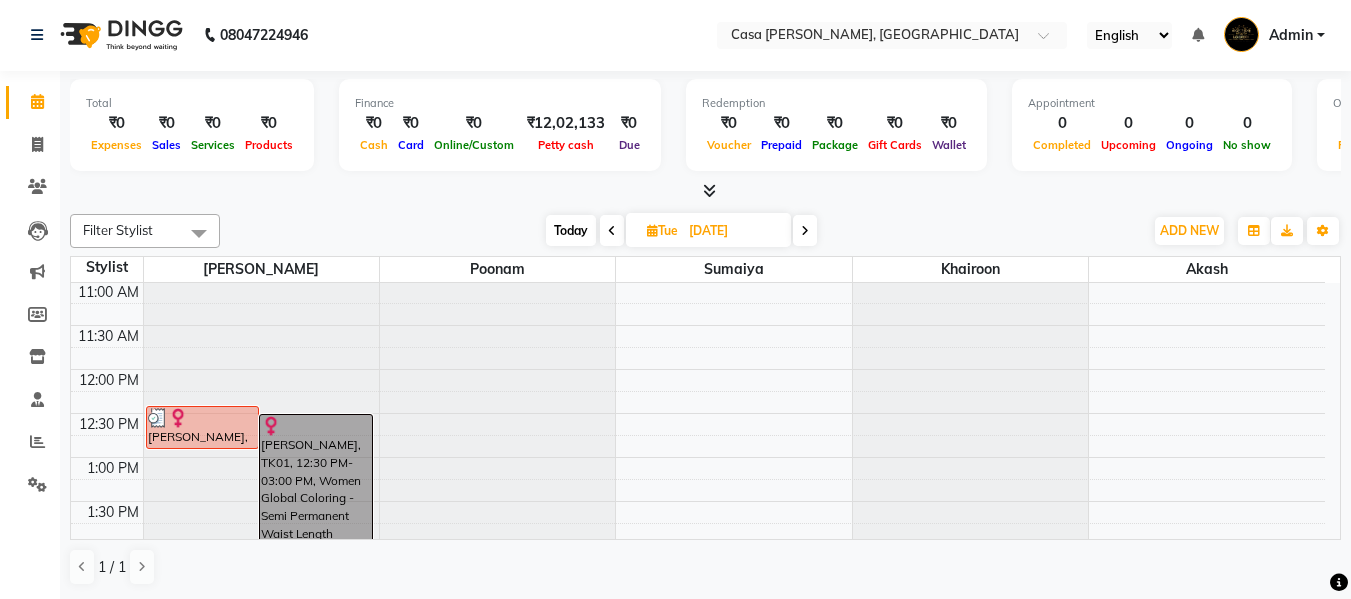 click at bounding box center [805, 231] 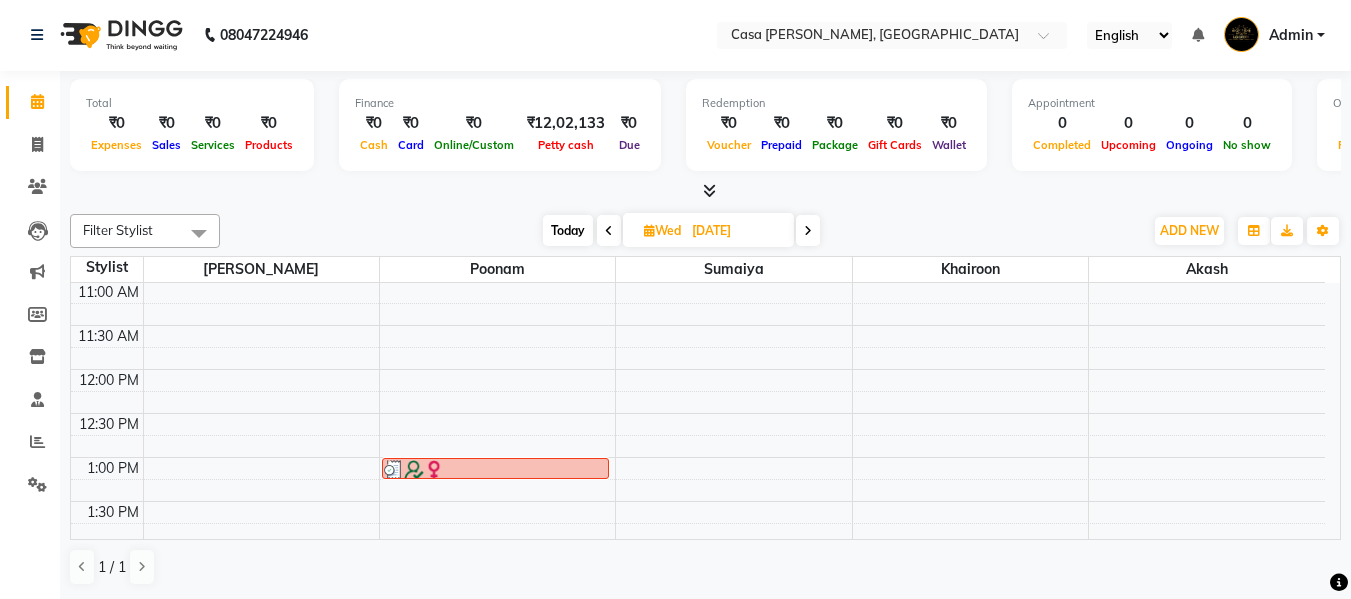 click at bounding box center (609, 230) 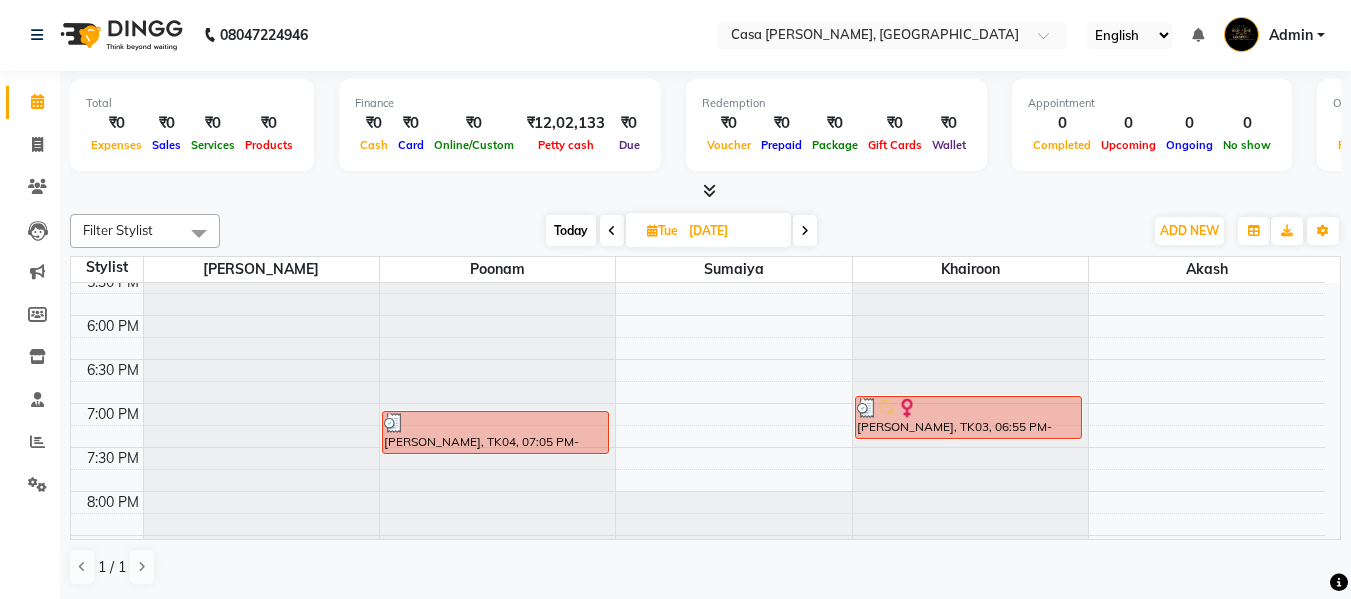 scroll, scrollTop: 777, scrollLeft: 0, axis: vertical 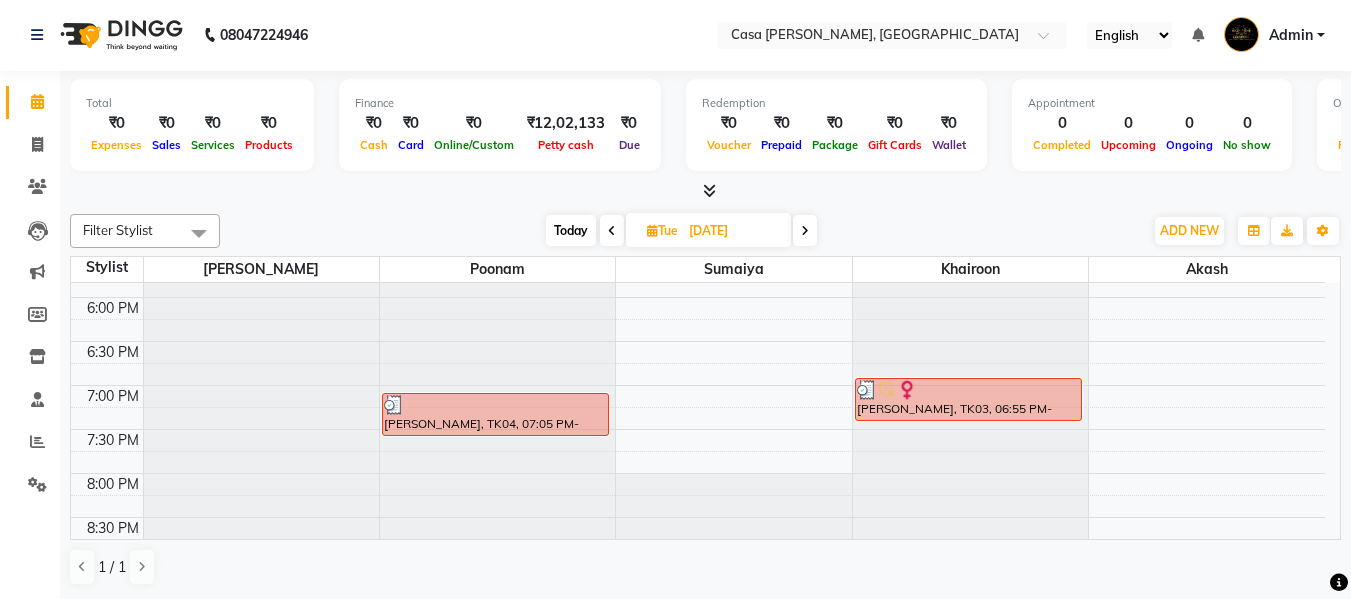 click at bounding box center [805, 230] 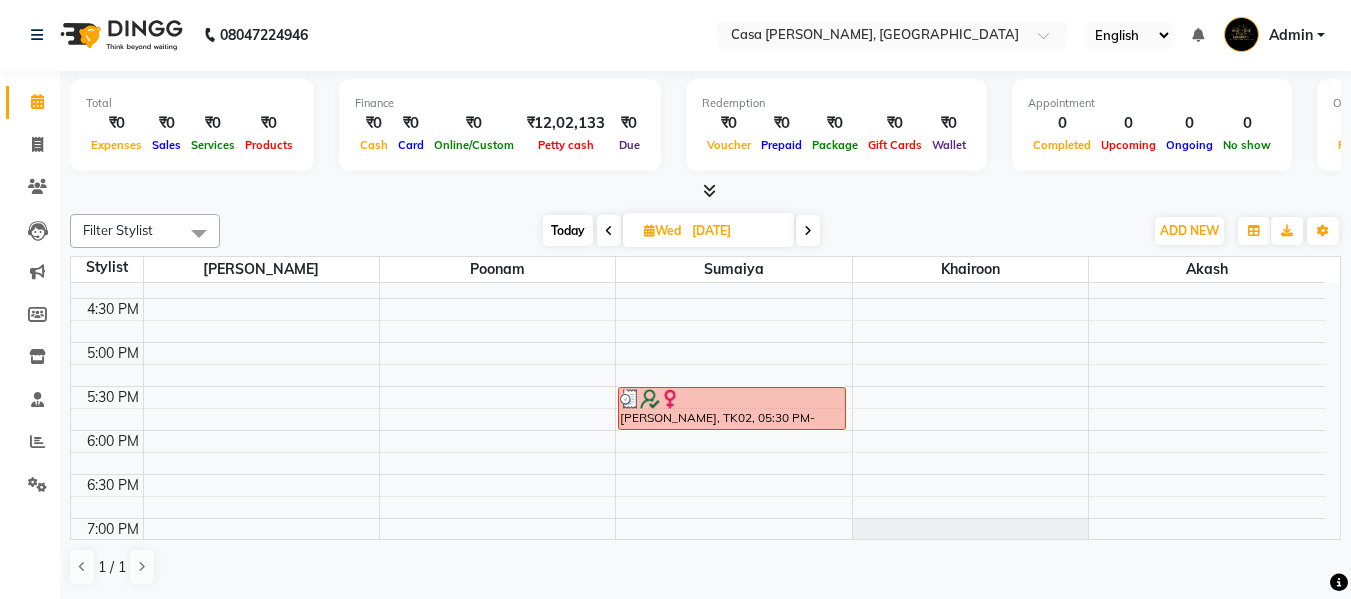 scroll, scrollTop: 684, scrollLeft: 0, axis: vertical 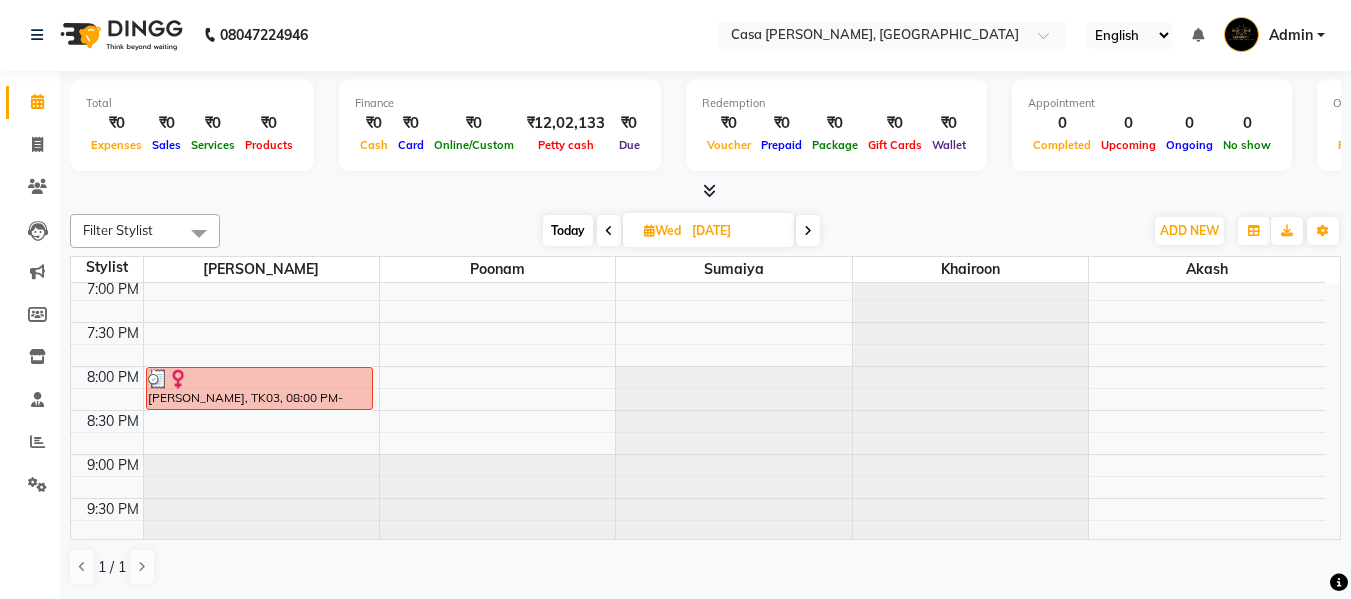 click at bounding box center [808, 230] 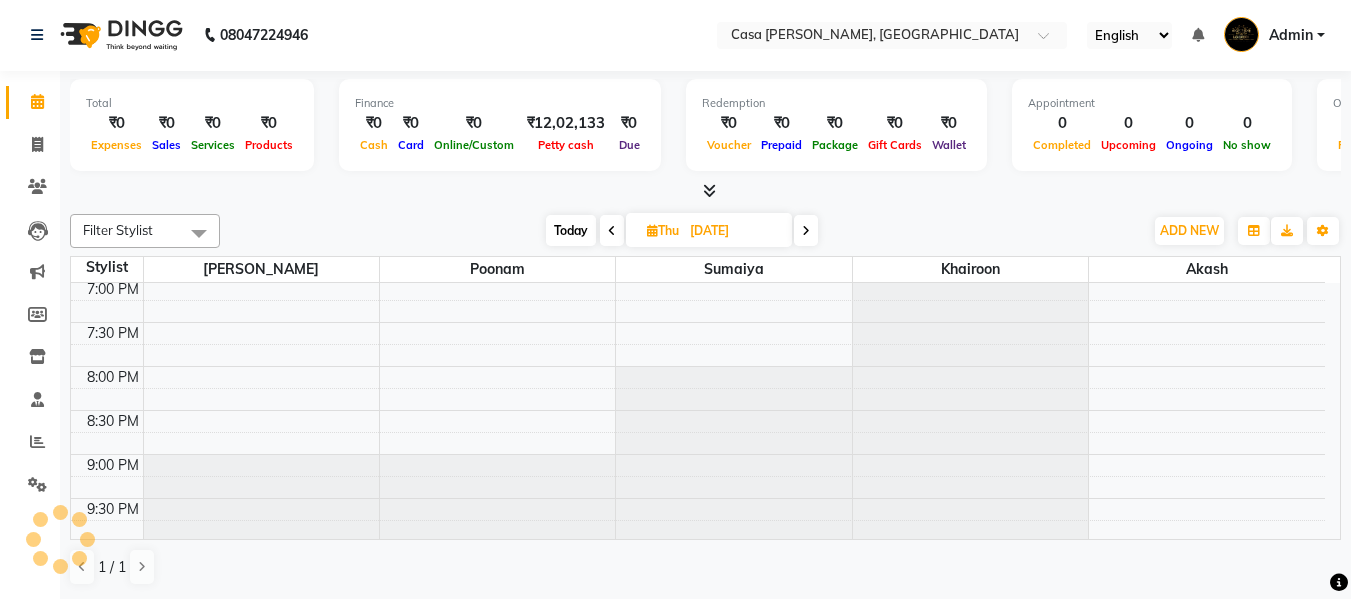 scroll, scrollTop: 177, scrollLeft: 0, axis: vertical 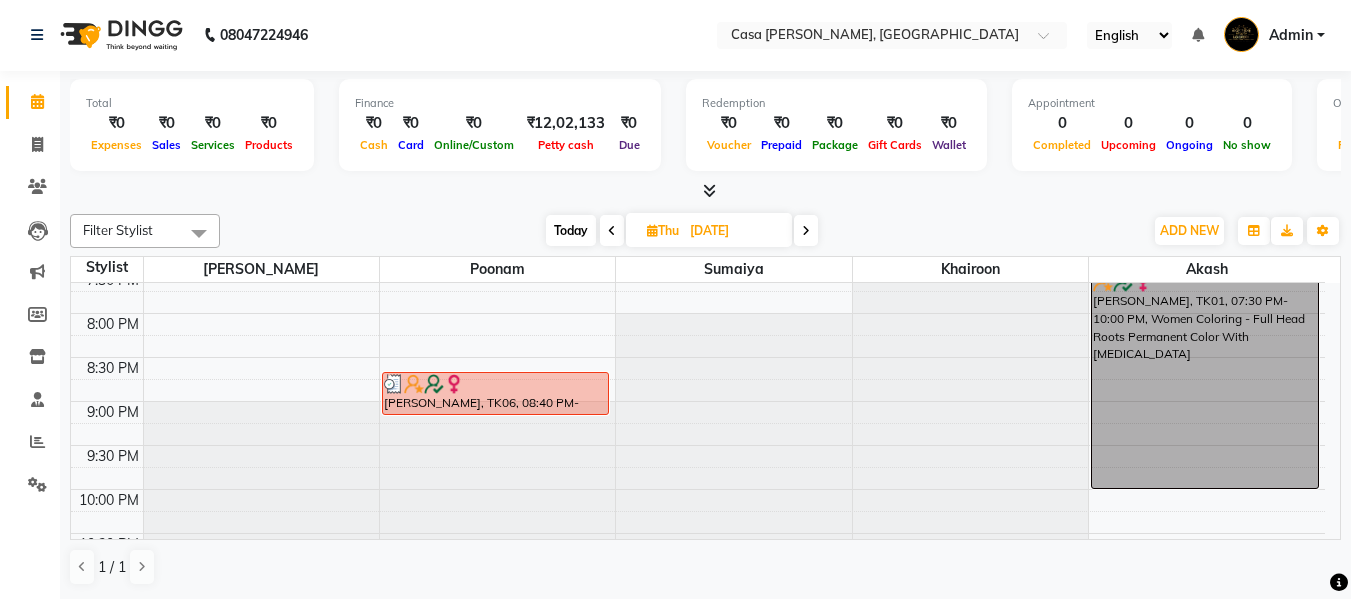 click at bounding box center (806, 230) 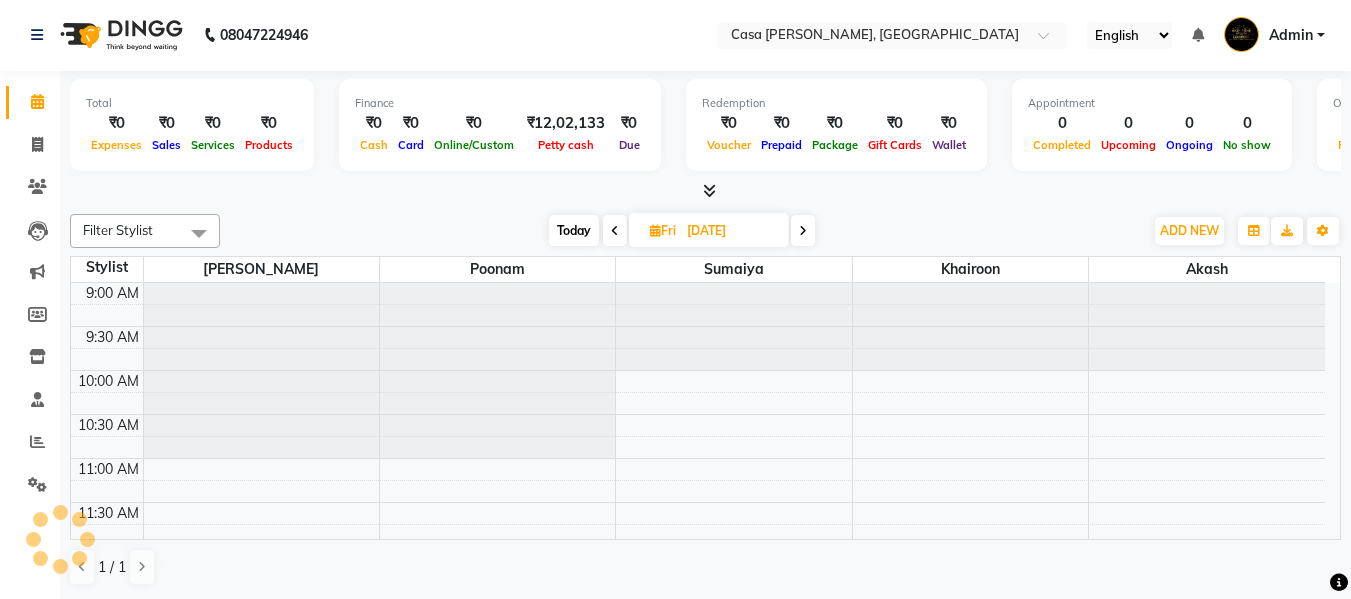 scroll, scrollTop: 177, scrollLeft: 0, axis: vertical 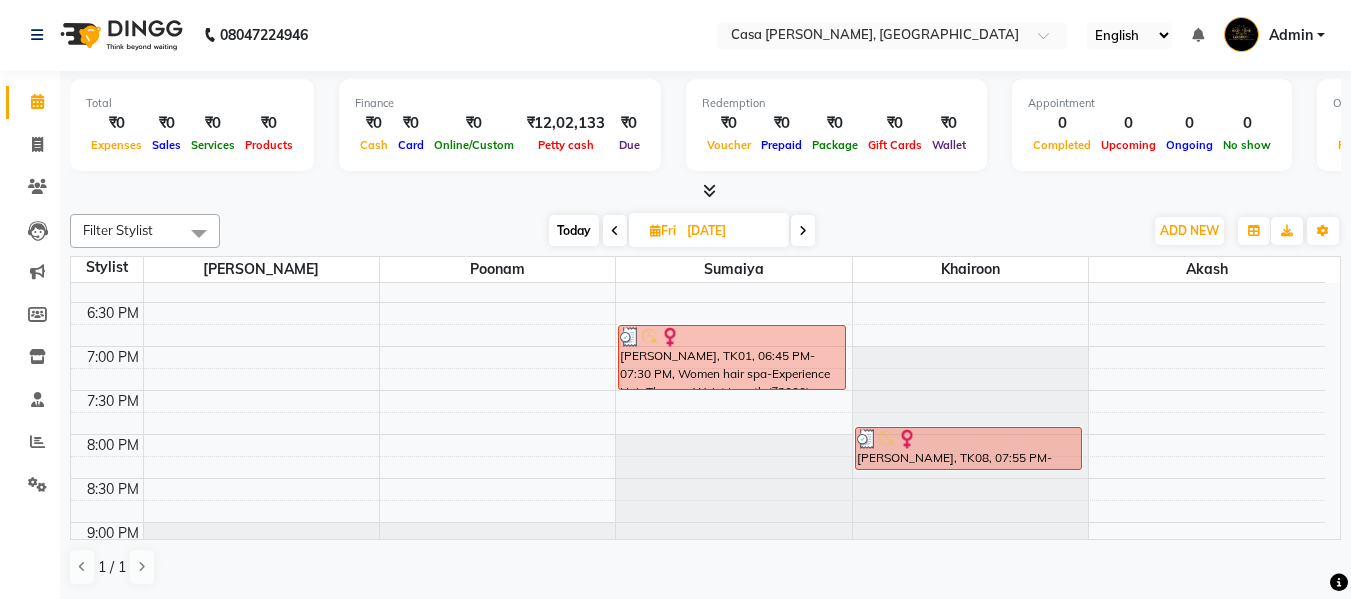 click at bounding box center [803, 231] 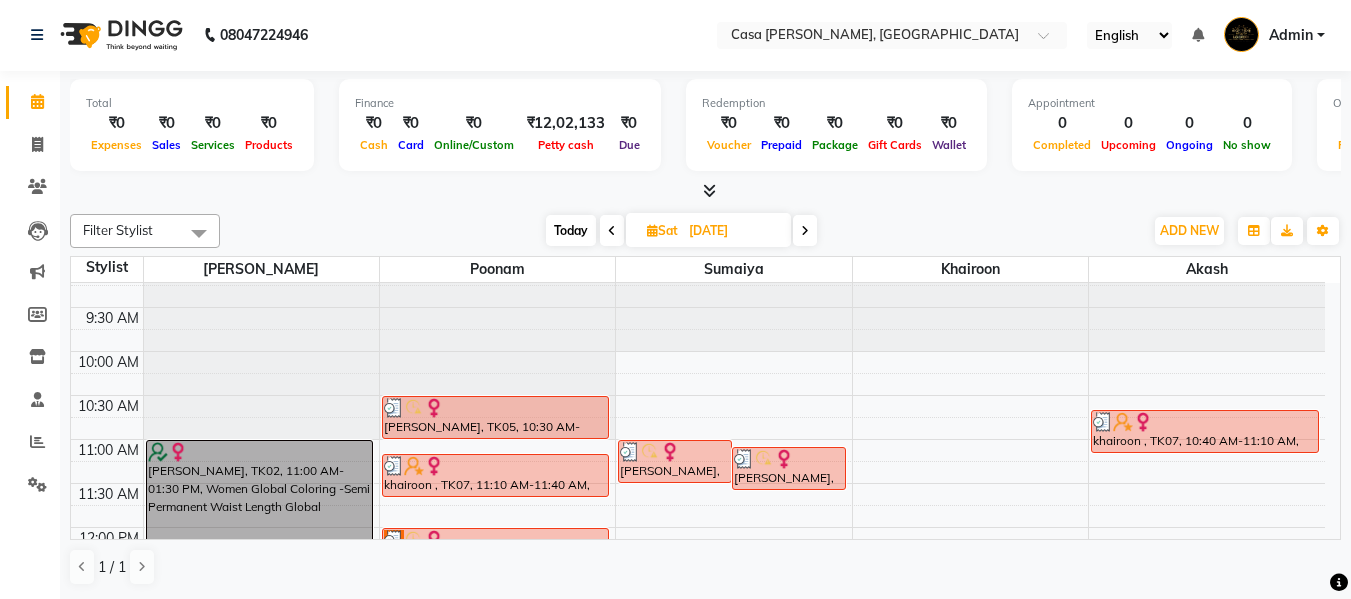scroll, scrollTop: 17, scrollLeft: 0, axis: vertical 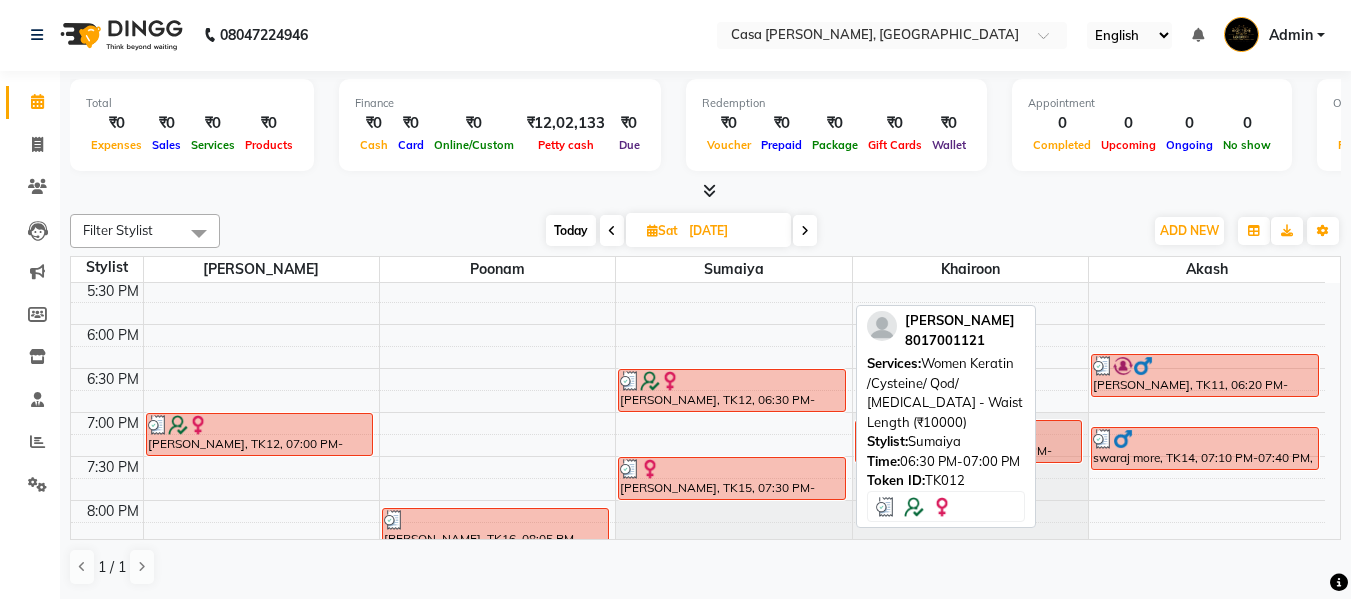 click on "[PERSON_NAME], TK12, 06:30 PM-07:00 PM, Women Keratin /Cysteine/ Qod/ [MEDICAL_DATA] - Waist Length (₹10000)" at bounding box center (732, 390) 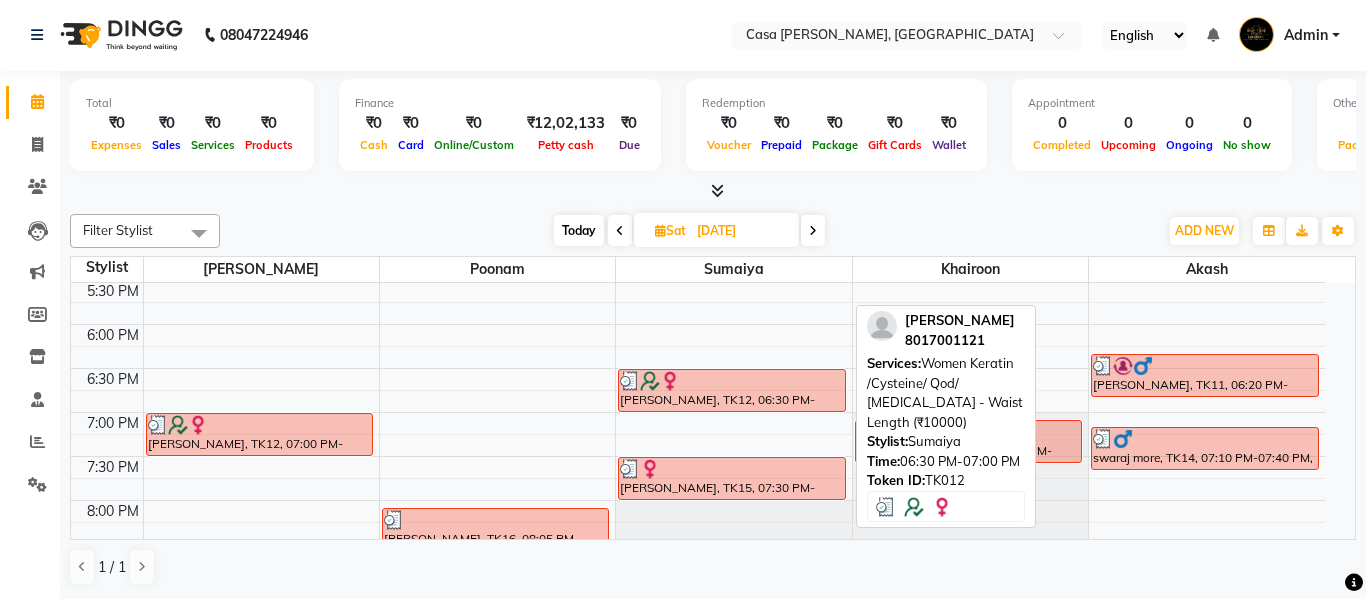 select on "3" 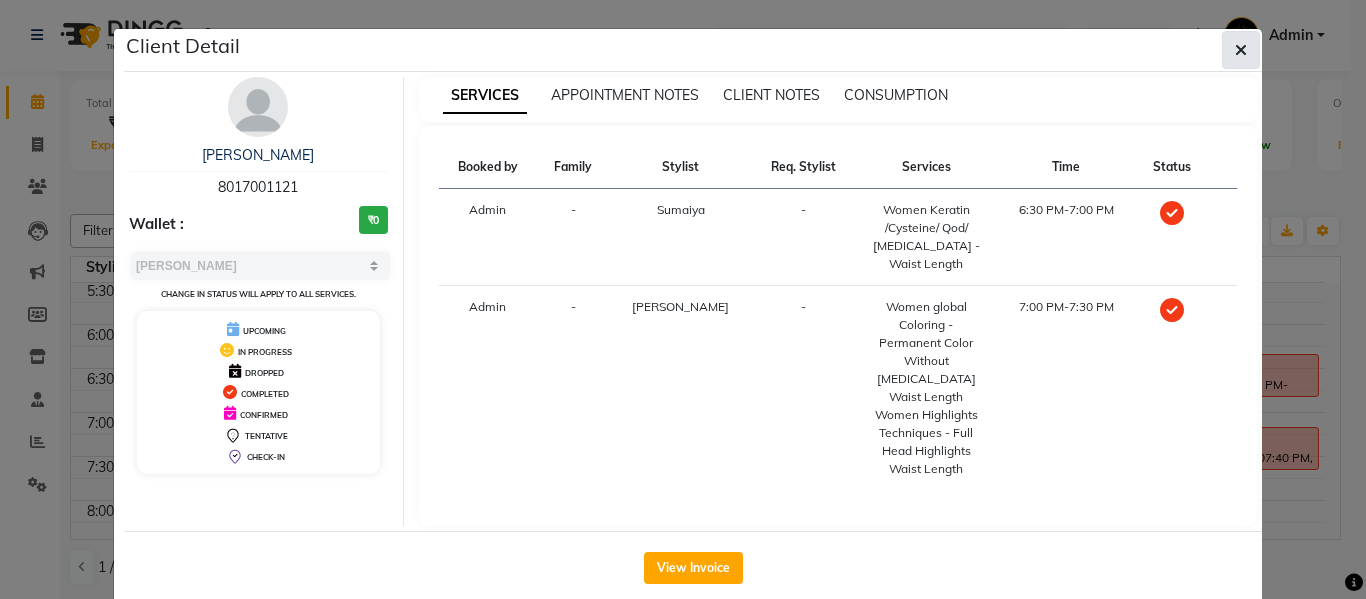 click 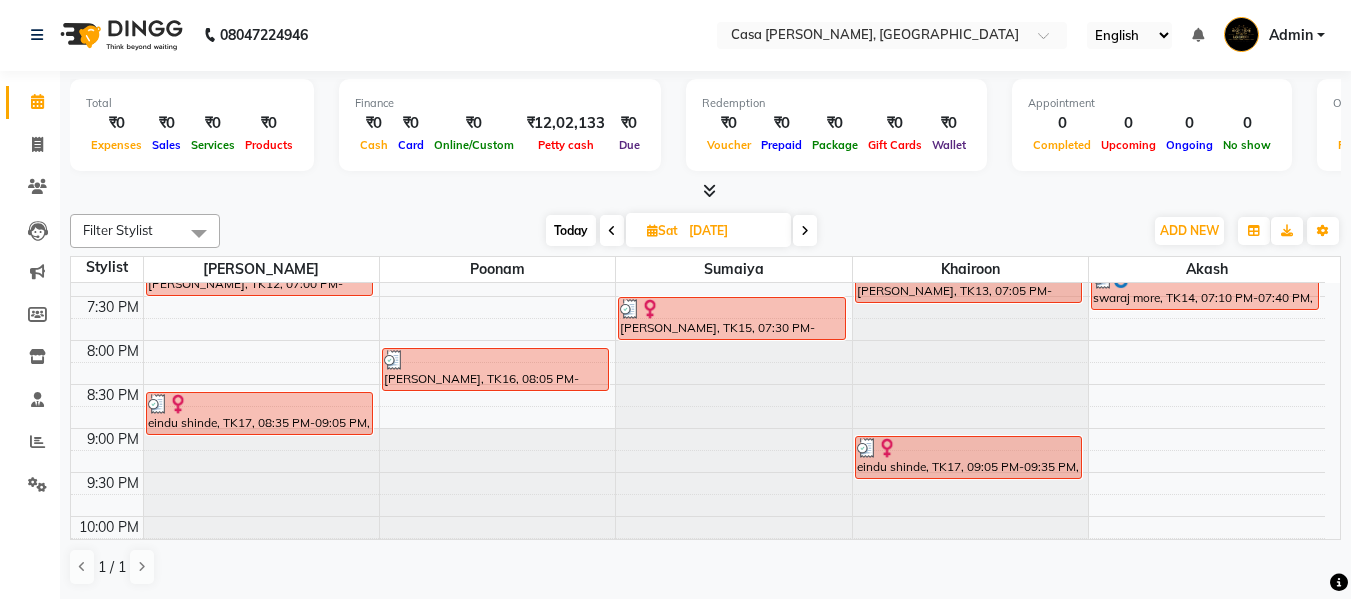 scroll, scrollTop: 950, scrollLeft: 0, axis: vertical 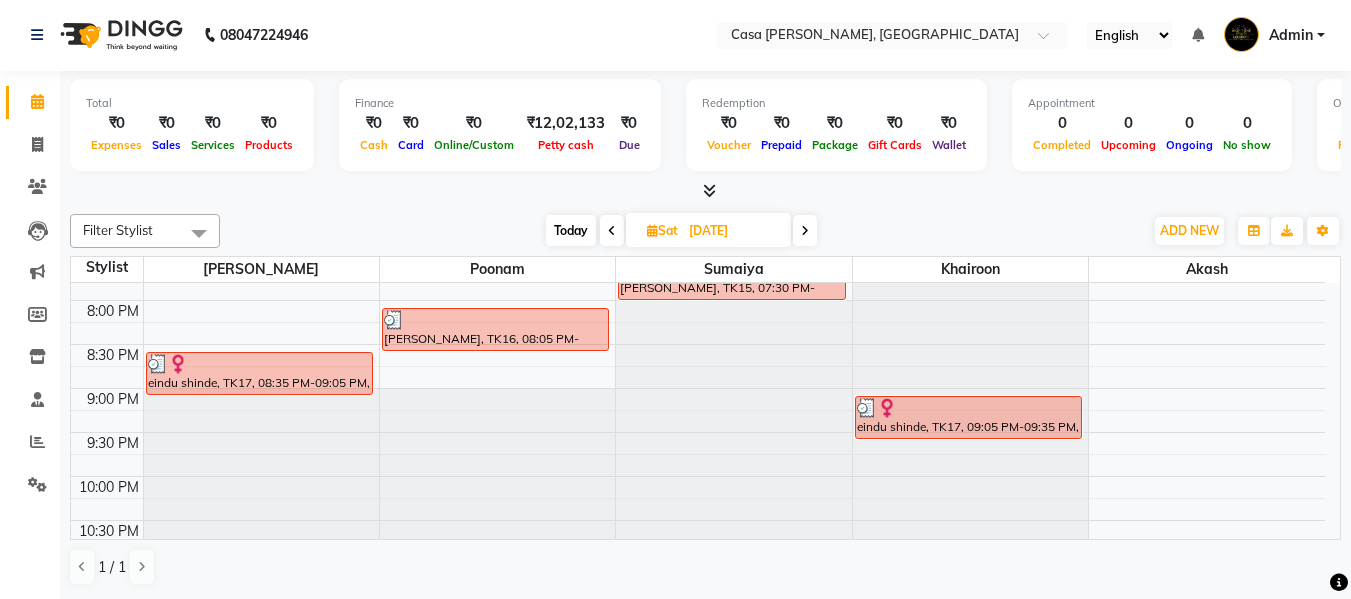 click at bounding box center (805, 230) 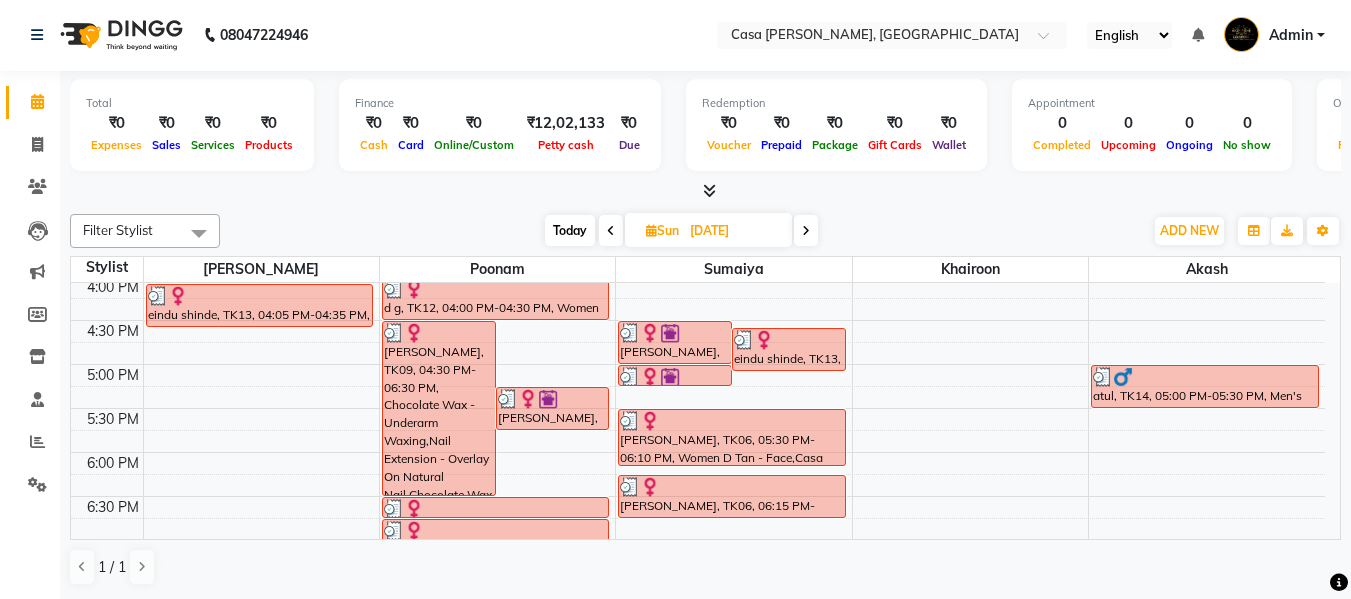 scroll, scrollTop: 630, scrollLeft: 0, axis: vertical 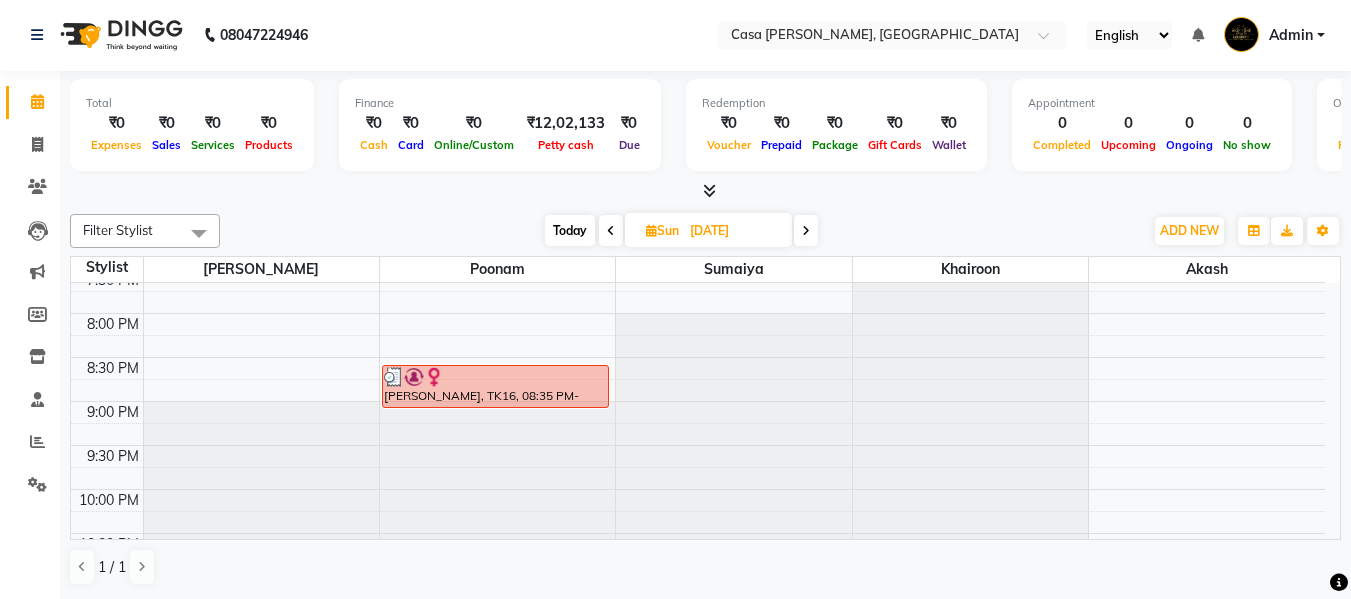 click at bounding box center [806, 231] 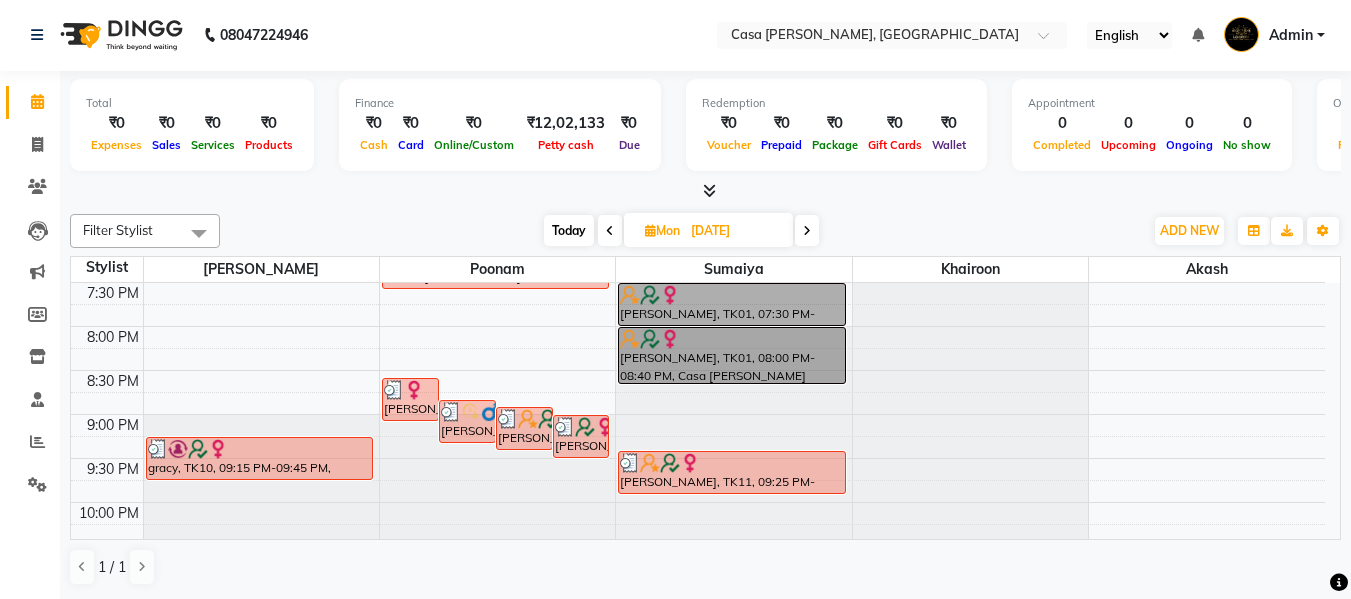 scroll, scrollTop: 964, scrollLeft: 0, axis: vertical 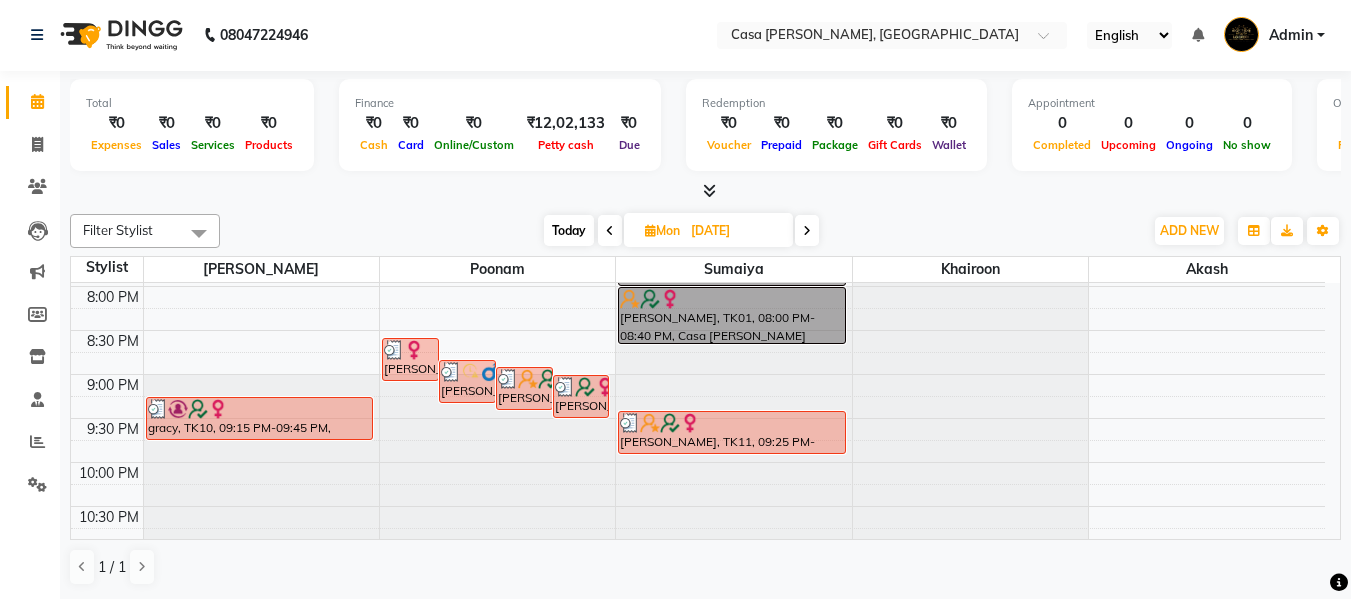 click at bounding box center [807, 230] 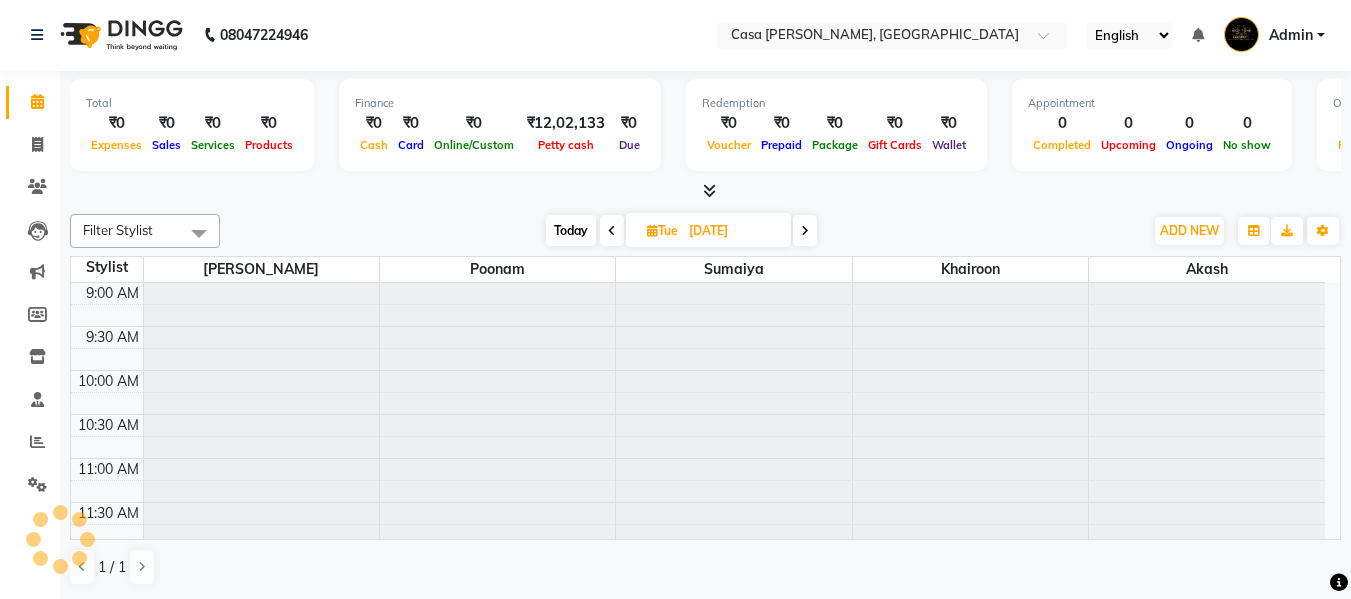 scroll, scrollTop: 177, scrollLeft: 0, axis: vertical 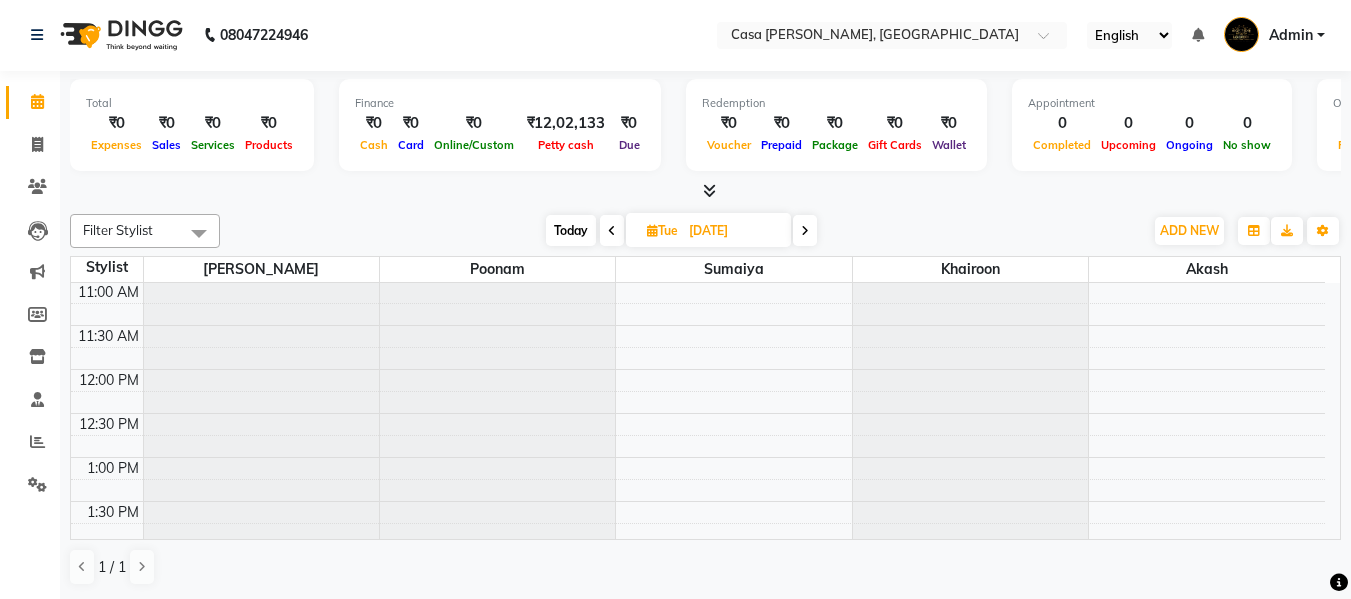 click at bounding box center [805, 230] 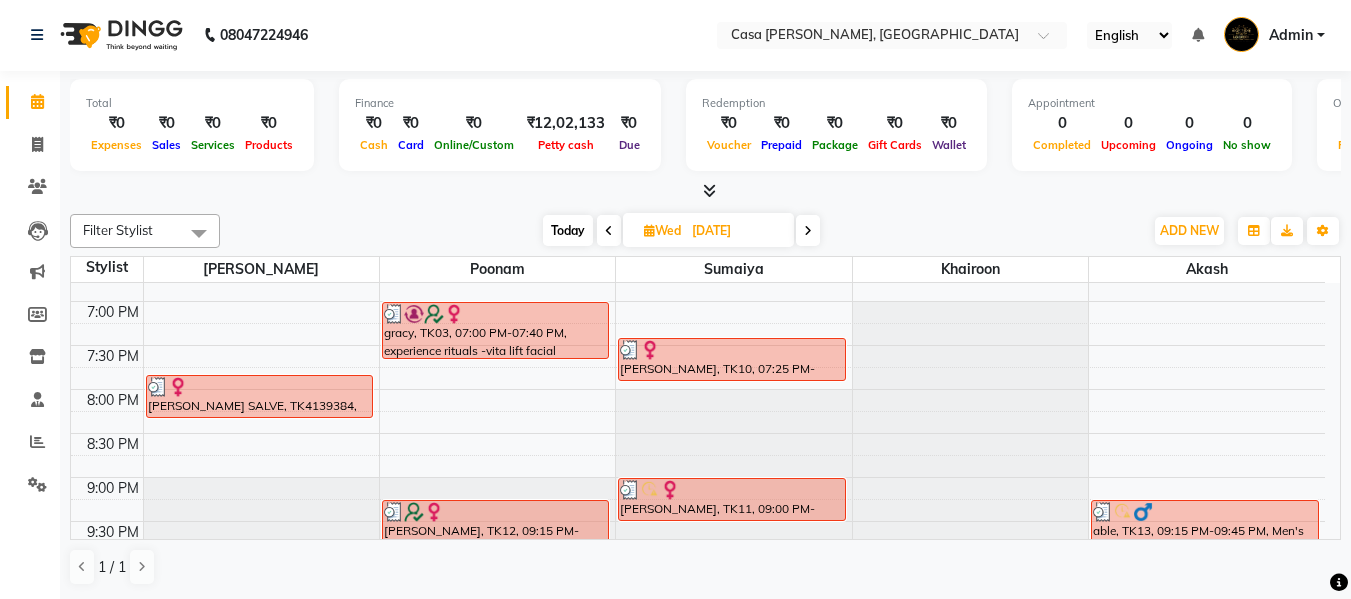 scroll, scrollTop: 870, scrollLeft: 0, axis: vertical 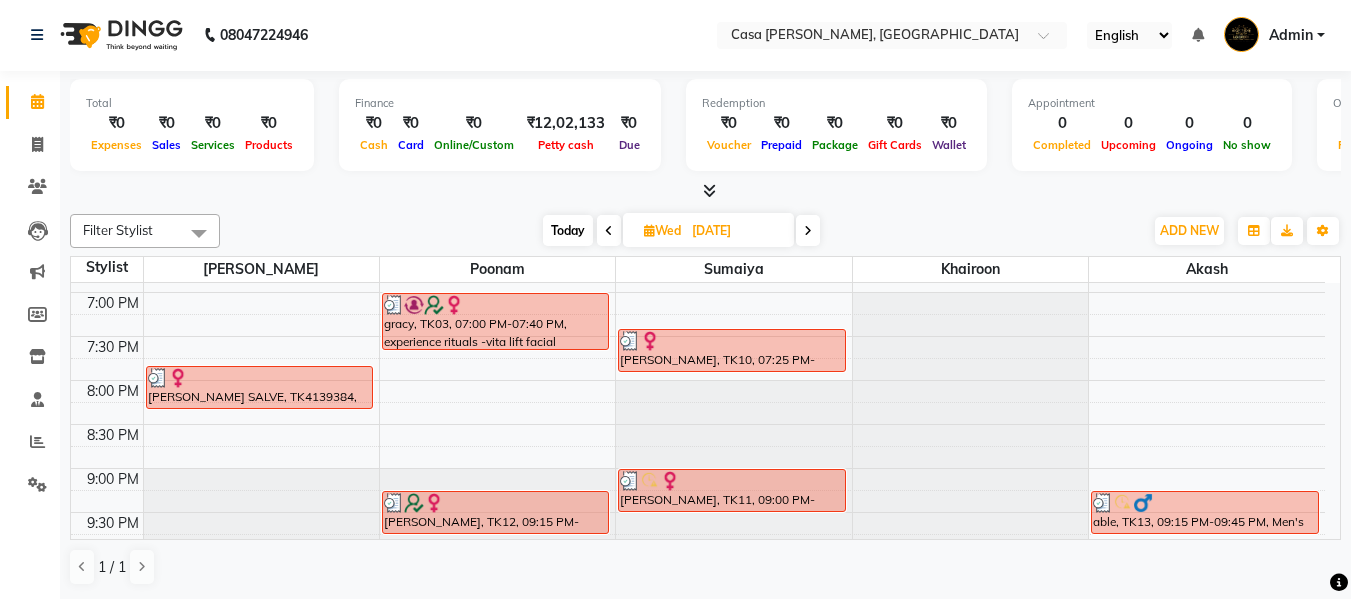 click at bounding box center (808, 231) 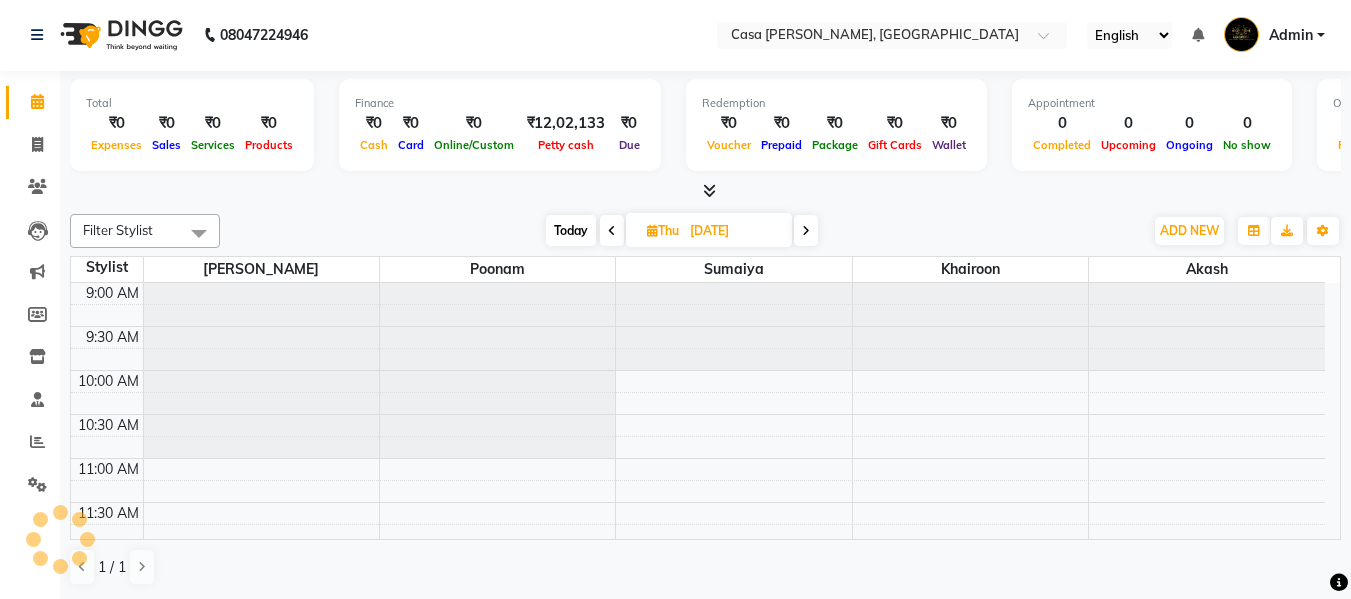 scroll, scrollTop: 265, scrollLeft: 0, axis: vertical 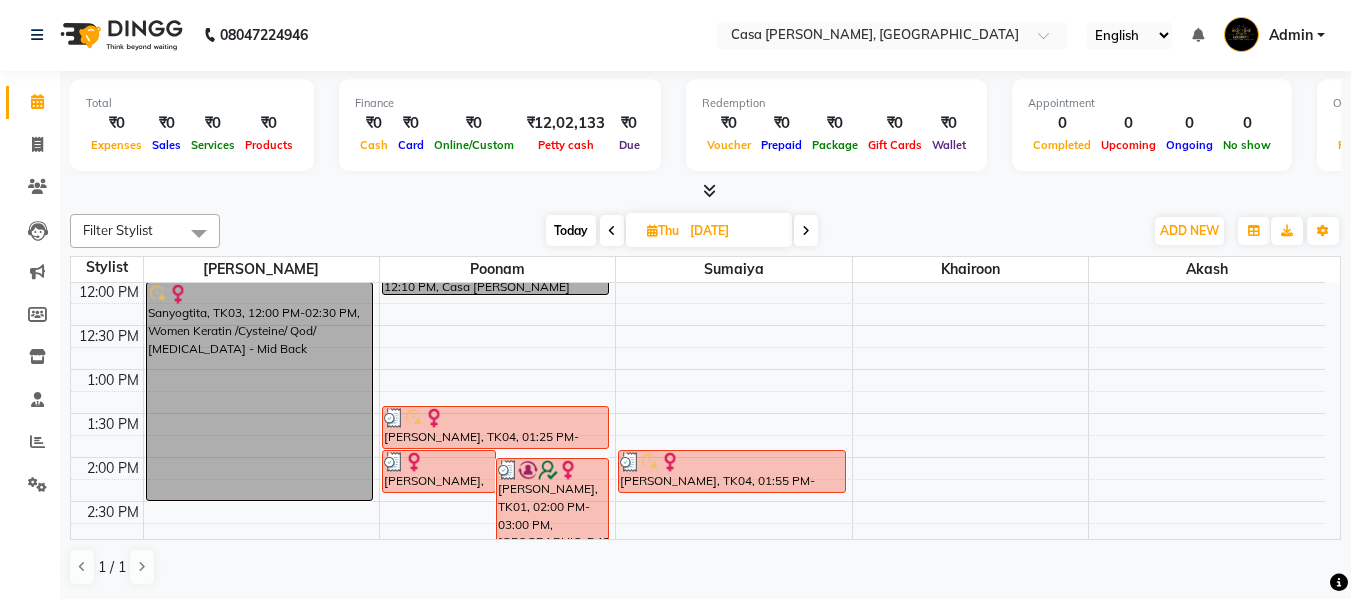 click at bounding box center (612, 231) 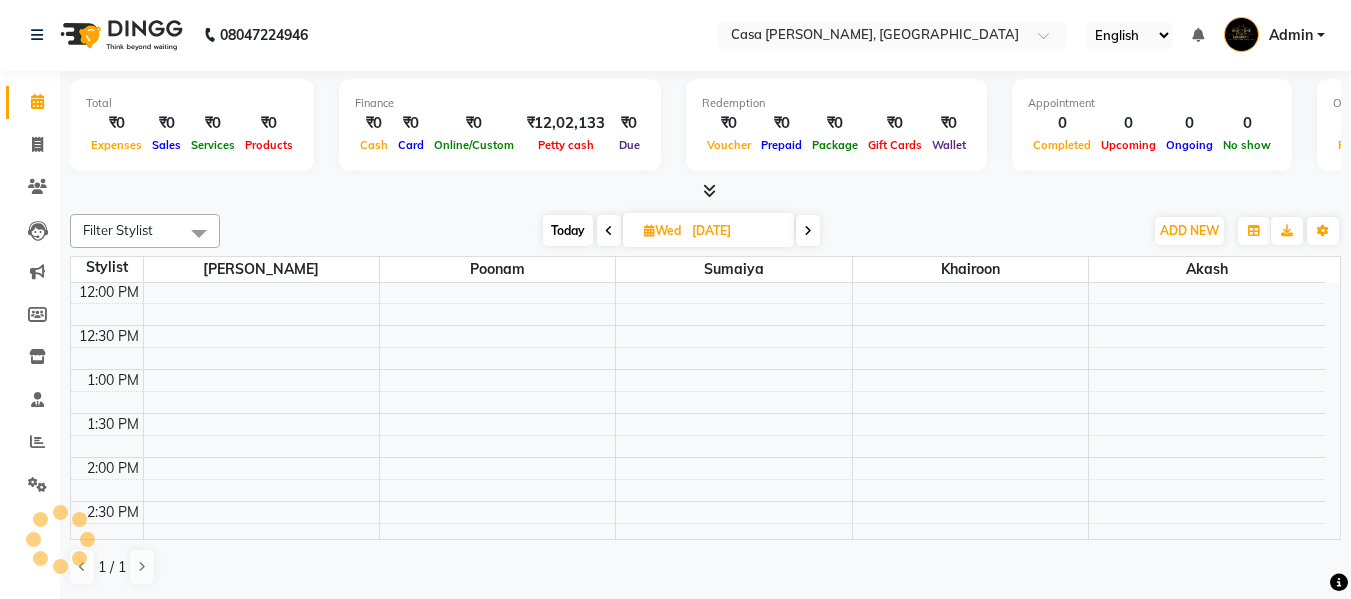 scroll, scrollTop: 265, scrollLeft: 0, axis: vertical 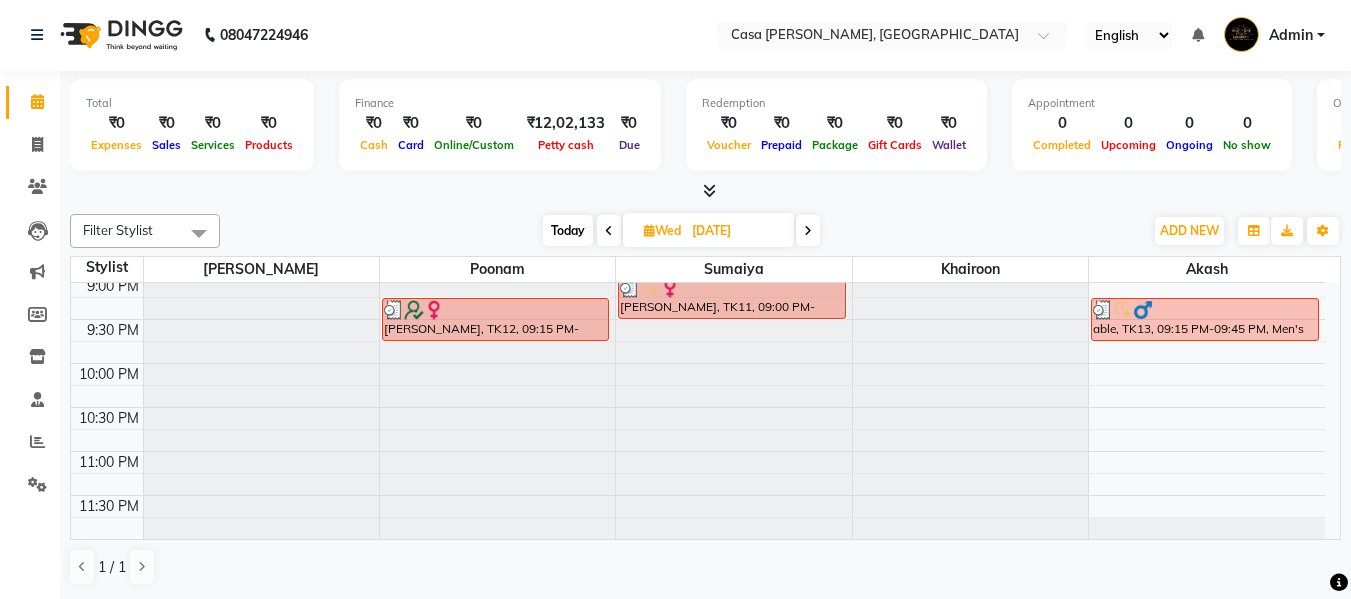 click at bounding box center (808, 230) 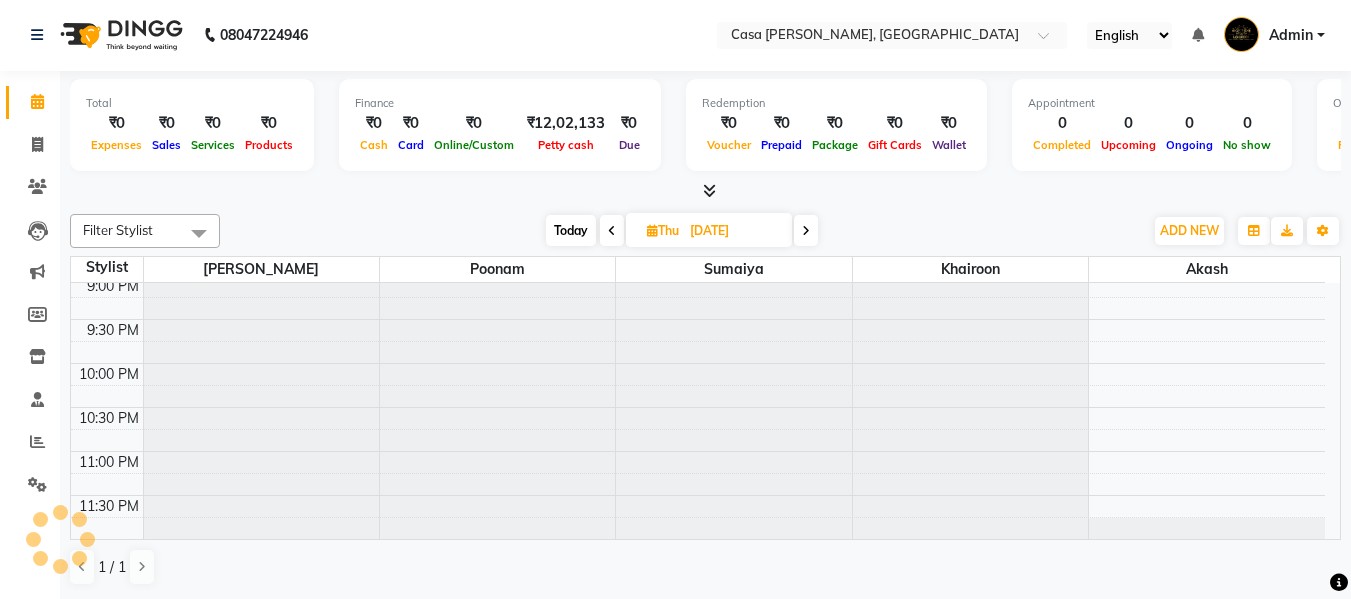 scroll, scrollTop: 265, scrollLeft: 0, axis: vertical 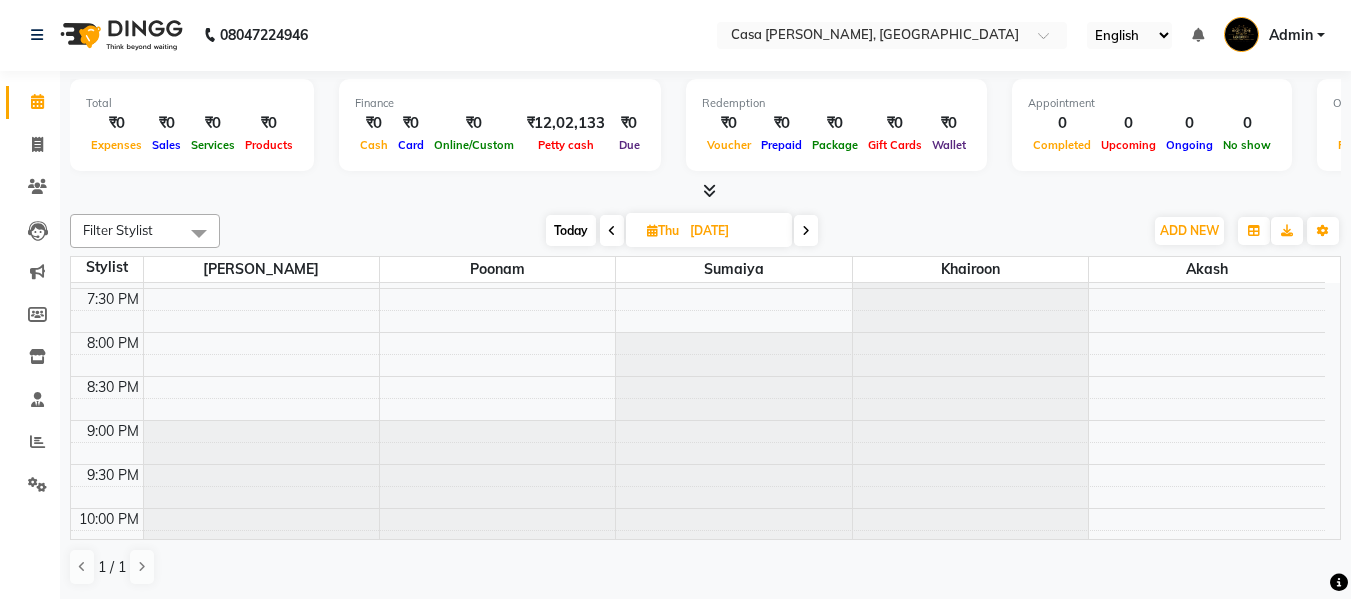 click at bounding box center (806, 230) 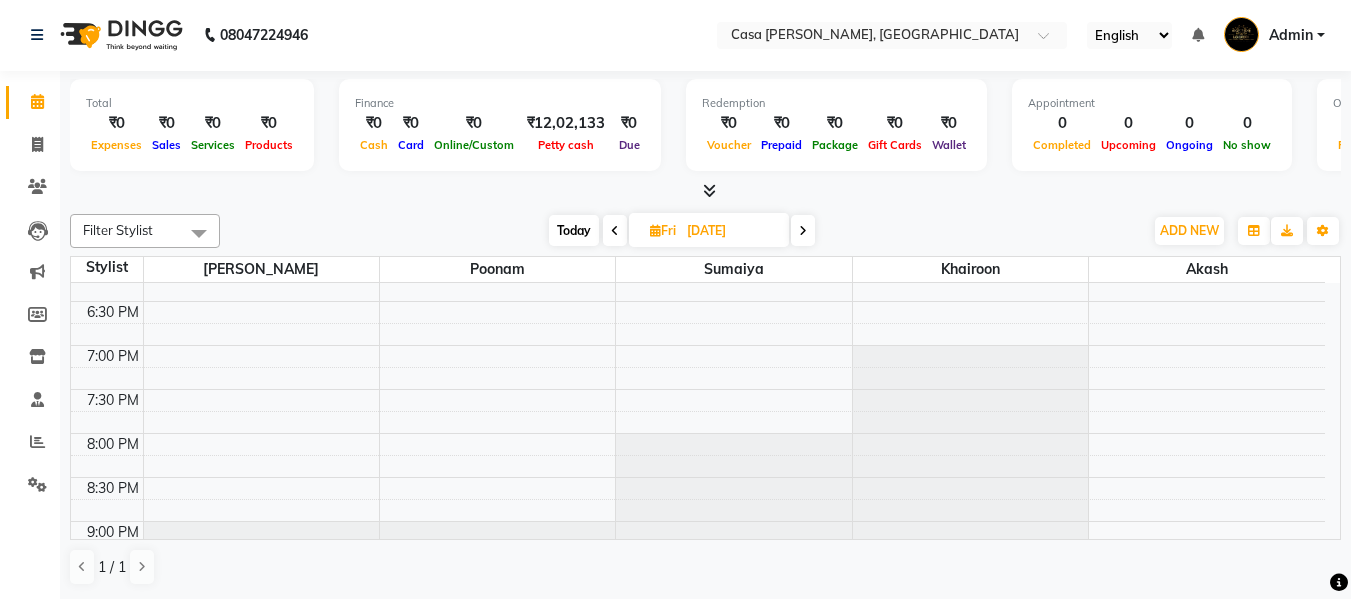 scroll, scrollTop: 841, scrollLeft: 0, axis: vertical 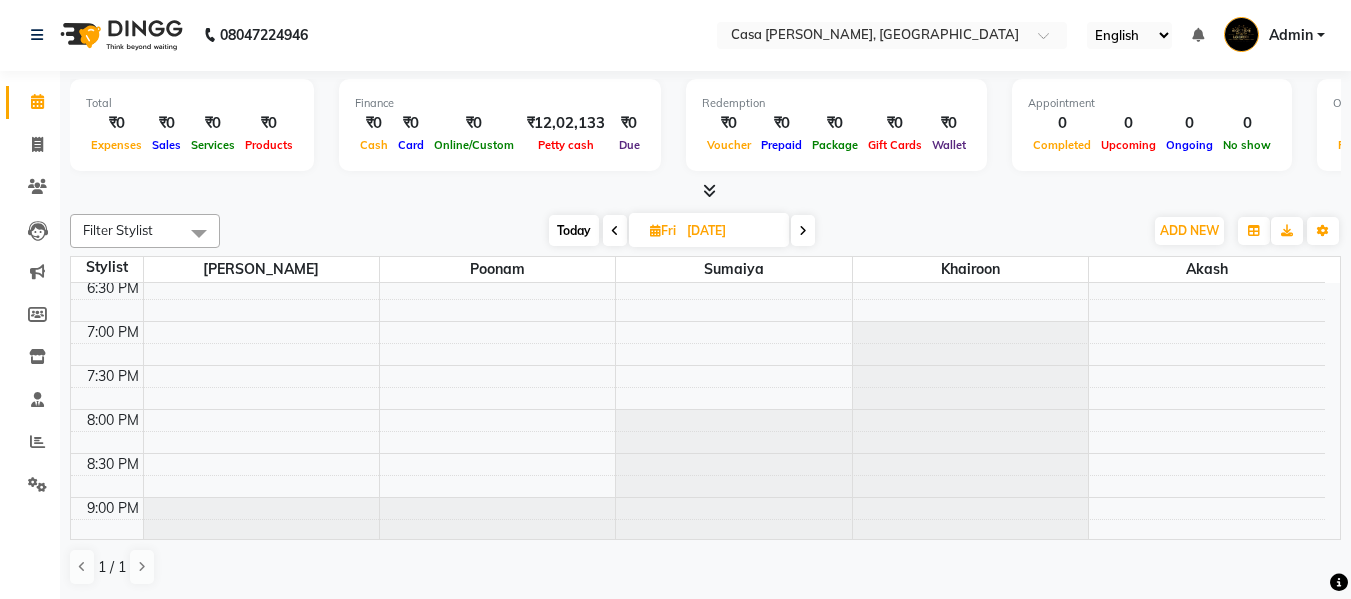 click at bounding box center [803, 231] 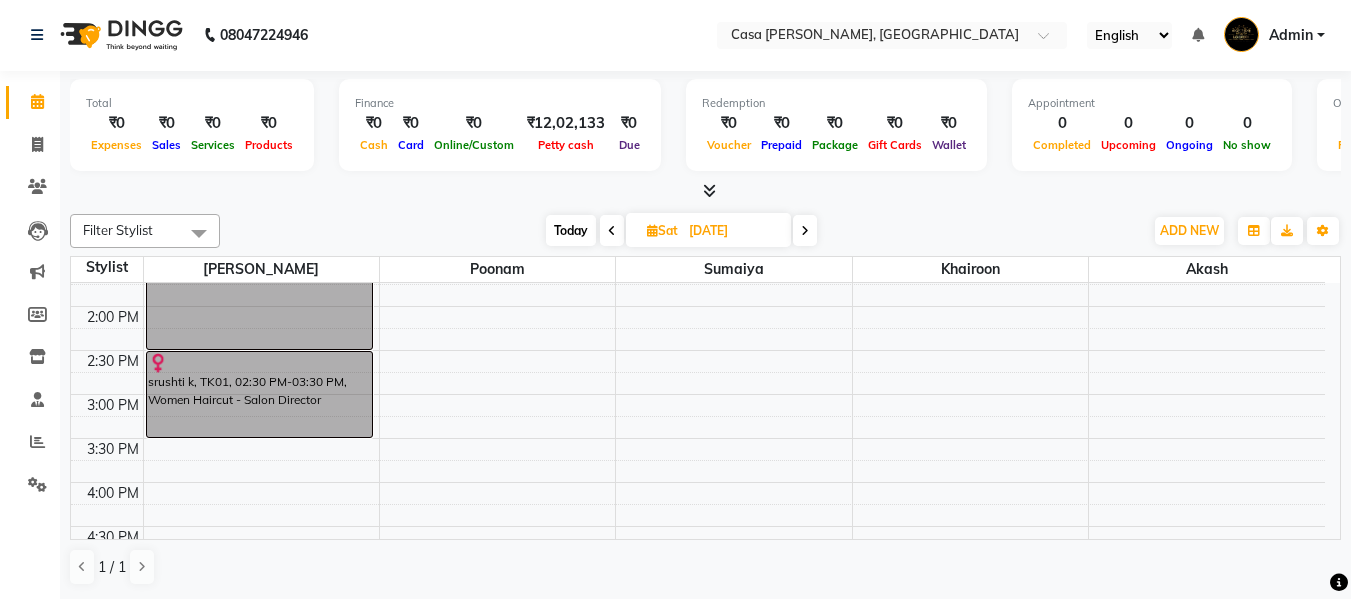 scroll, scrollTop: 425, scrollLeft: 0, axis: vertical 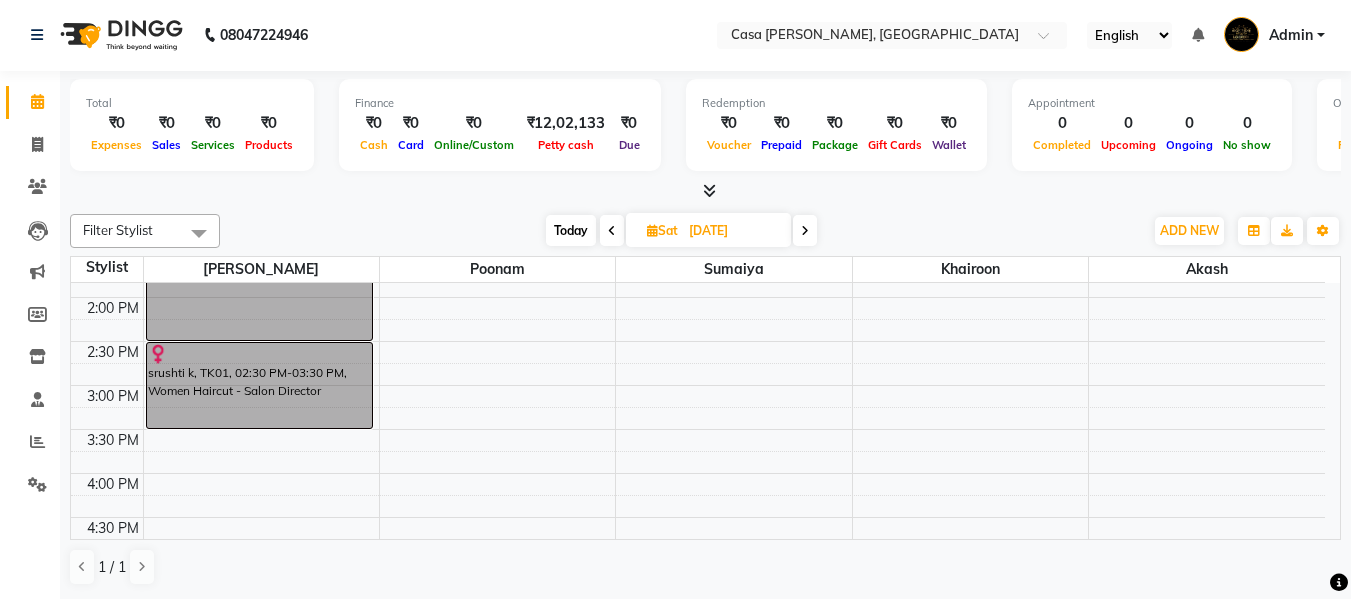 click on "1 / 1" at bounding box center [705, 567] 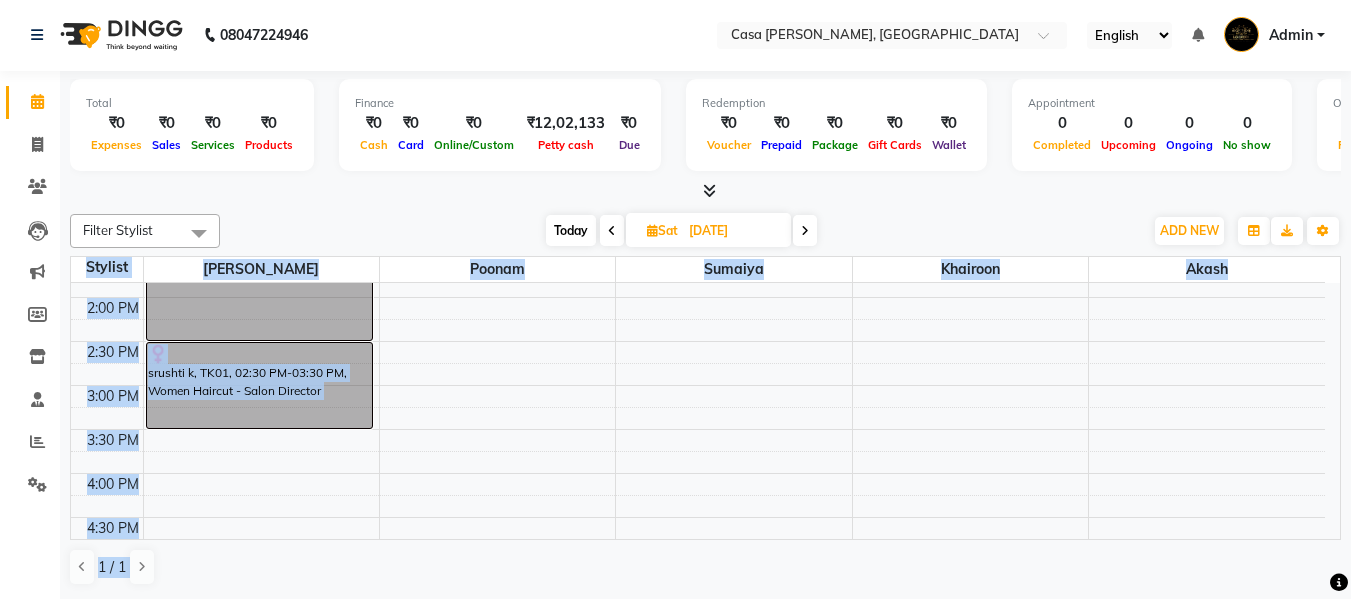 drag, startPoint x: 1269, startPoint y: 549, endPoint x: 1341, endPoint y: 523, distance: 76.55064 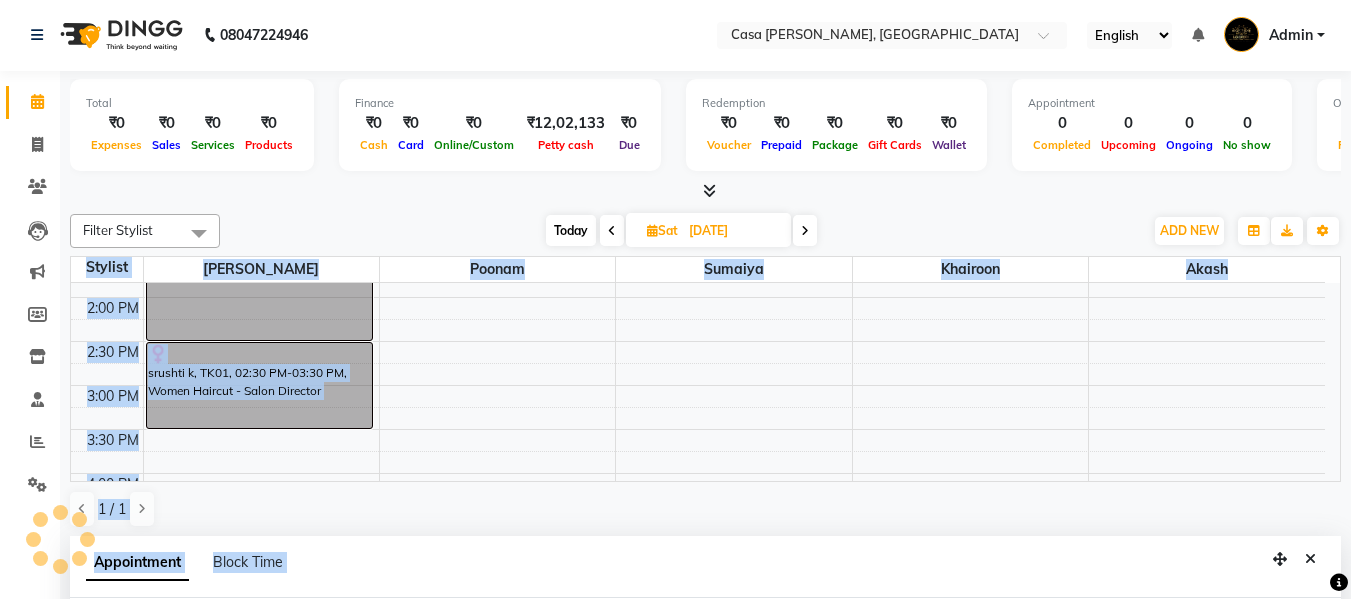 select on "55223" 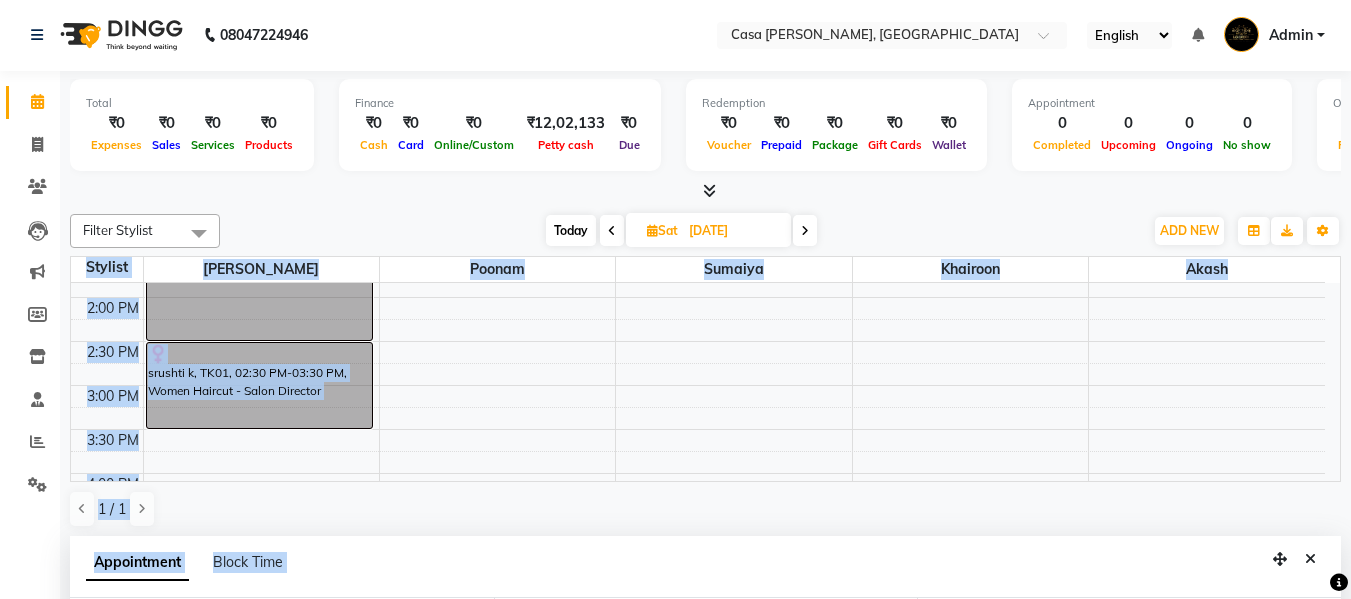 select on "975" 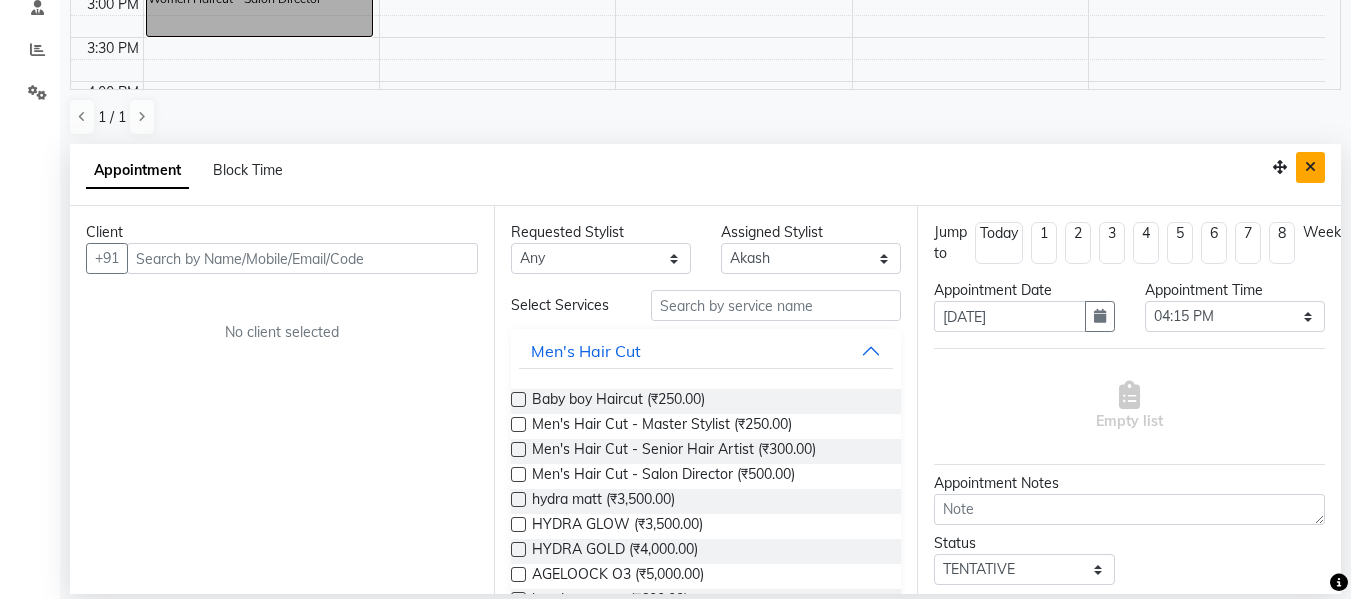 click at bounding box center [1310, 167] 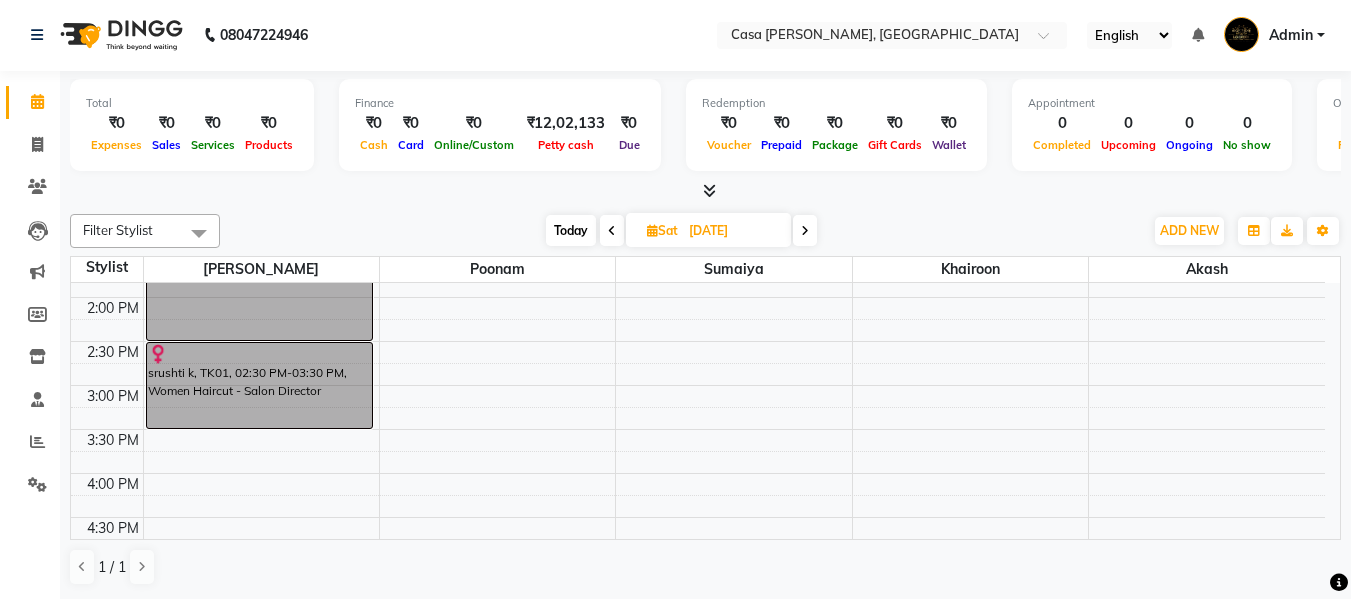scroll, scrollTop: 1, scrollLeft: 0, axis: vertical 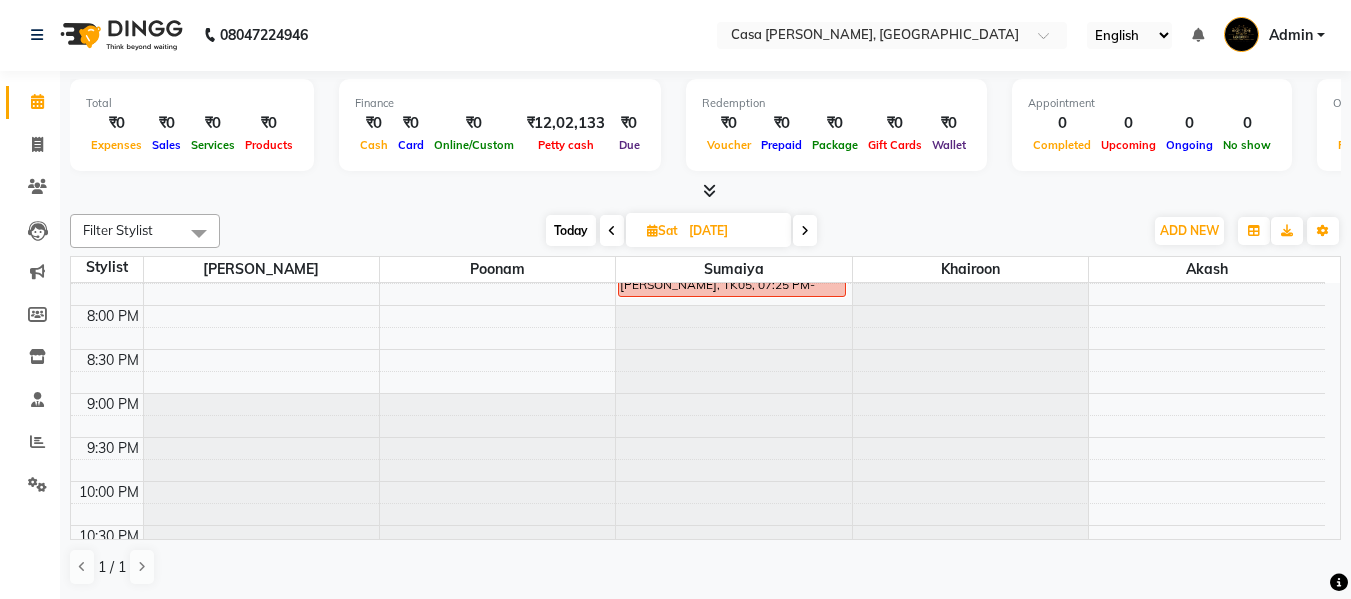 click at bounding box center [805, 231] 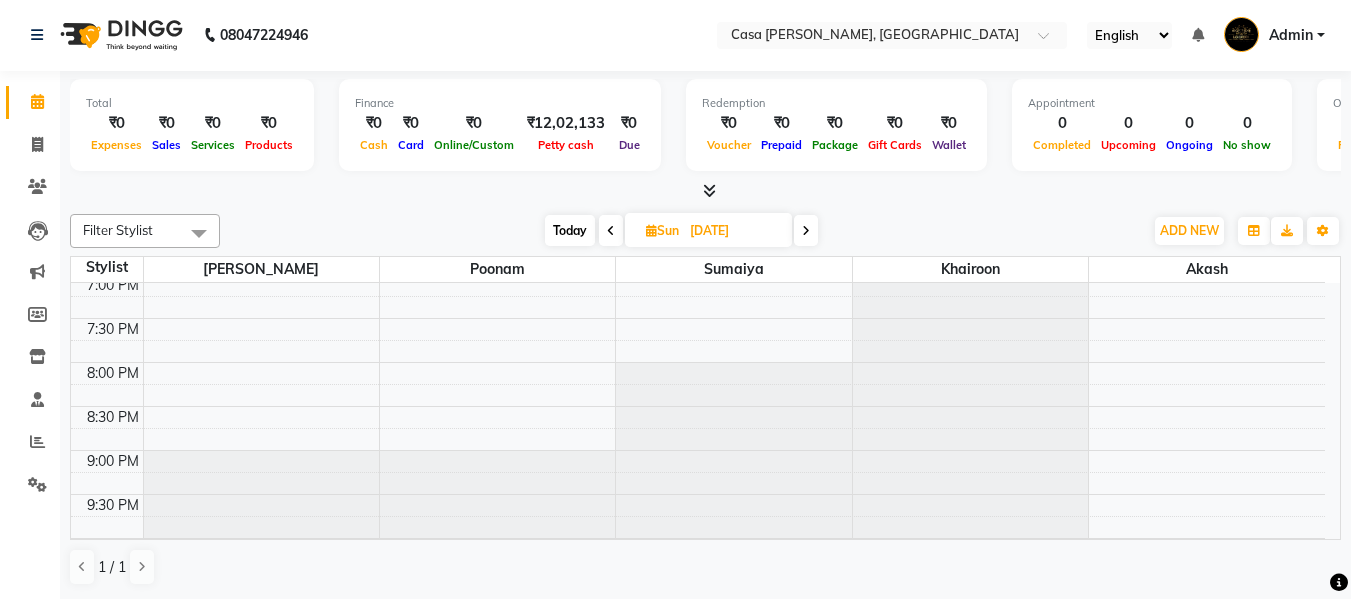 scroll, scrollTop: 891, scrollLeft: 0, axis: vertical 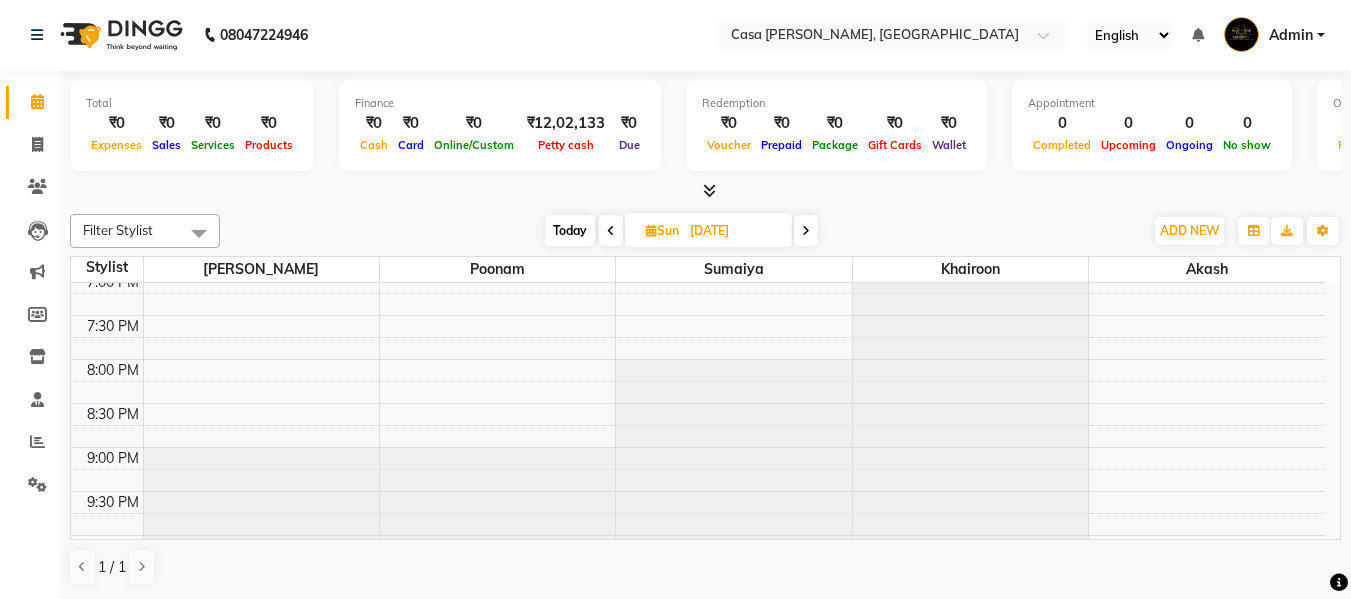 click at bounding box center [806, 230] 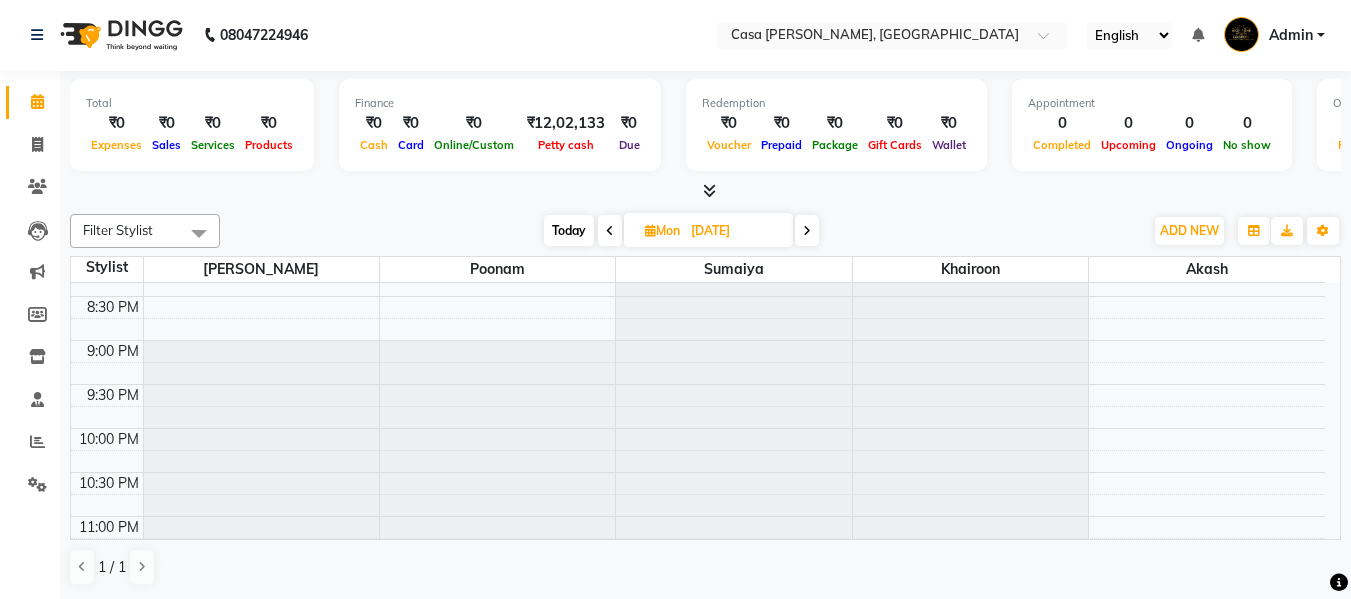 scroll, scrollTop: 1063, scrollLeft: 0, axis: vertical 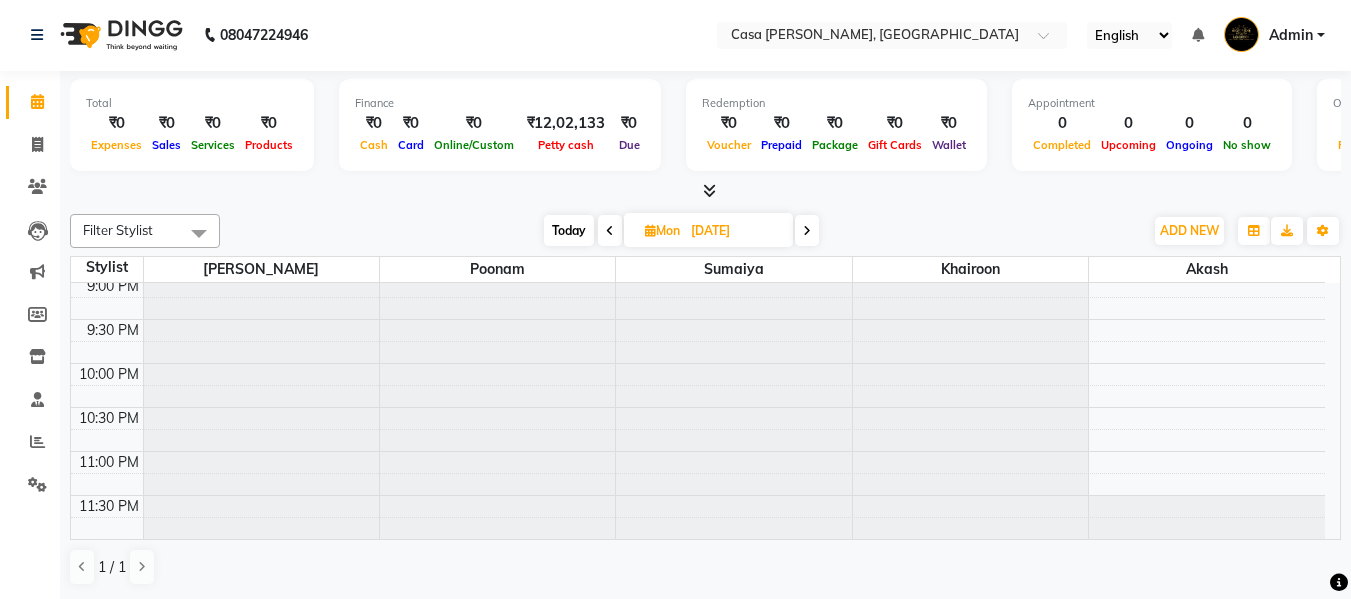 click at bounding box center (807, 230) 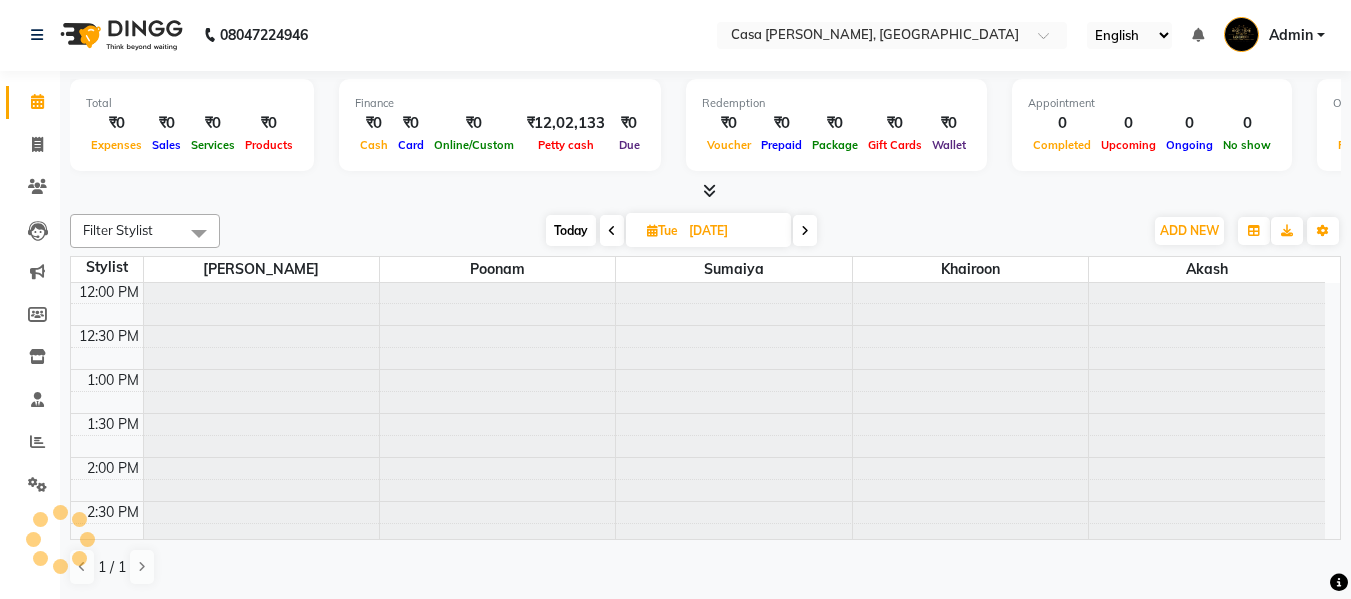 scroll, scrollTop: 265, scrollLeft: 0, axis: vertical 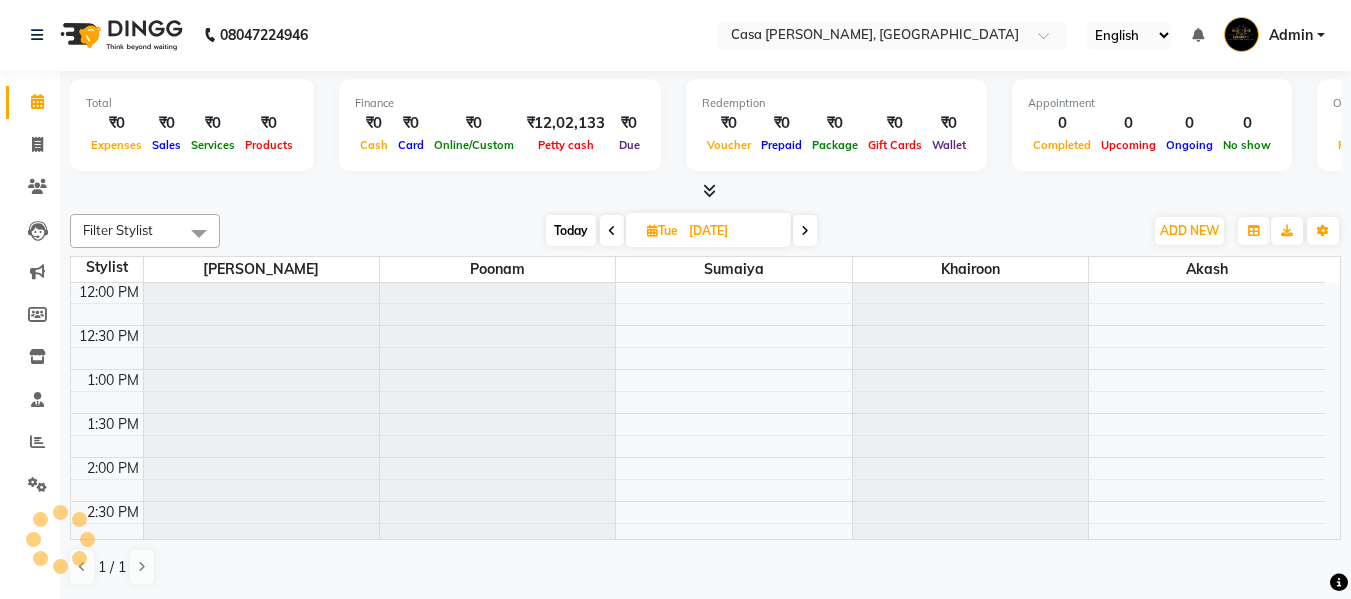 click at bounding box center (805, 231) 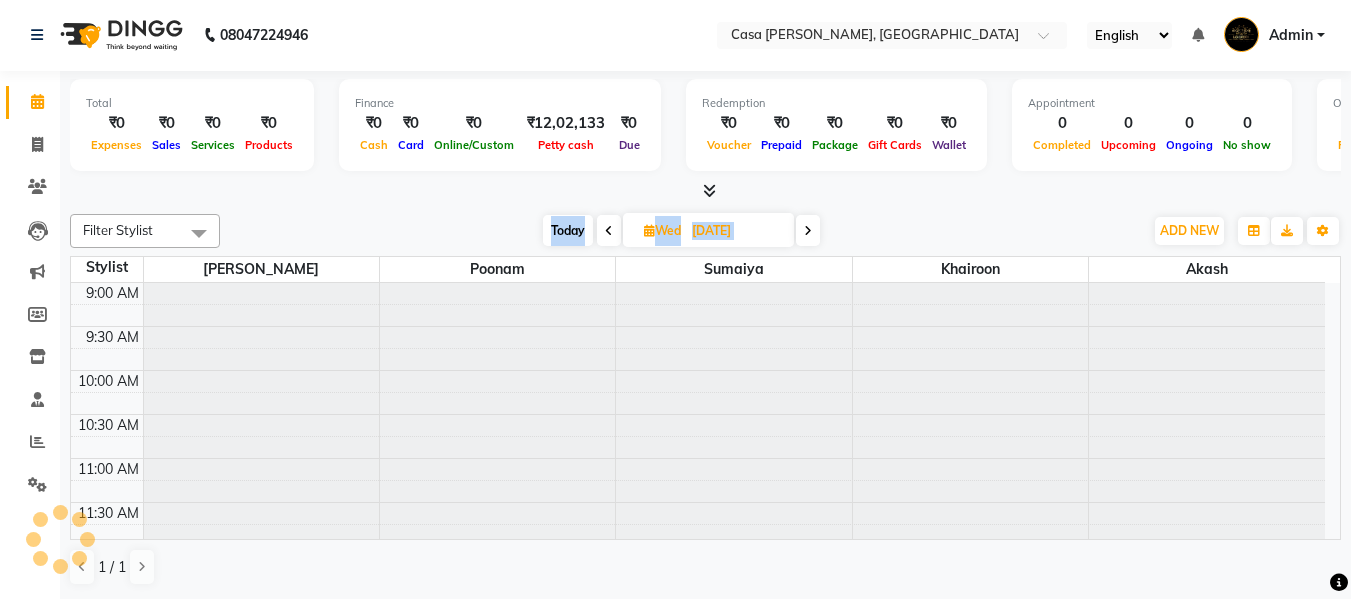 click at bounding box center (808, 230) 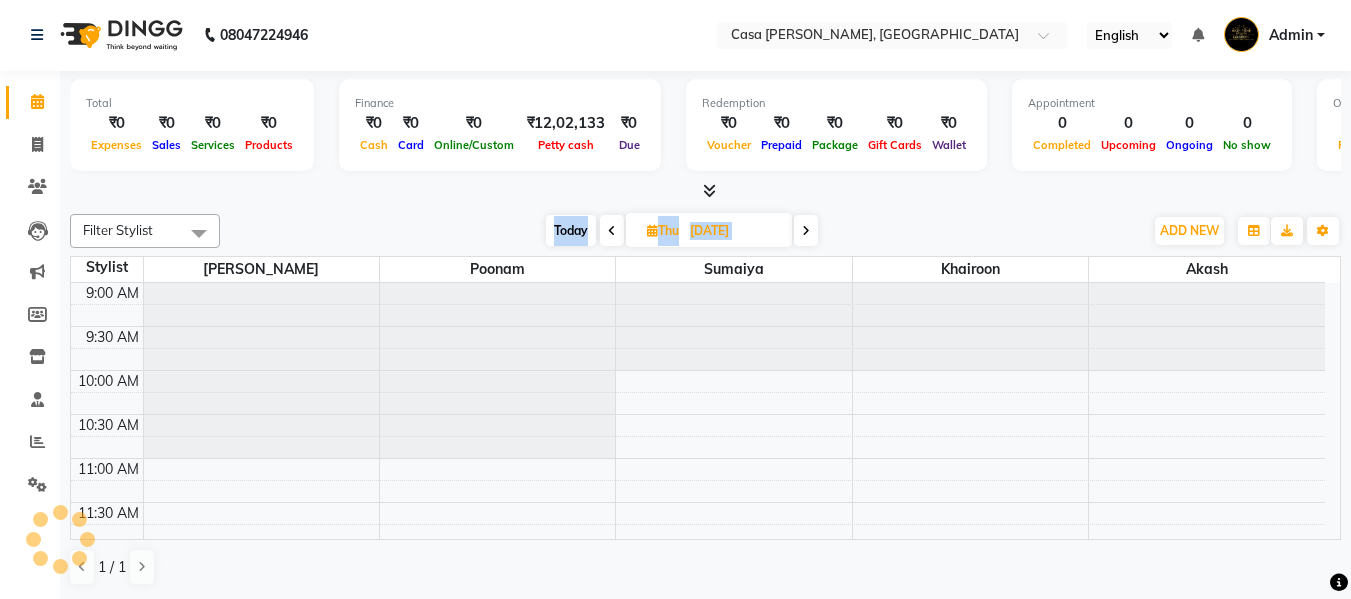 scroll, scrollTop: 265, scrollLeft: 0, axis: vertical 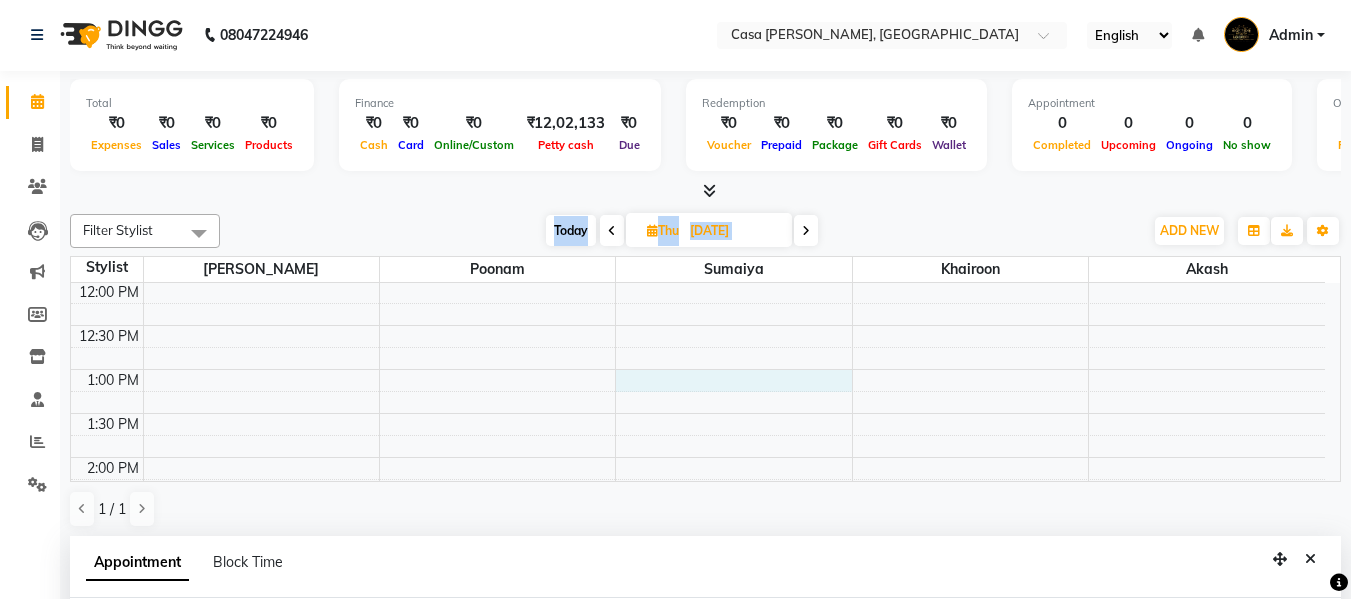 select on "10556" 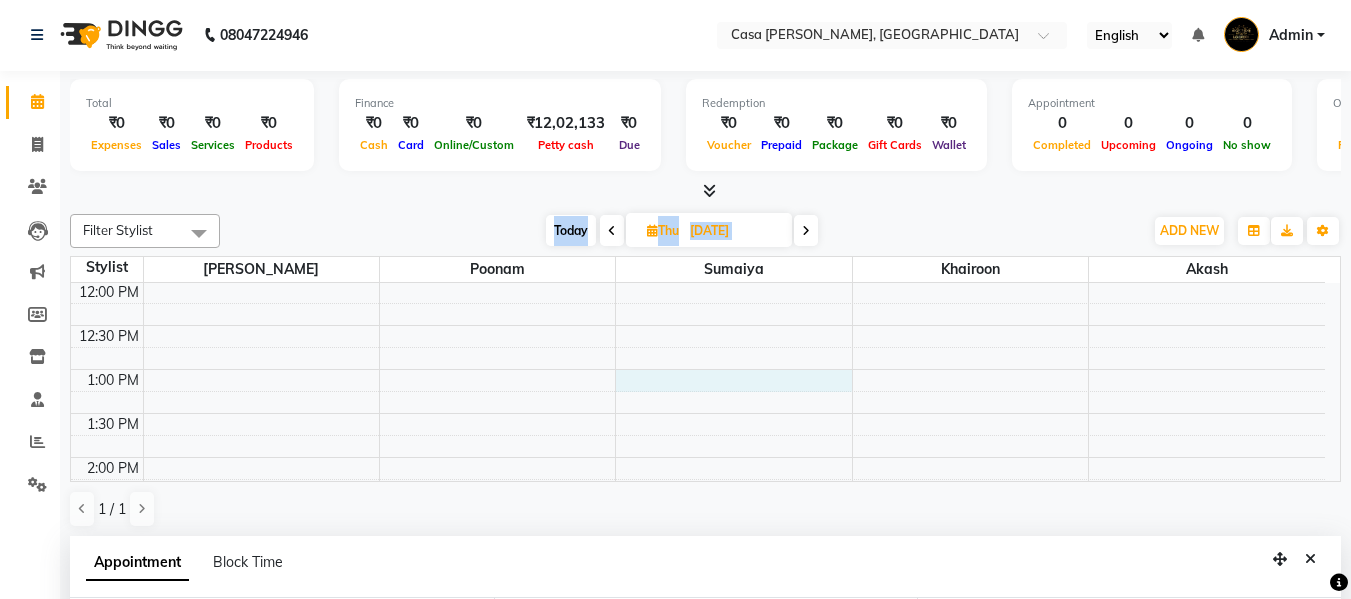 select on "780" 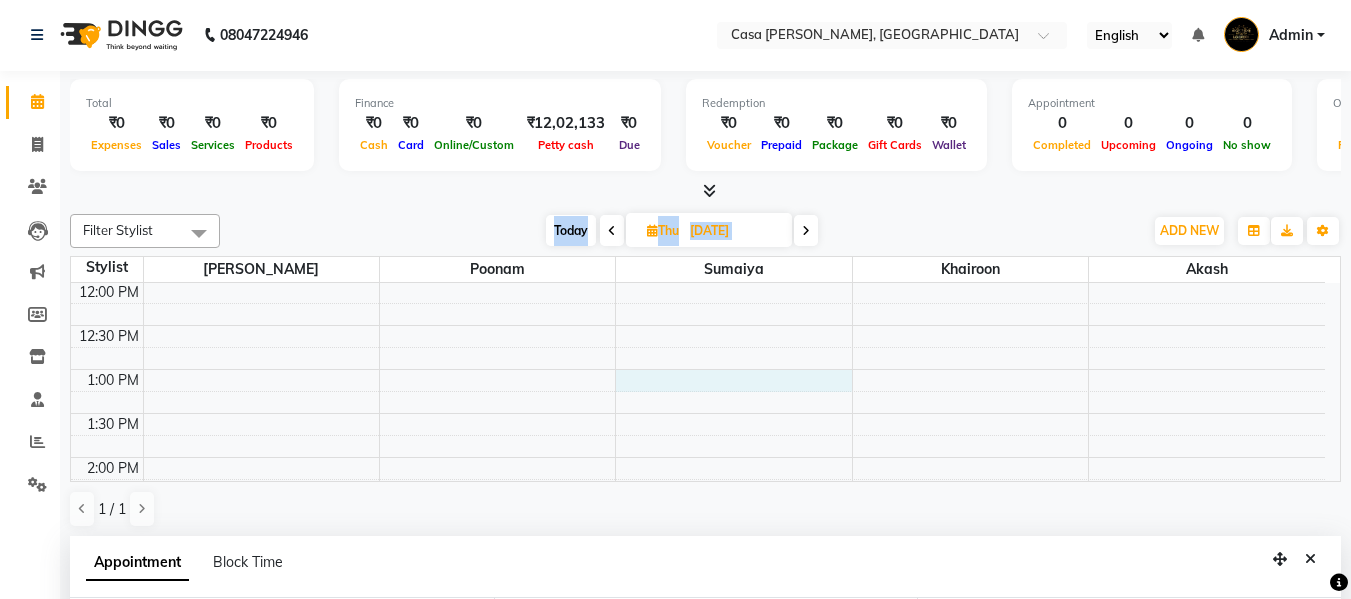 scroll, scrollTop: 393, scrollLeft: 0, axis: vertical 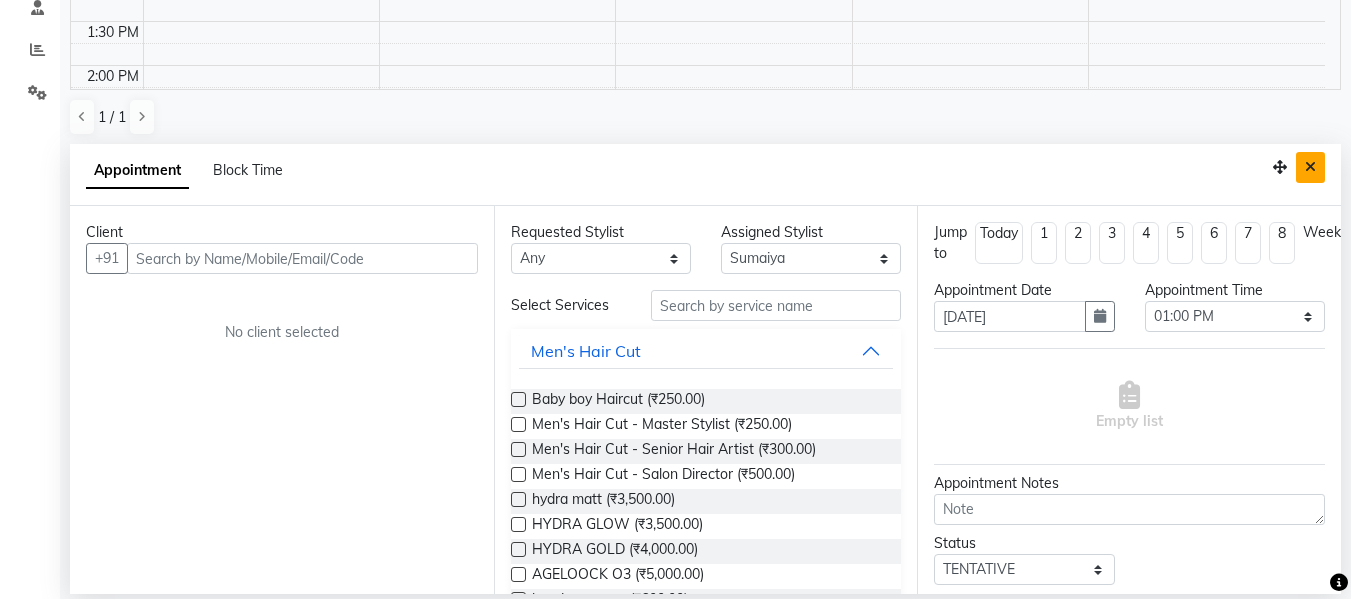 click at bounding box center (1310, 167) 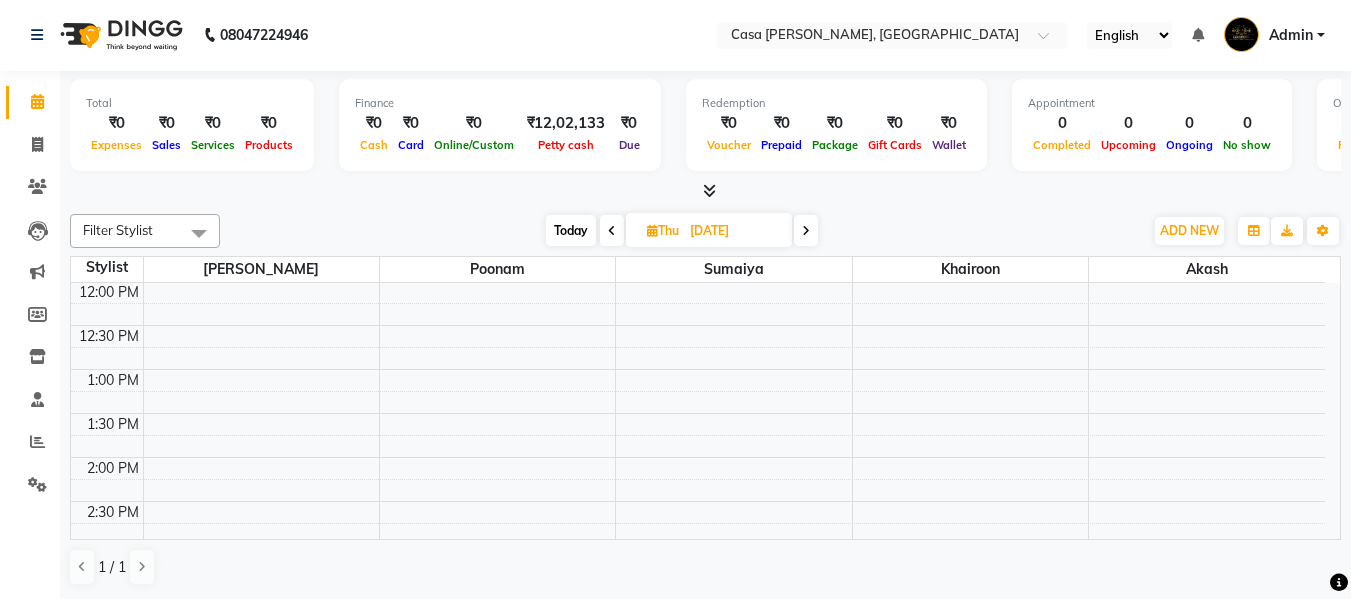 scroll, scrollTop: 1, scrollLeft: 0, axis: vertical 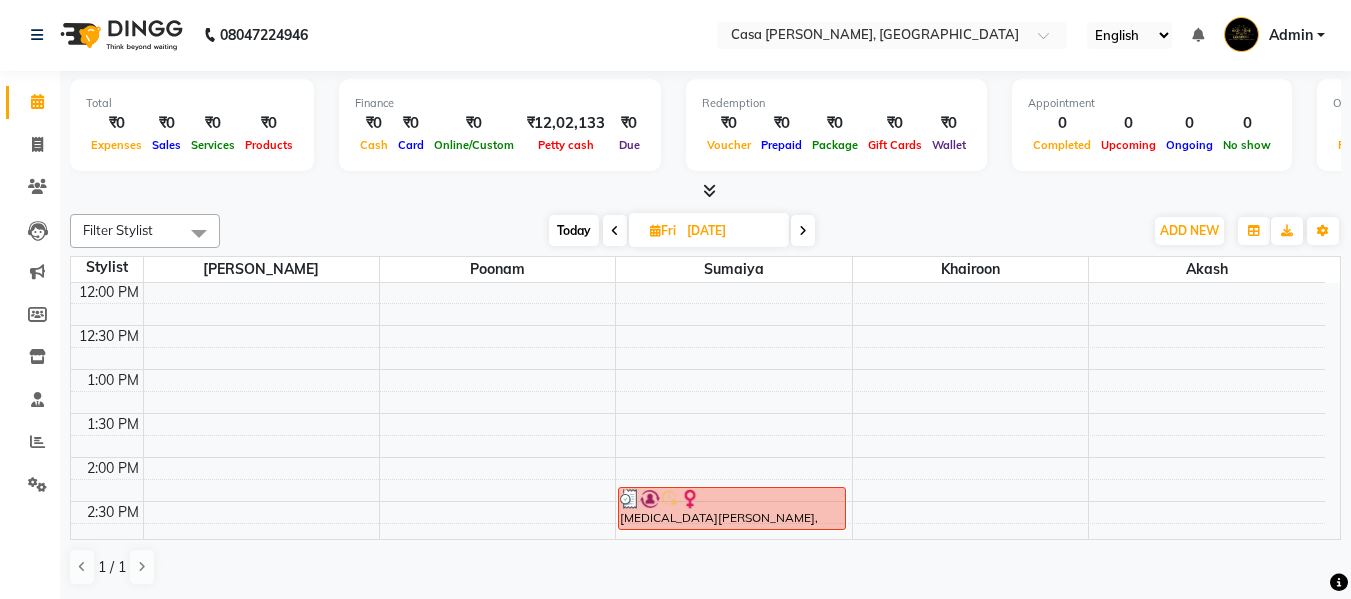 click at bounding box center [615, 231] 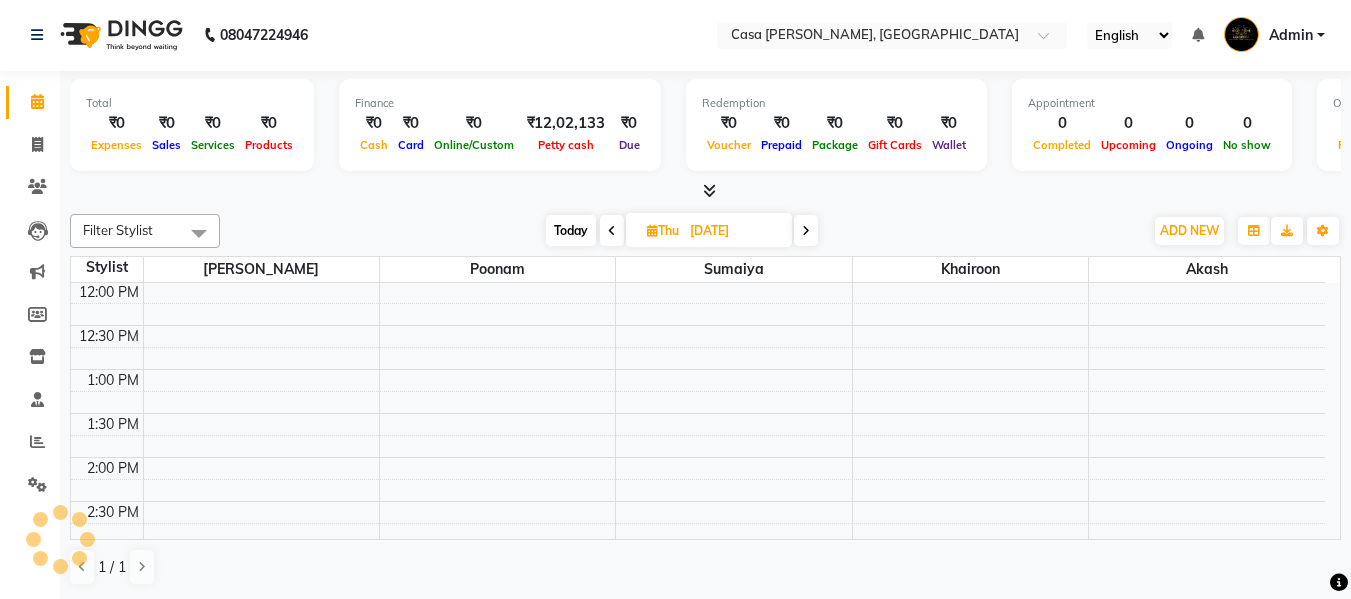 click at bounding box center (612, 230) 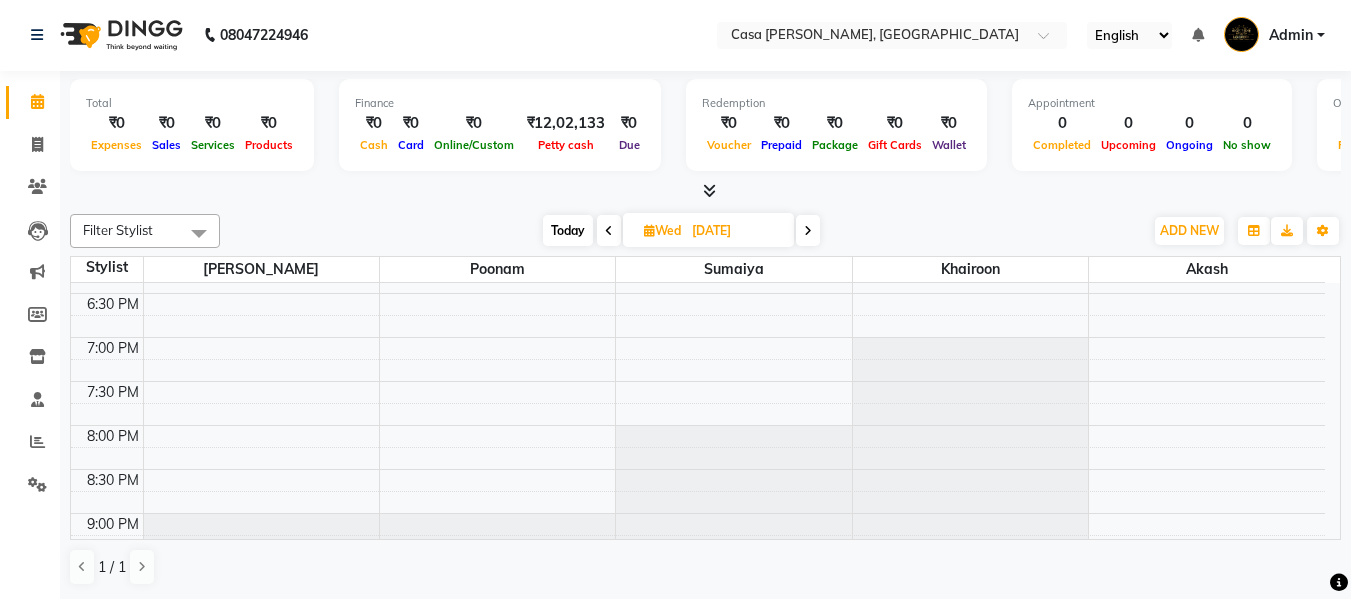 scroll, scrollTop: 865, scrollLeft: 0, axis: vertical 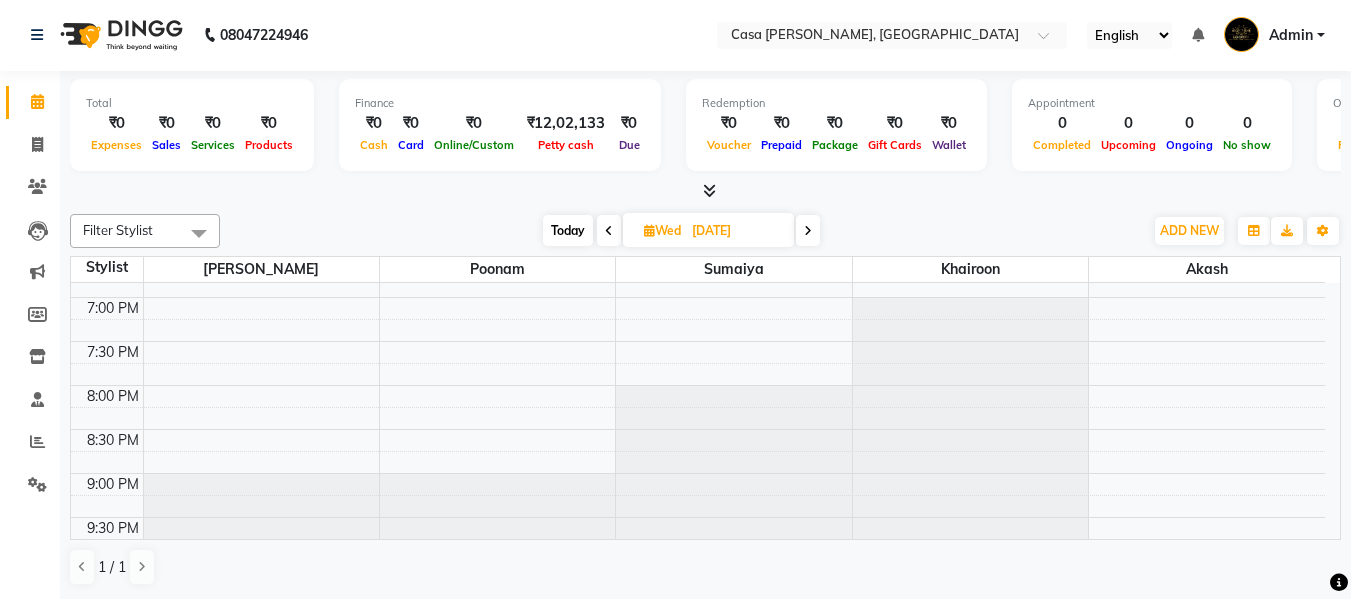 click at bounding box center [808, 230] 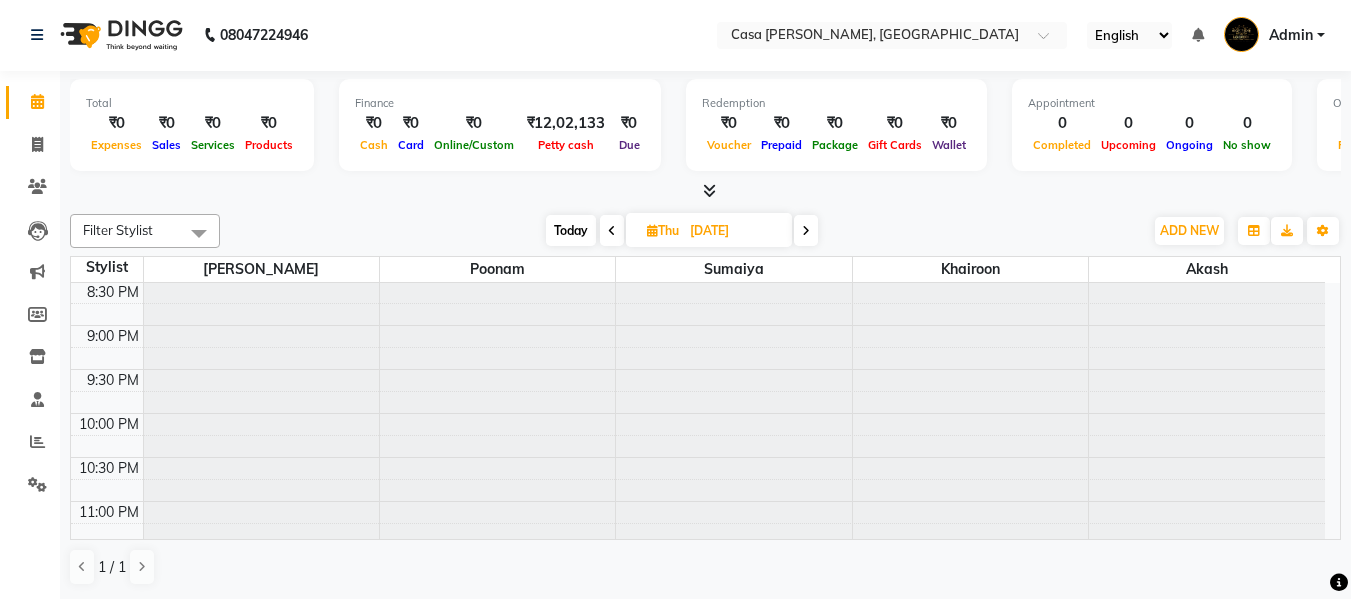 scroll, scrollTop: 1063, scrollLeft: 0, axis: vertical 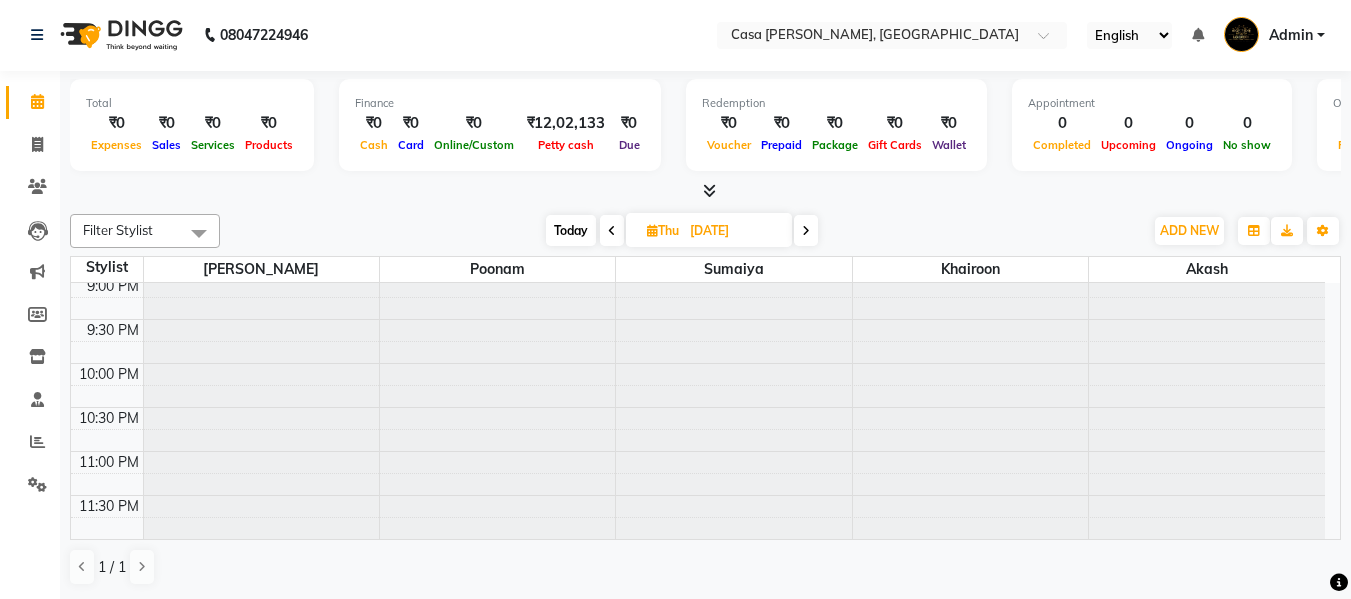 click at bounding box center [806, 230] 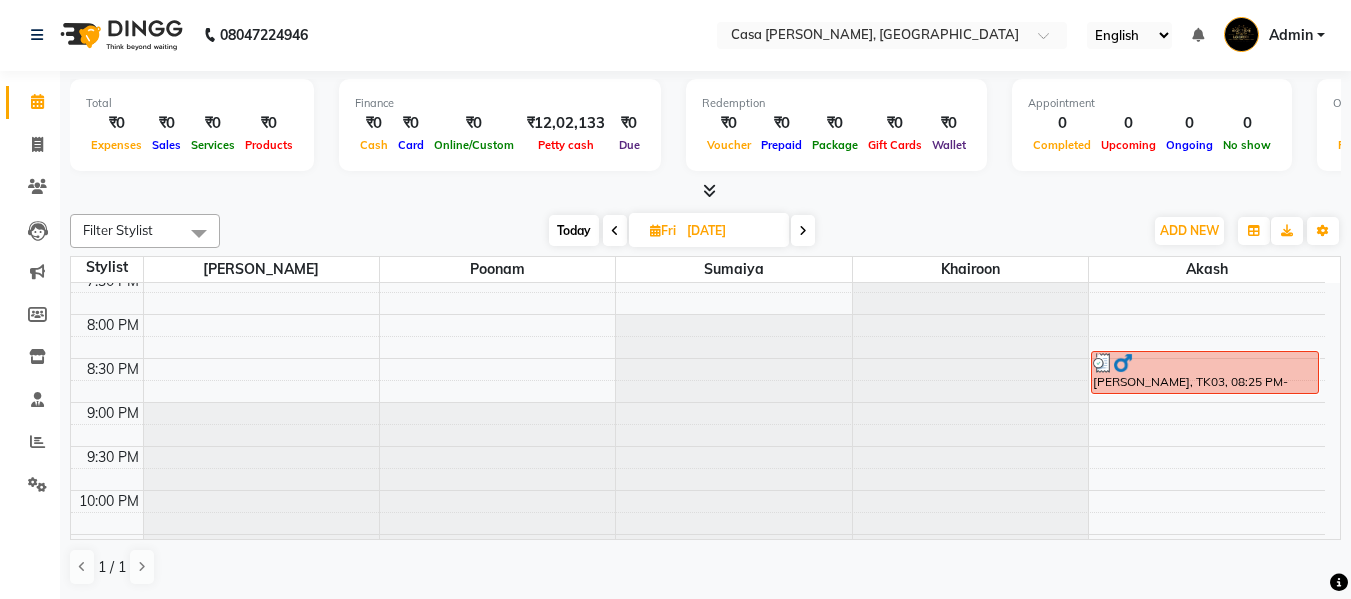 scroll, scrollTop: 945, scrollLeft: 0, axis: vertical 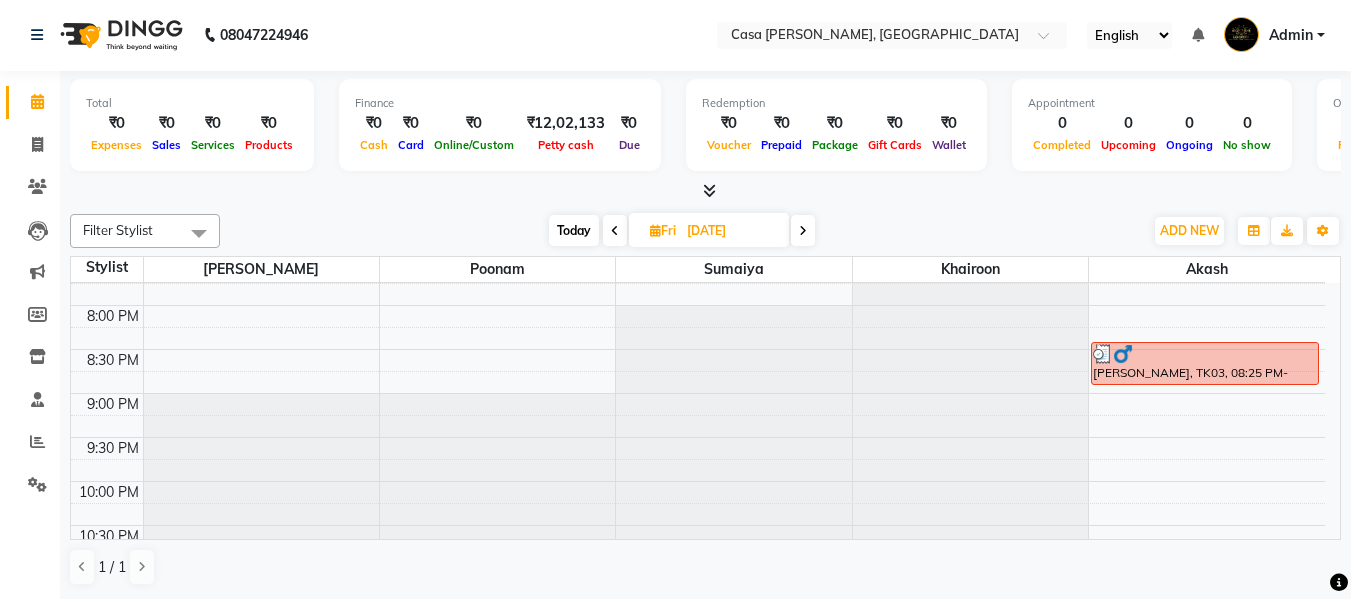 click at bounding box center [803, 231] 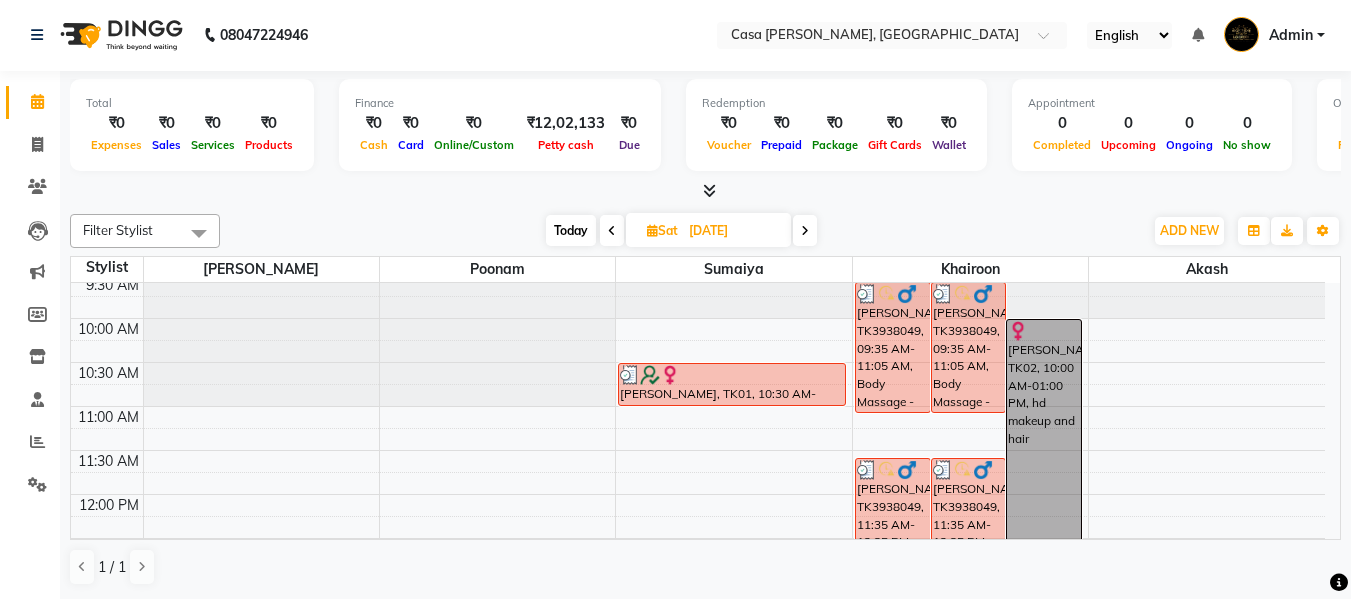 scroll, scrollTop: 12, scrollLeft: 0, axis: vertical 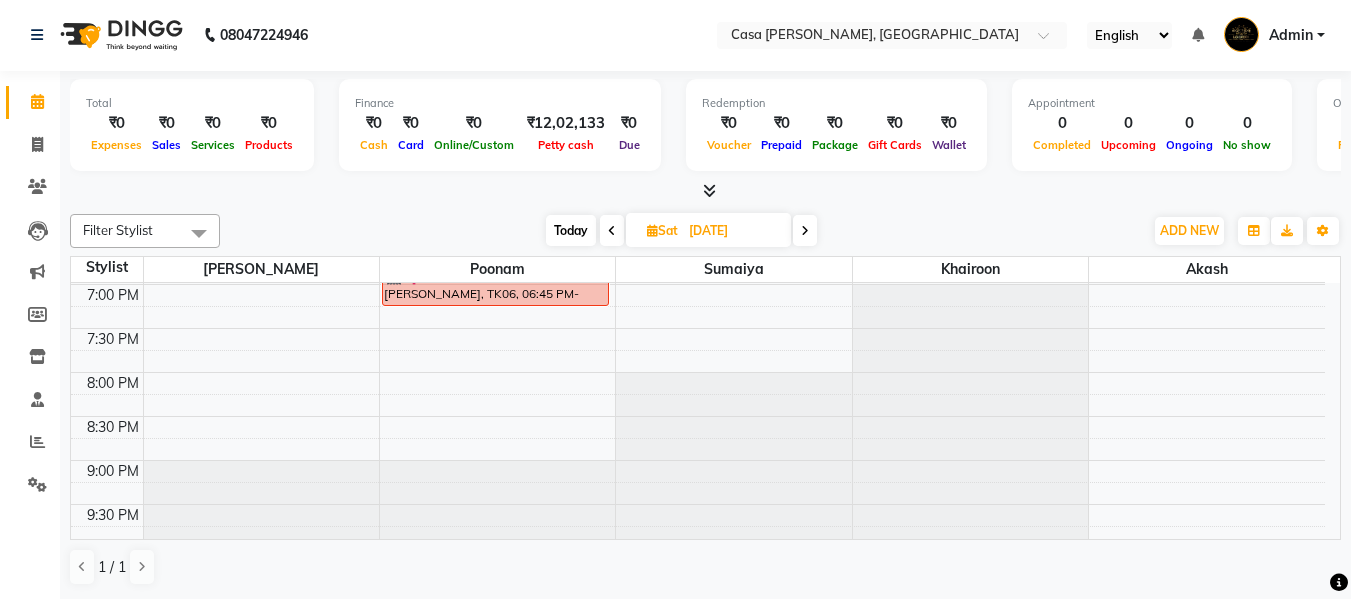 click at bounding box center (805, 231) 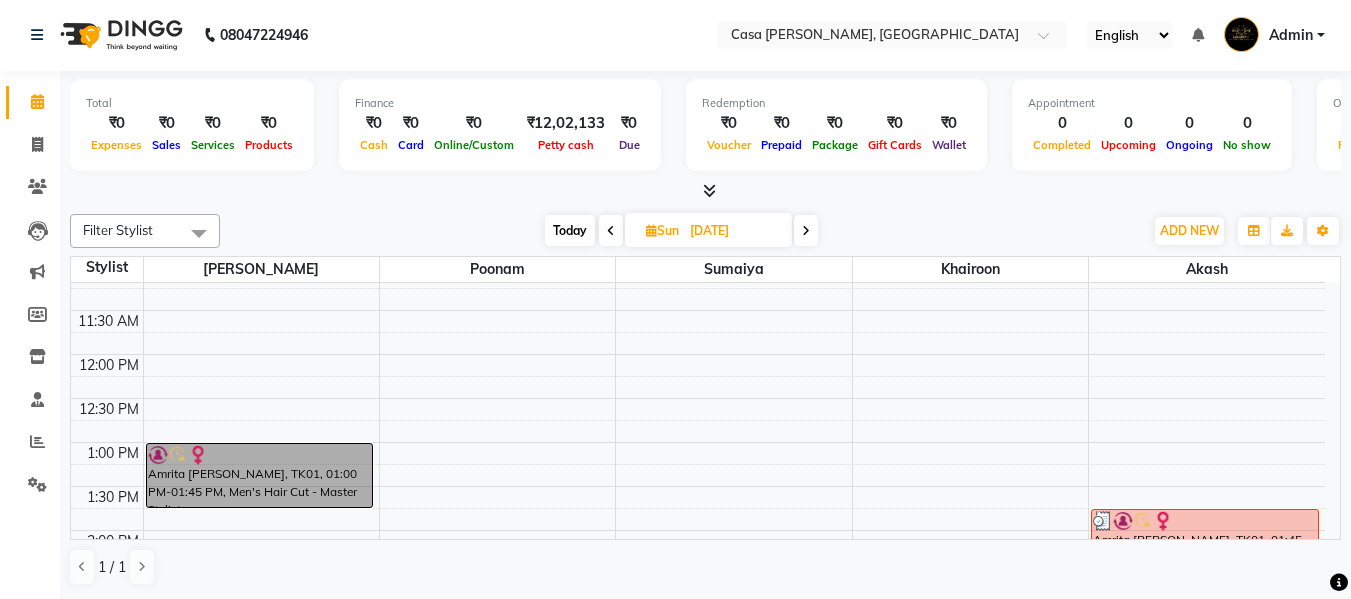 scroll, scrollTop: 185, scrollLeft: 0, axis: vertical 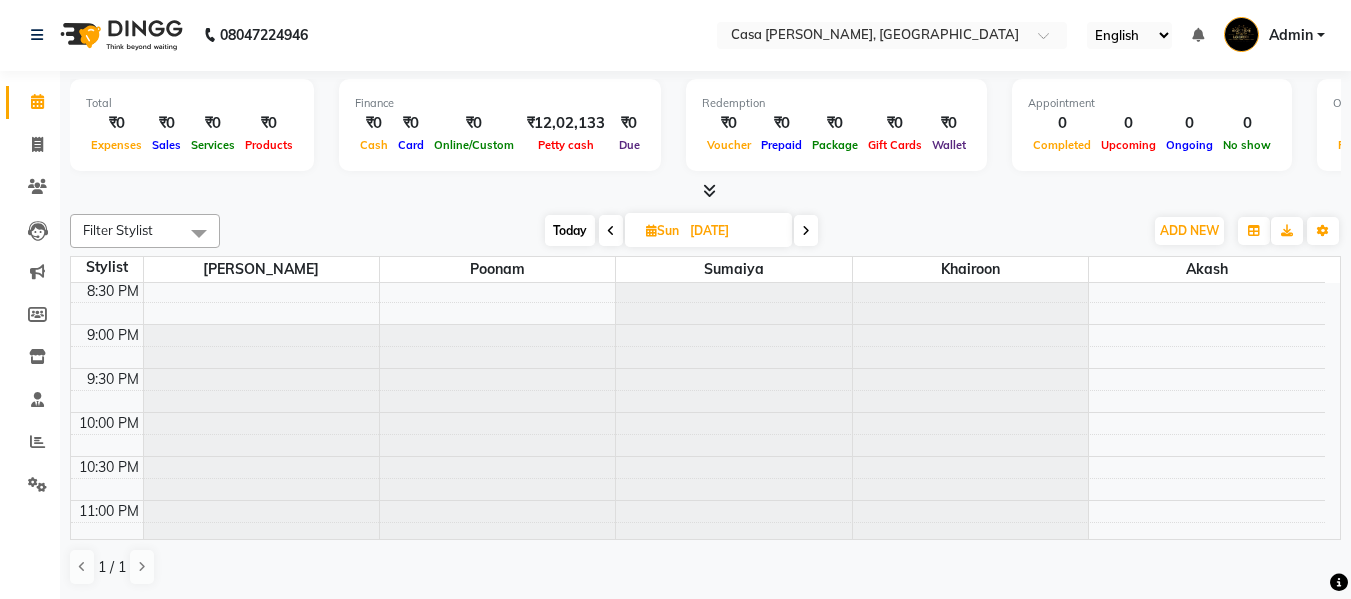 click at bounding box center [806, 230] 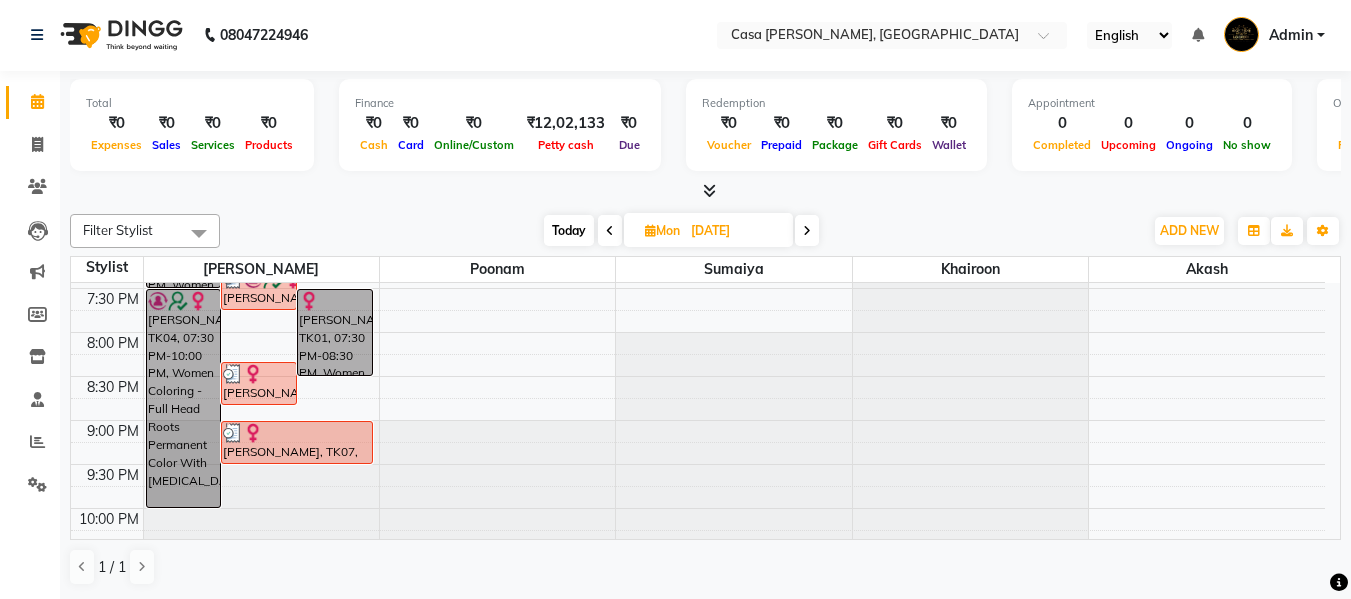 scroll, scrollTop: 931, scrollLeft: 0, axis: vertical 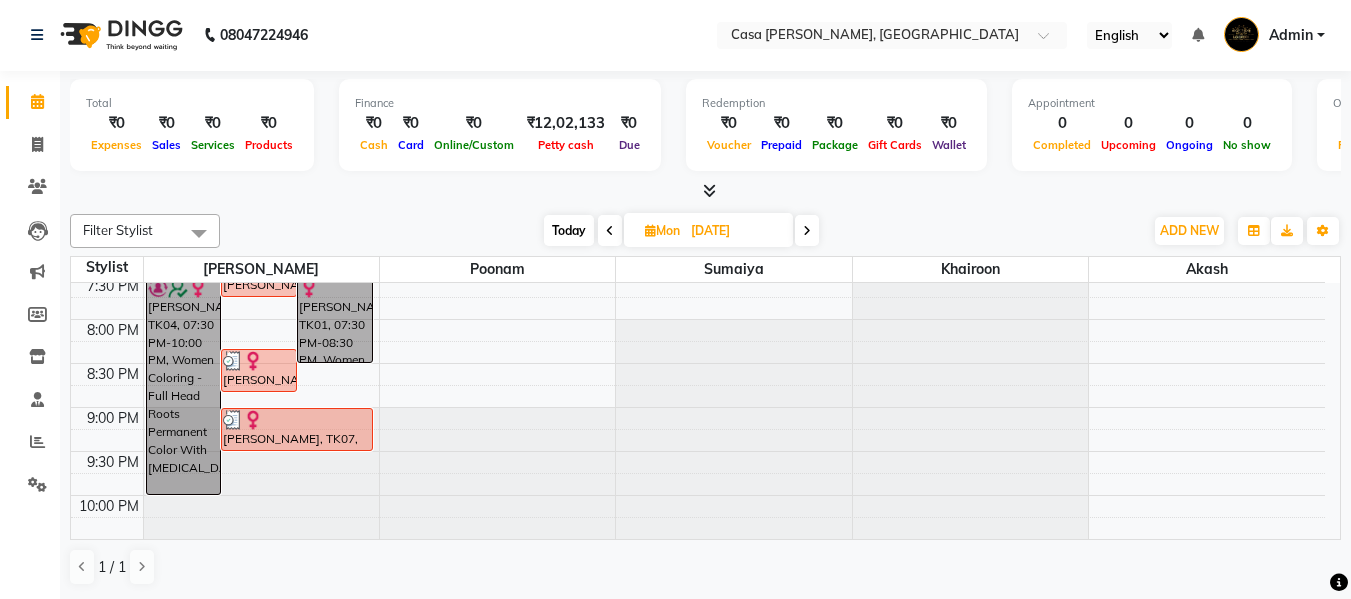 click at bounding box center (807, 230) 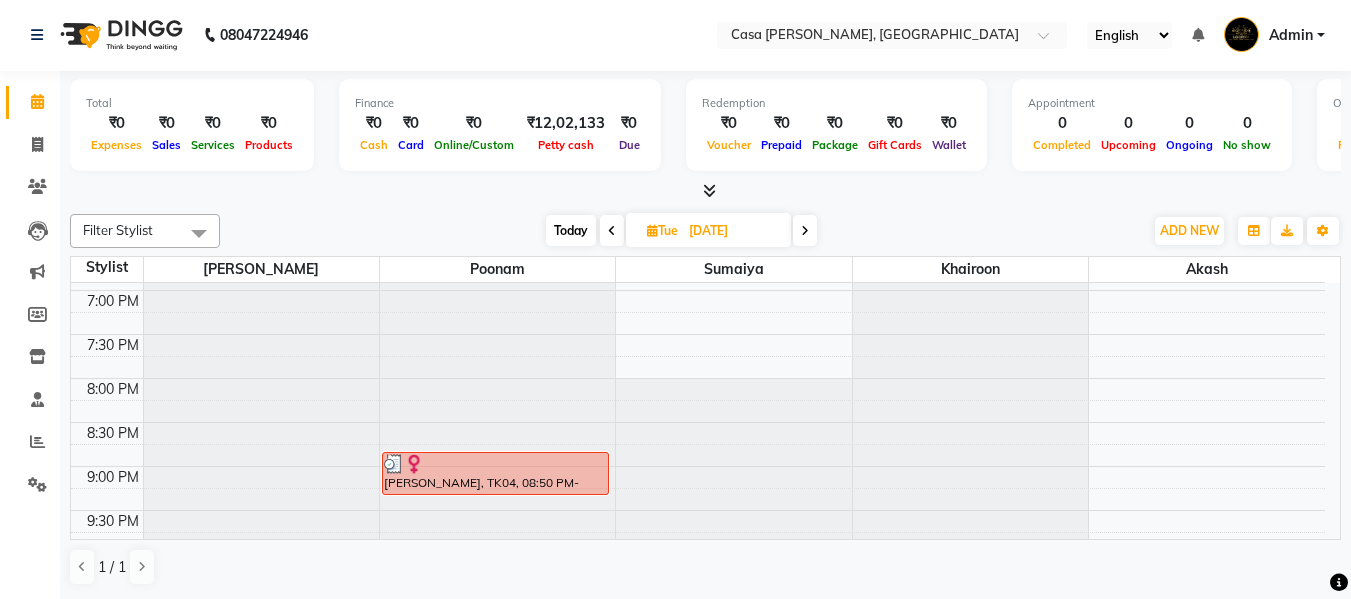scroll, scrollTop: 892, scrollLeft: 0, axis: vertical 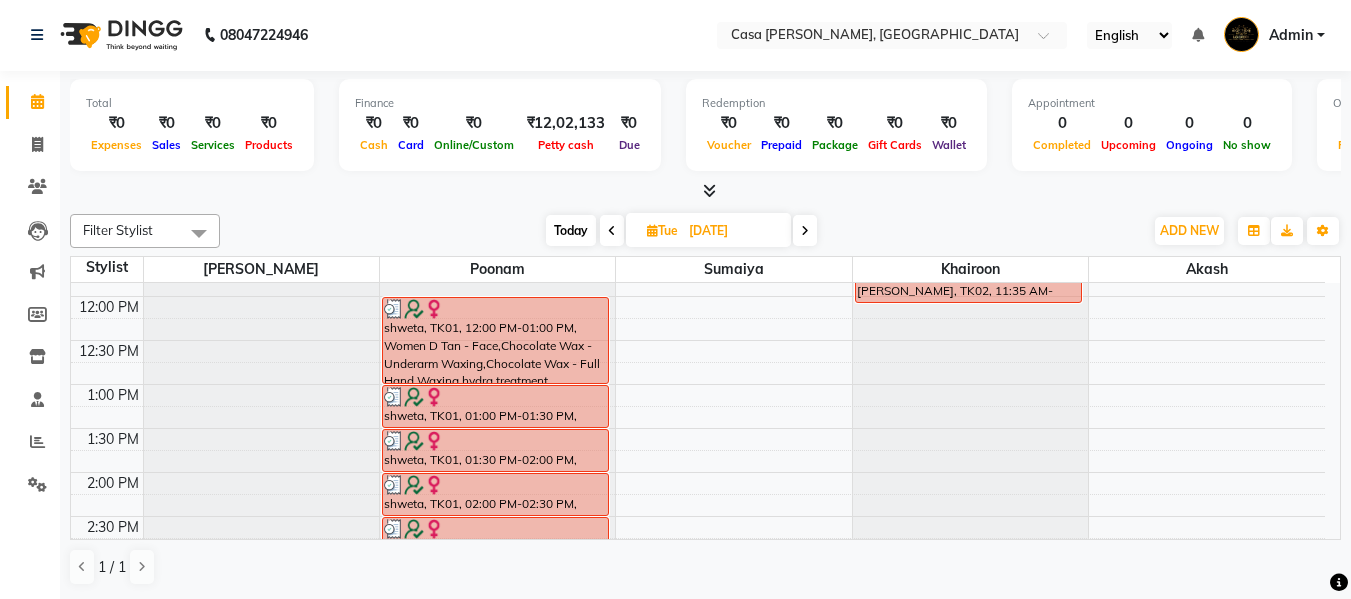 click at bounding box center [805, 231] 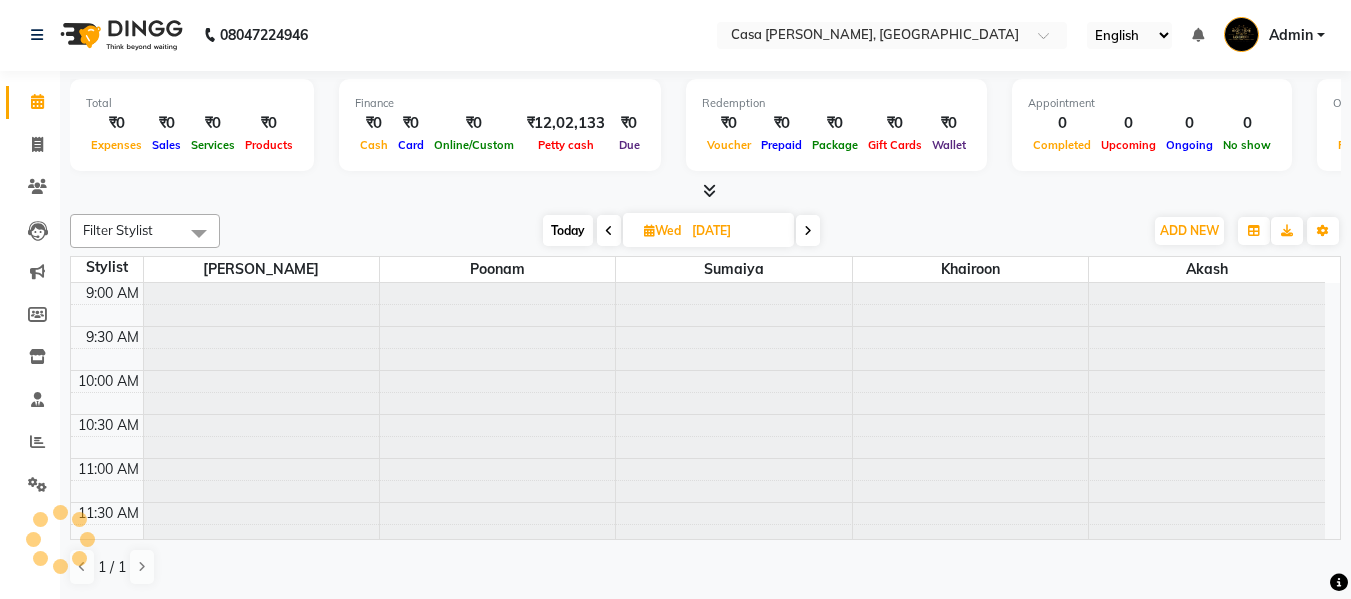 scroll, scrollTop: 265, scrollLeft: 0, axis: vertical 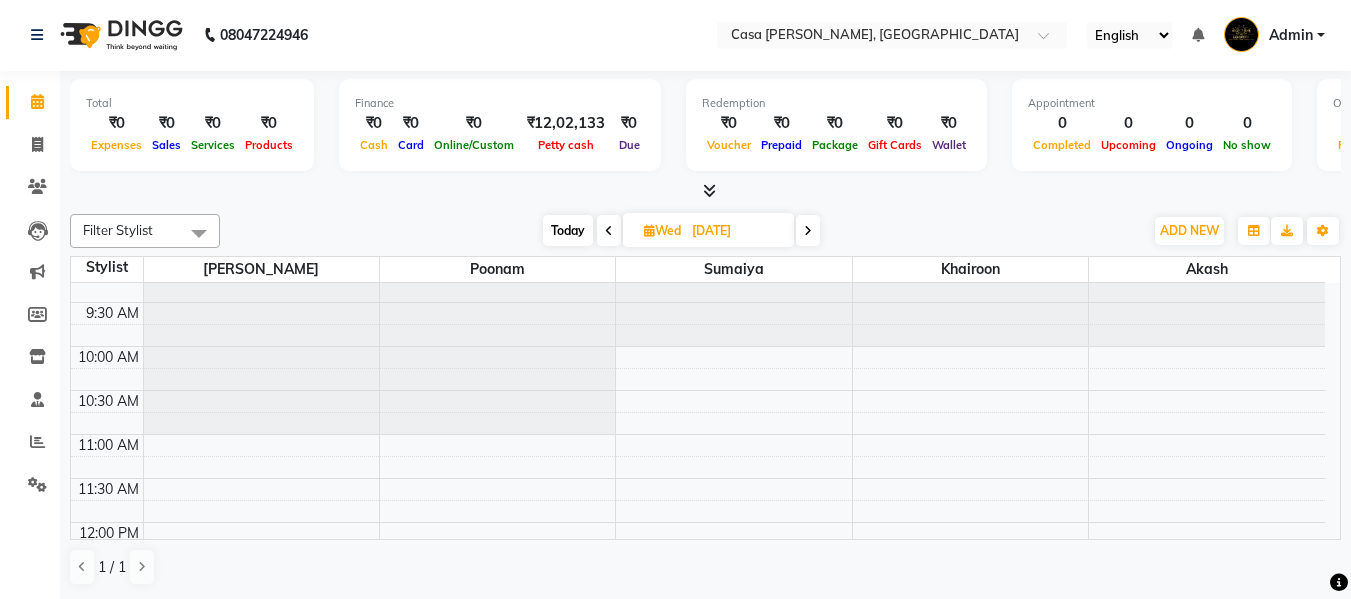 click at bounding box center [808, 231] 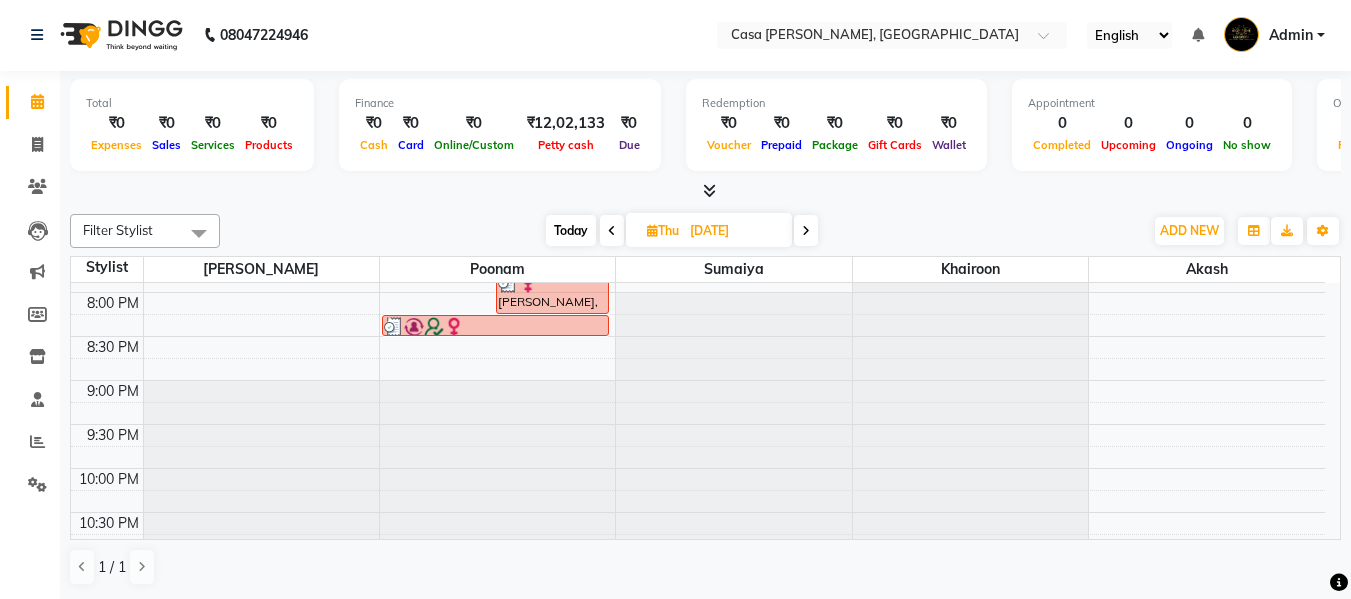 scroll, scrollTop: 984, scrollLeft: 0, axis: vertical 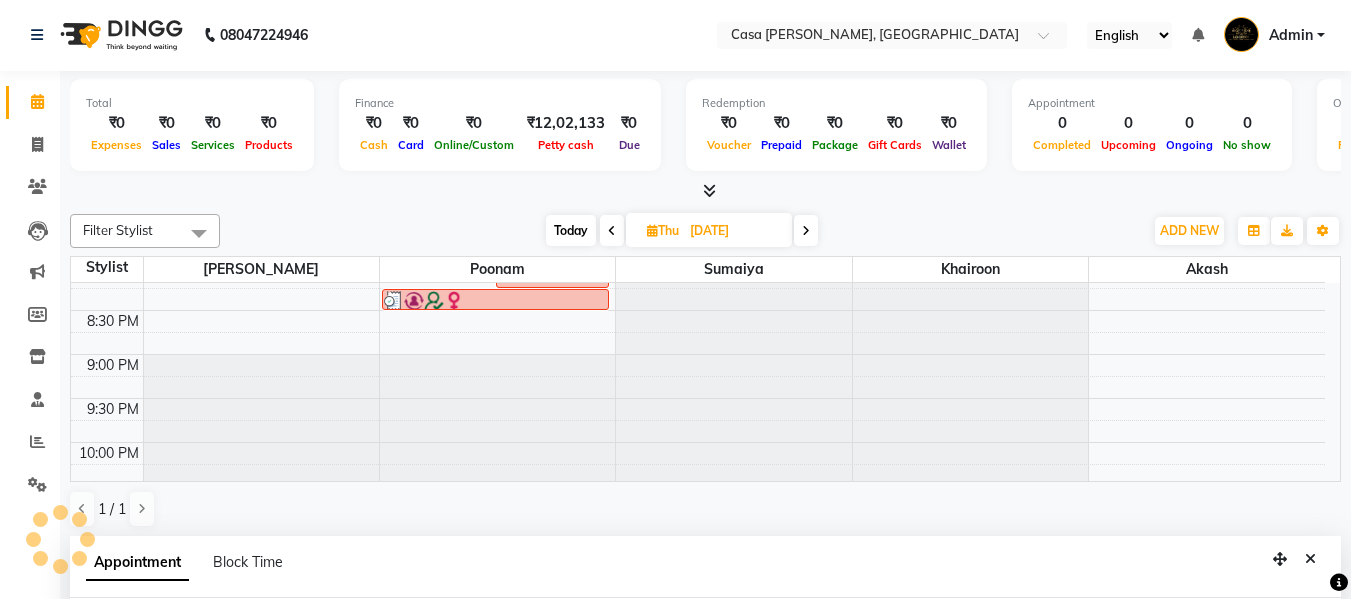 click on "Filter Stylist Select All Akash  Khairoon Poonam [PERSON_NAME]  [PERSON_NAME] [DATE]  [DATE] Toggle Dropdown Add Appointment Add Invoice Add Expense Add Attendance Add Client Add Transaction Toggle Dropdown Add Appointment Add Invoice Add Expense Add Attendance Add Client ADD NEW Toggle Dropdown Add Appointment Add Invoice Add Expense Add Attendance Add Client Add Transaction Filter Stylist Select All Akash  Khairoon Poonam [PERSON_NAME]  [PERSON_NAME] Group By  Staff View   Room View  View as Vertical  Vertical - Week View  Horizontal  Horizontal - Week View  List  Toggle Dropdown Calendar Settings Manage Tags   Arrange Stylists   Reset Stylists  Full Screen Appointment Form Zoom 100% Staff/Room Display Count 5 Stylist [PERSON_NAME]  Poonam [PERSON_NAME] Akash  9:00 AM 9:30 AM 10:00 AM 10:30 AM 11:00 AM 11:30 AM 12:00 PM 12:30 PM 1:00 PM 1:30 PM 2:00 PM 2:30 PM 3:00 PM 3:30 PM 4:00 PM 4:30 PM 5:00 PM 5:30 PM 6:00 PM 6:30 PM 7:00 PM 7:30 PM 8:00 PM 8:30 PM 9:00 PM 9:30 PM 10:00 PM 10:30 PM 11:00 PM 11:30 PM" 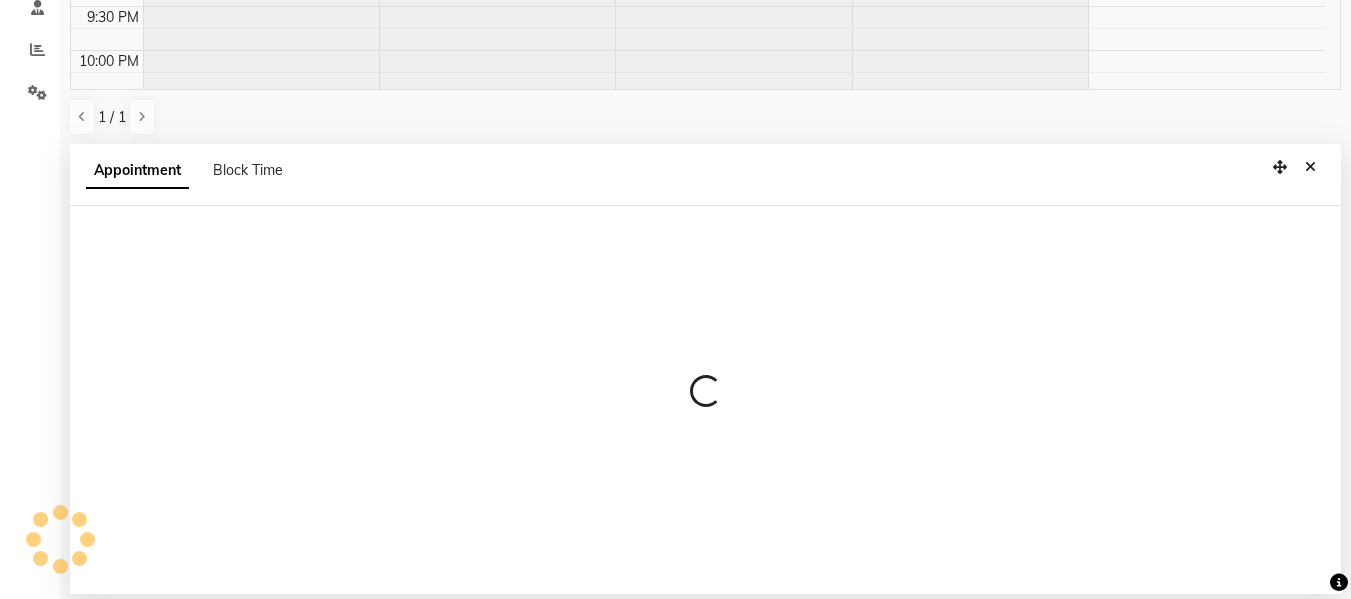 select on "55223" 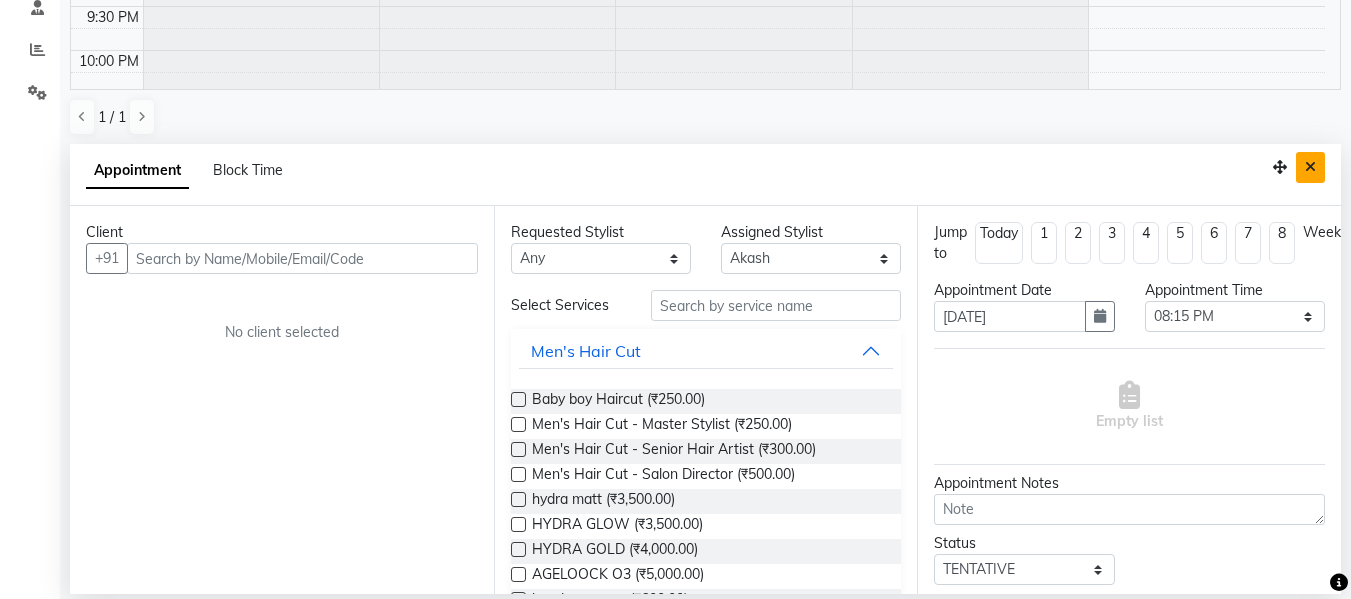 click at bounding box center (1310, 167) 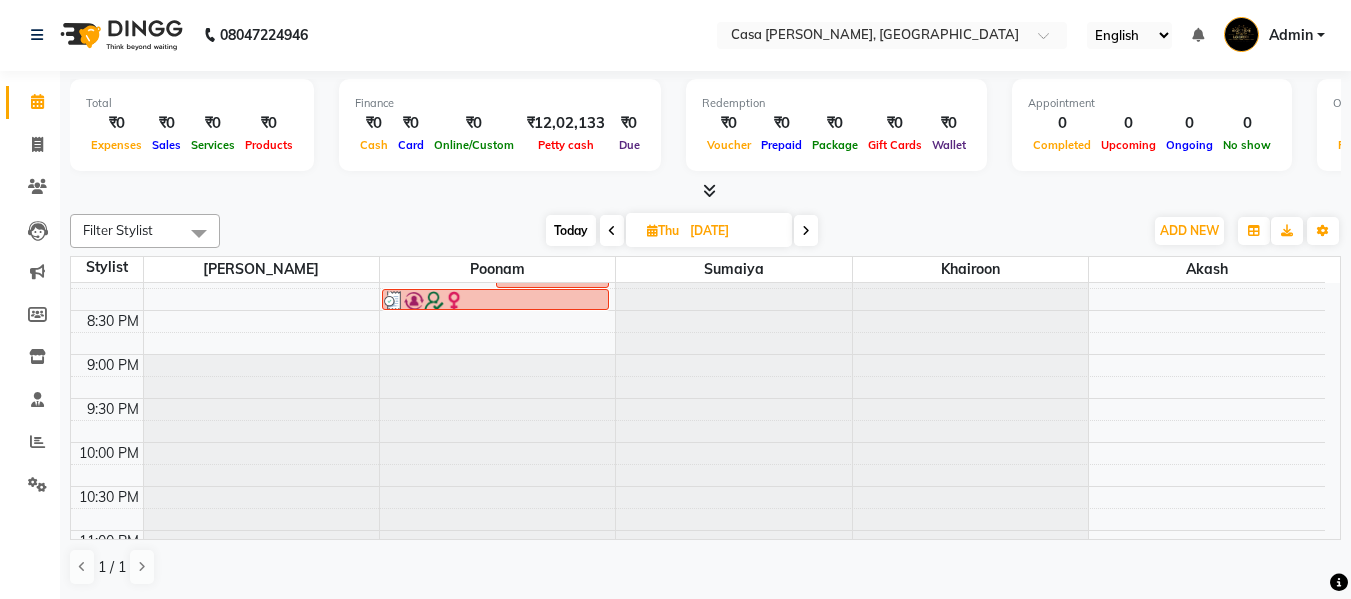 scroll, scrollTop: 1, scrollLeft: 0, axis: vertical 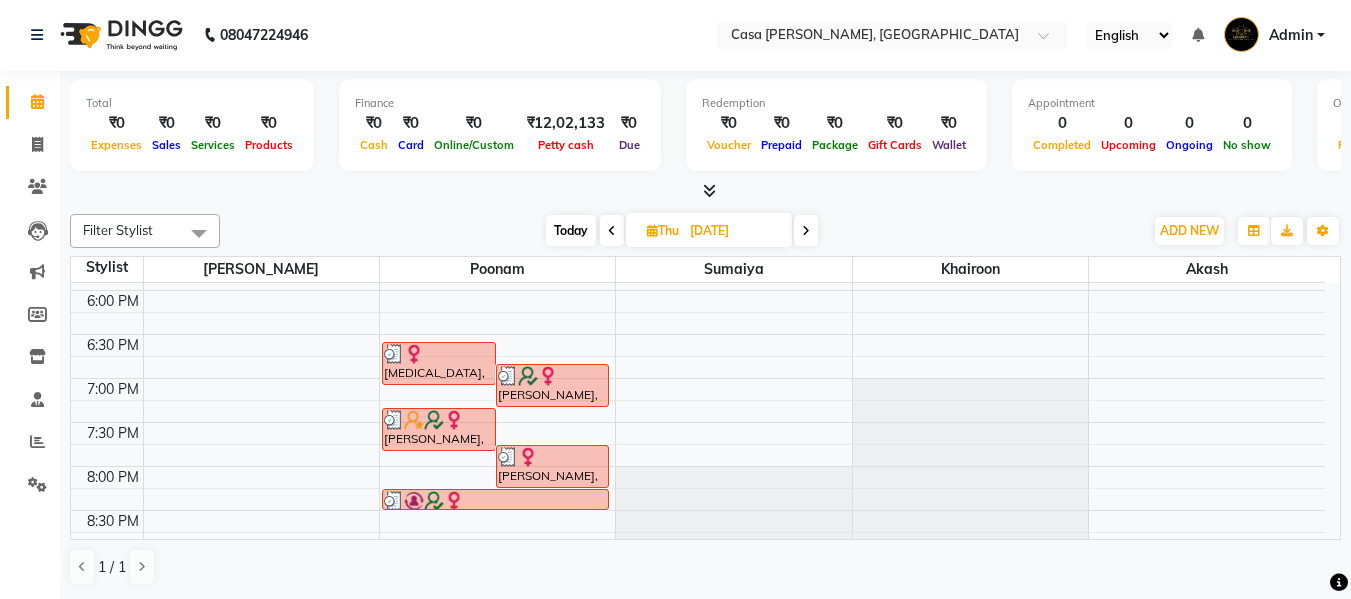 click at bounding box center [806, 231] 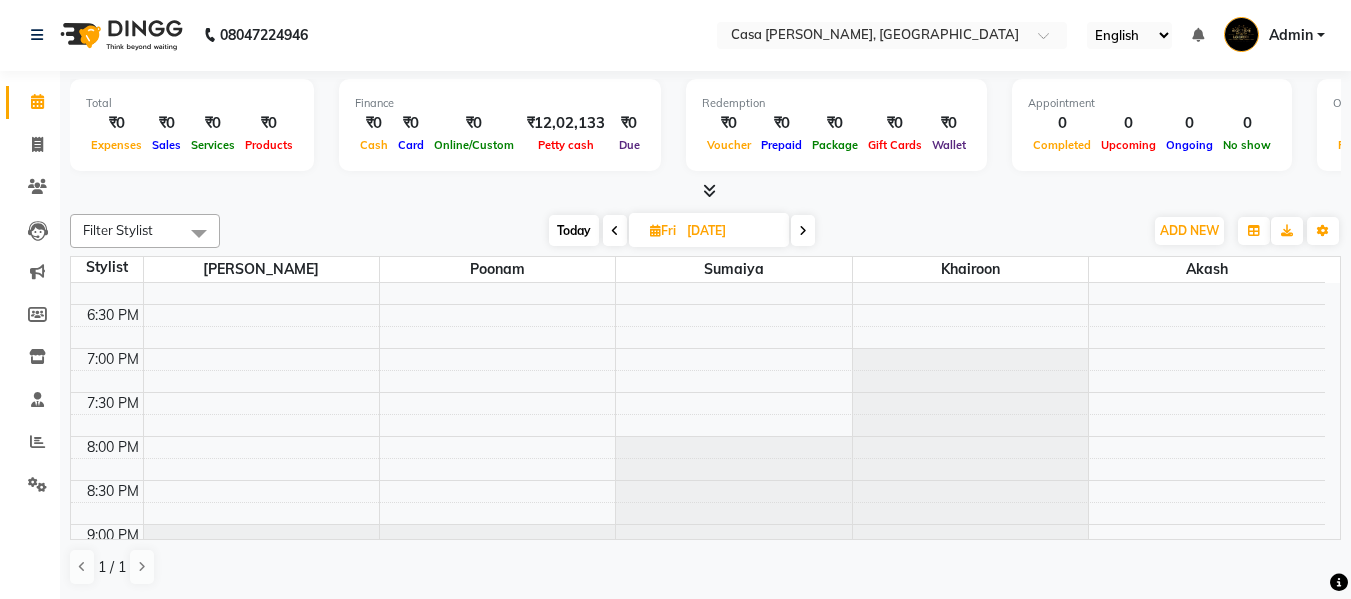 scroll, scrollTop: 838, scrollLeft: 0, axis: vertical 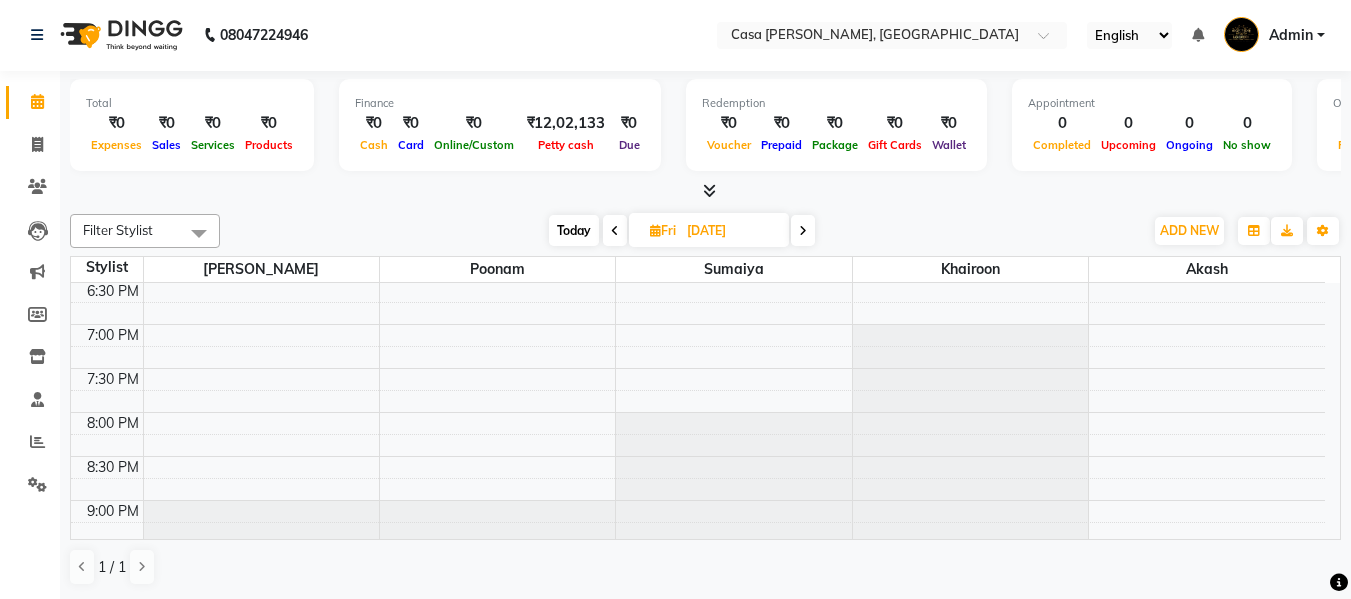click at bounding box center [803, 231] 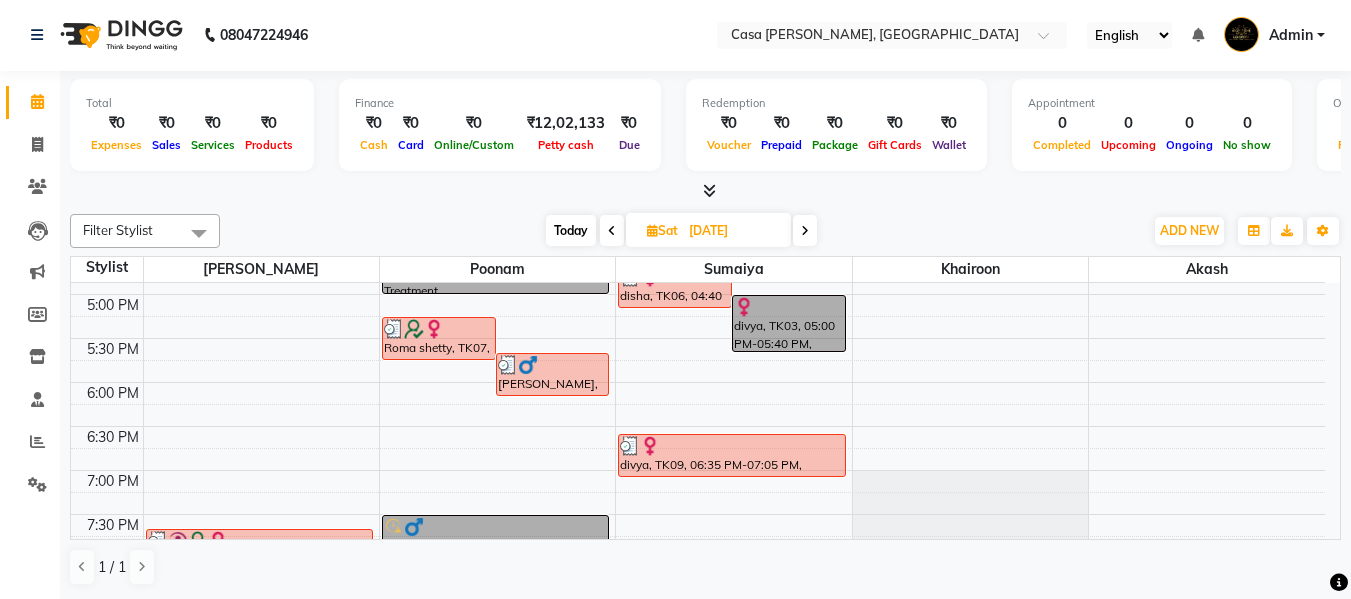 scroll, scrollTop: 652, scrollLeft: 0, axis: vertical 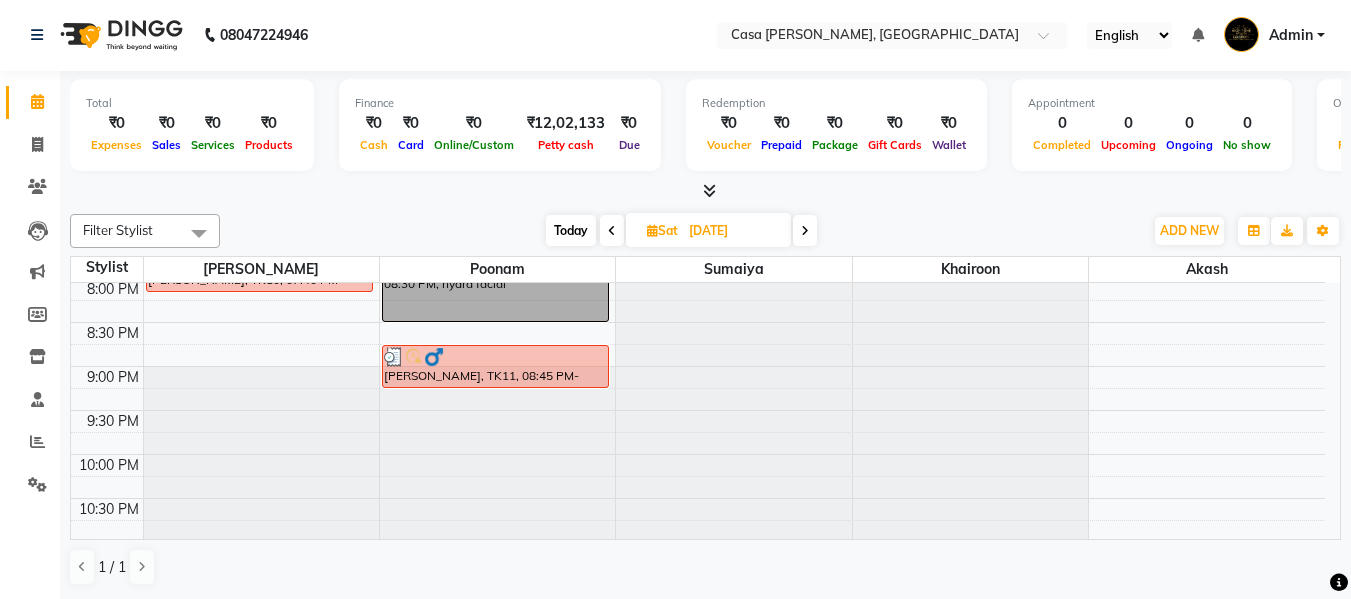 click at bounding box center [805, 230] 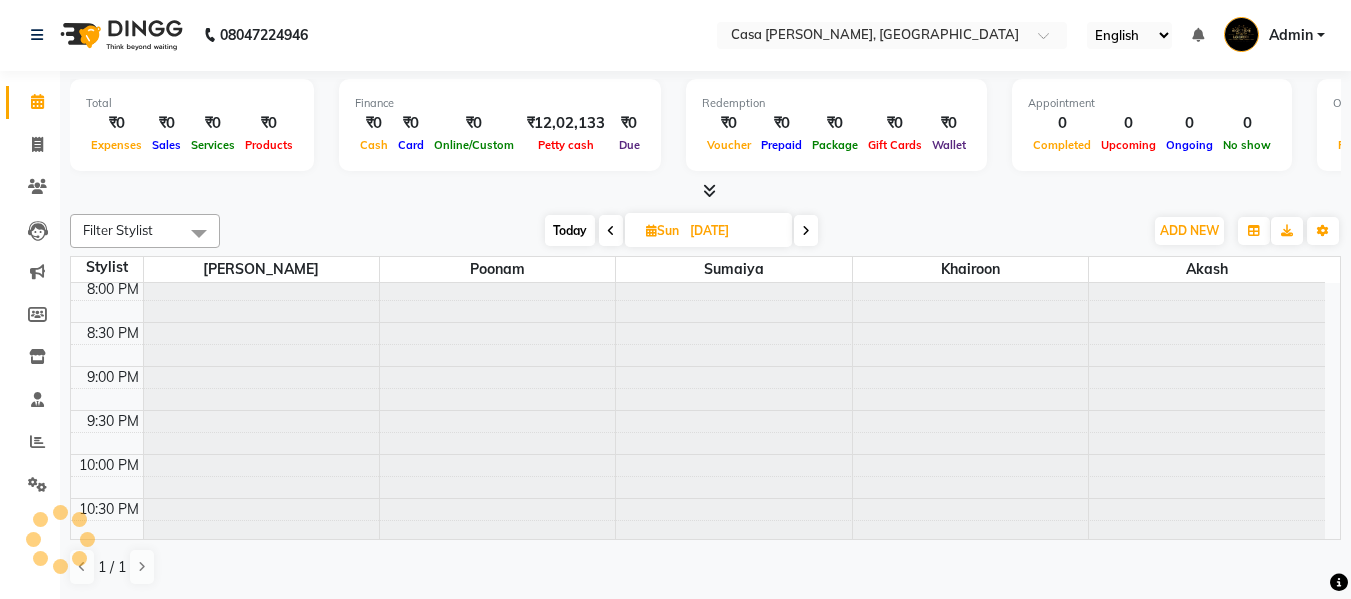 scroll, scrollTop: 265, scrollLeft: 0, axis: vertical 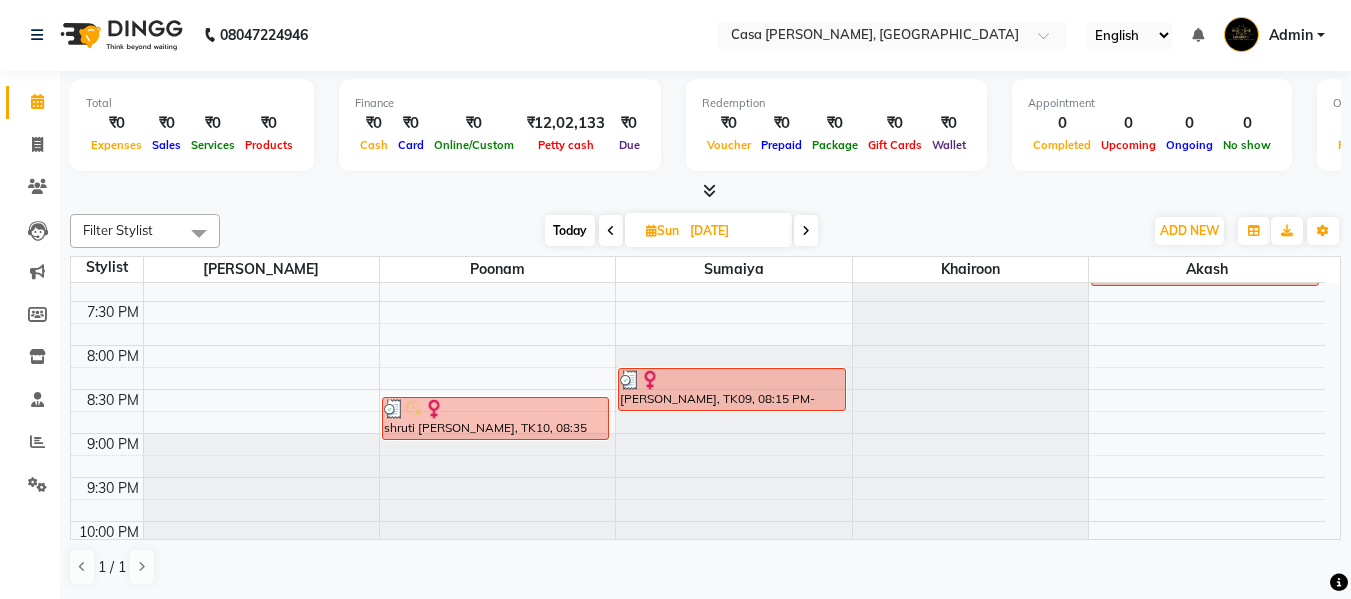 click at bounding box center [806, 230] 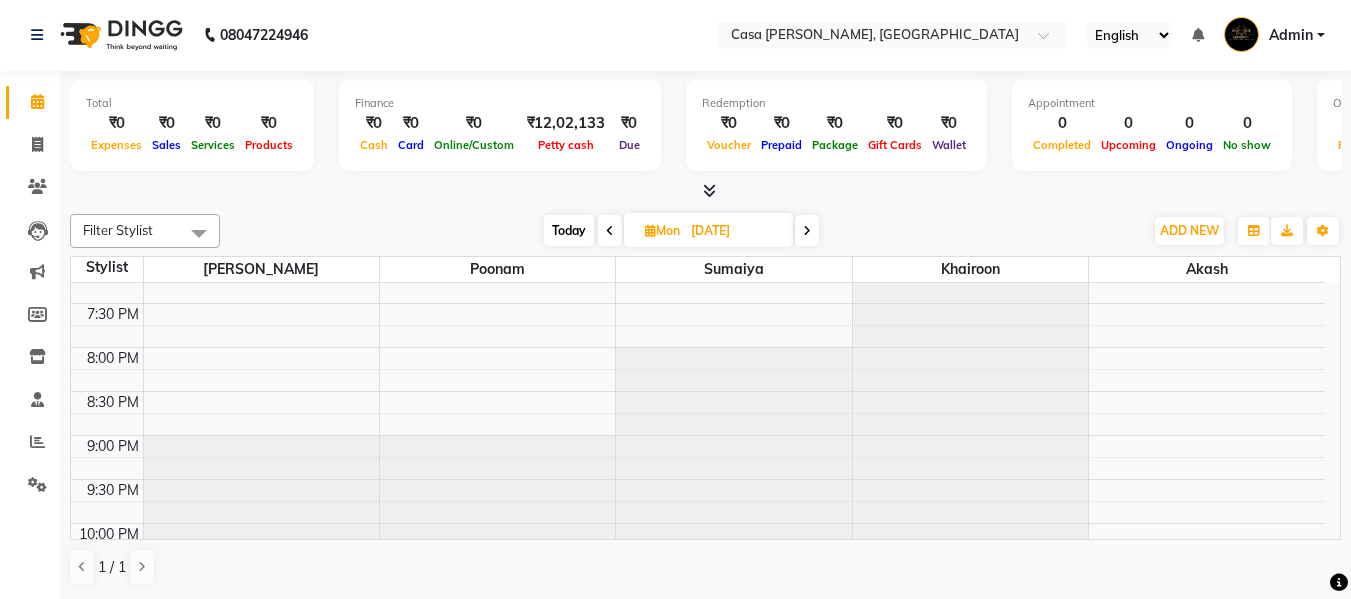 scroll, scrollTop: 944, scrollLeft: 0, axis: vertical 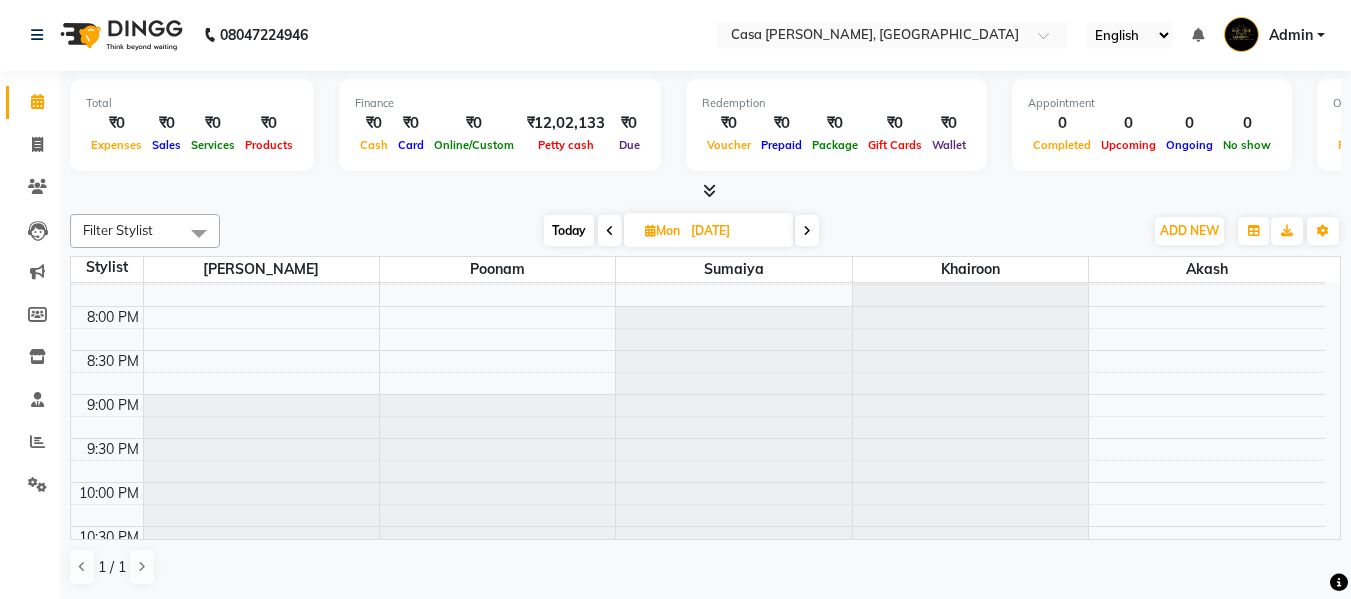 click at bounding box center (807, 230) 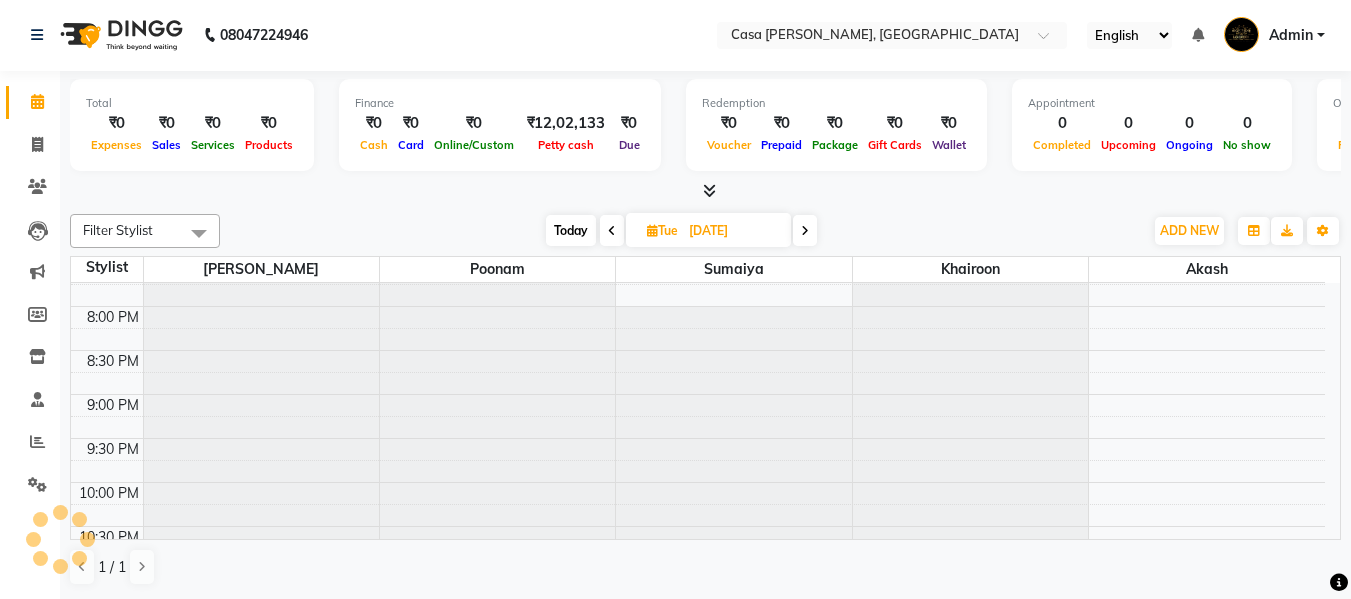 scroll, scrollTop: 265, scrollLeft: 0, axis: vertical 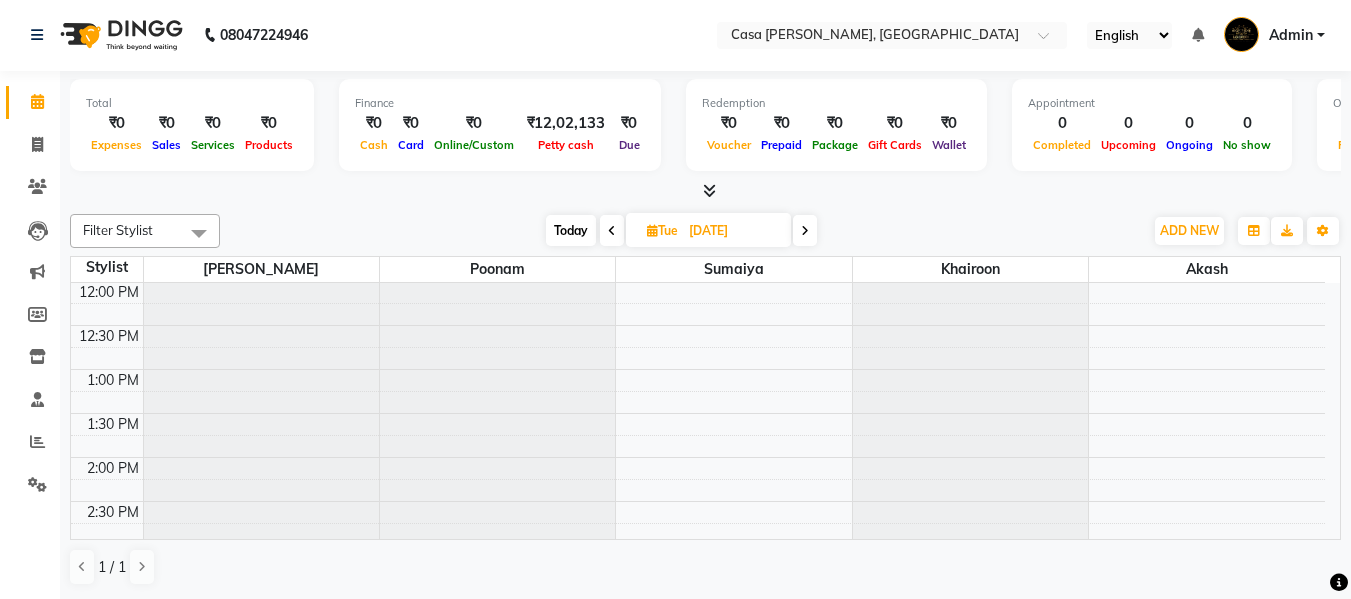 click at bounding box center [805, 230] 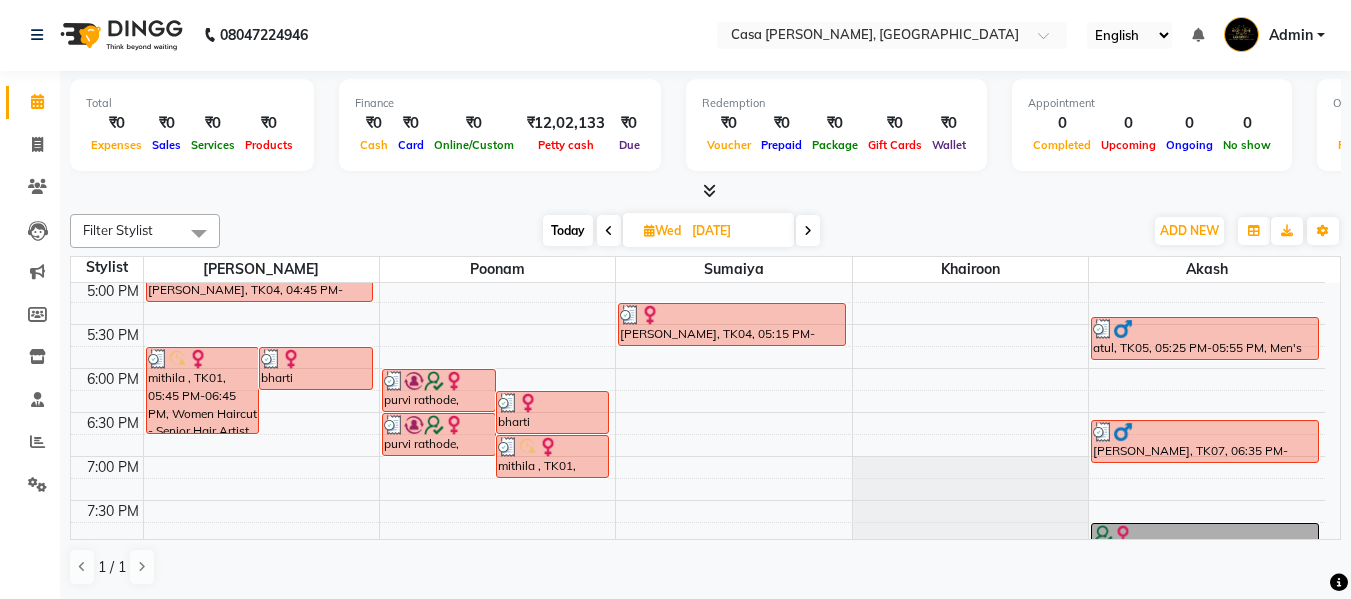 scroll, scrollTop: 746, scrollLeft: 0, axis: vertical 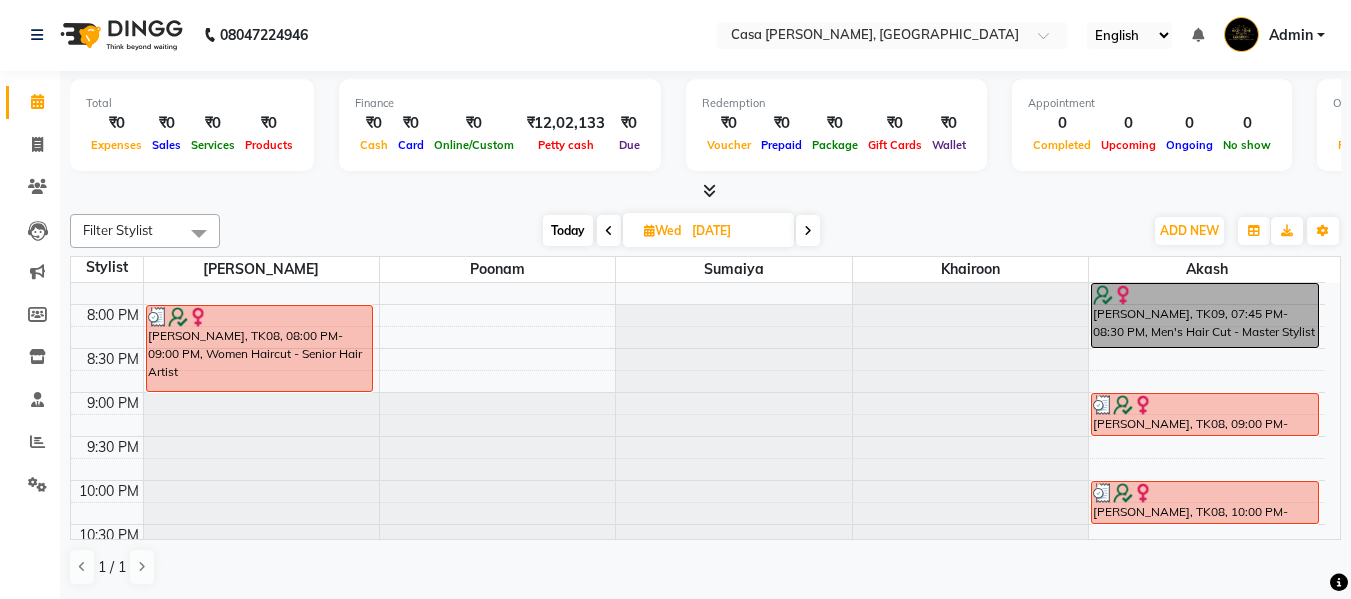 click at bounding box center [808, 231] 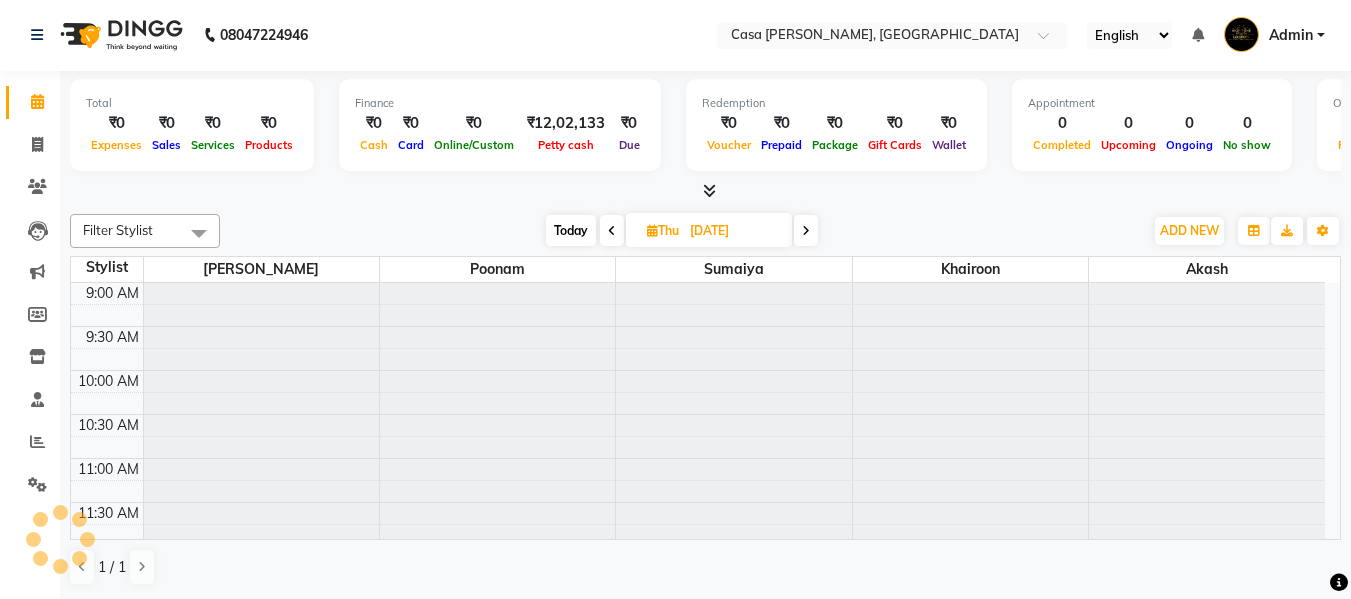 scroll, scrollTop: 265, scrollLeft: 0, axis: vertical 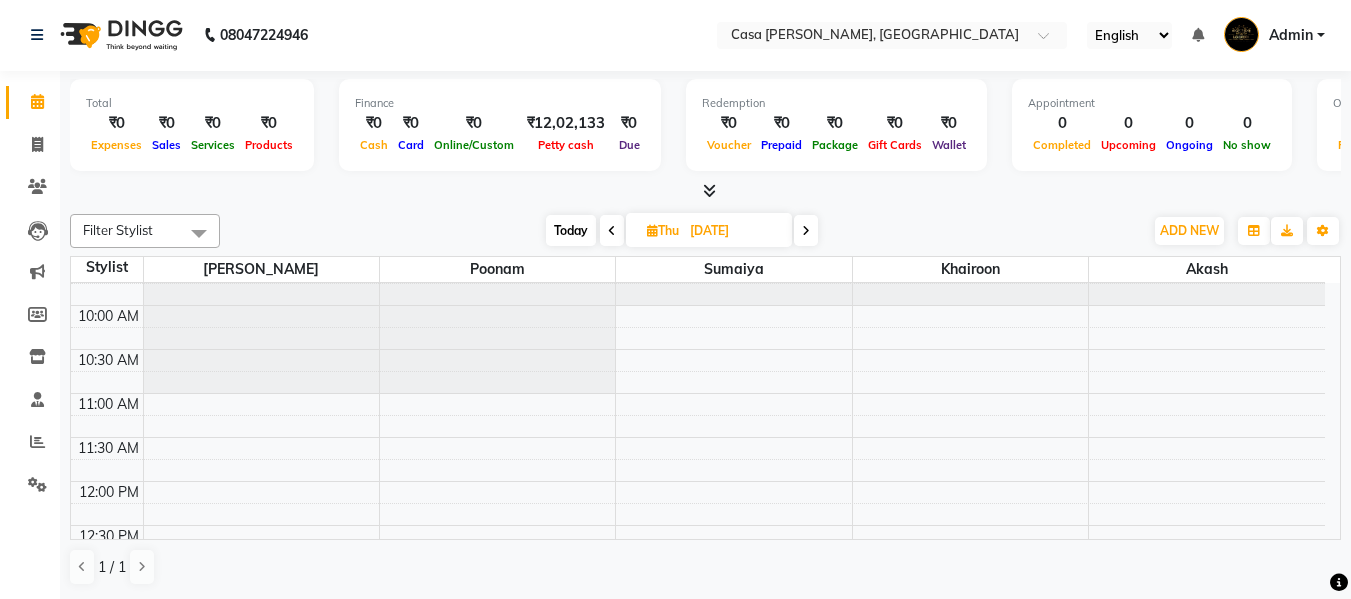 click at bounding box center (806, 230) 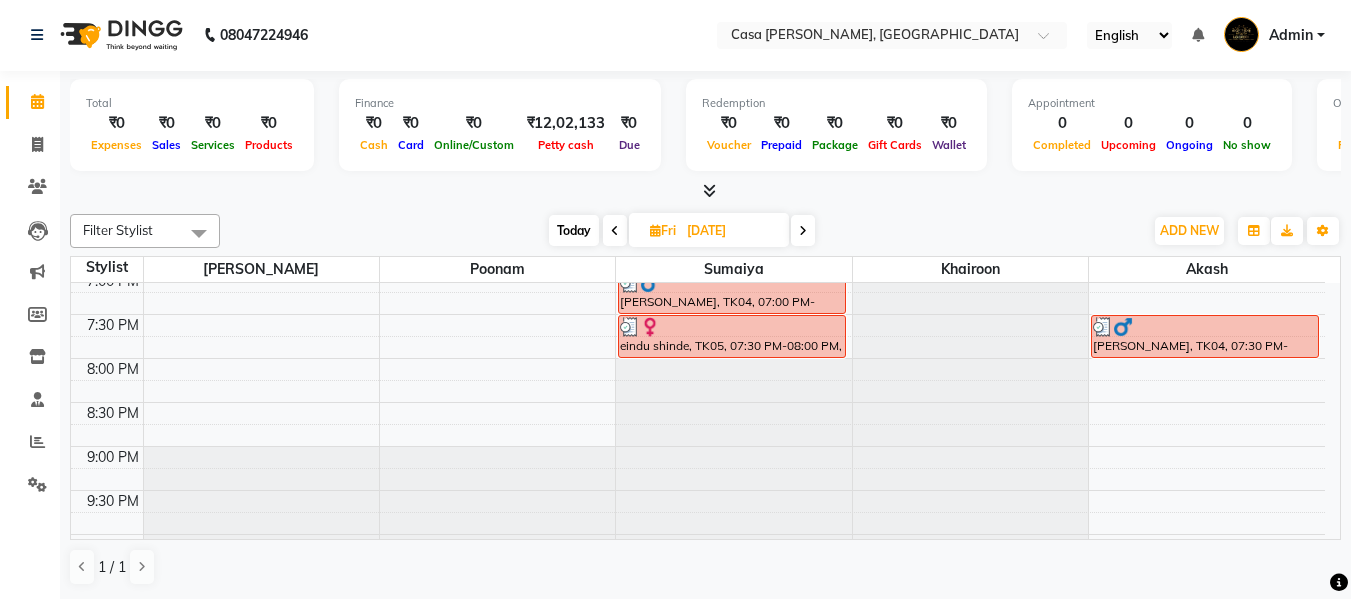 scroll, scrollTop: 931, scrollLeft: 0, axis: vertical 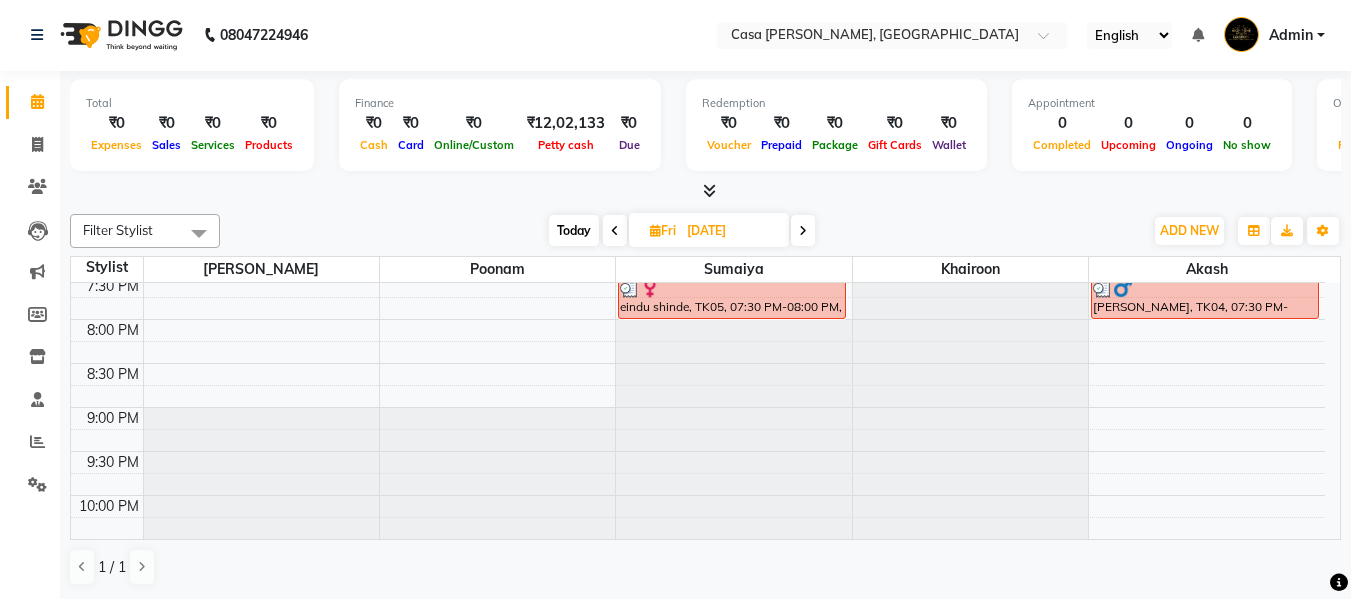 click at bounding box center [803, 231] 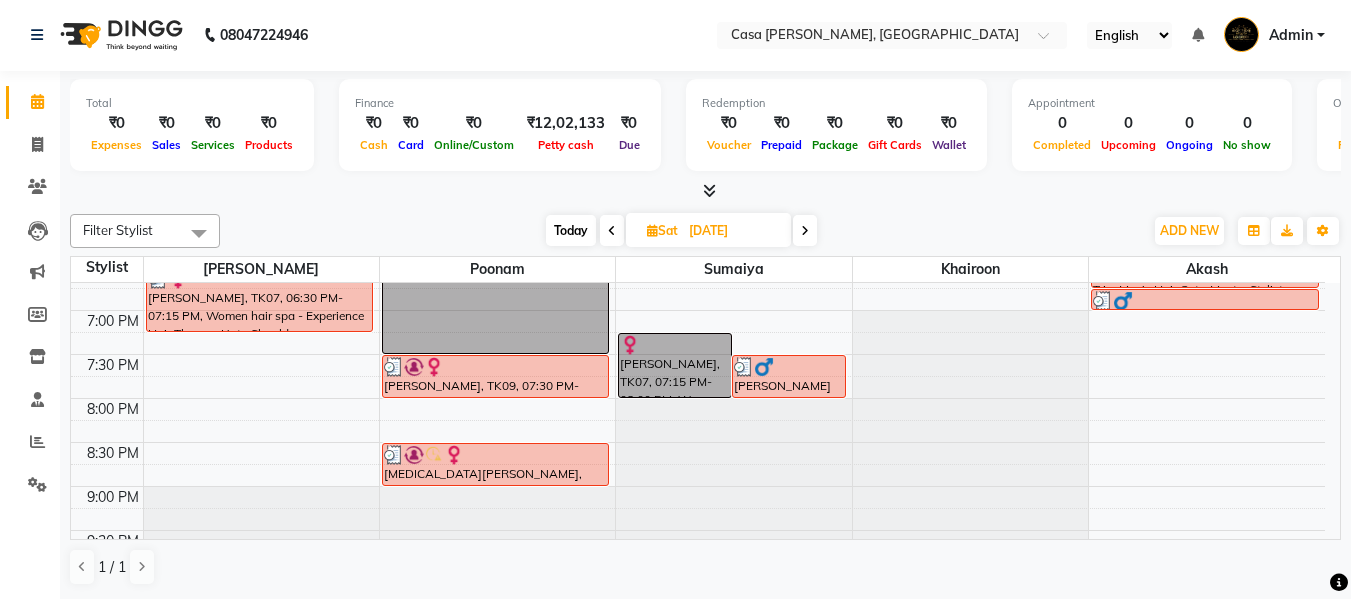 scroll, scrollTop: 905, scrollLeft: 0, axis: vertical 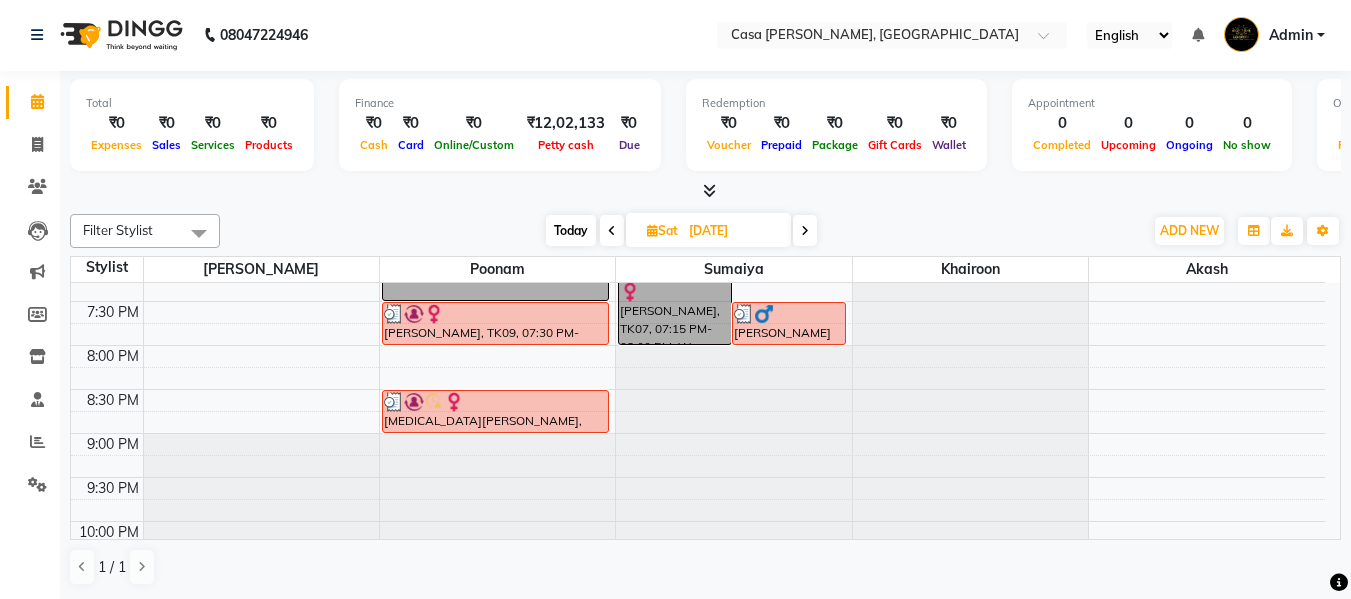 click at bounding box center [805, 231] 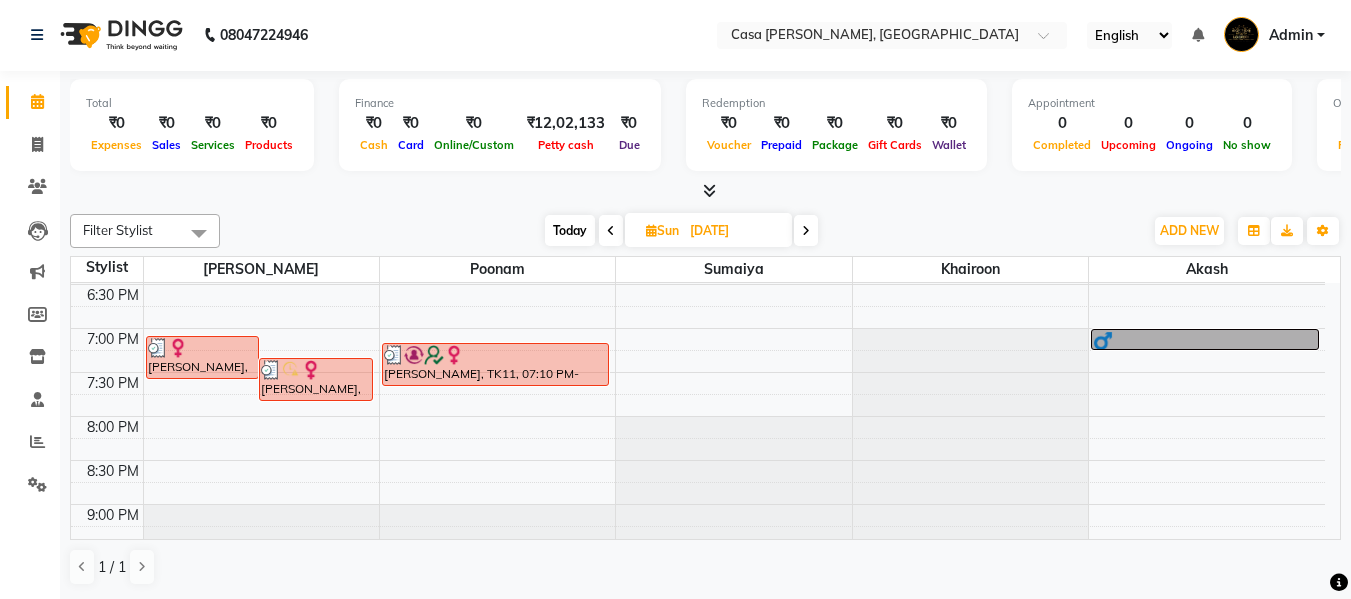 scroll, scrollTop: 852, scrollLeft: 0, axis: vertical 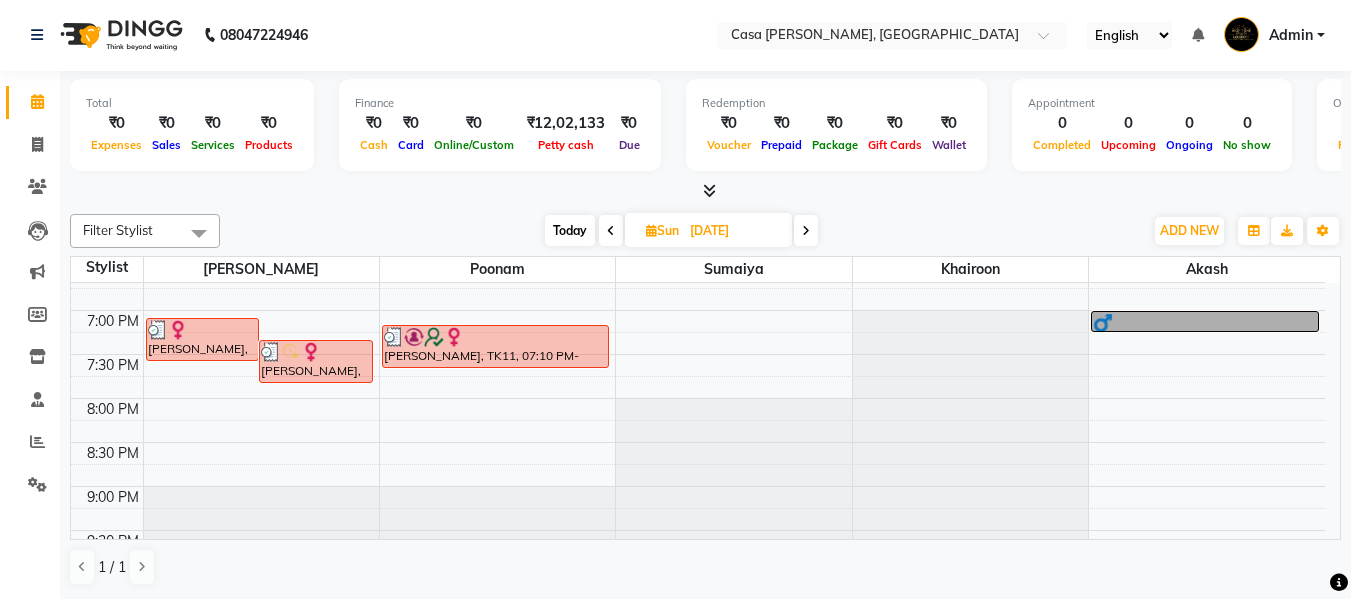 click at bounding box center [806, 230] 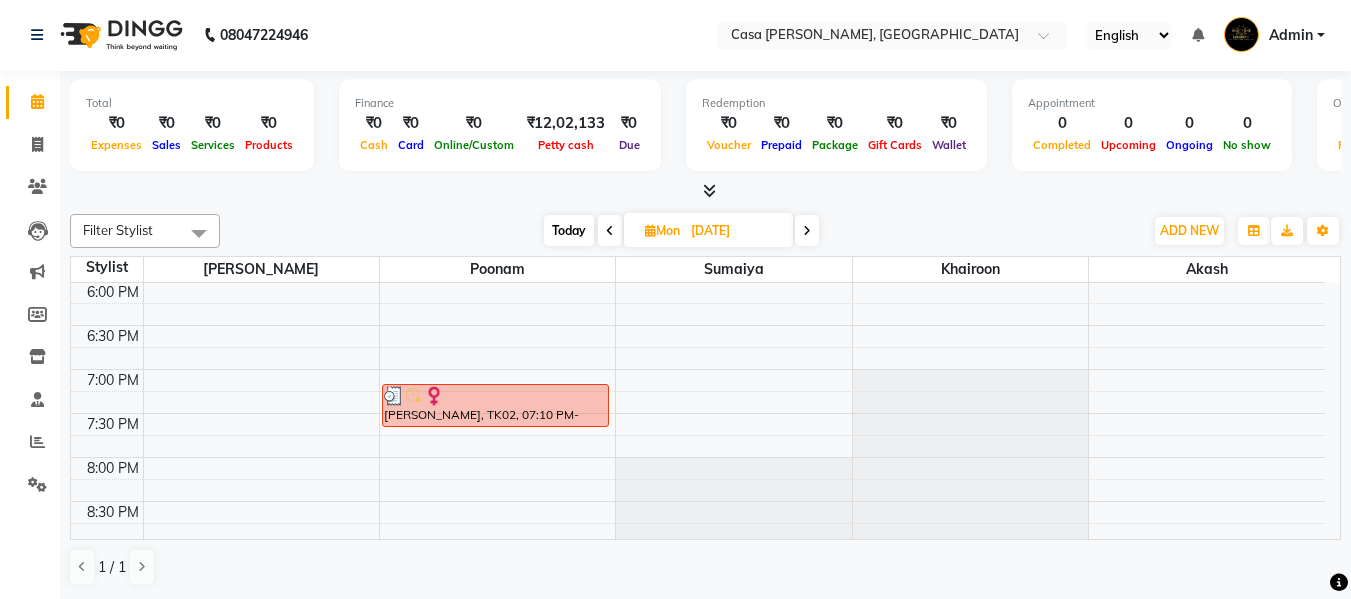 scroll, scrollTop: 811, scrollLeft: 0, axis: vertical 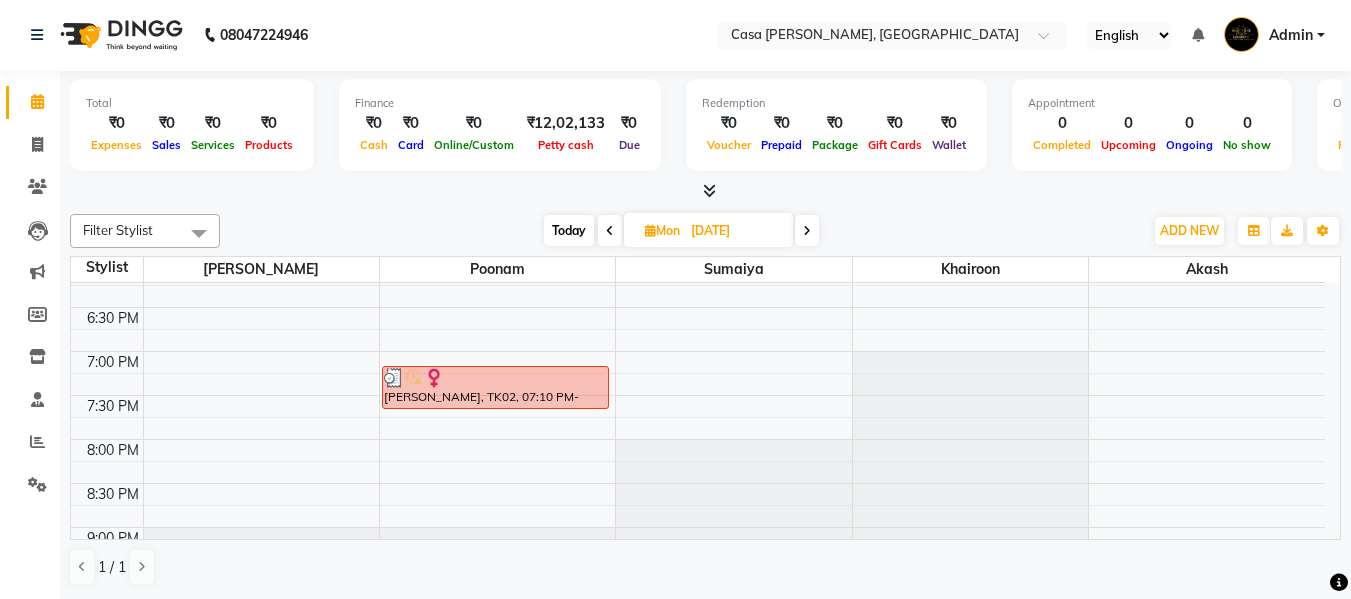 click at bounding box center [807, 230] 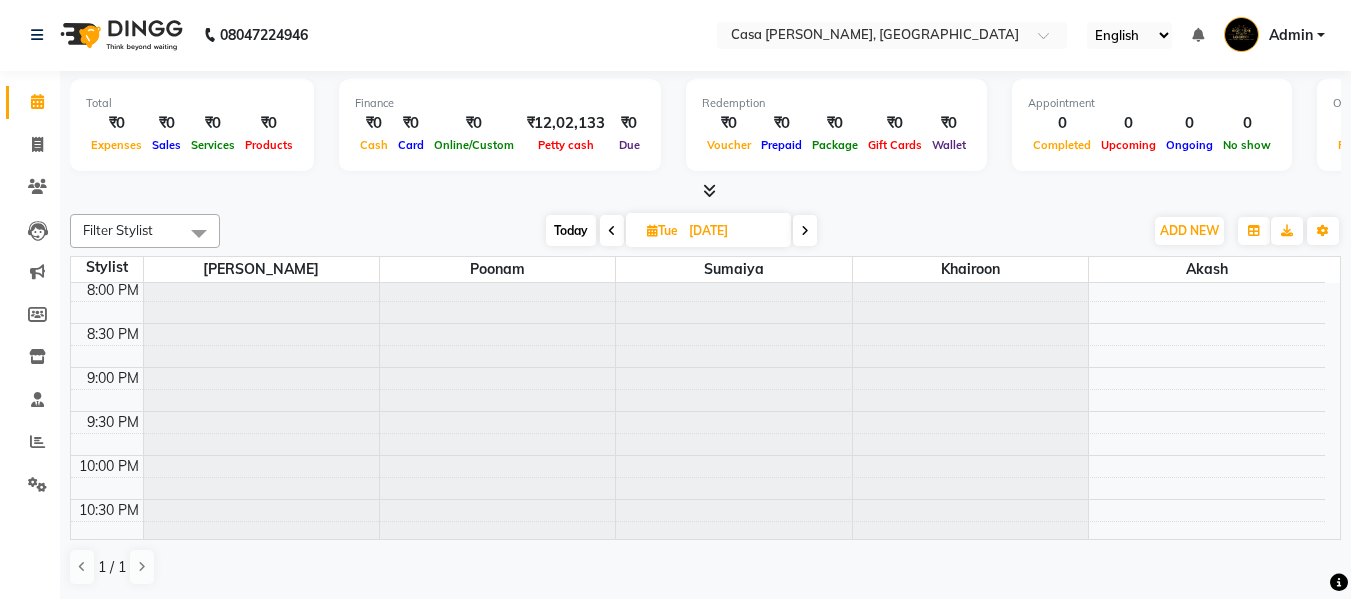 scroll, scrollTop: 1012, scrollLeft: 0, axis: vertical 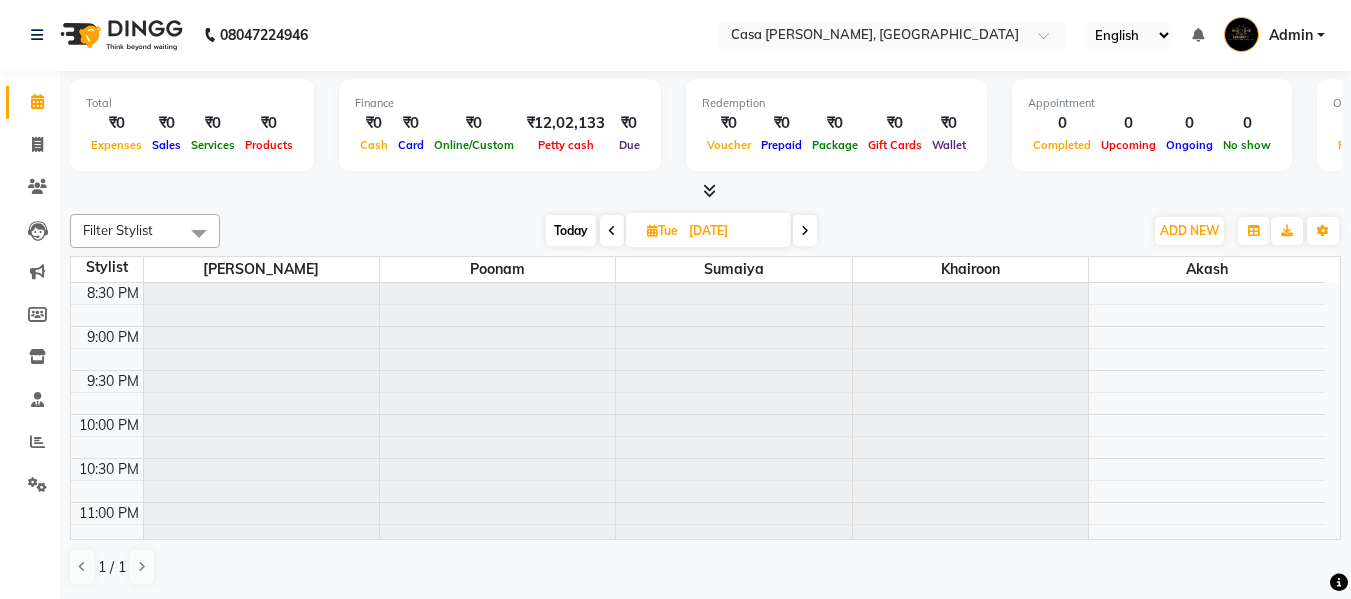 click at bounding box center (805, 231) 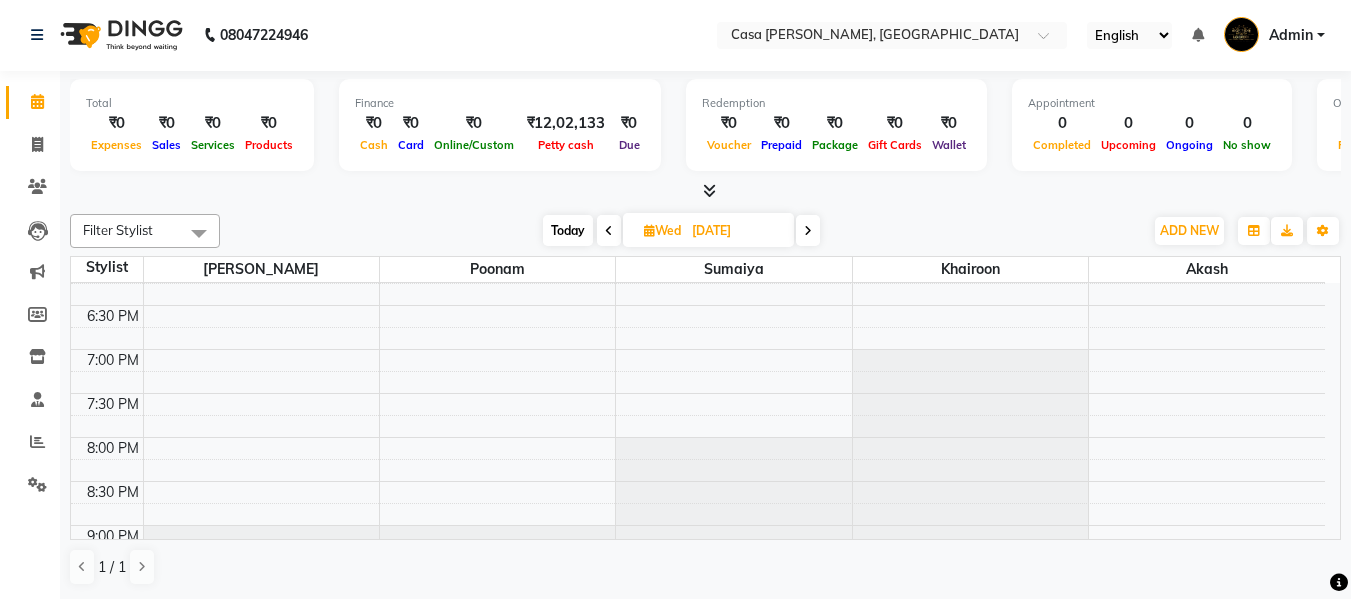 scroll, scrollTop: 880, scrollLeft: 0, axis: vertical 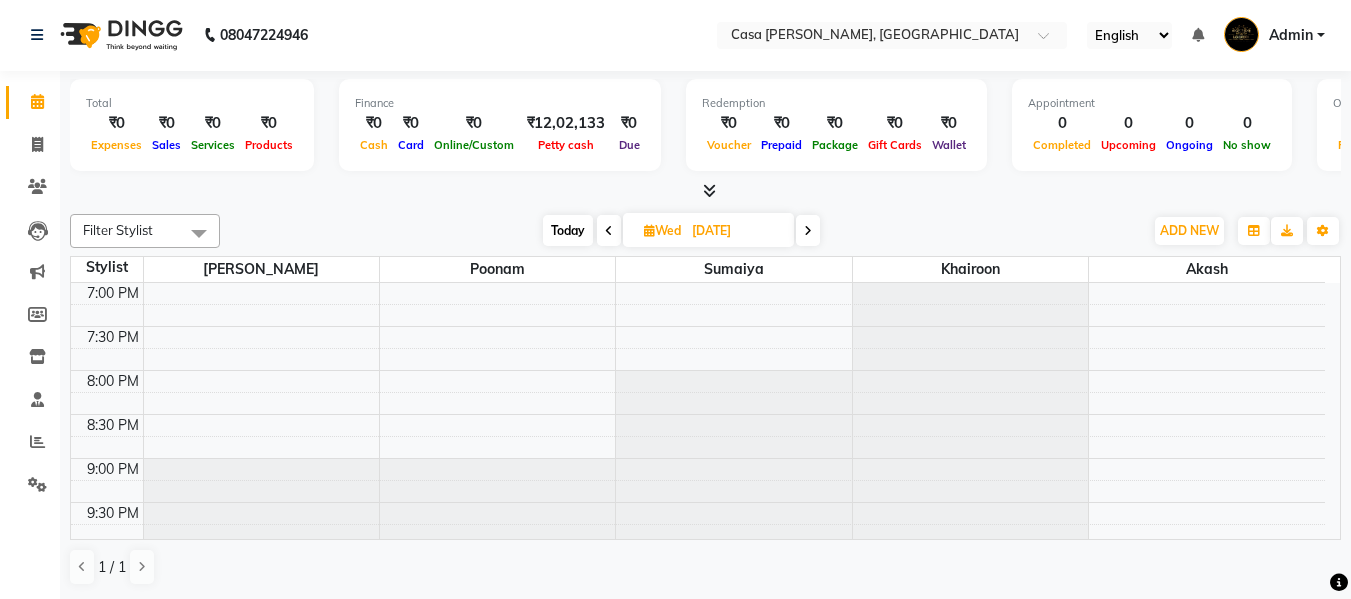 click at bounding box center (808, 230) 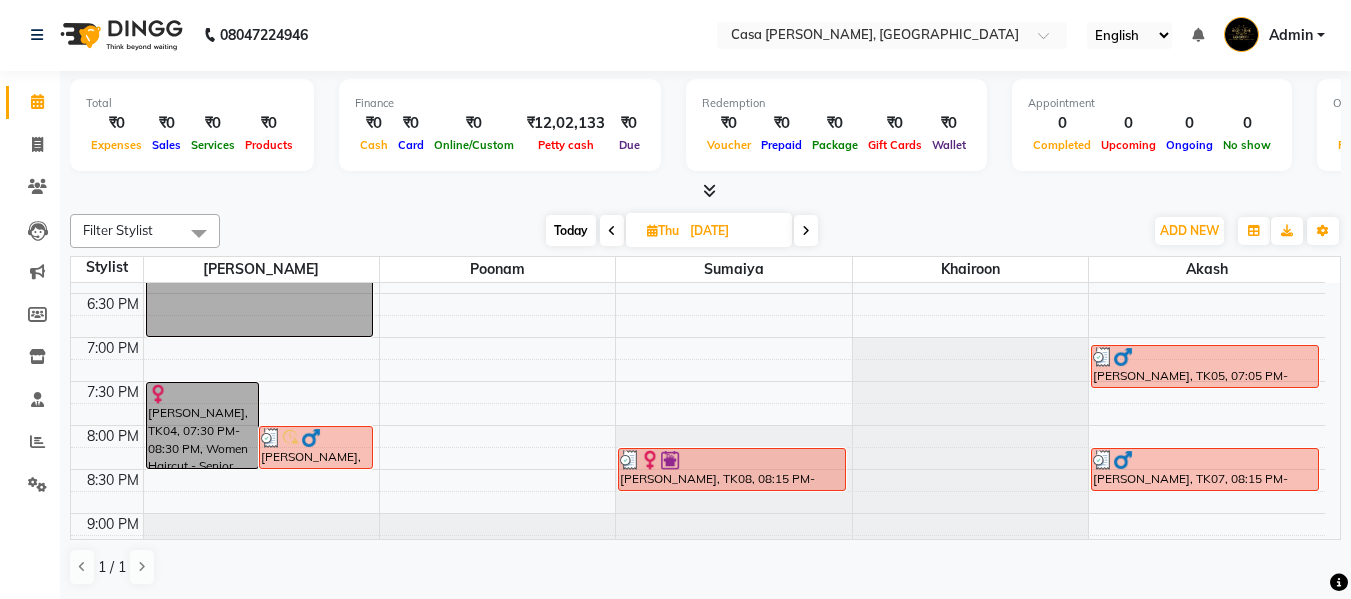 scroll, scrollTop: 891, scrollLeft: 0, axis: vertical 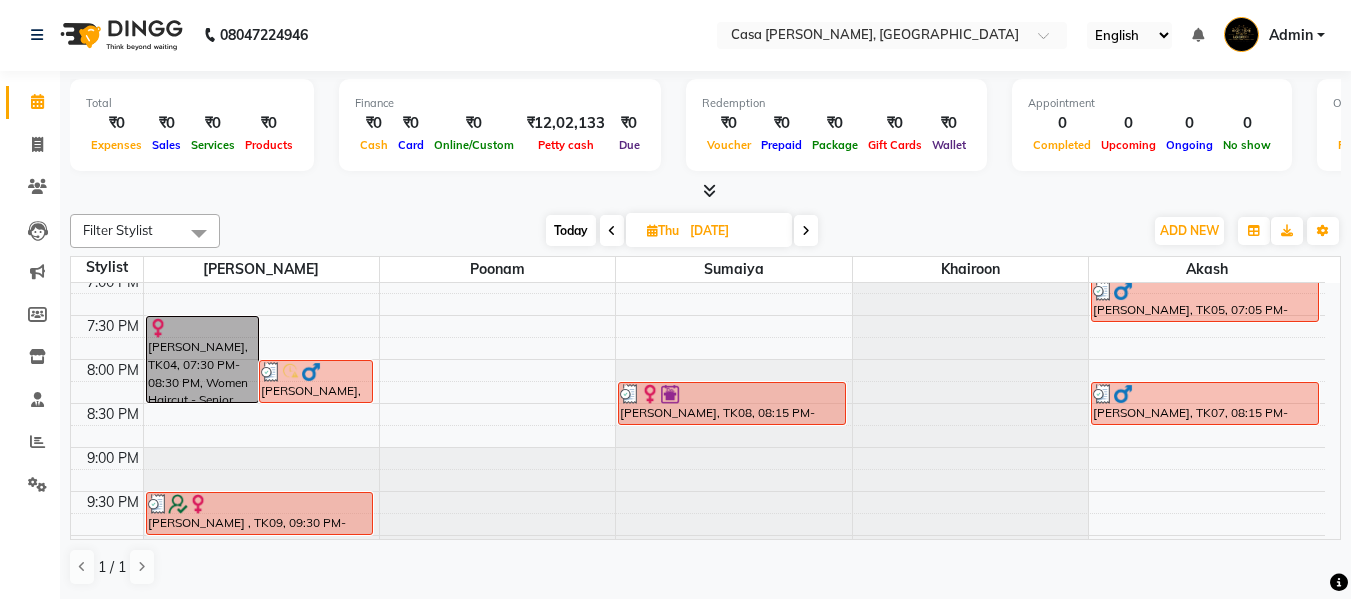 click at bounding box center [806, 230] 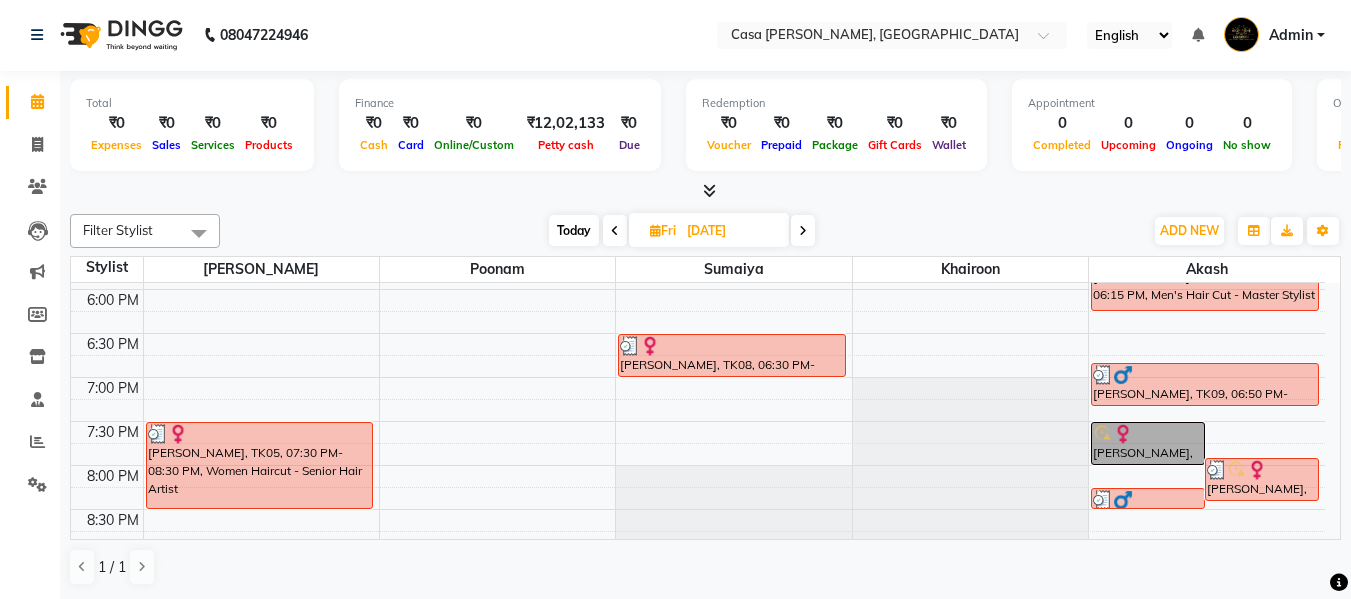 scroll, scrollTop: 825, scrollLeft: 0, axis: vertical 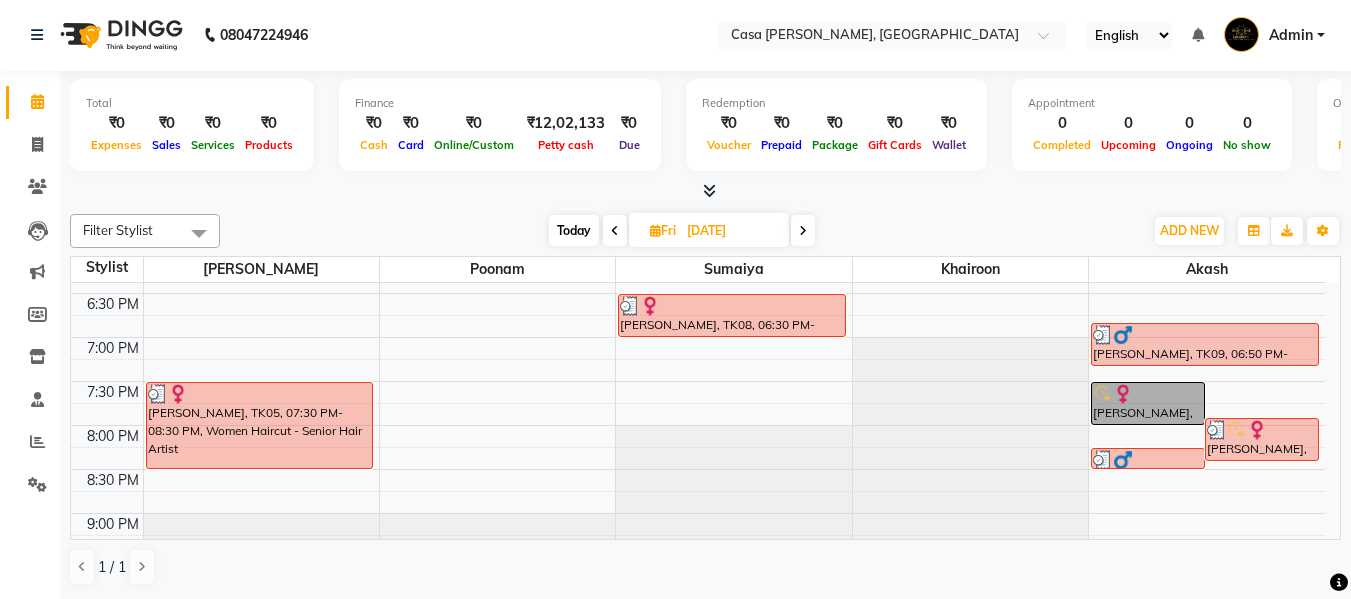 click at bounding box center [803, 230] 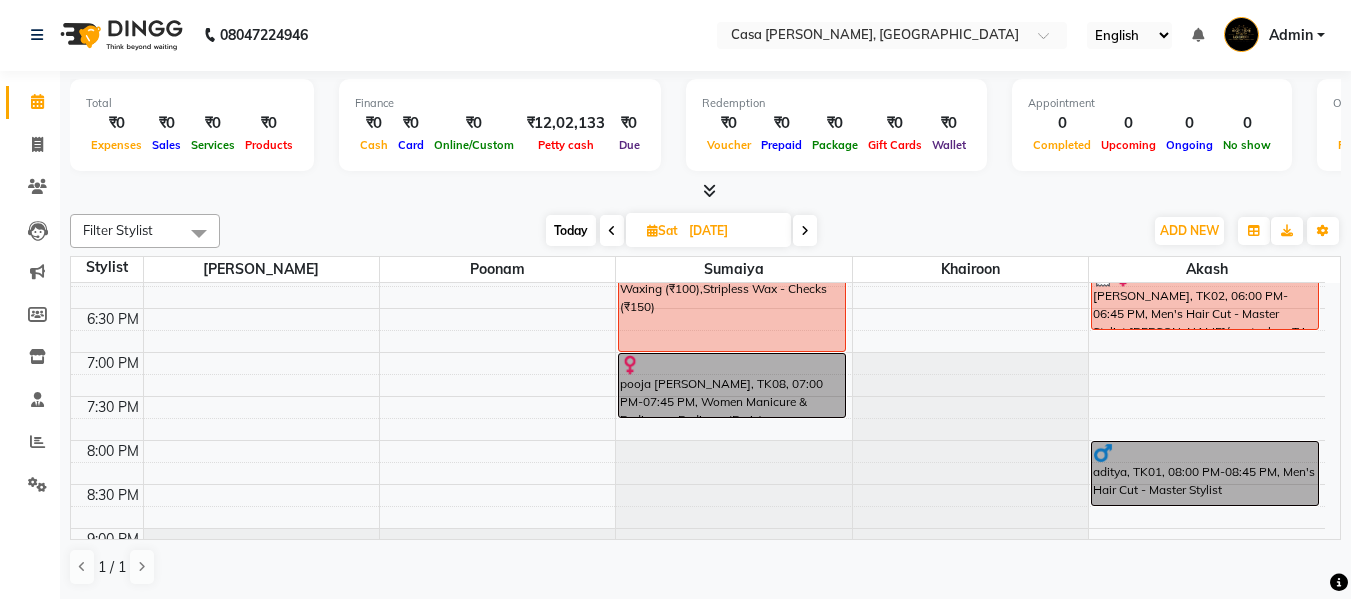 scroll, scrollTop: 837, scrollLeft: 0, axis: vertical 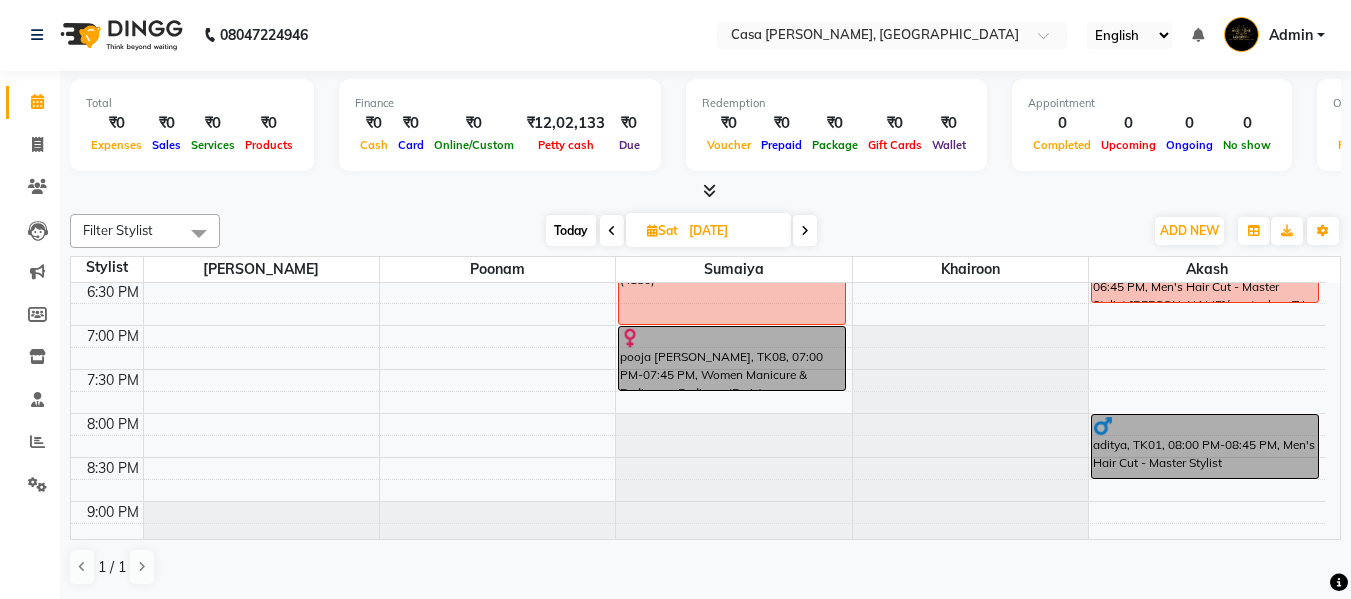 click at bounding box center [805, 230] 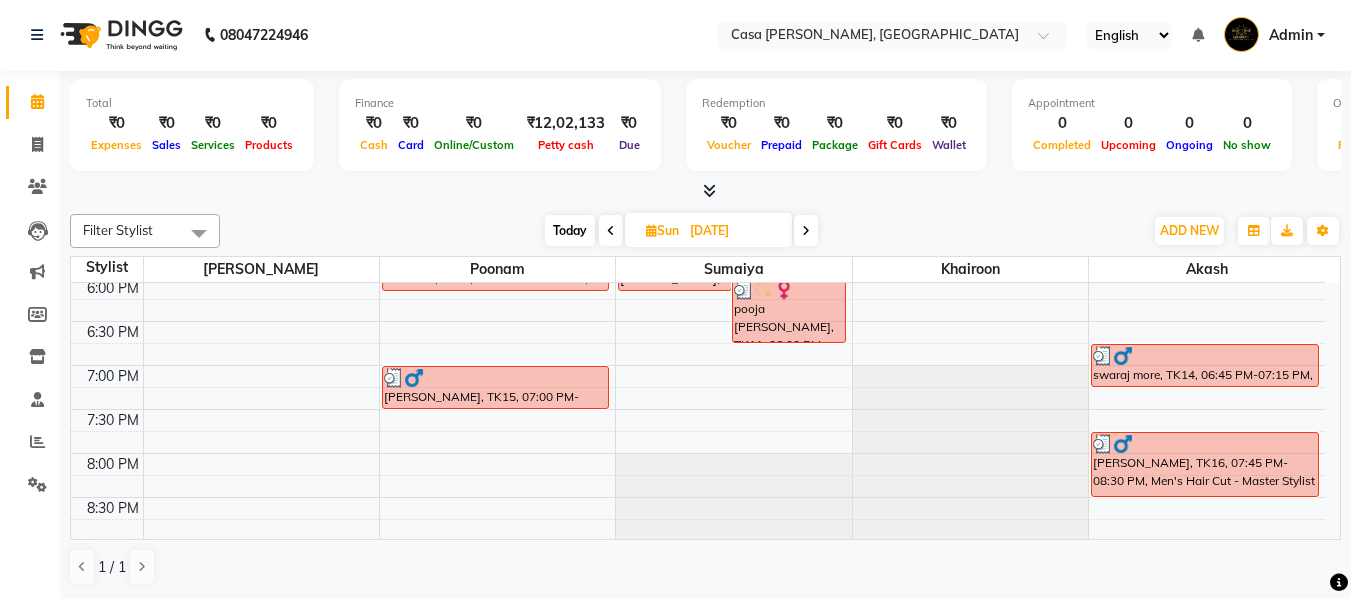 scroll, scrollTop: 837, scrollLeft: 0, axis: vertical 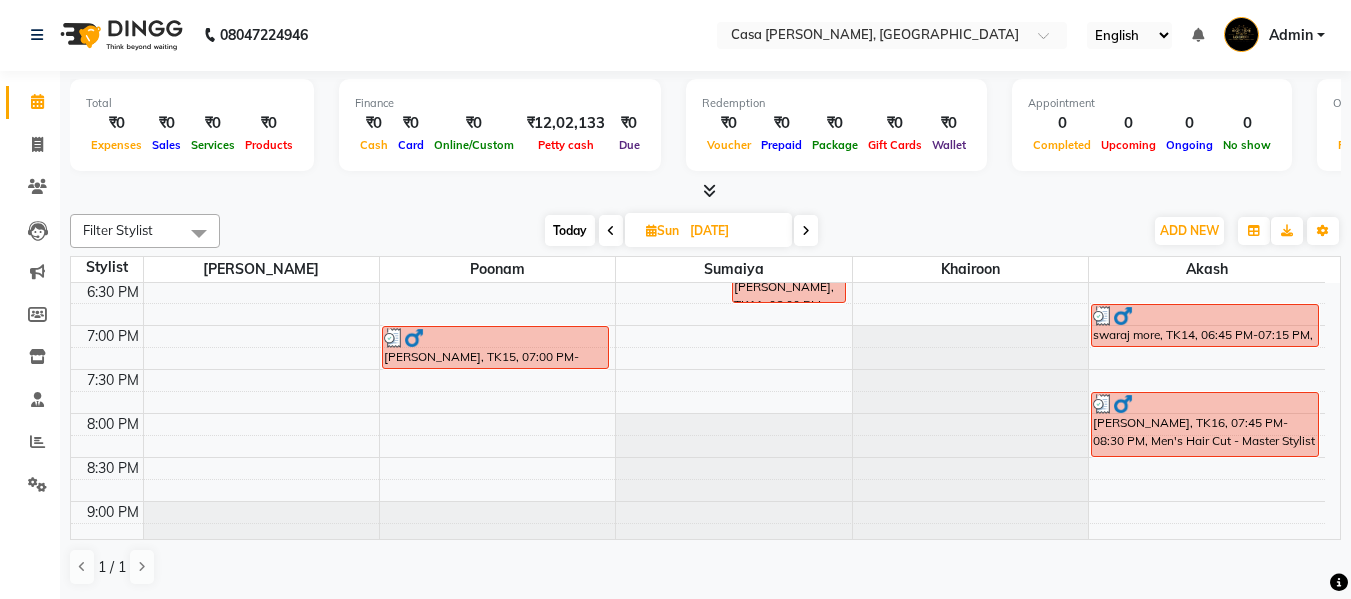 click at bounding box center [651, 230] 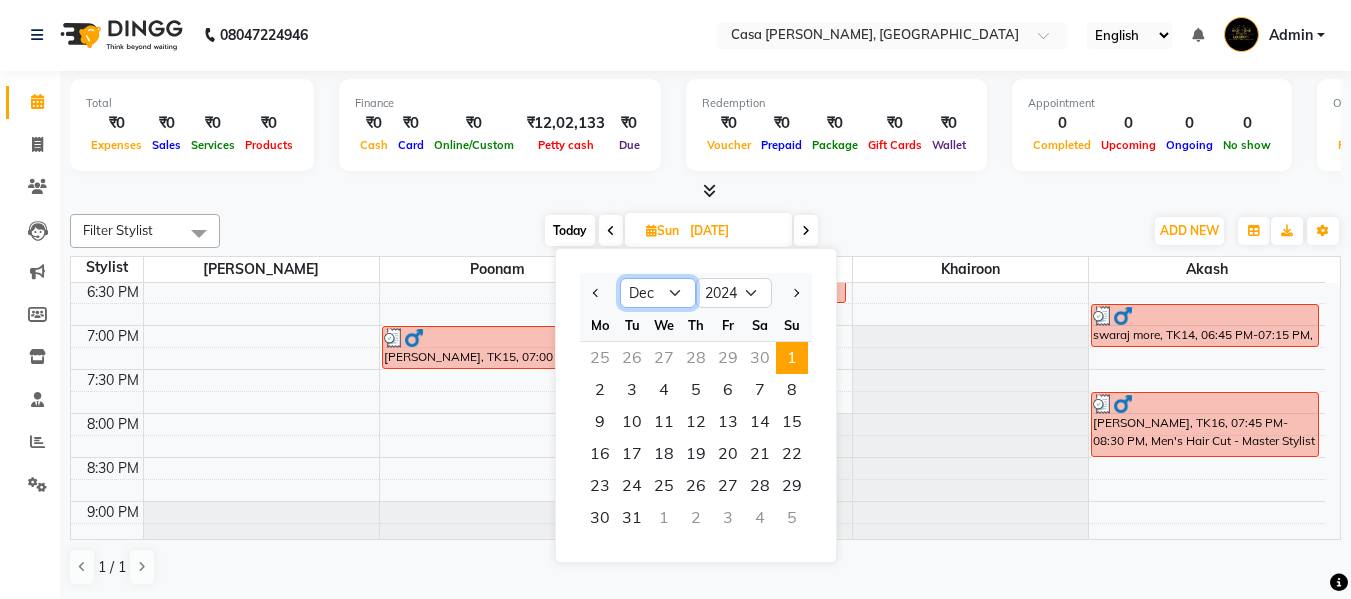 click on "Jan Feb Mar Apr May Jun [DATE] Aug Sep Oct Nov Dec" at bounding box center (658, 293) 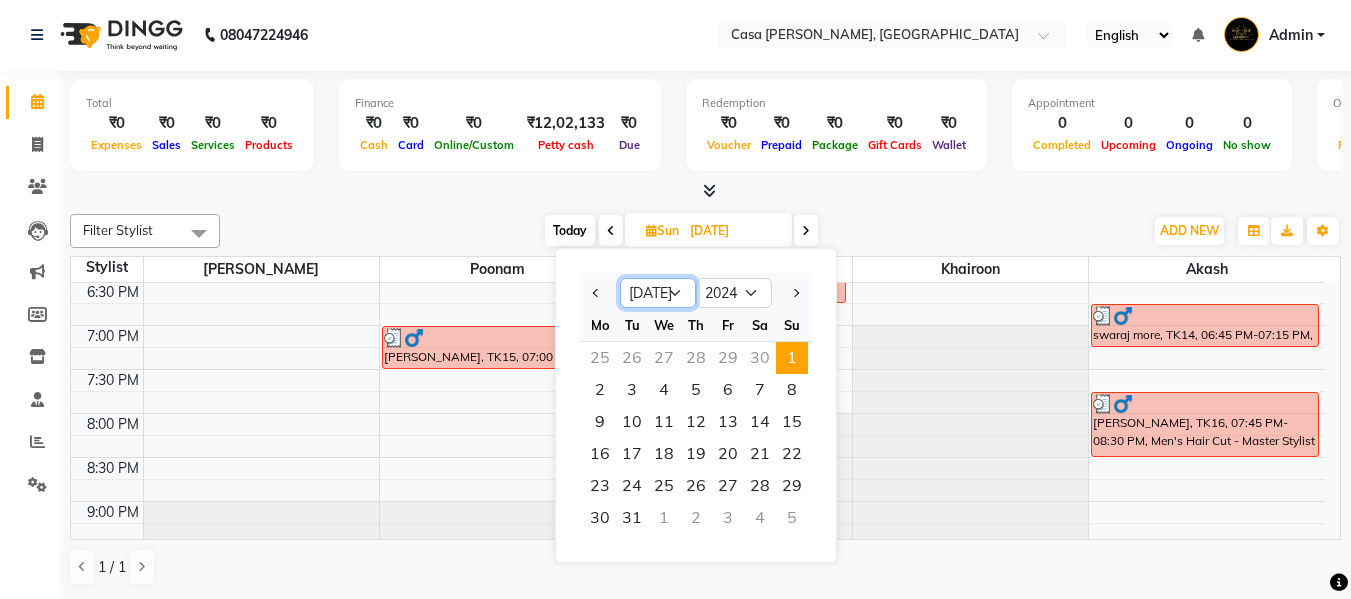 click on "Jan Feb Mar Apr May Jun [DATE] Aug Sep Oct Nov Dec" at bounding box center [658, 293] 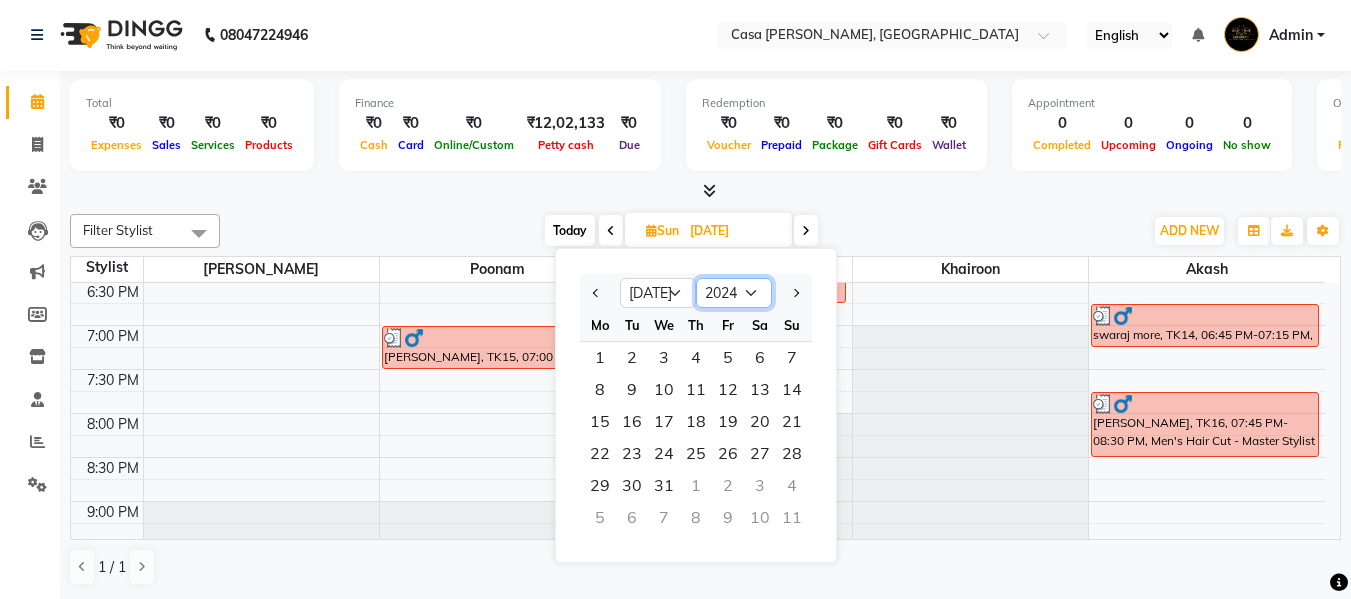 click on "2014 2015 2016 2017 2018 2019 2020 2021 2022 2023 2024 2025 2026 2027 2028 2029 2030 2031 2032 2033 2034" at bounding box center (734, 293) 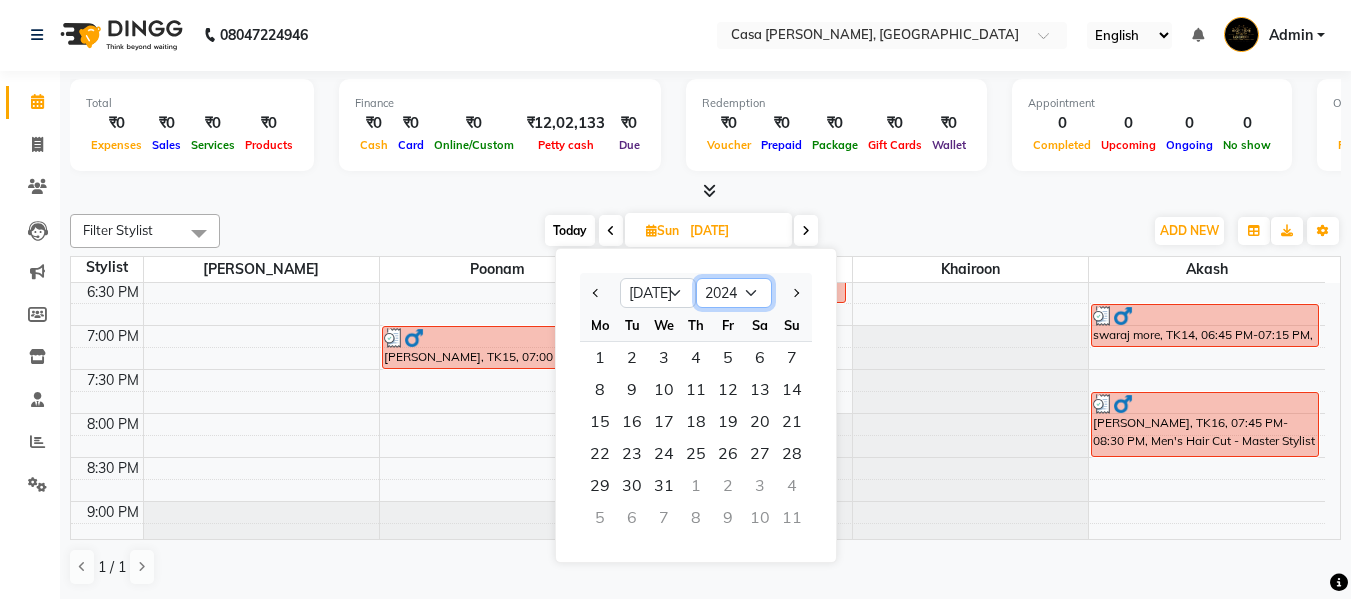 select on "2025" 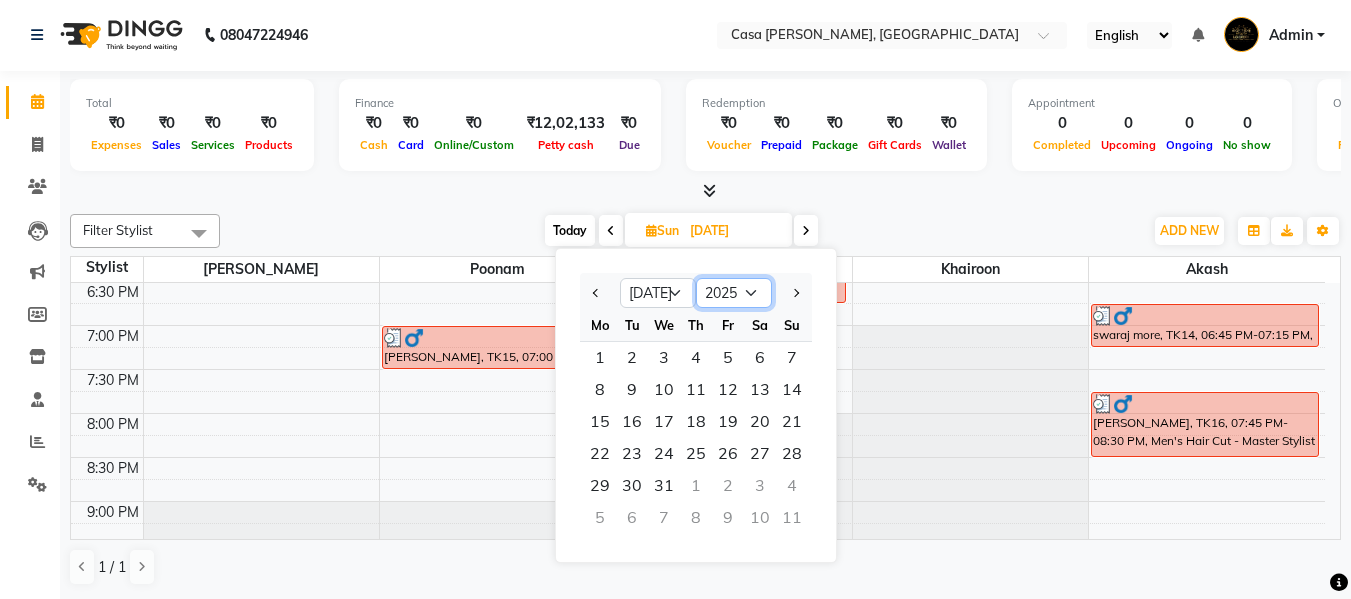 click on "2014 2015 2016 2017 2018 2019 2020 2021 2022 2023 2024 2025 2026 2027 2028 2029 2030 2031 2032 2033 2034" at bounding box center [734, 293] 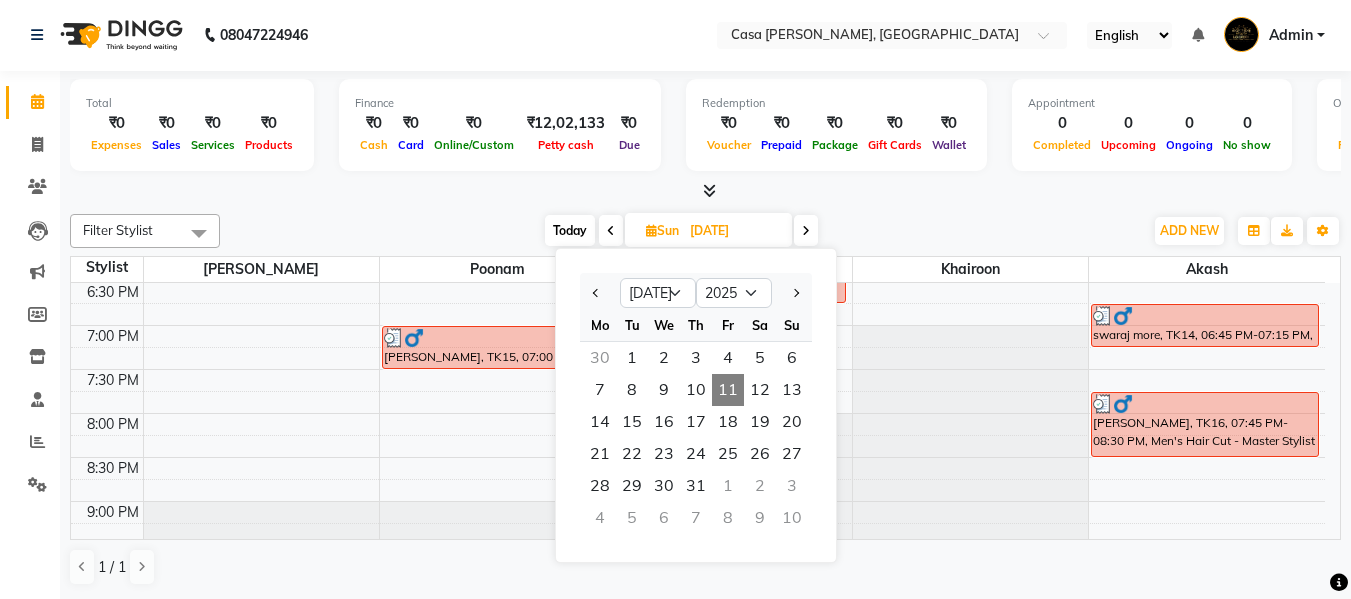 click on "11" at bounding box center (728, 390) 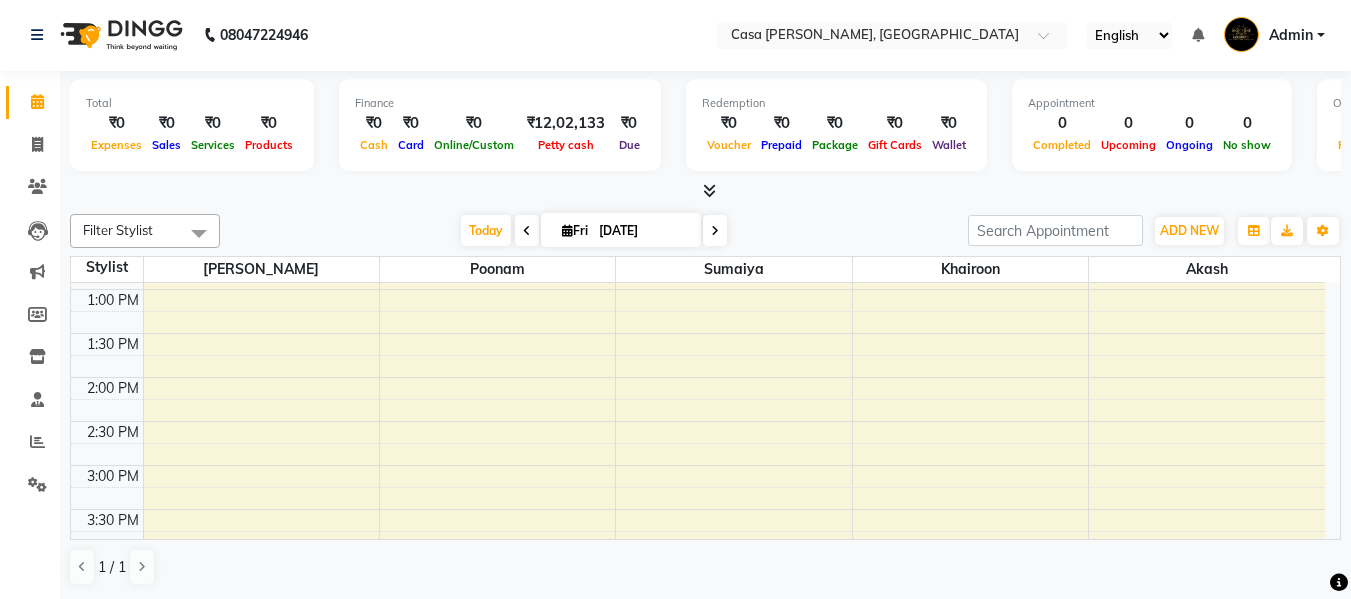 scroll, scrollTop: 385, scrollLeft: 0, axis: vertical 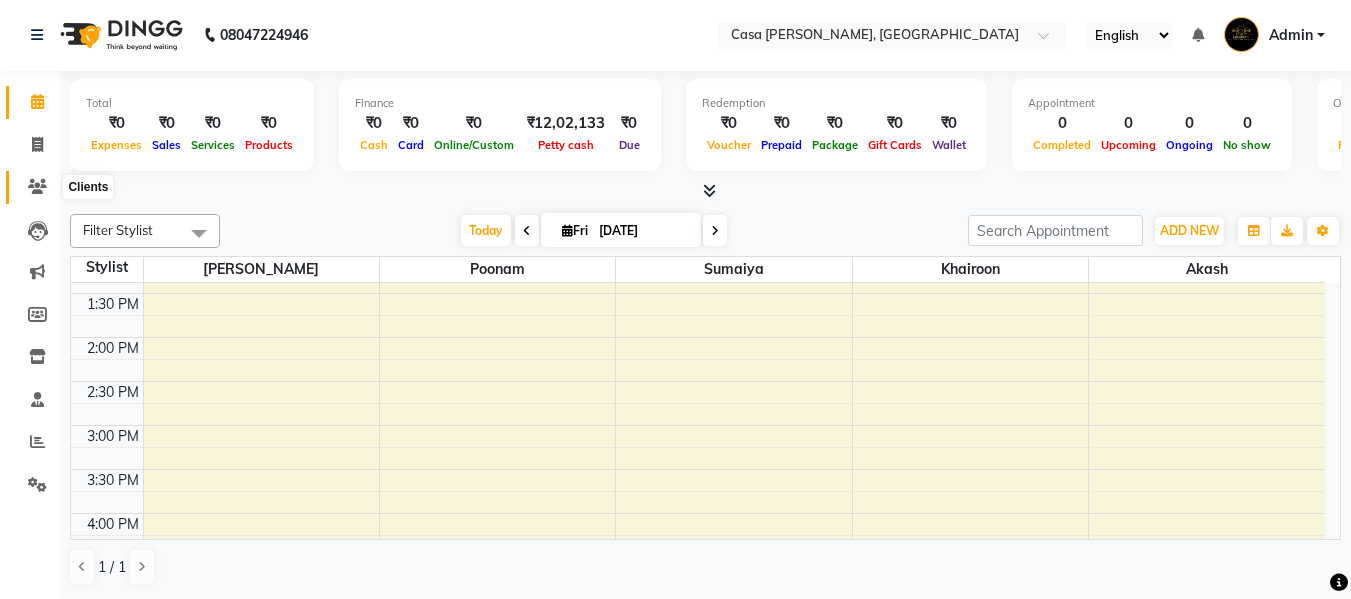 click 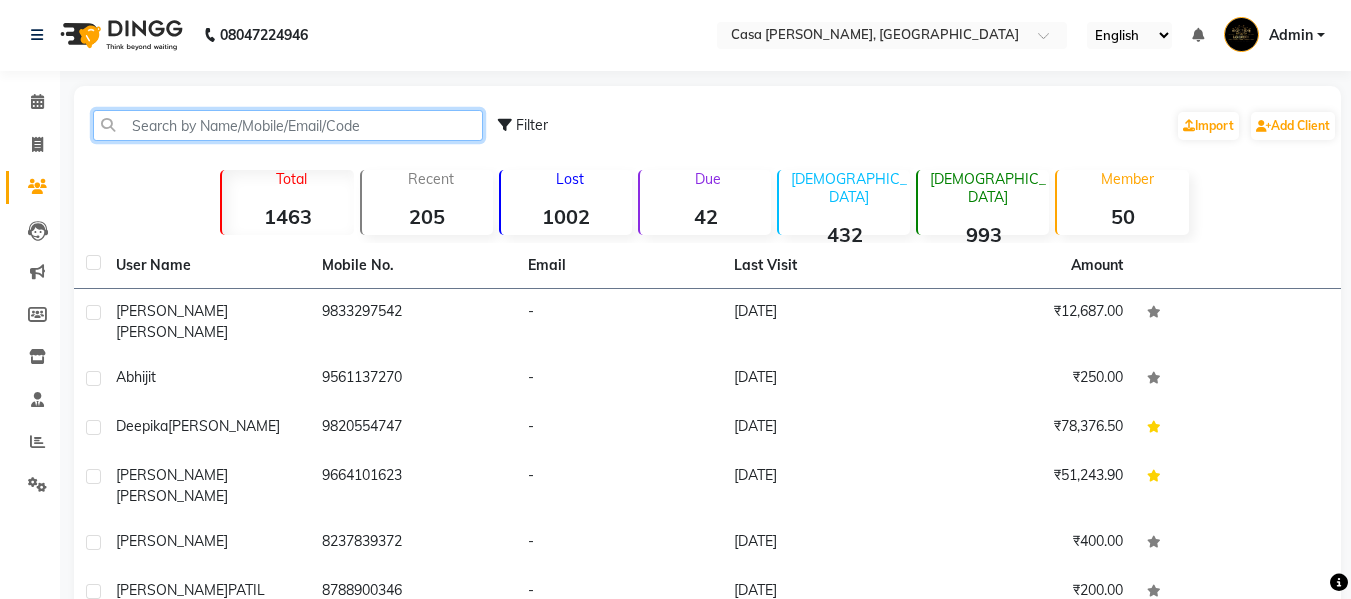 click 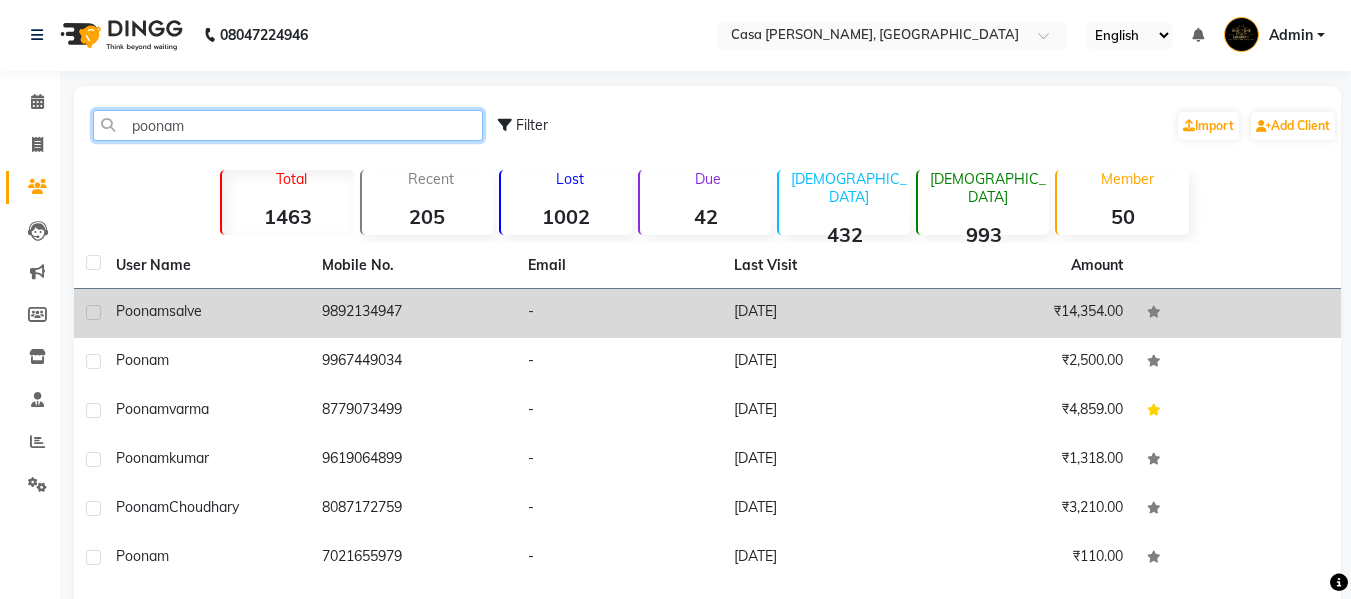 type on "poonam" 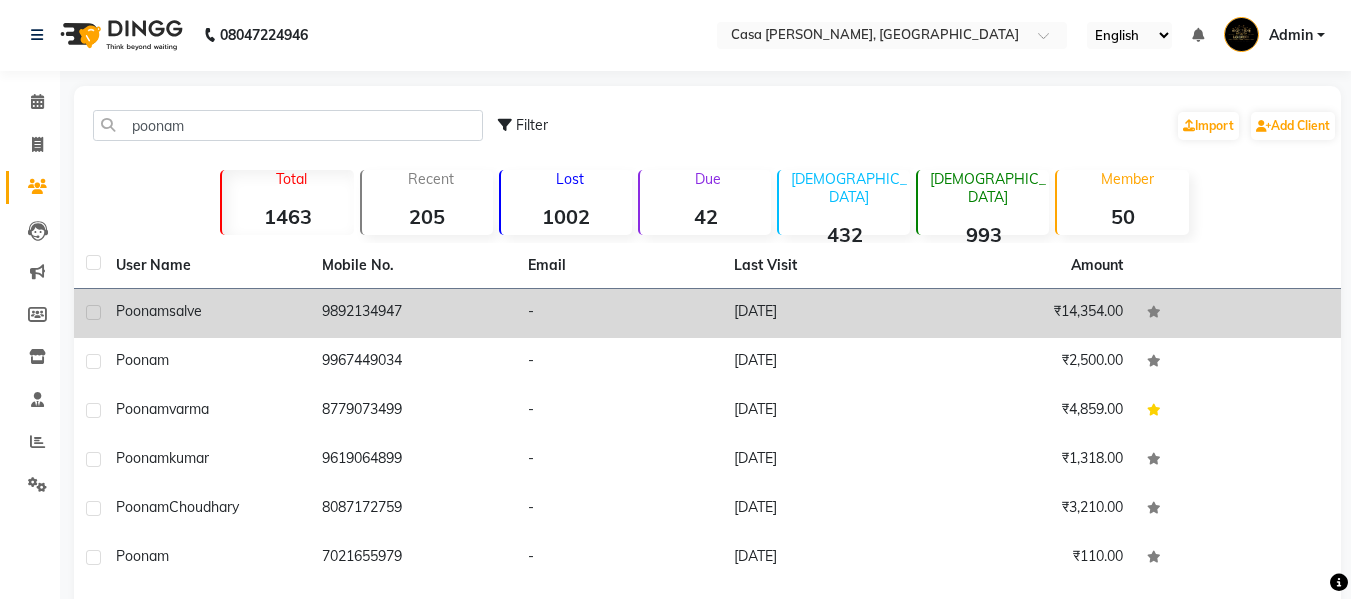 click on "poonam  salve" 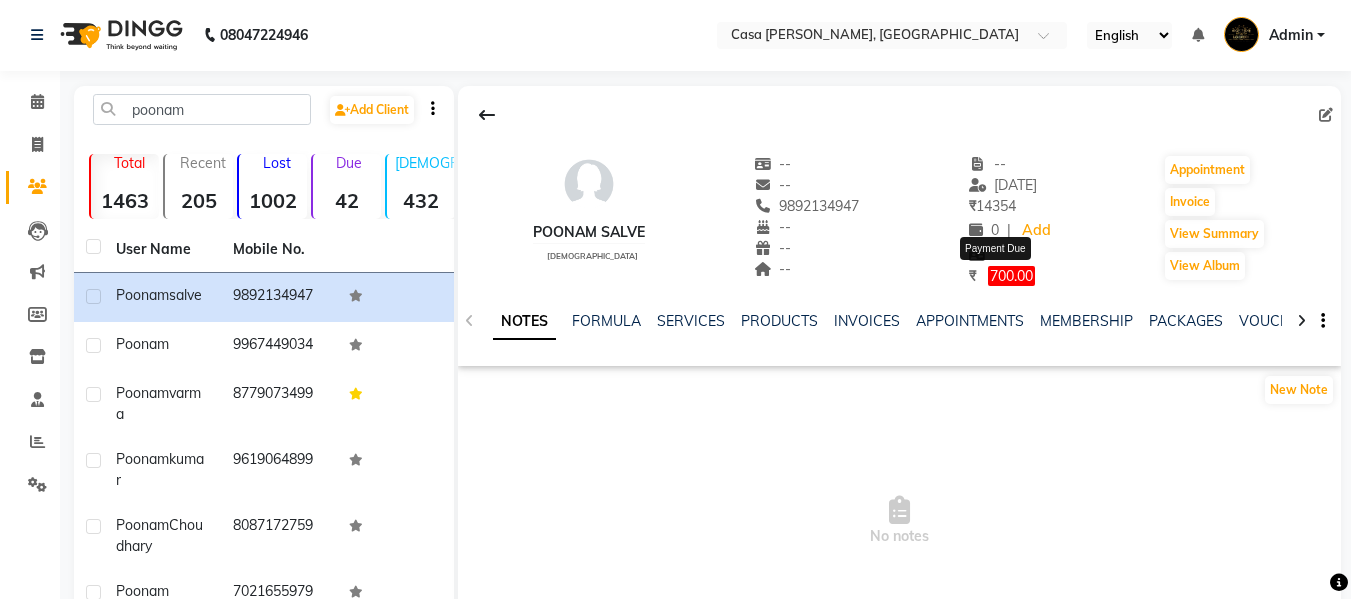 click on "700.00" 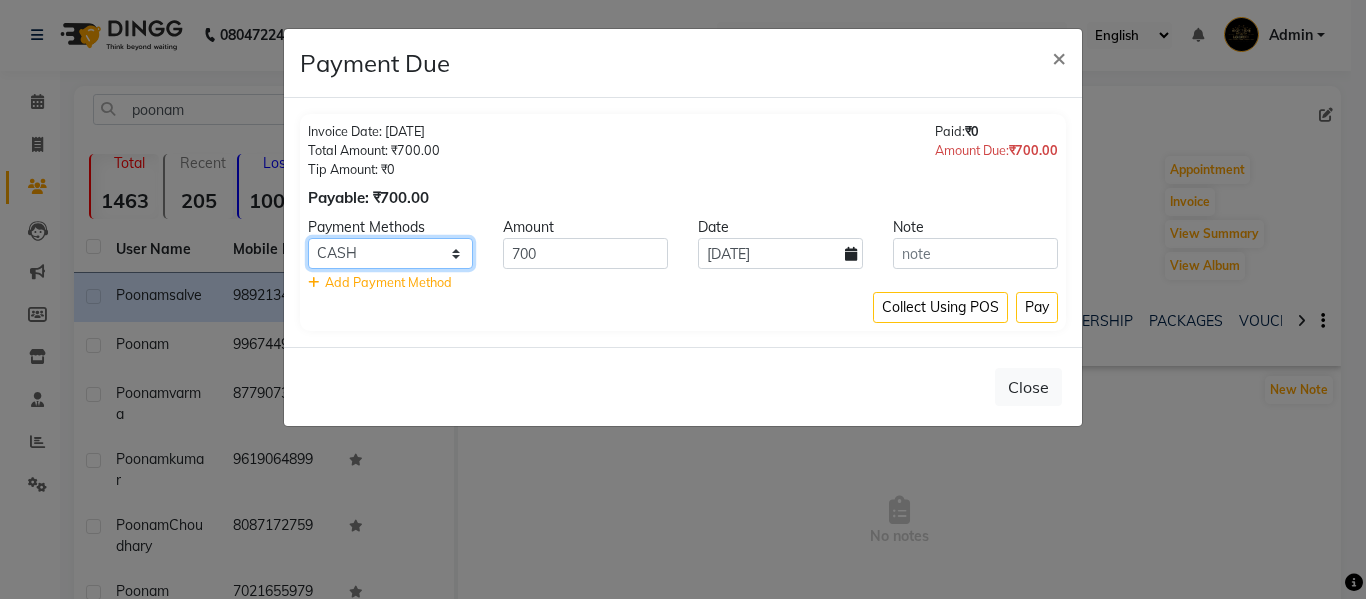 click on "CARD UPI CUSTOM CASH Chamber Gift Card" 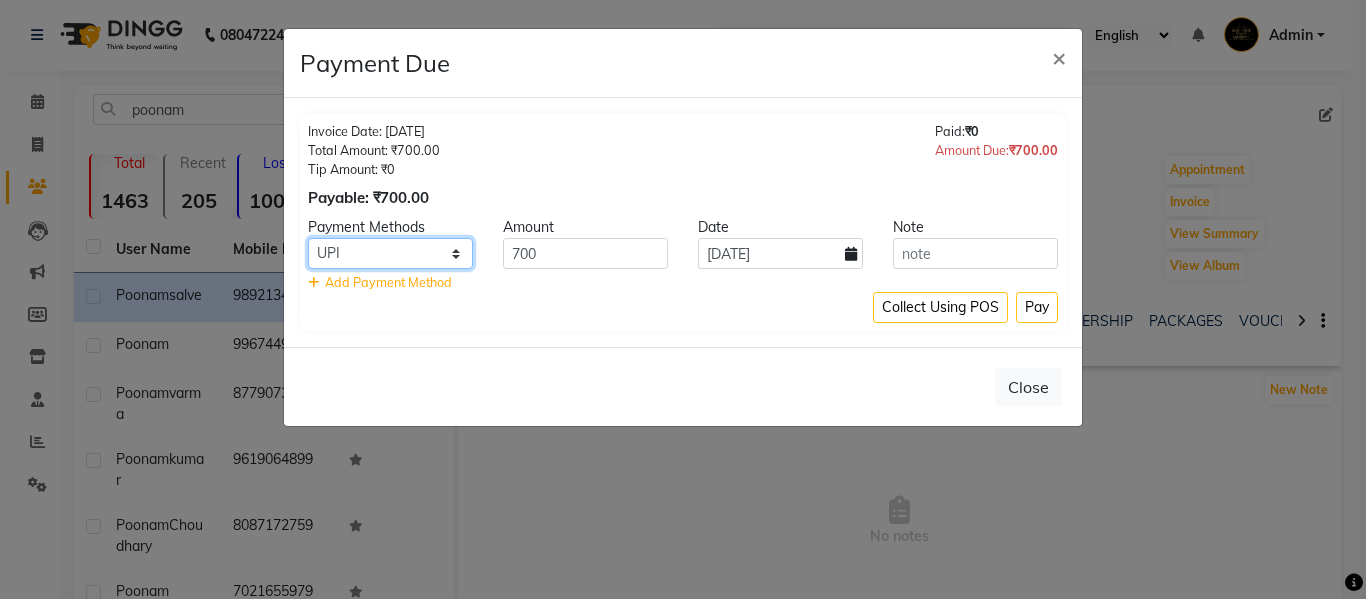 click on "CARD UPI CUSTOM CASH Chamber Gift Card" 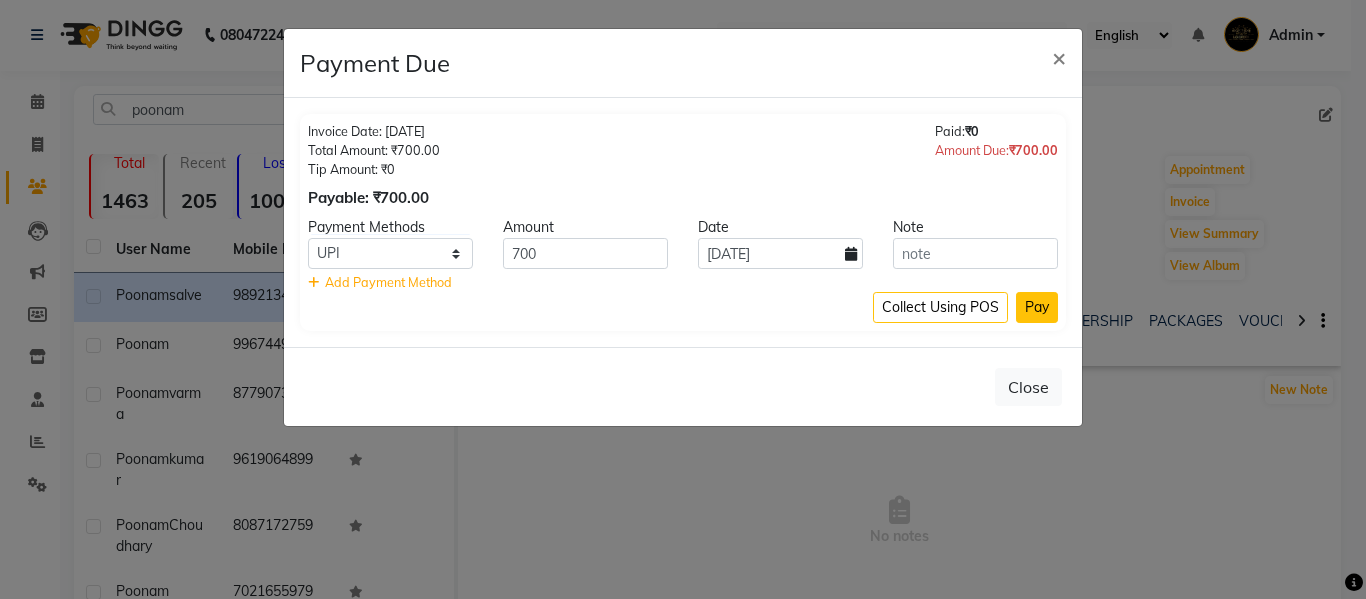 click on "Pay" 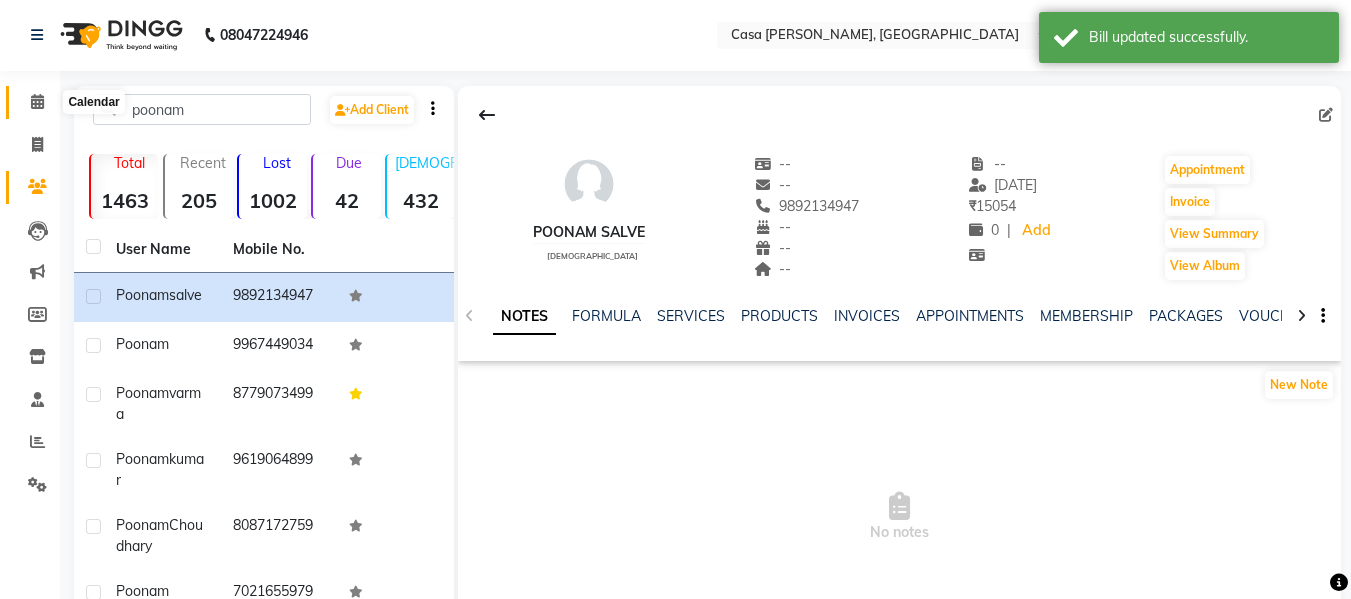 click 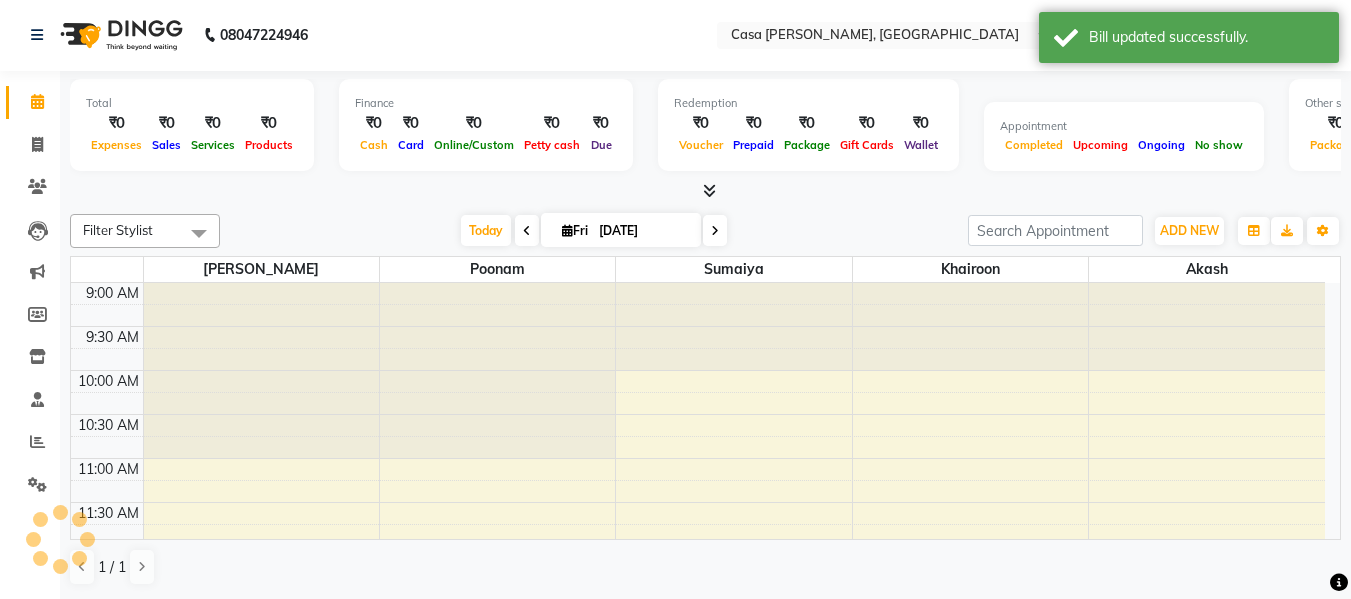 scroll, scrollTop: 0, scrollLeft: 0, axis: both 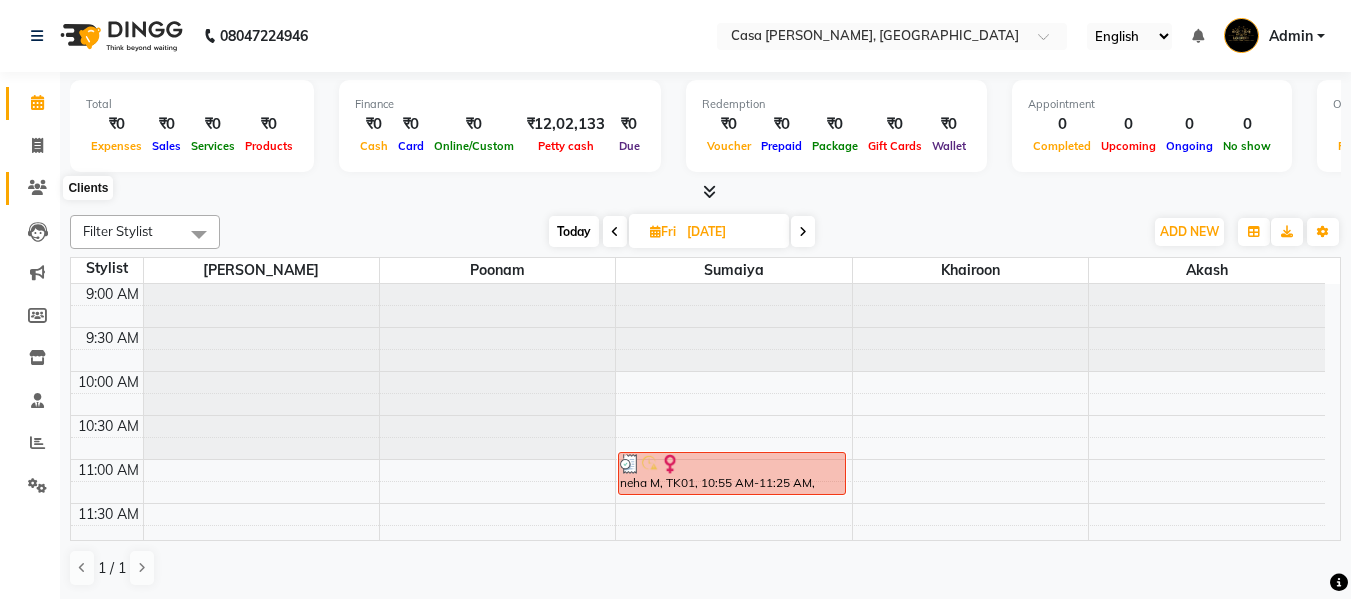 click 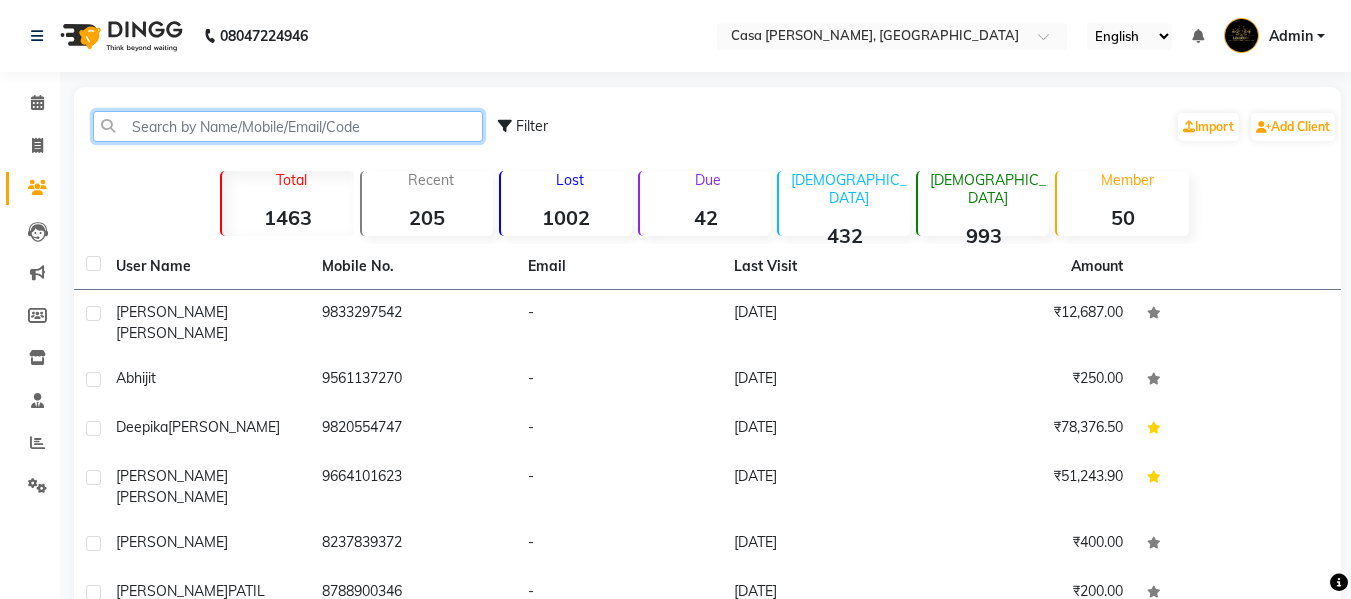 click 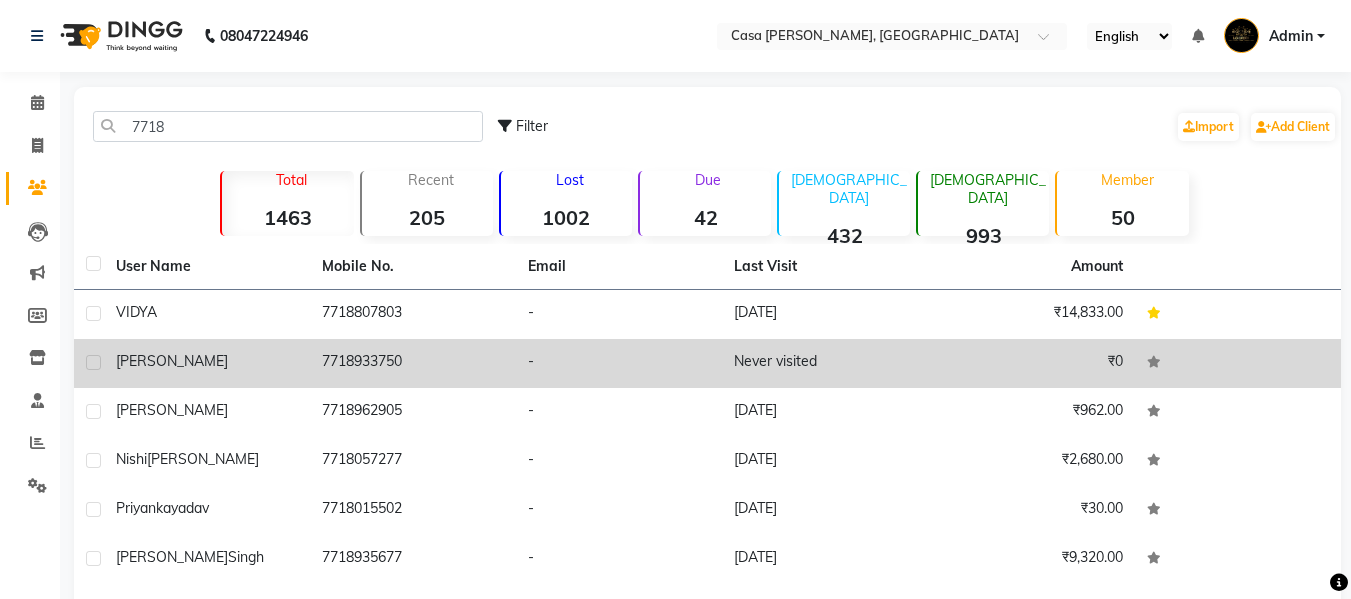 click on "7718933750" 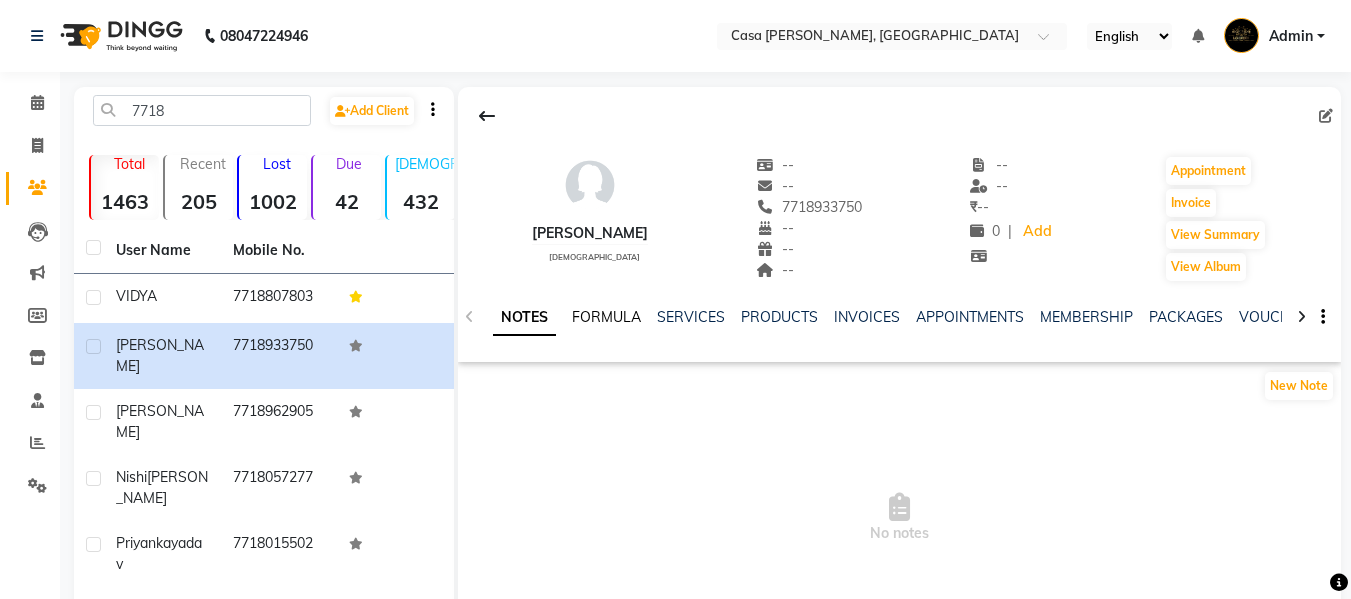 click on "FORMULA" 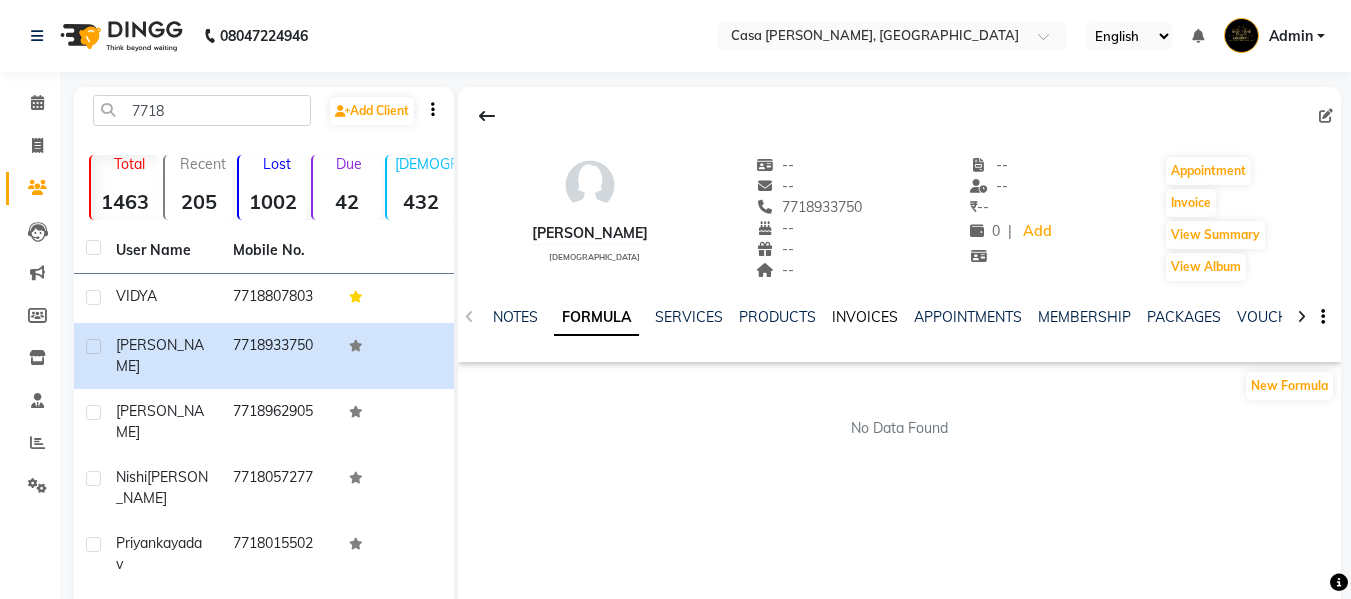 click on "INVOICES" 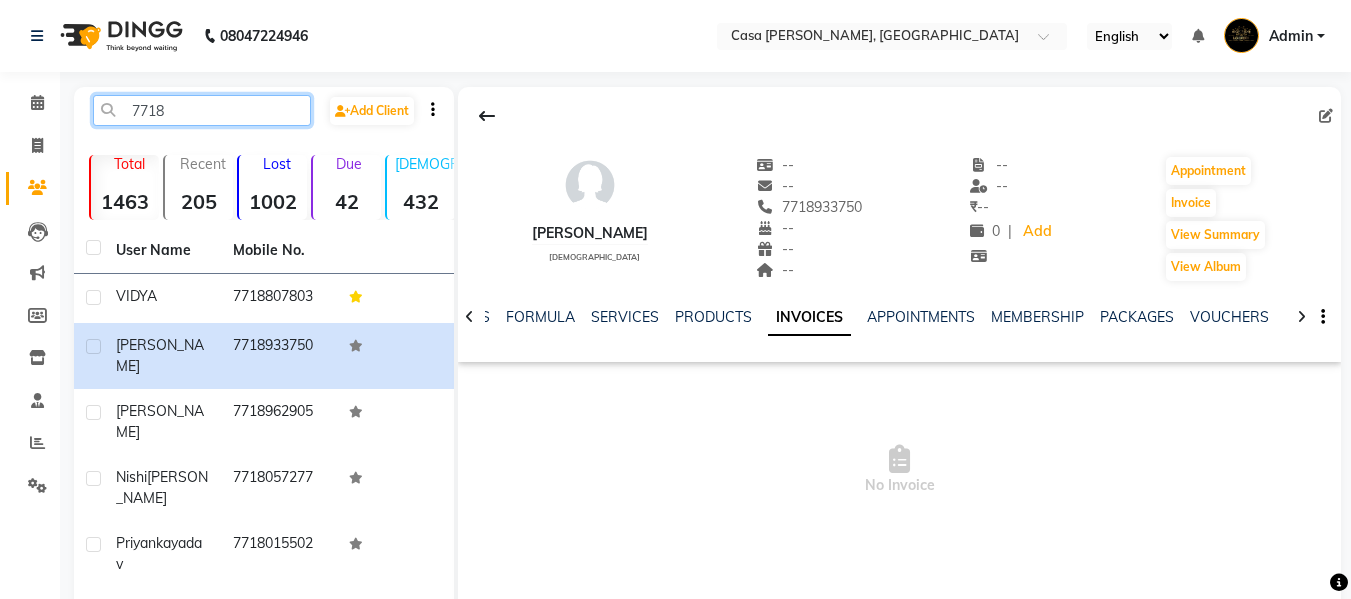 click on "7718" 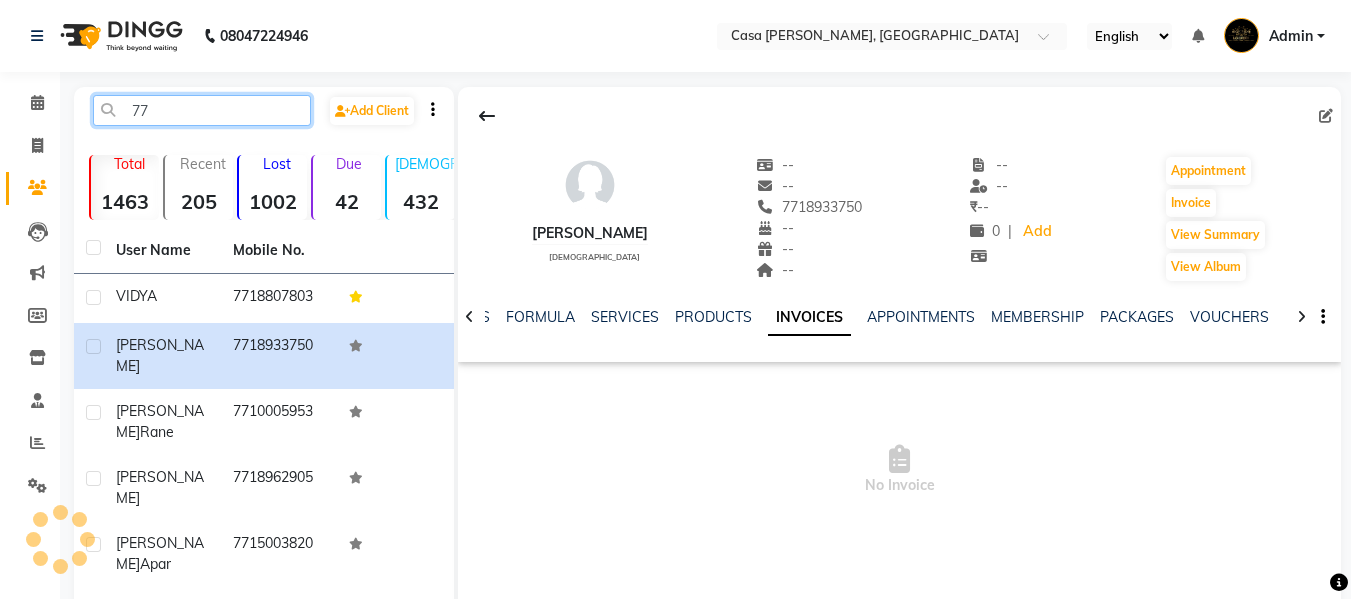 type on "7" 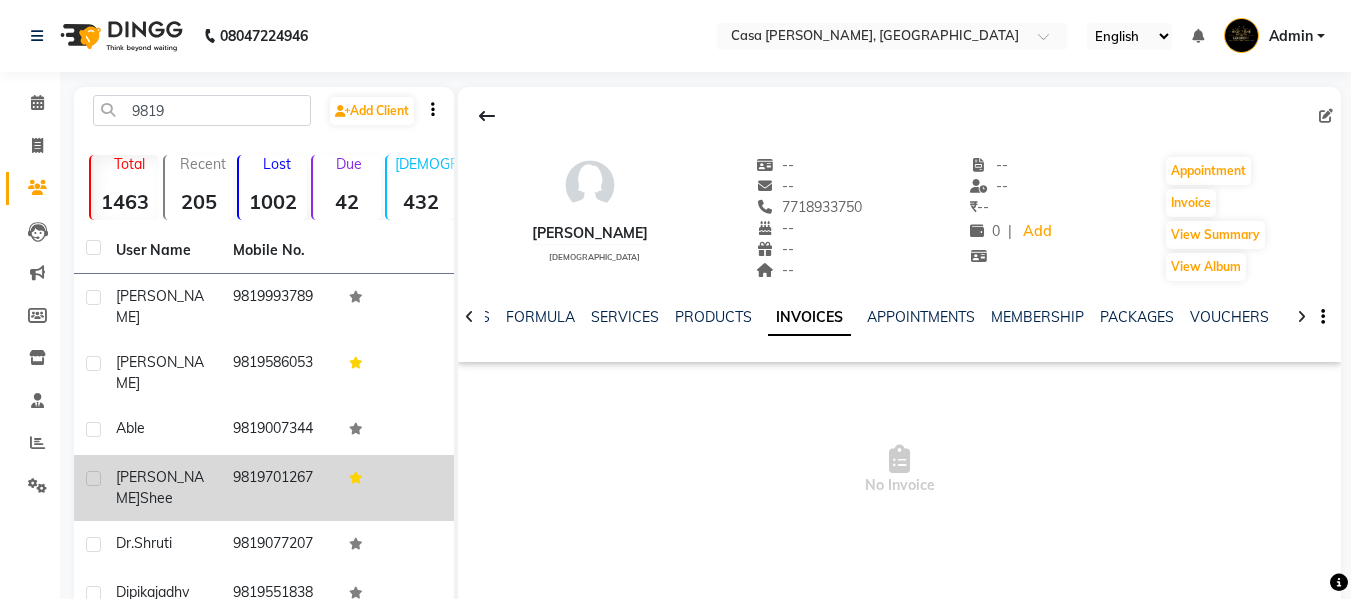 click on "9819701267" 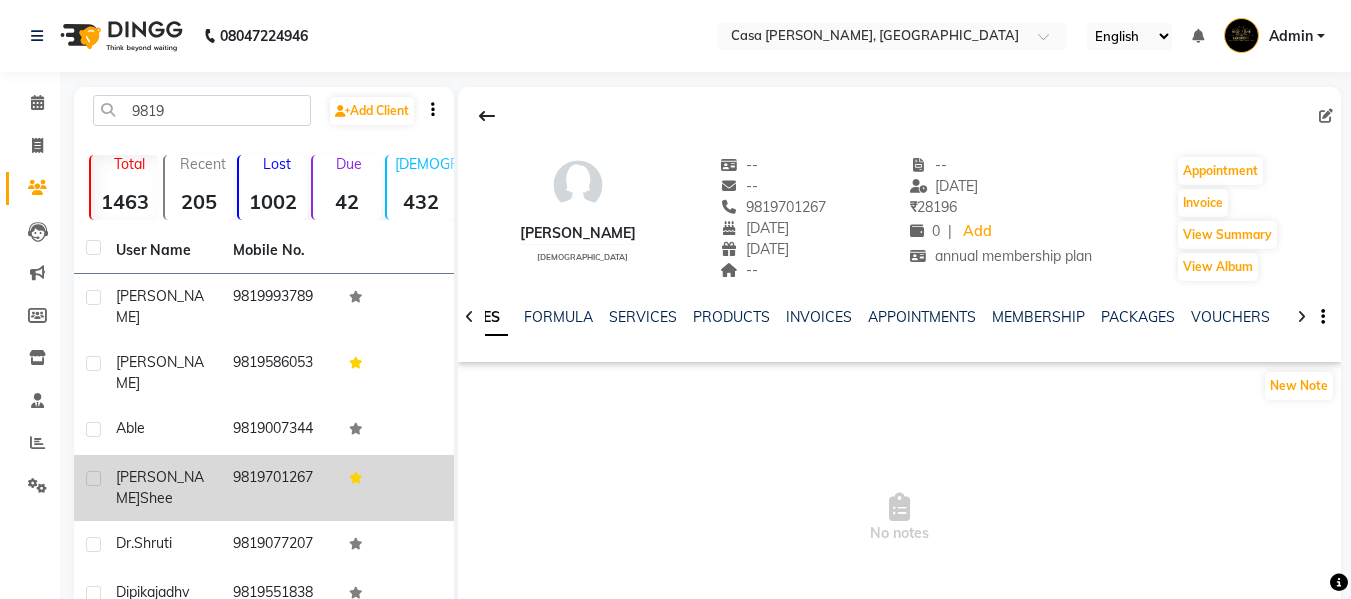 click on "9819701267" 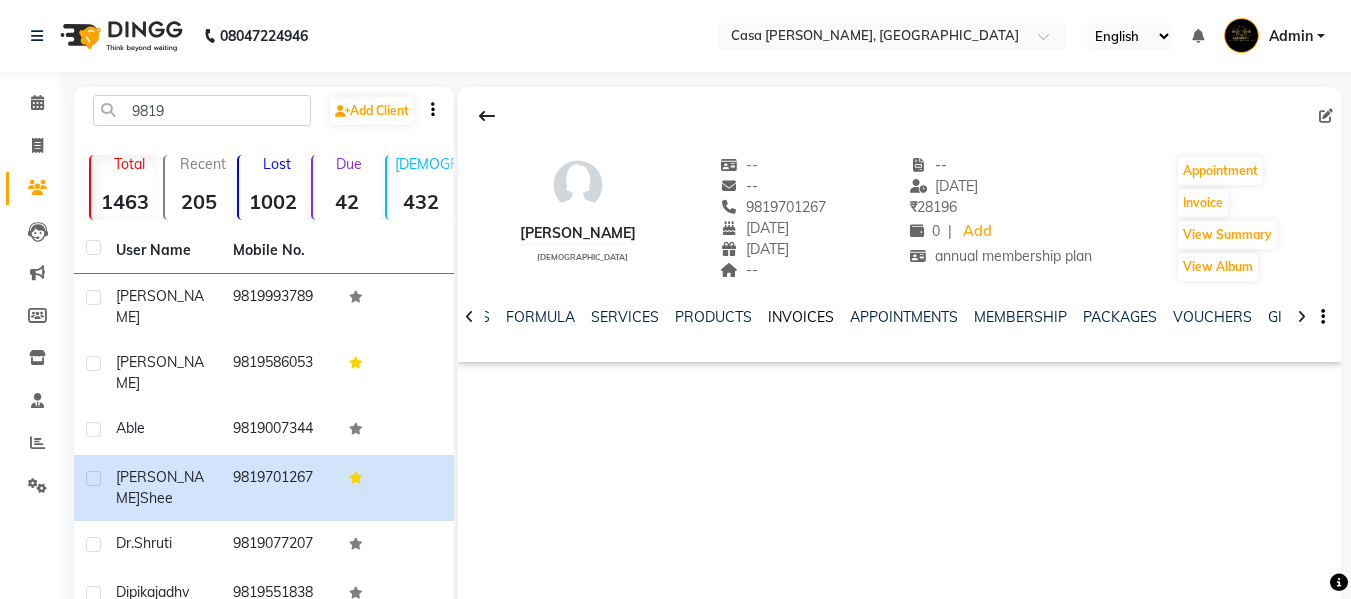 click on "INVOICES" 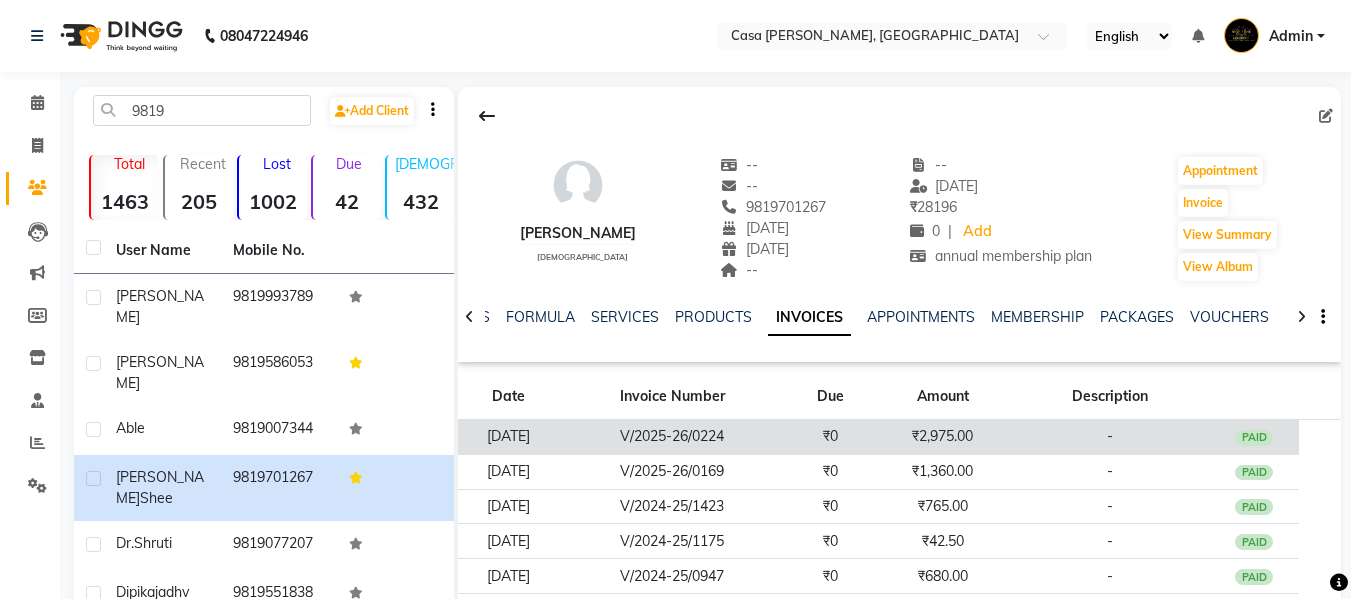 click on "V/2025-26/0224" 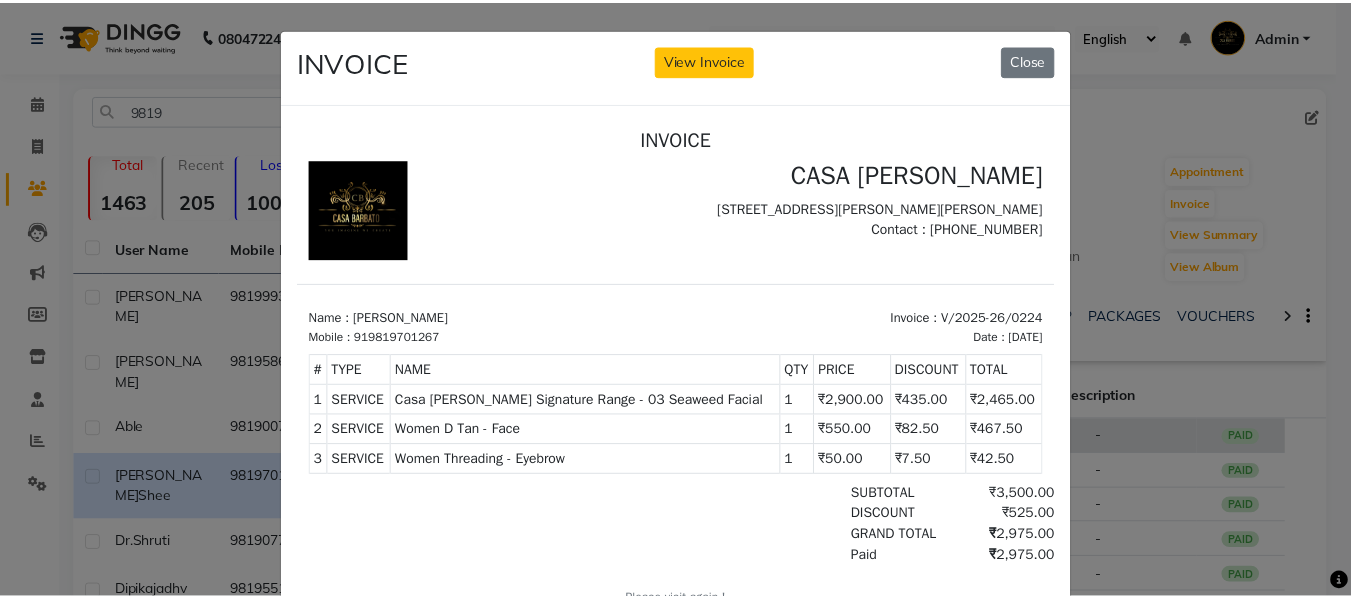 scroll, scrollTop: 0, scrollLeft: 0, axis: both 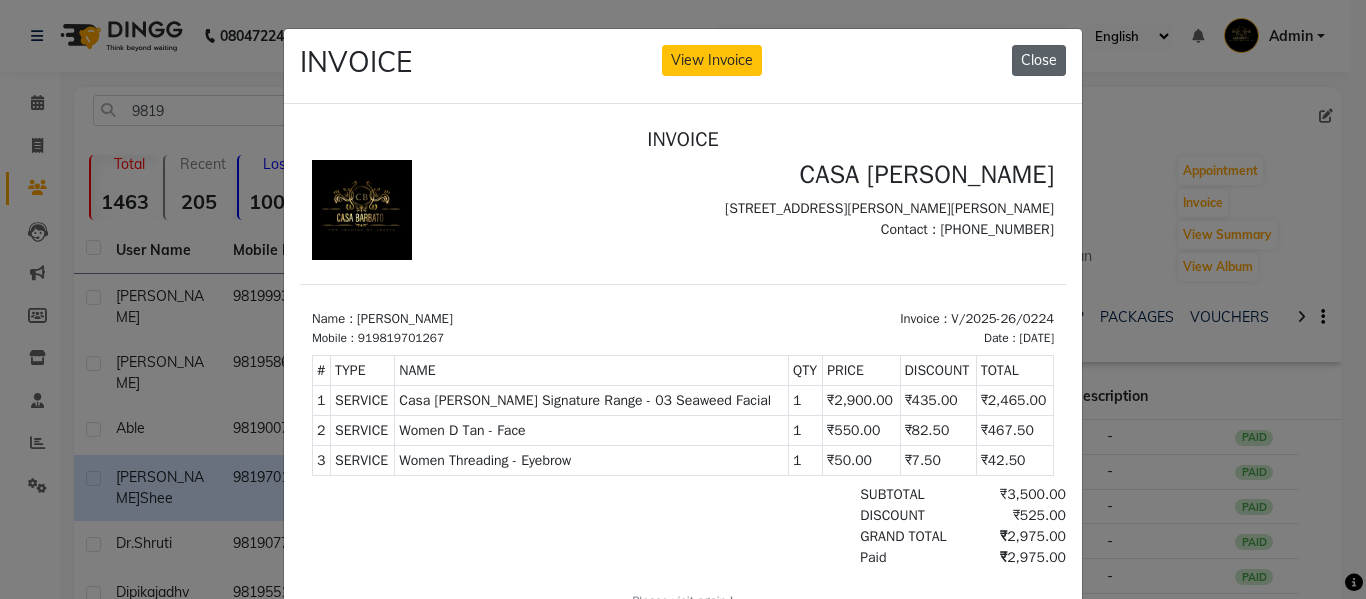 click on "Close" 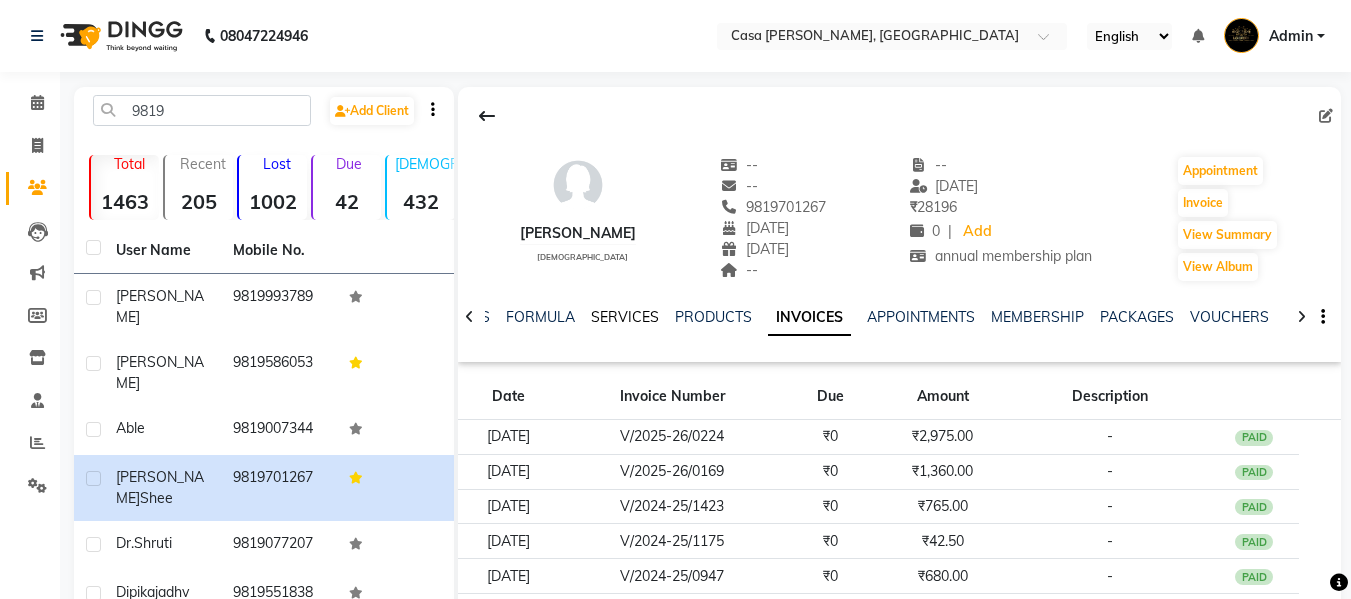 click on "SERVICES" 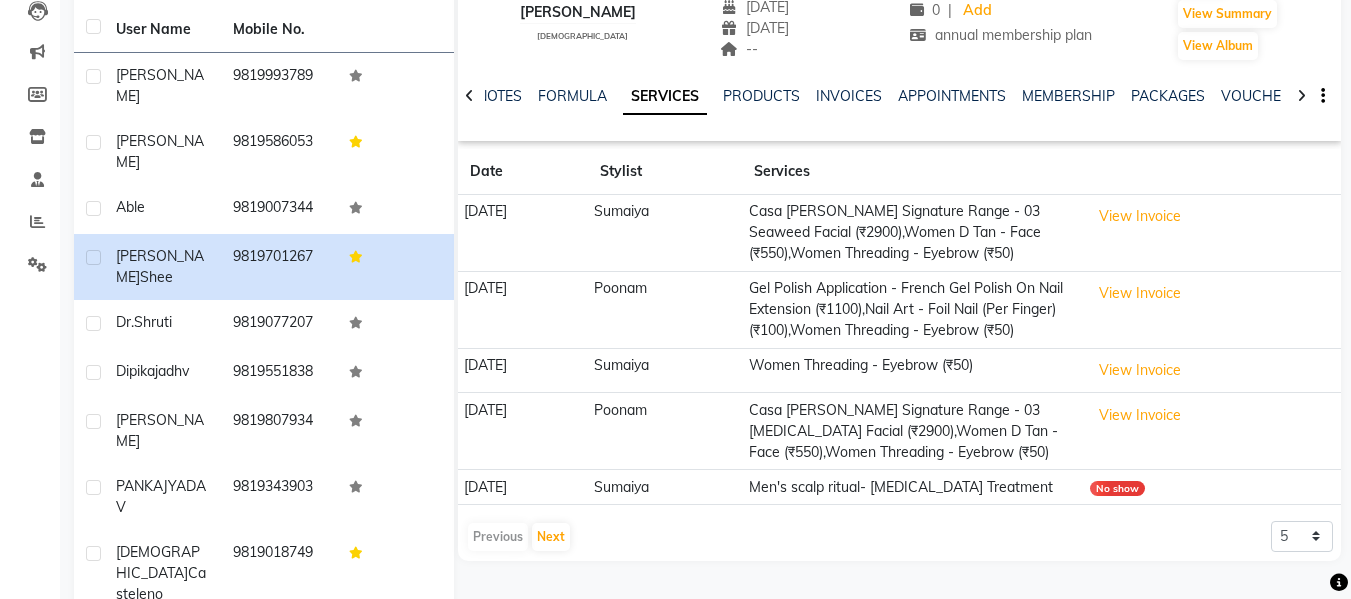 scroll, scrollTop: 240, scrollLeft: 0, axis: vertical 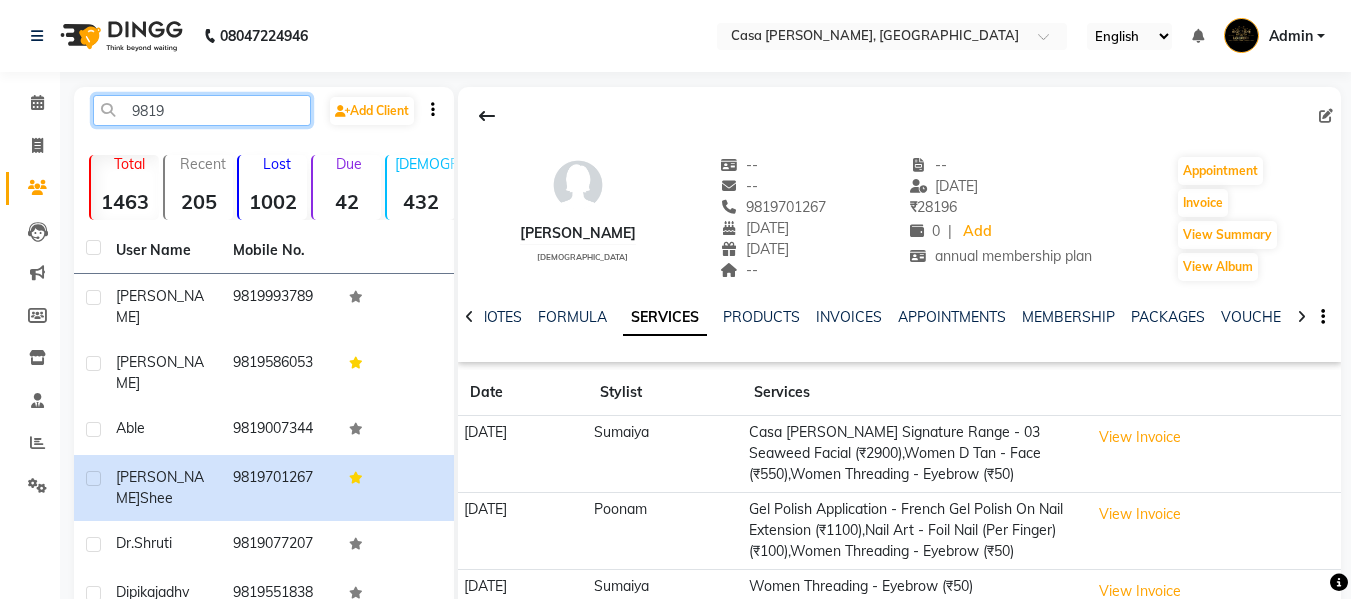 click on "9819" 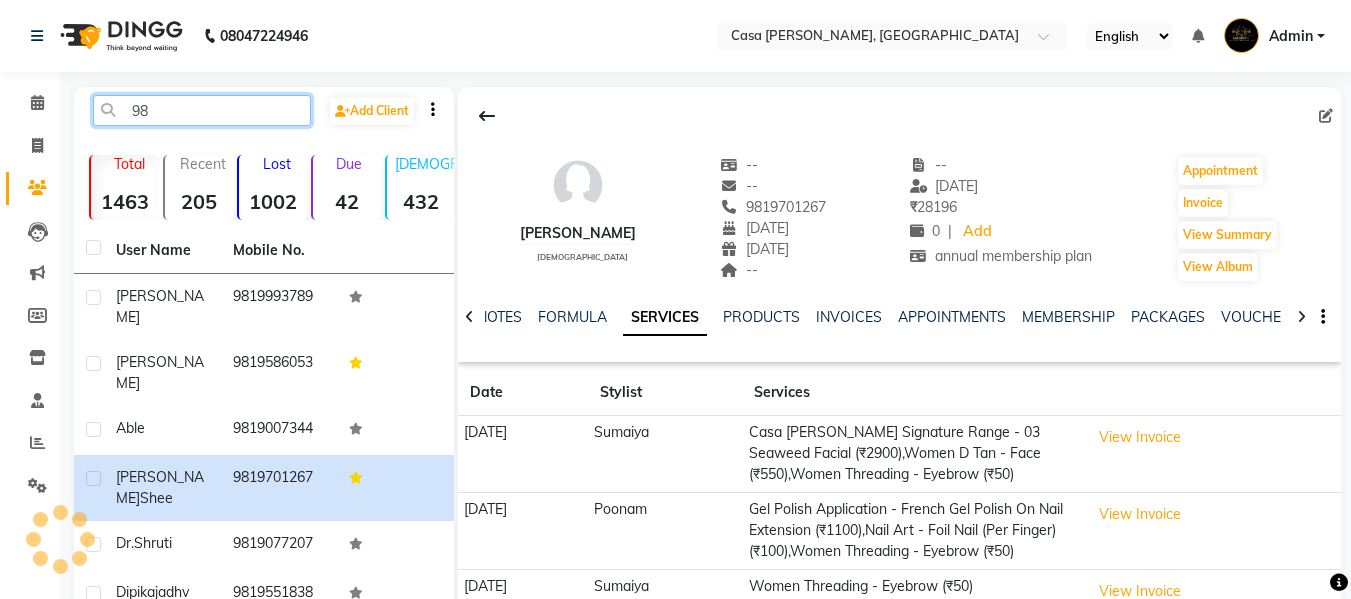 type on "9" 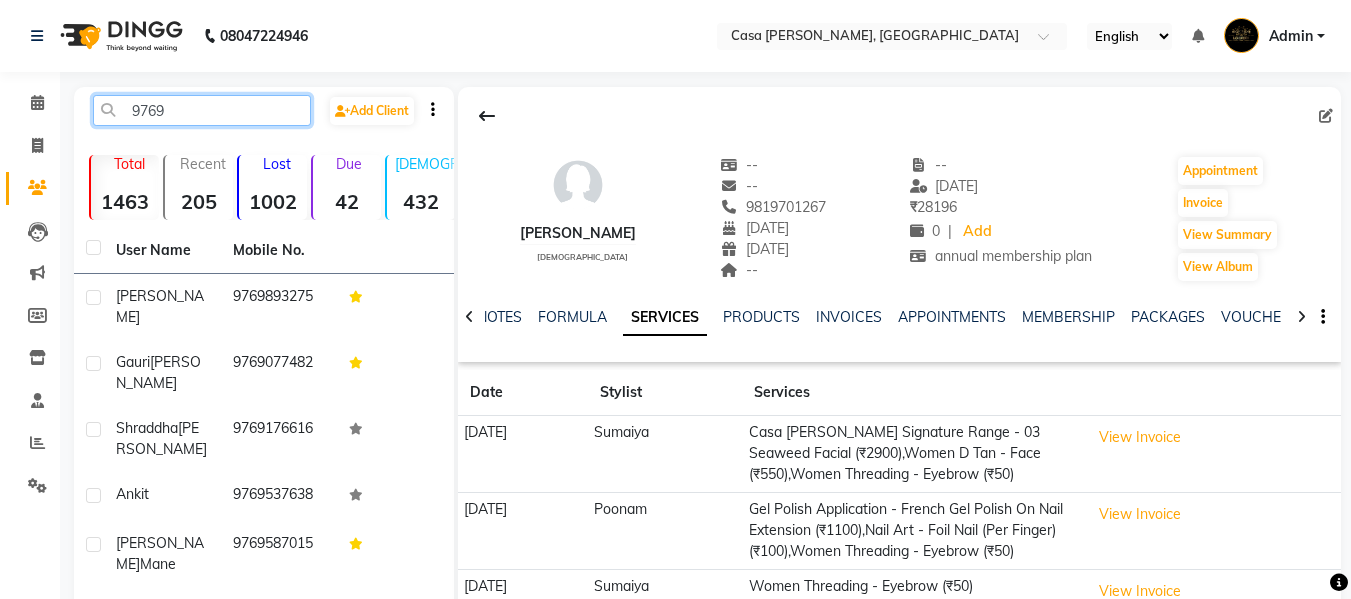 click on "9769" 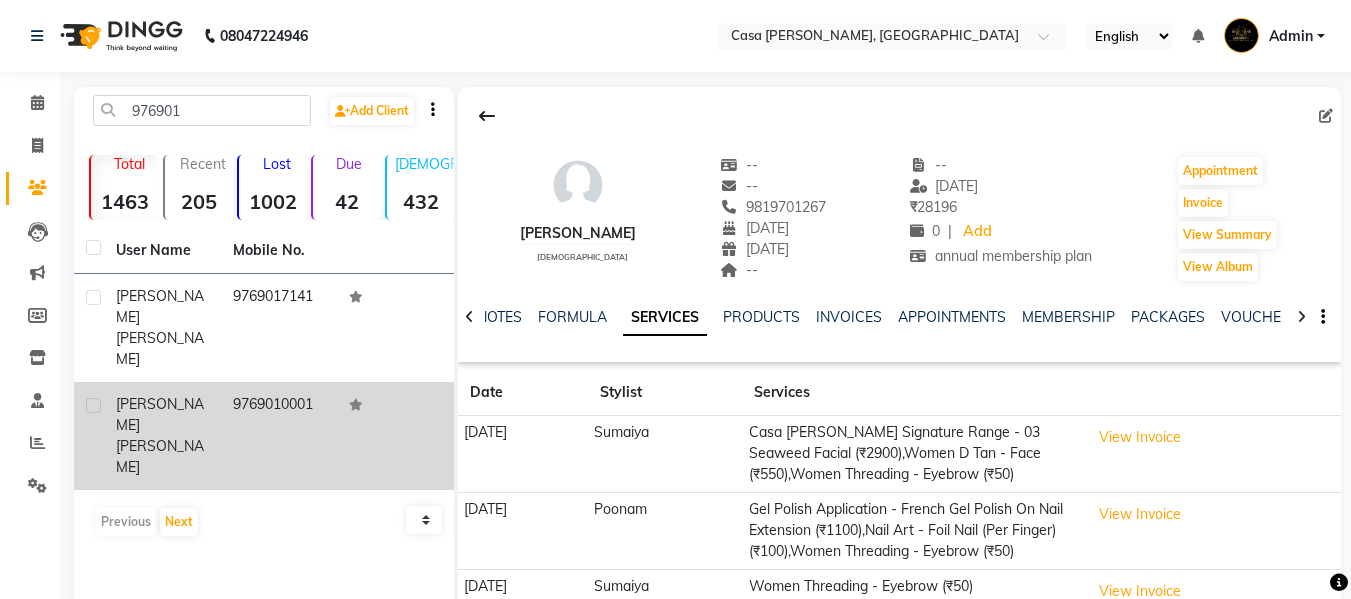 click on "arati  khare" 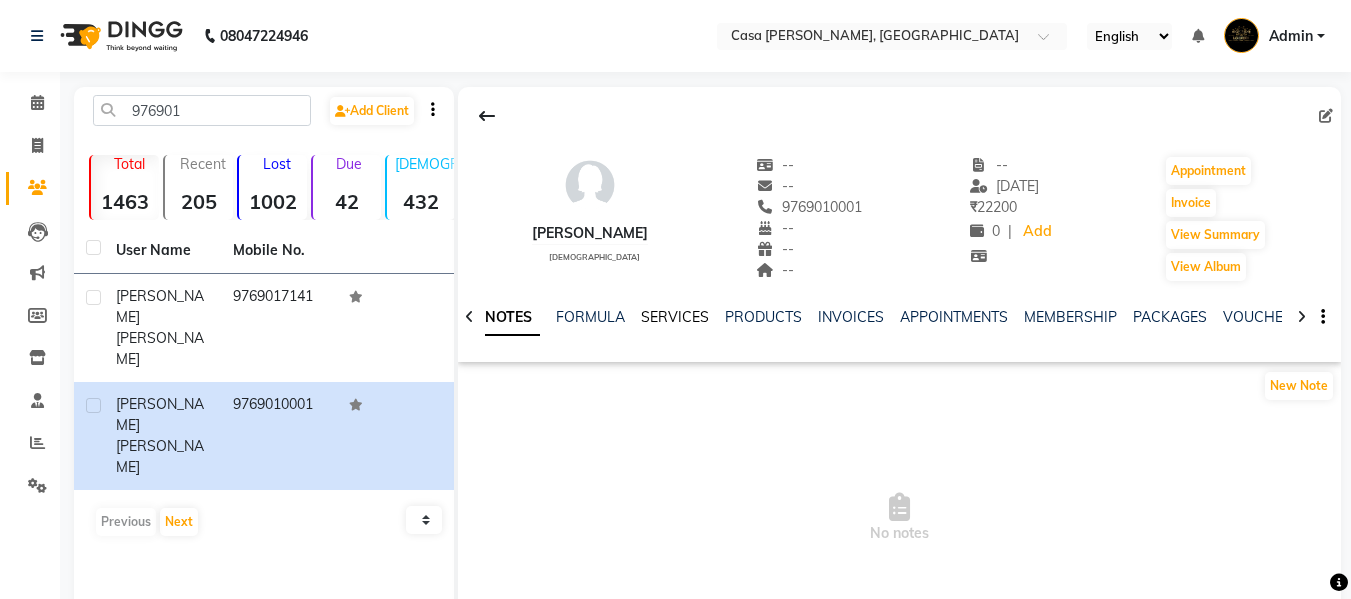 click on "SERVICES" 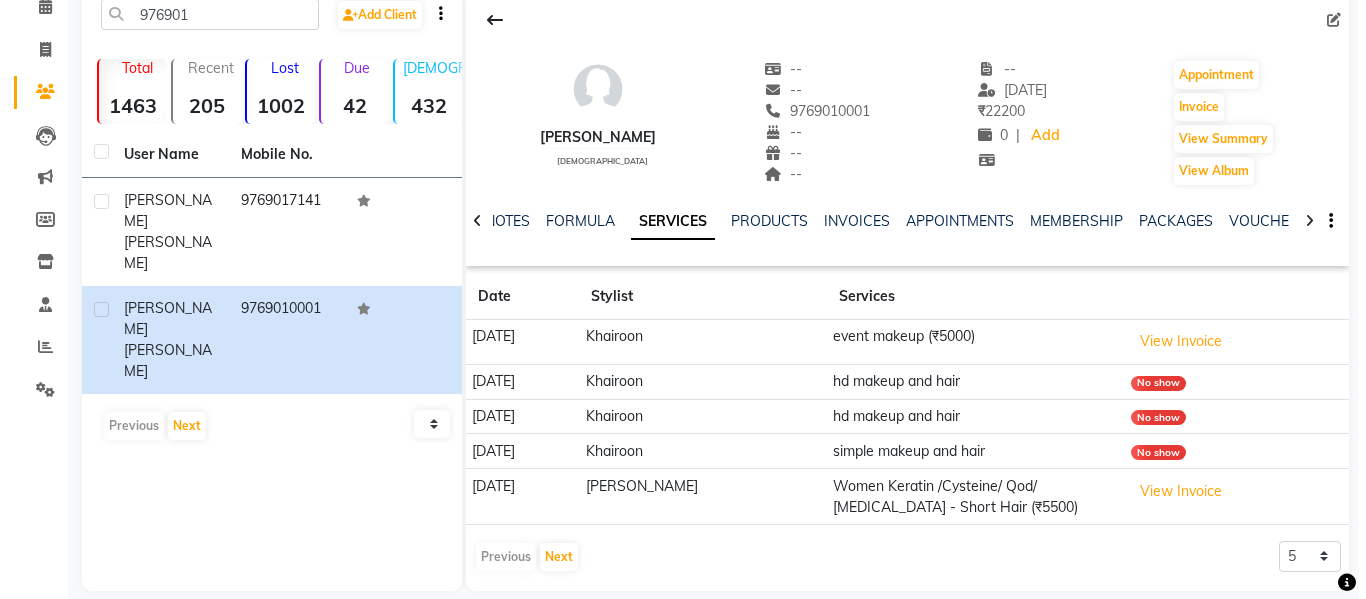 scroll, scrollTop: 118, scrollLeft: 0, axis: vertical 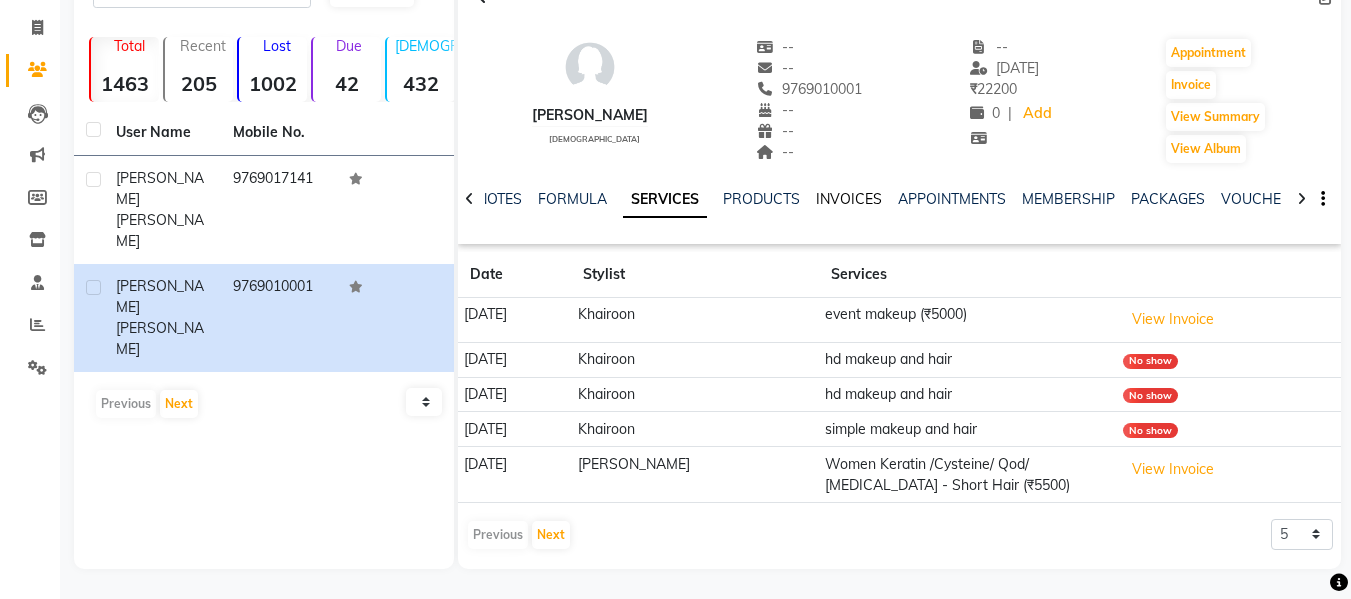 click on "INVOICES" 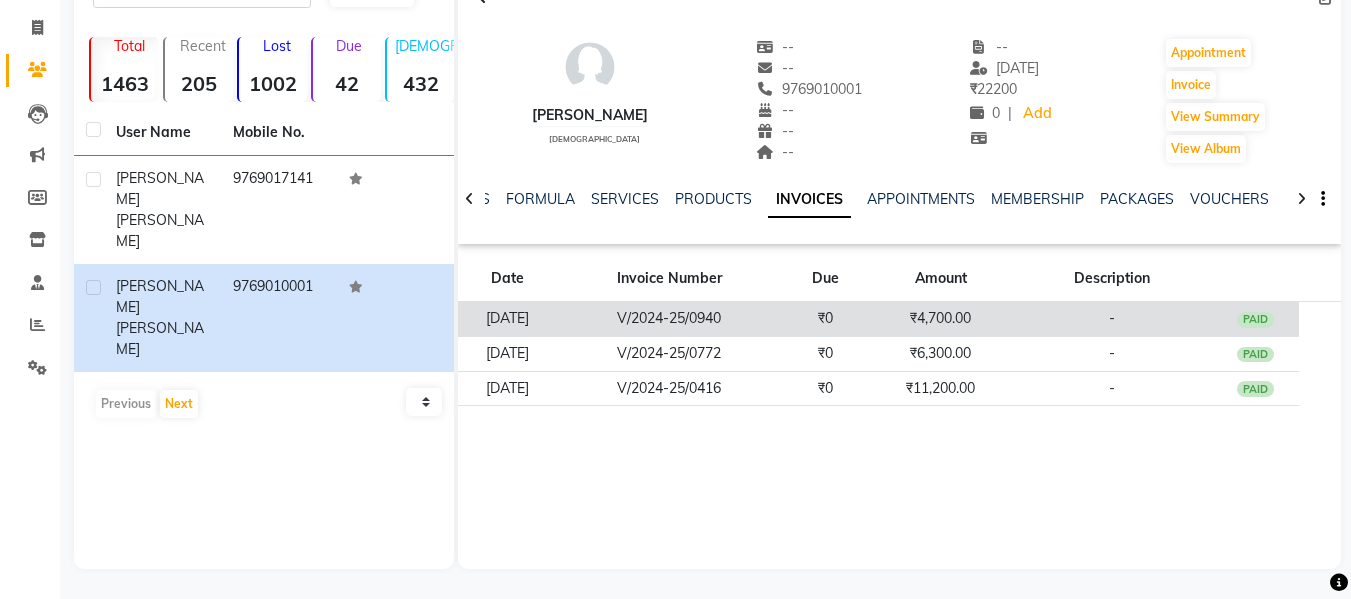 click on "V/2024-25/0940" 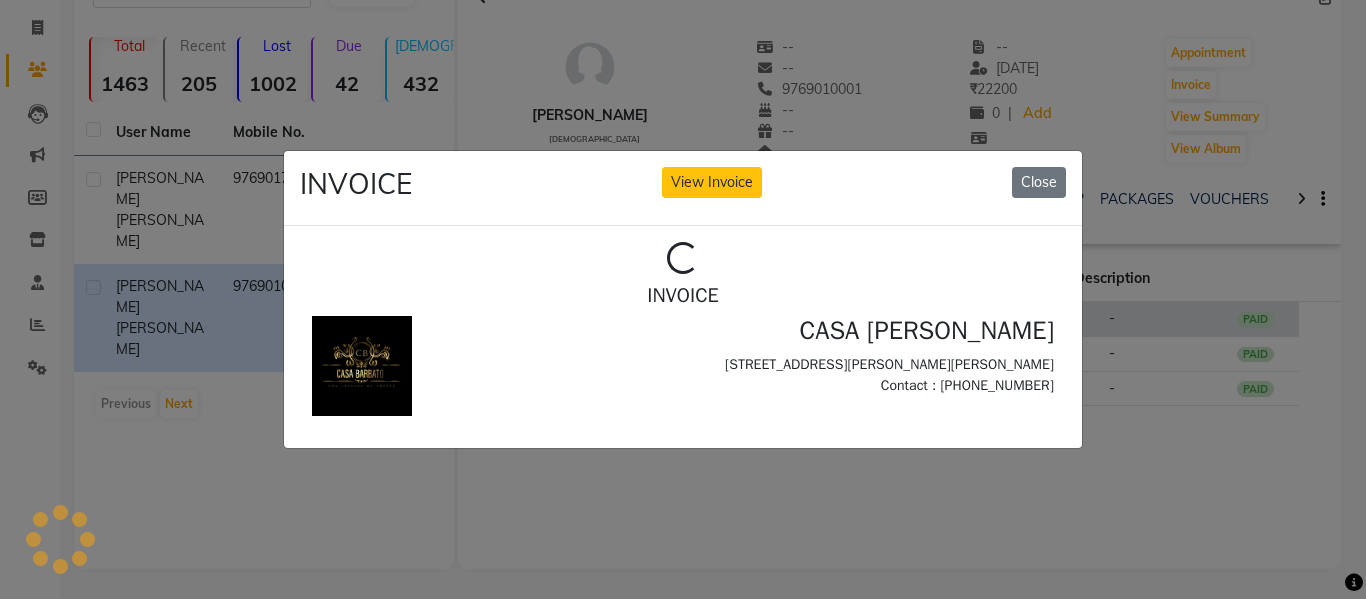 scroll, scrollTop: 0, scrollLeft: 0, axis: both 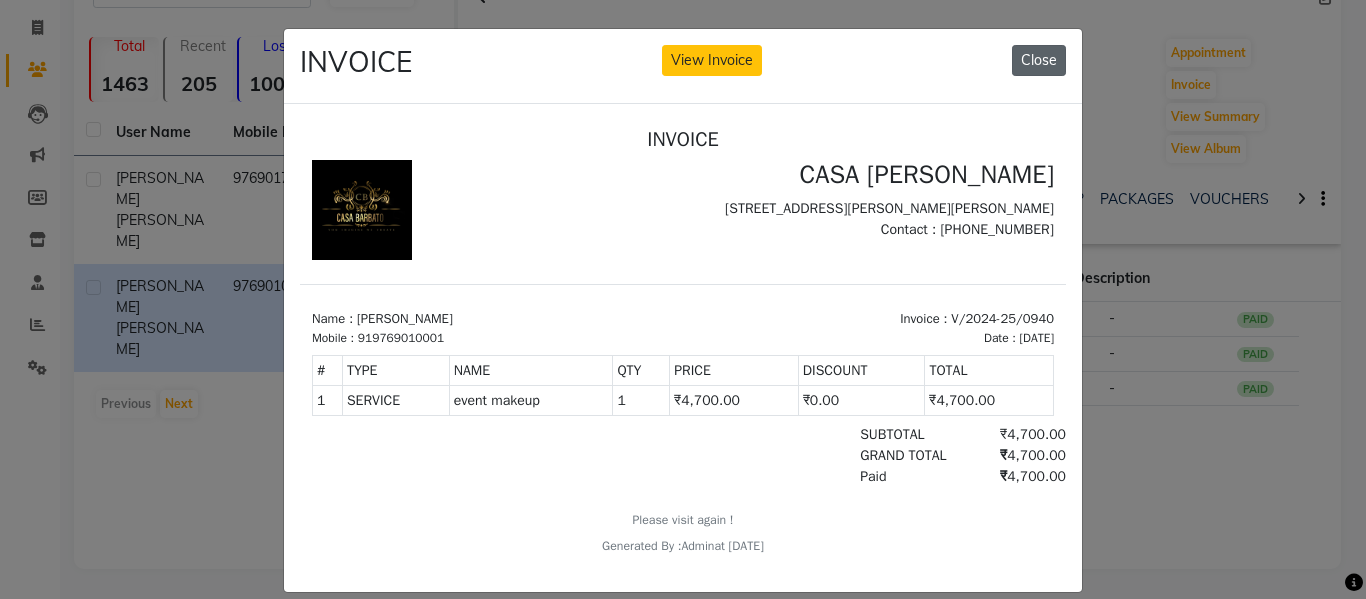 click on "Close" 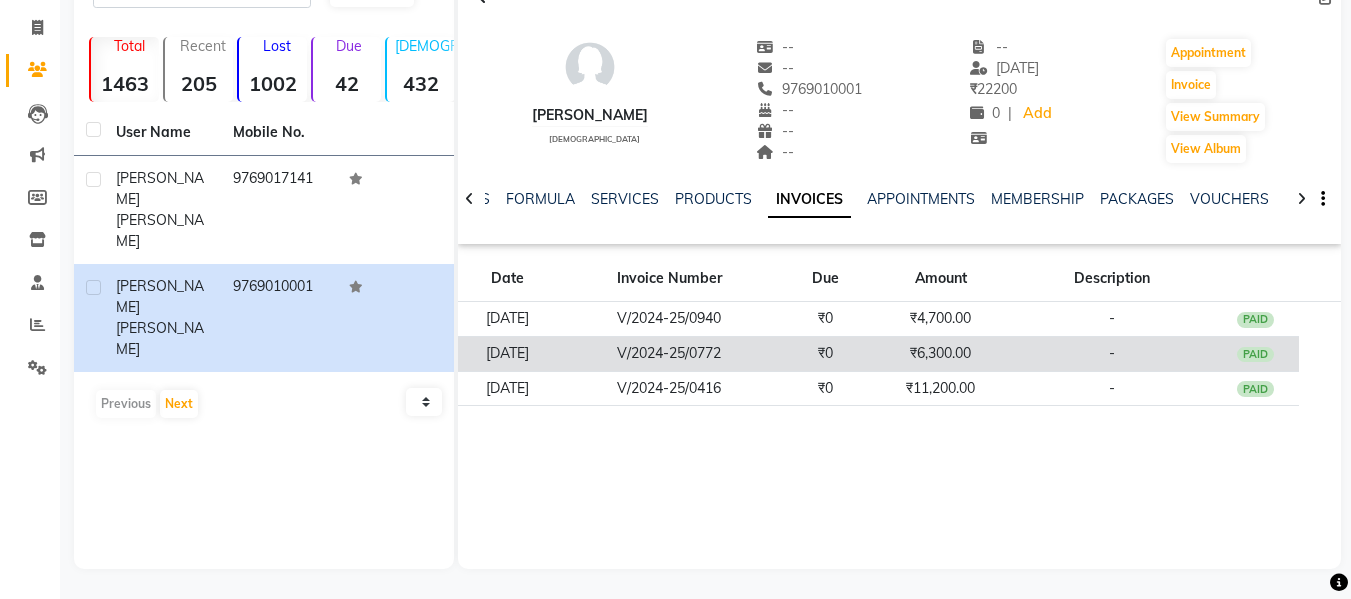 click on "V/2024-25/0772" 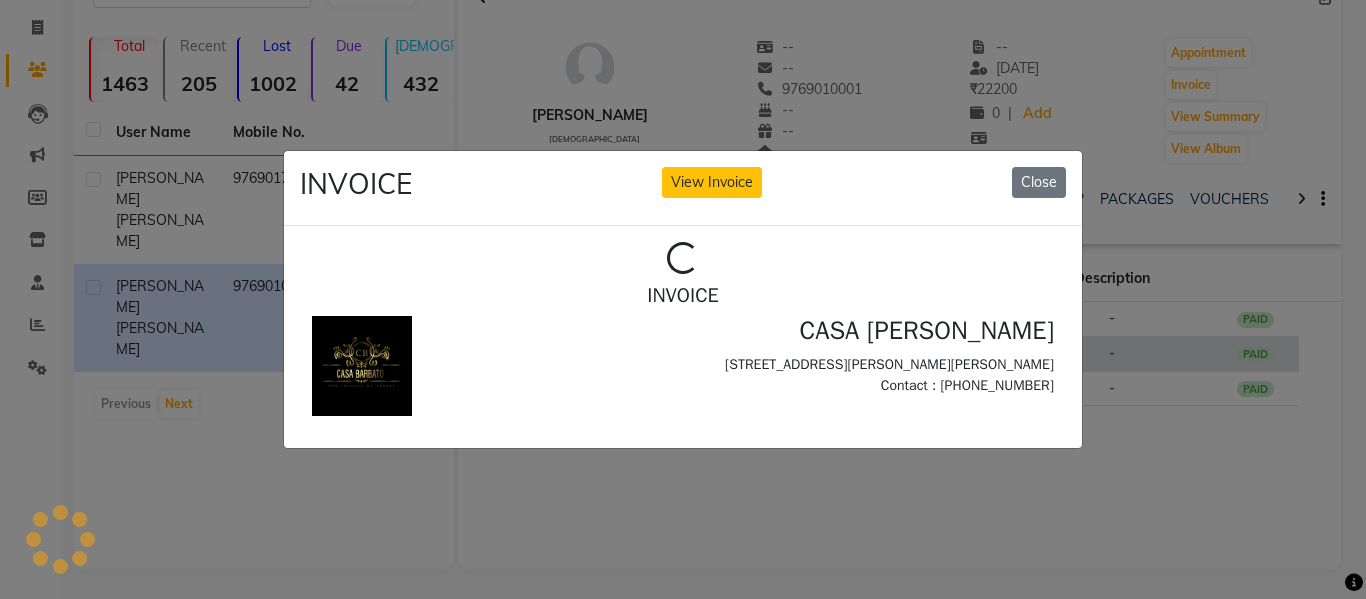 scroll, scrollTop: 0, scrollLeft: 0, axis: both 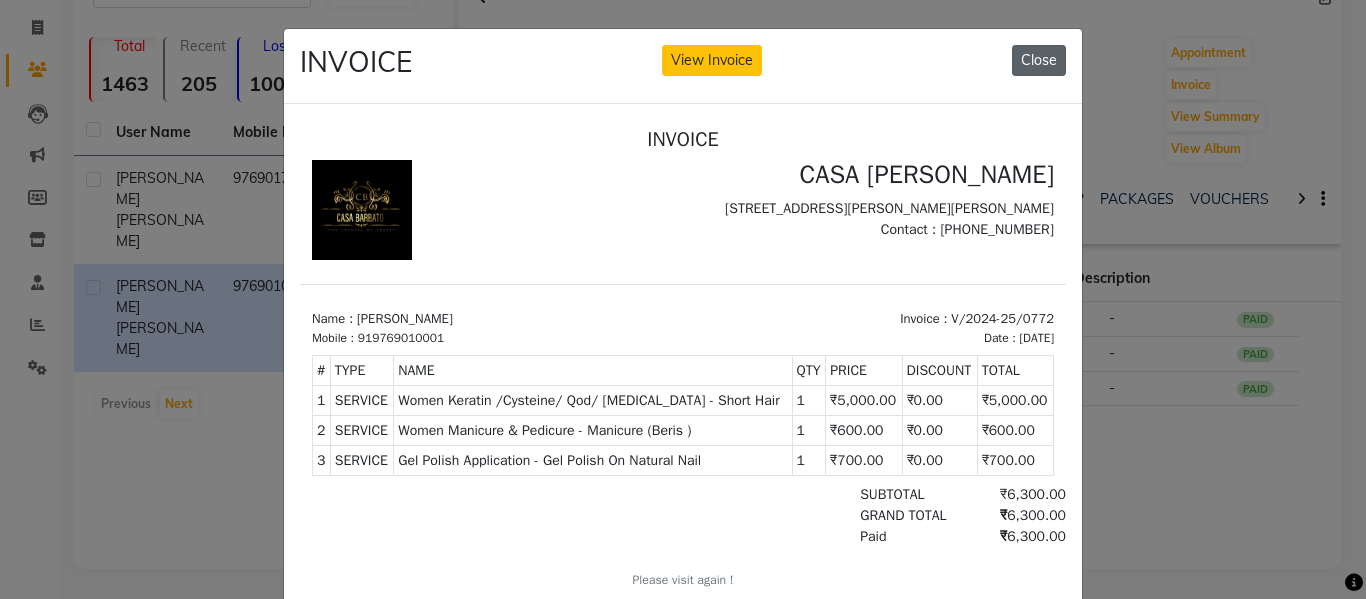 click on "Close" 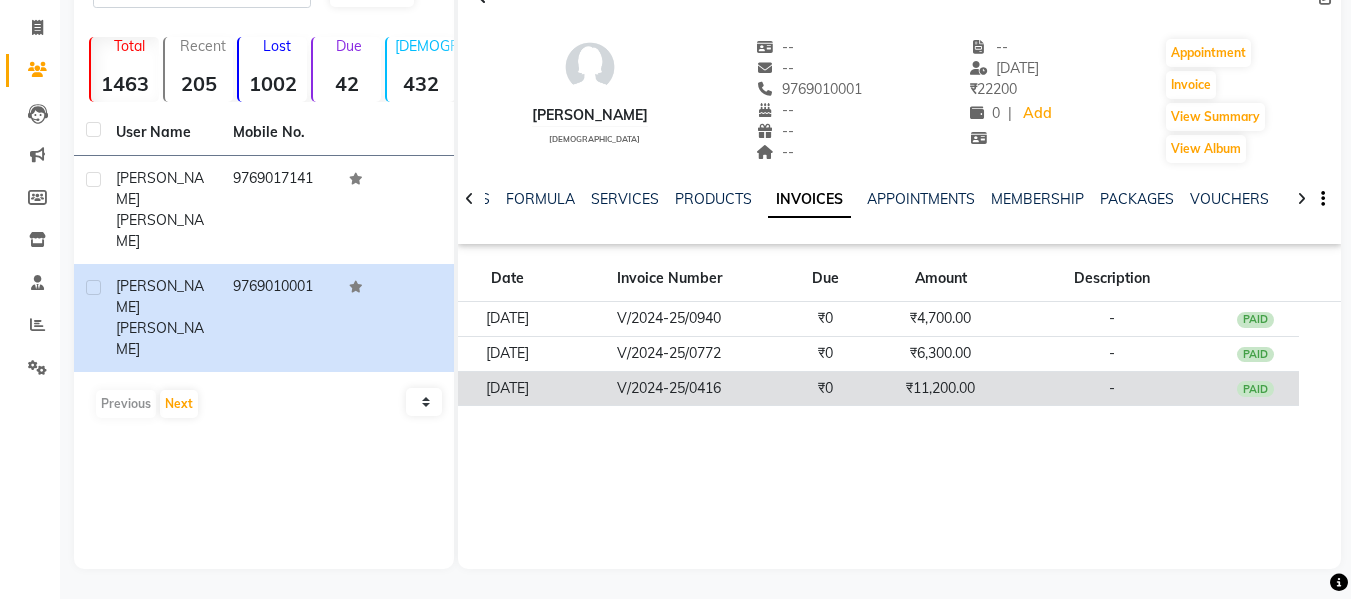 click on "V/2024-25/0416" 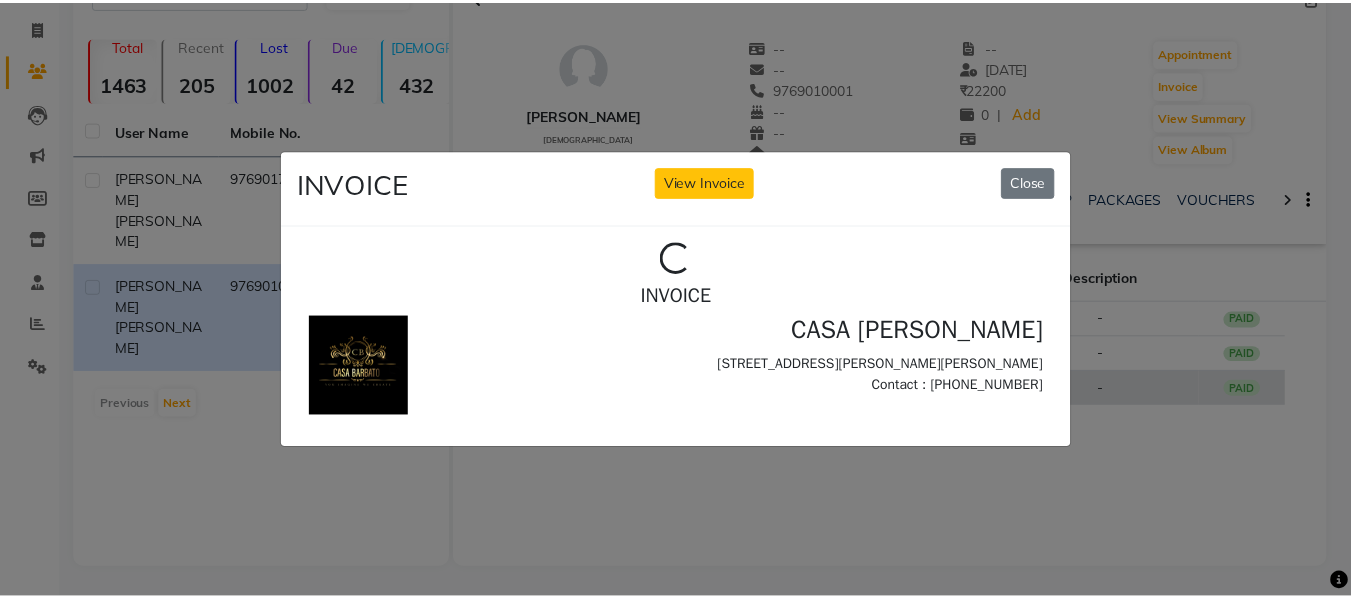 scroll, scrollTop: 0, scrollLeft: 0, axis: both 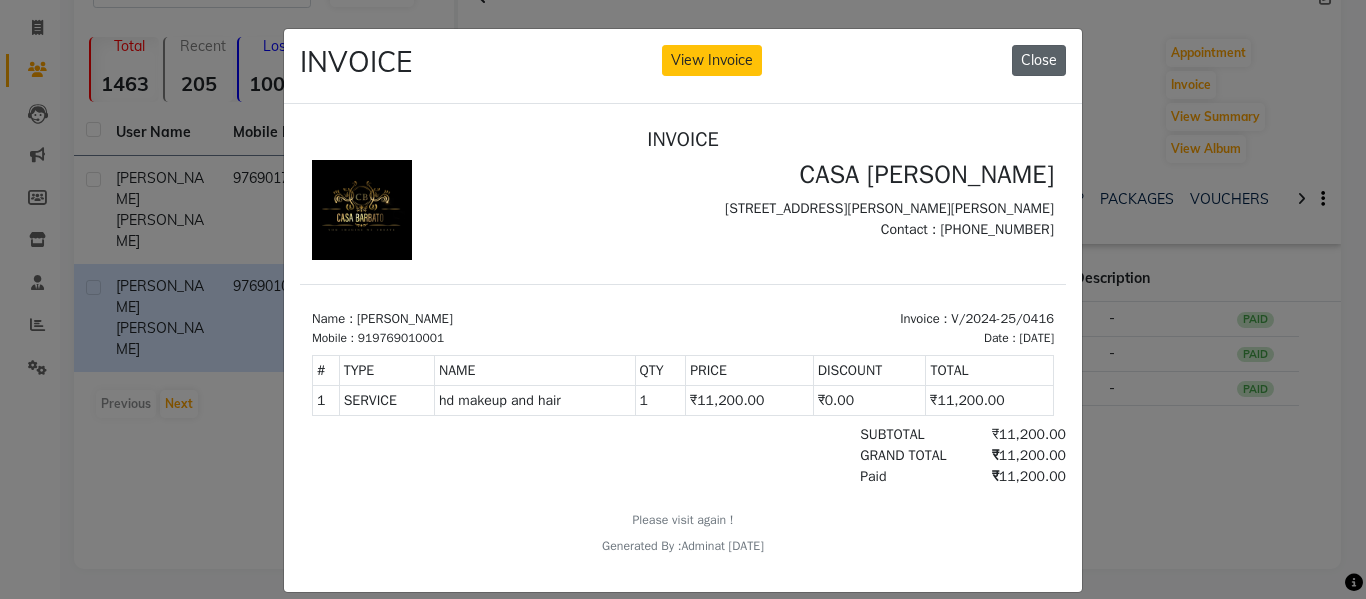 click on "Close" 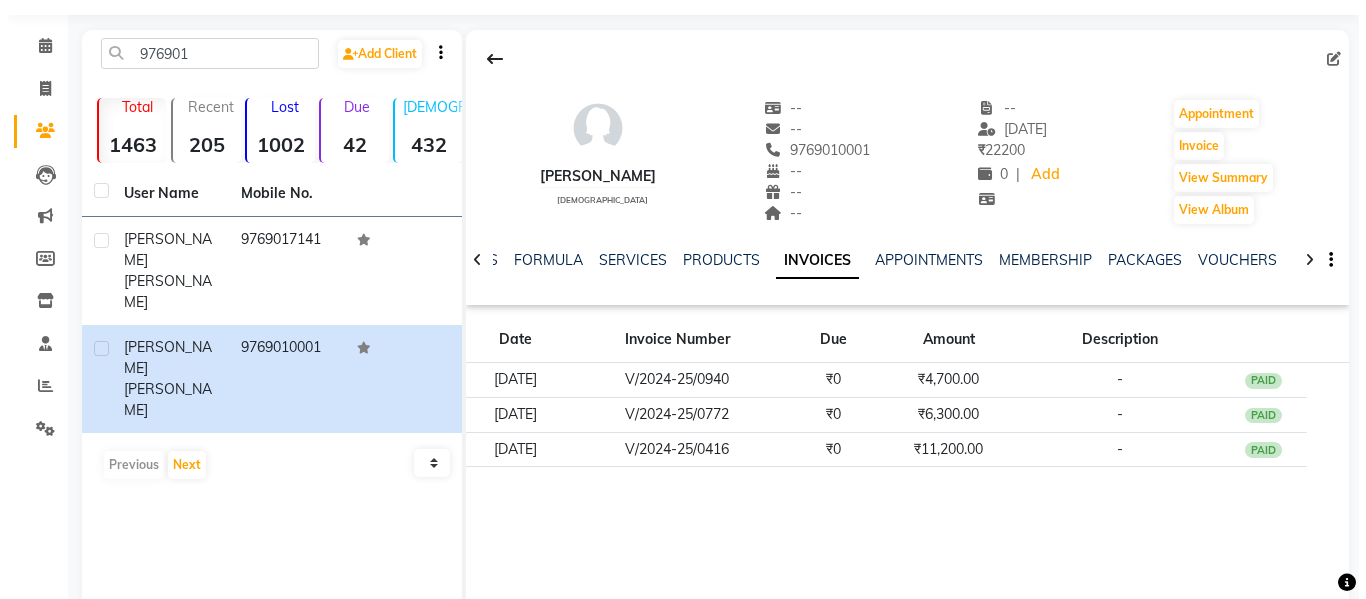 scroll, scrollTop: 38, scrollLeft: 0, axis: vertical 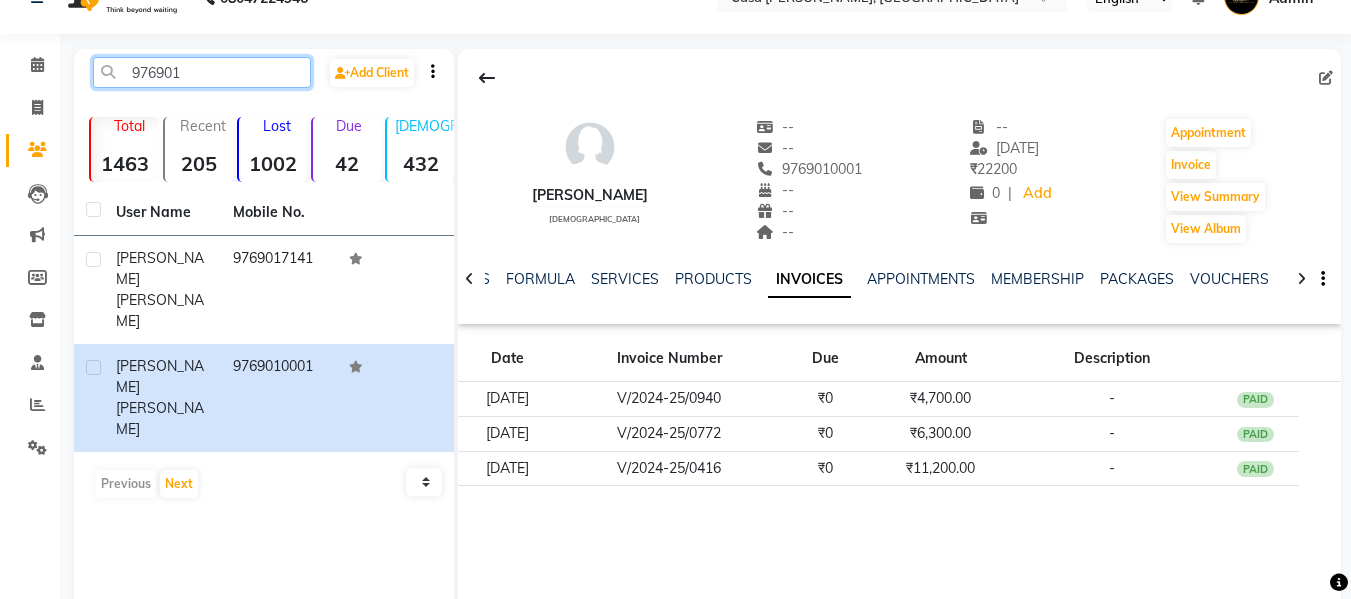 click on "976901" 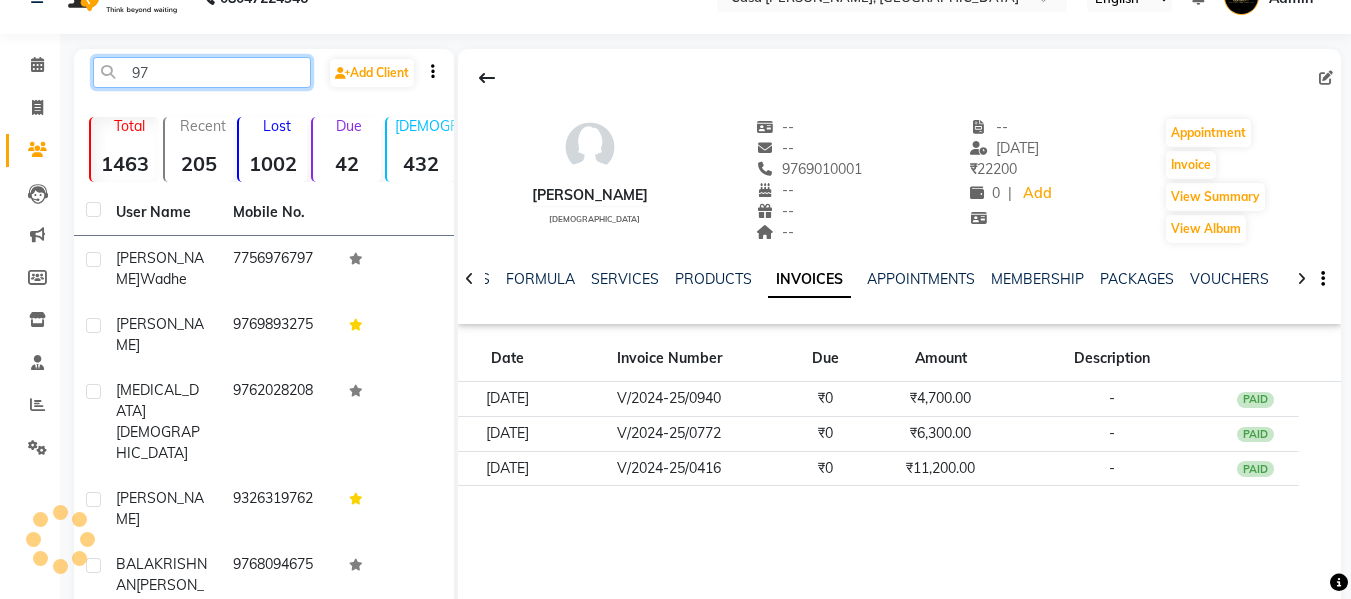 type on "9" 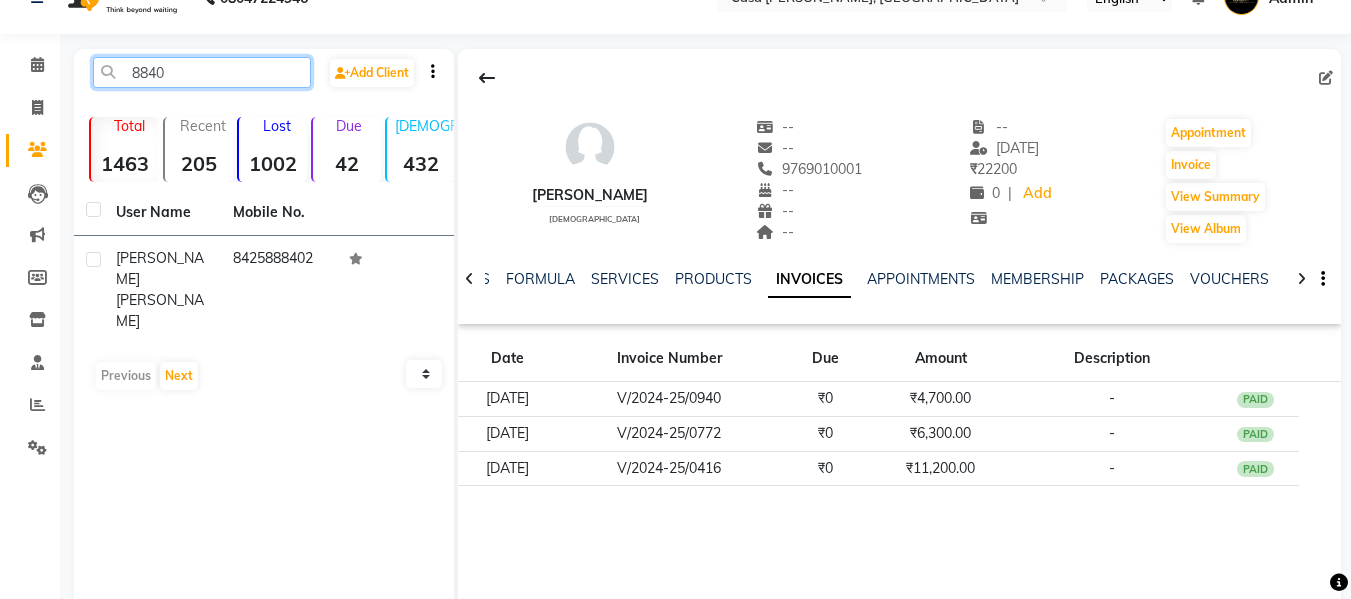 click on "8840" 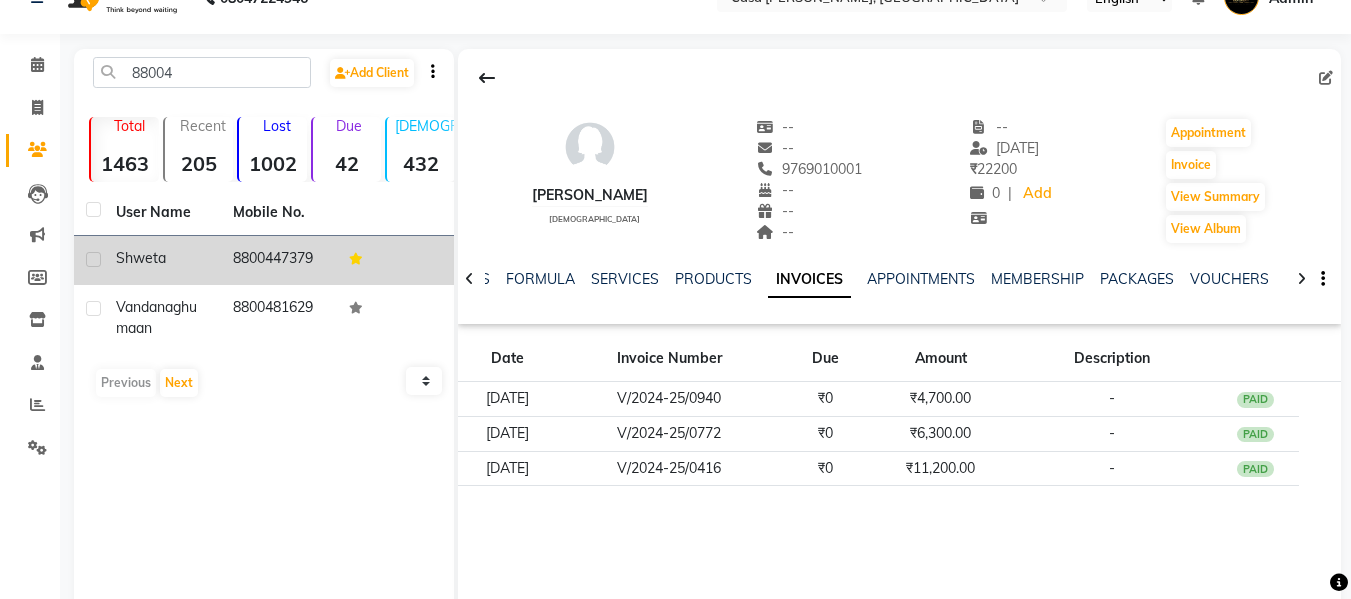 click on "8800447379" 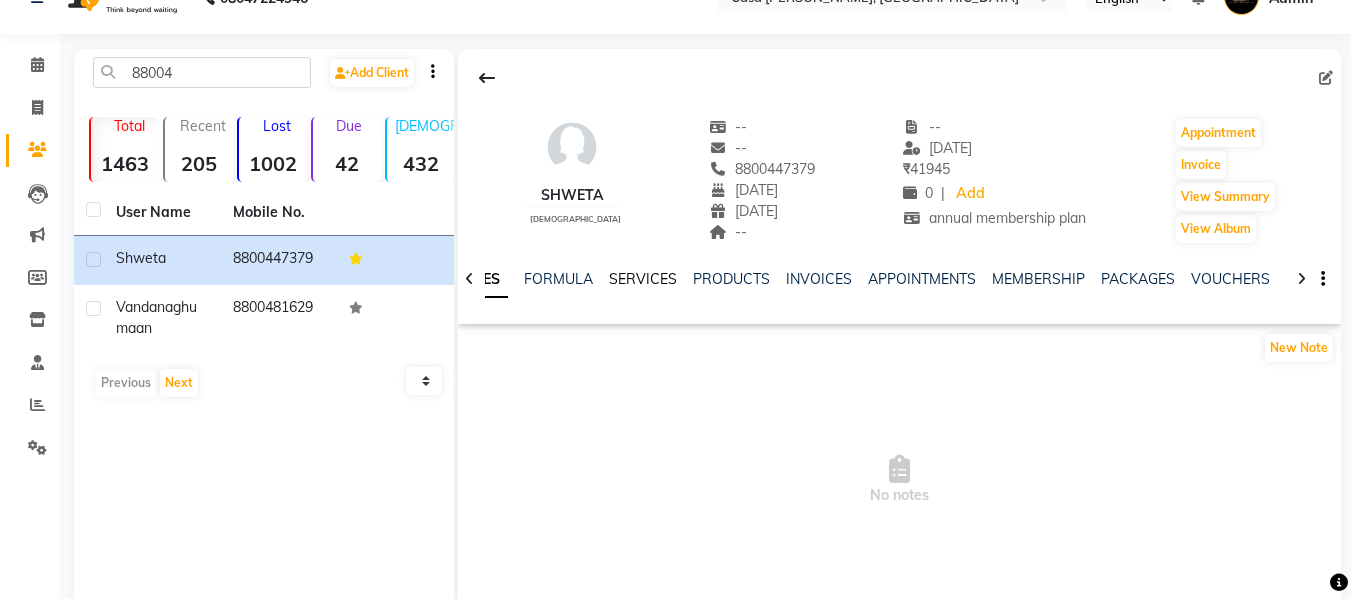 click on "SERVICES" 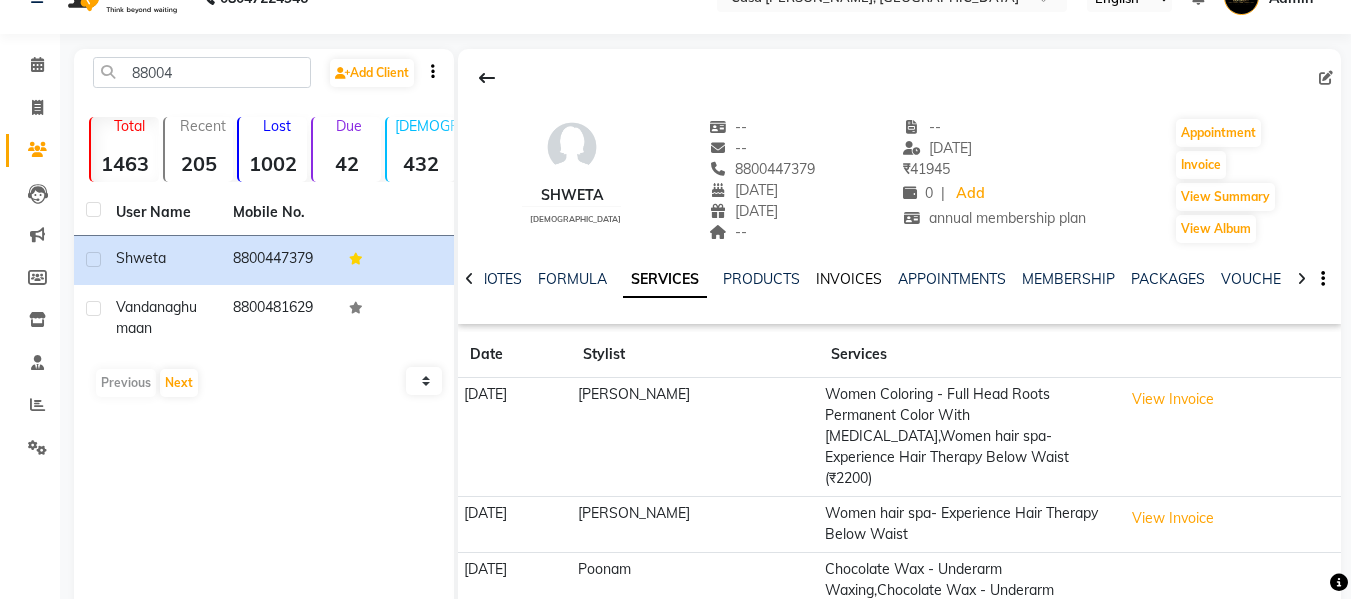 click on "INVOICES" 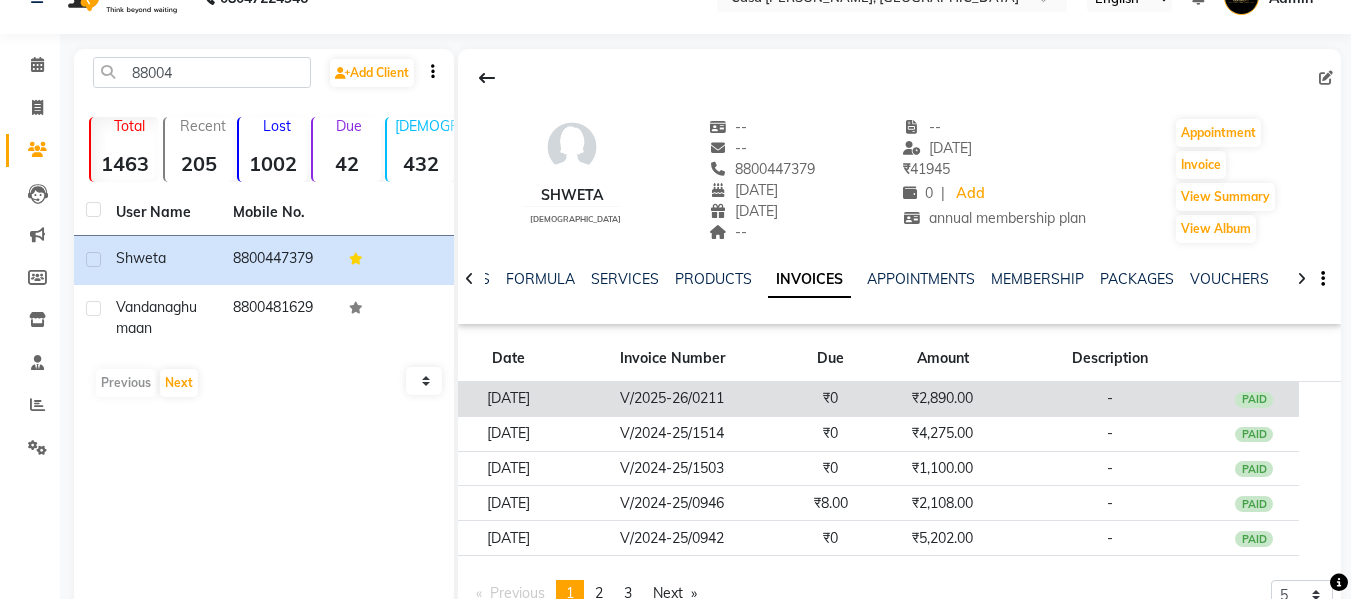 click on "V/2025-26/0211" 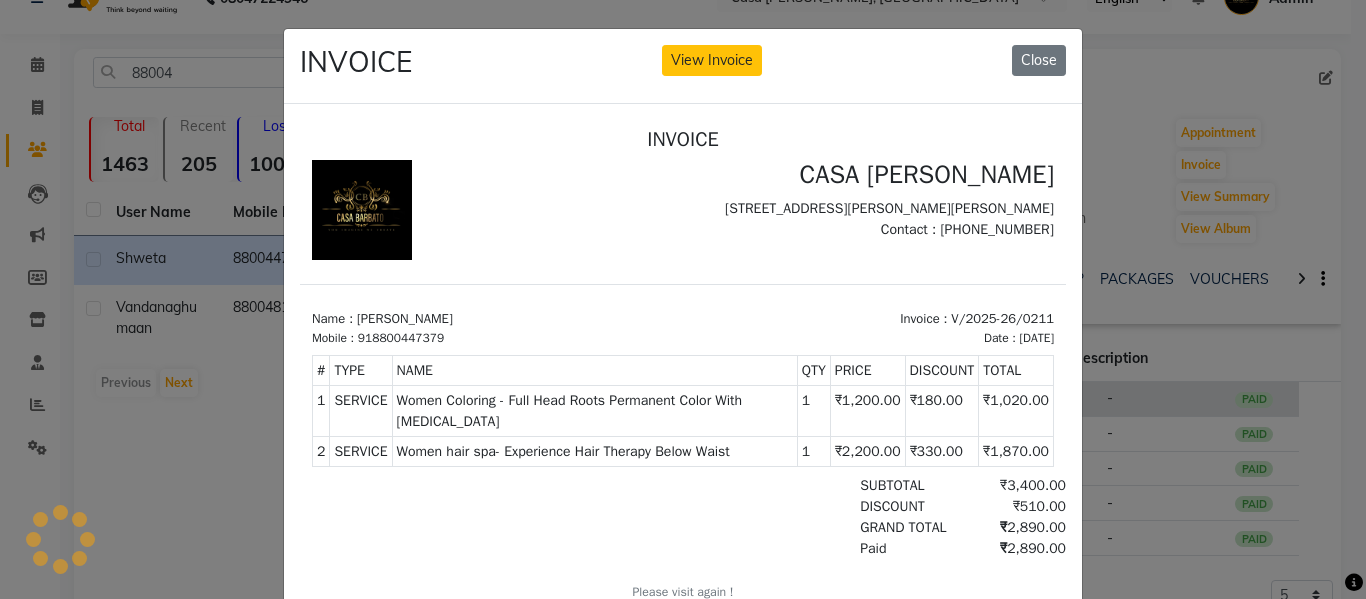 scroll, scrollTop: 0, scrollLeft: 0, axis: both 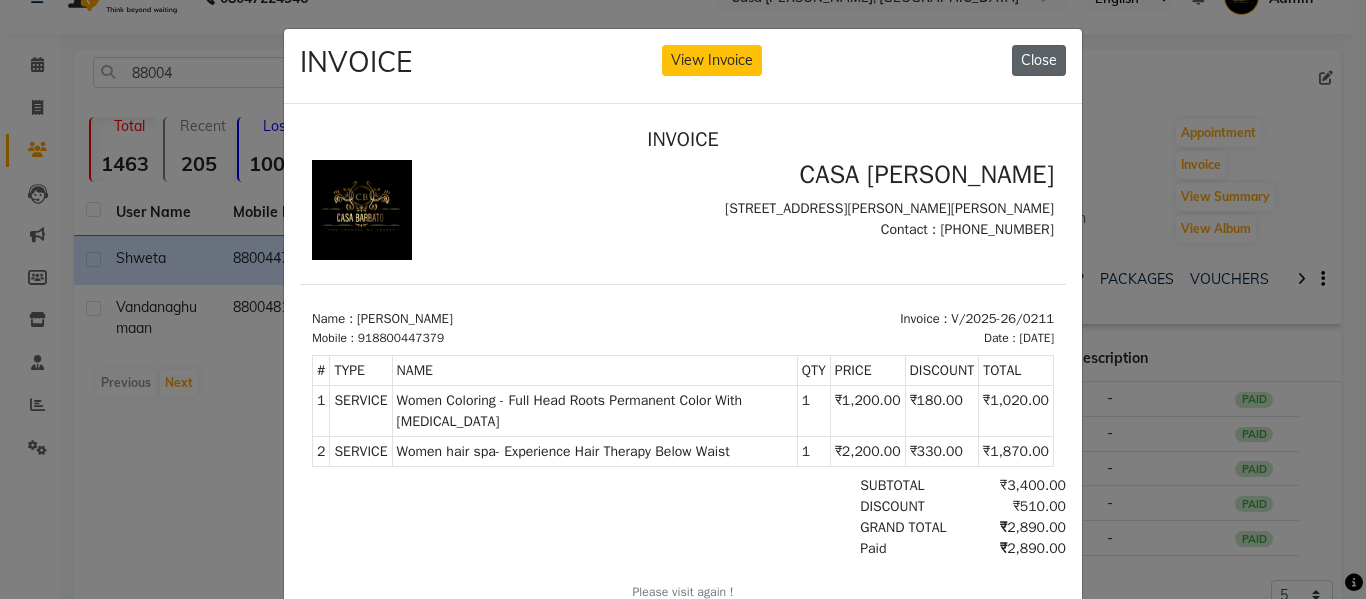 click on "Close" 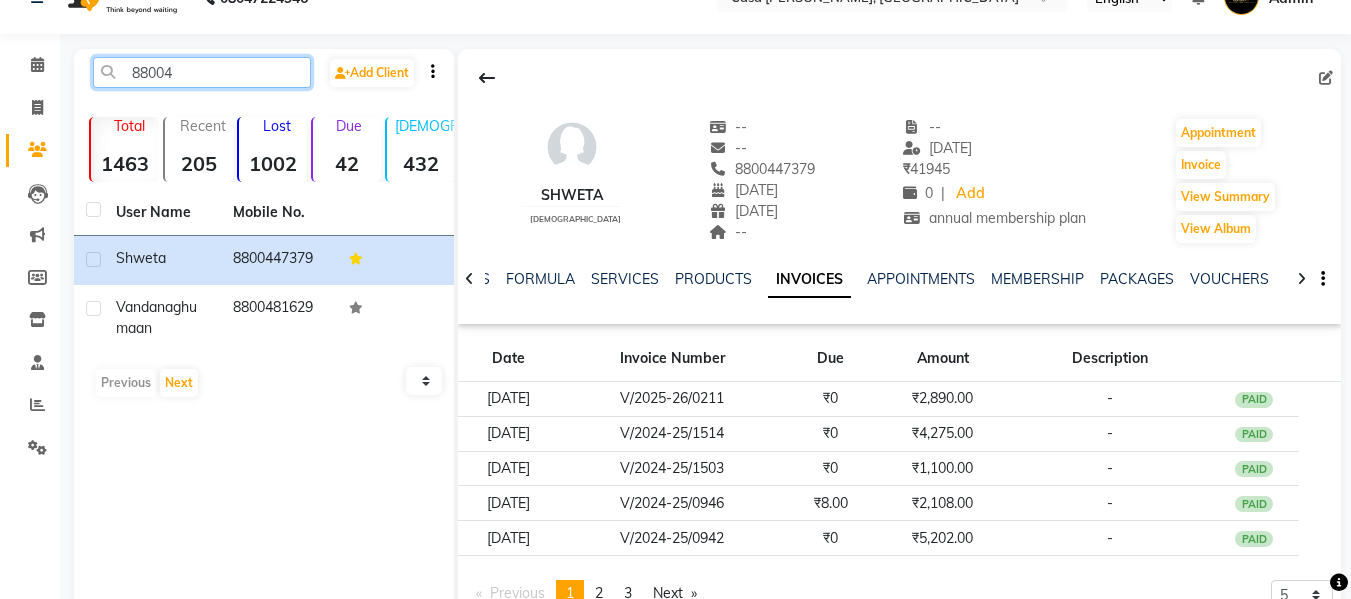 click on "88004" 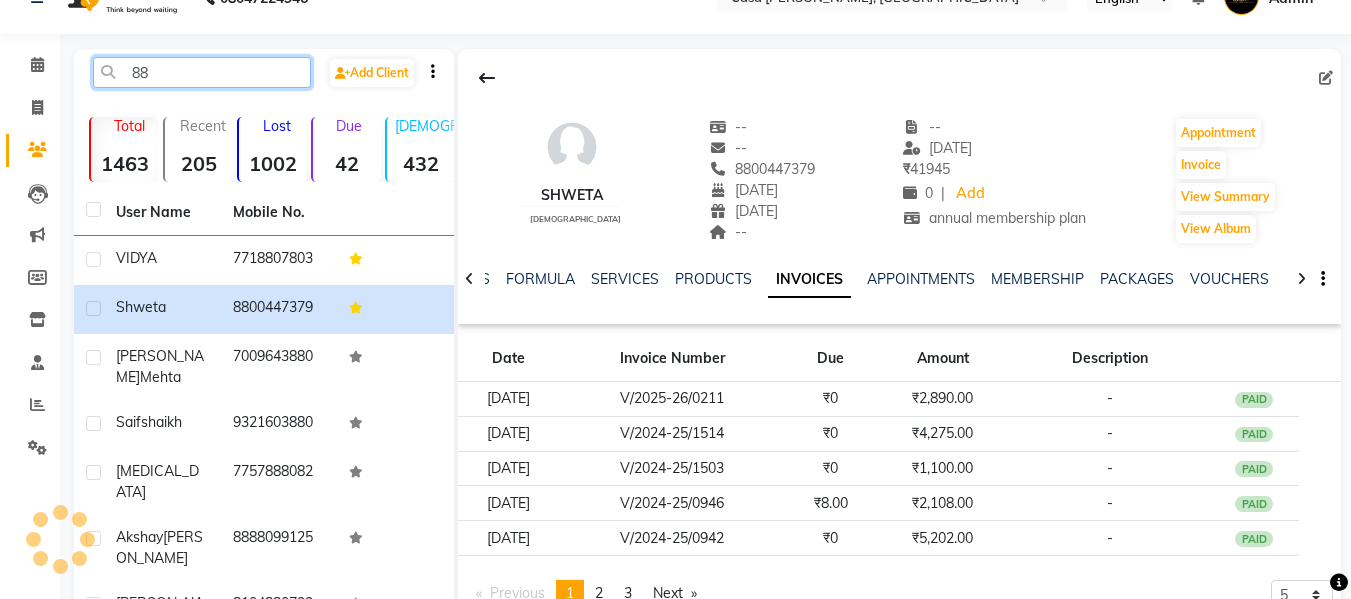 type on "8" 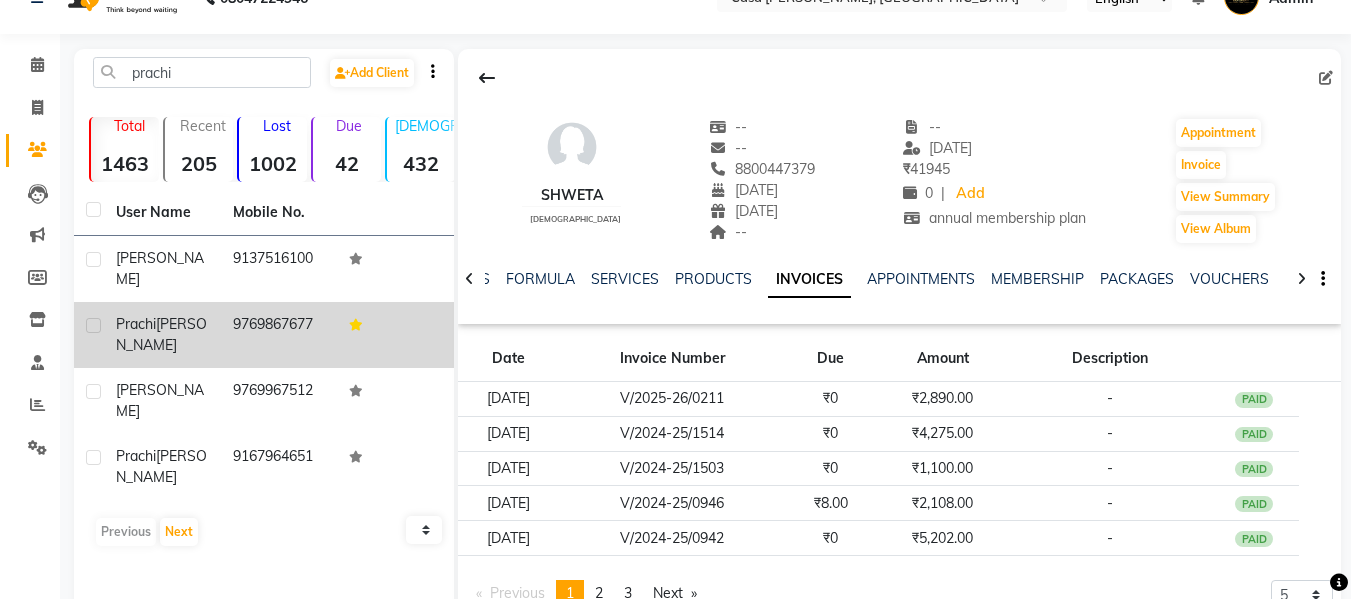 click on "[PERSON_NAME]" 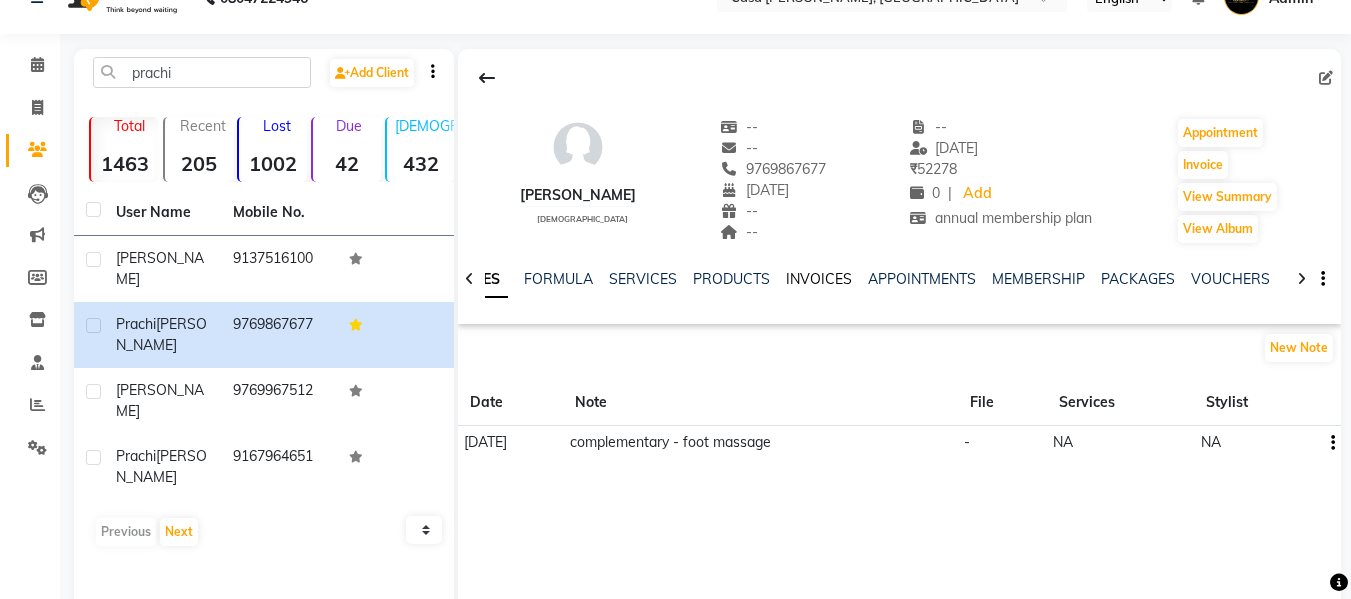 click on "INVOICES" 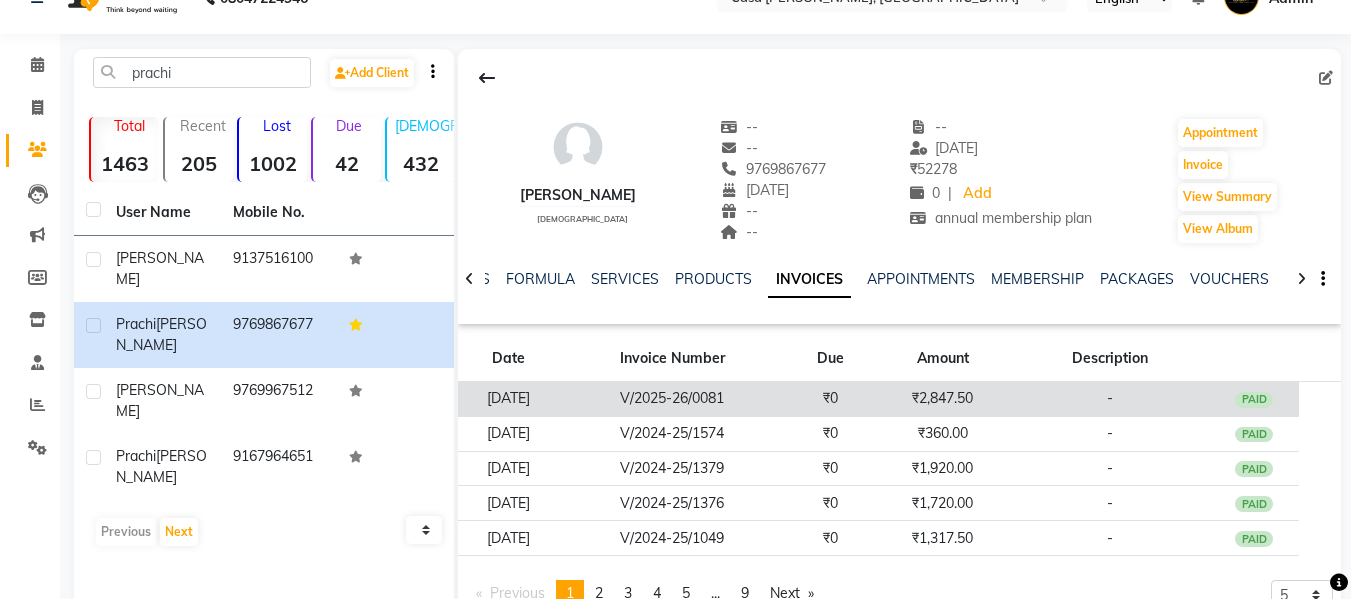 click on "V/2025-26/0081" 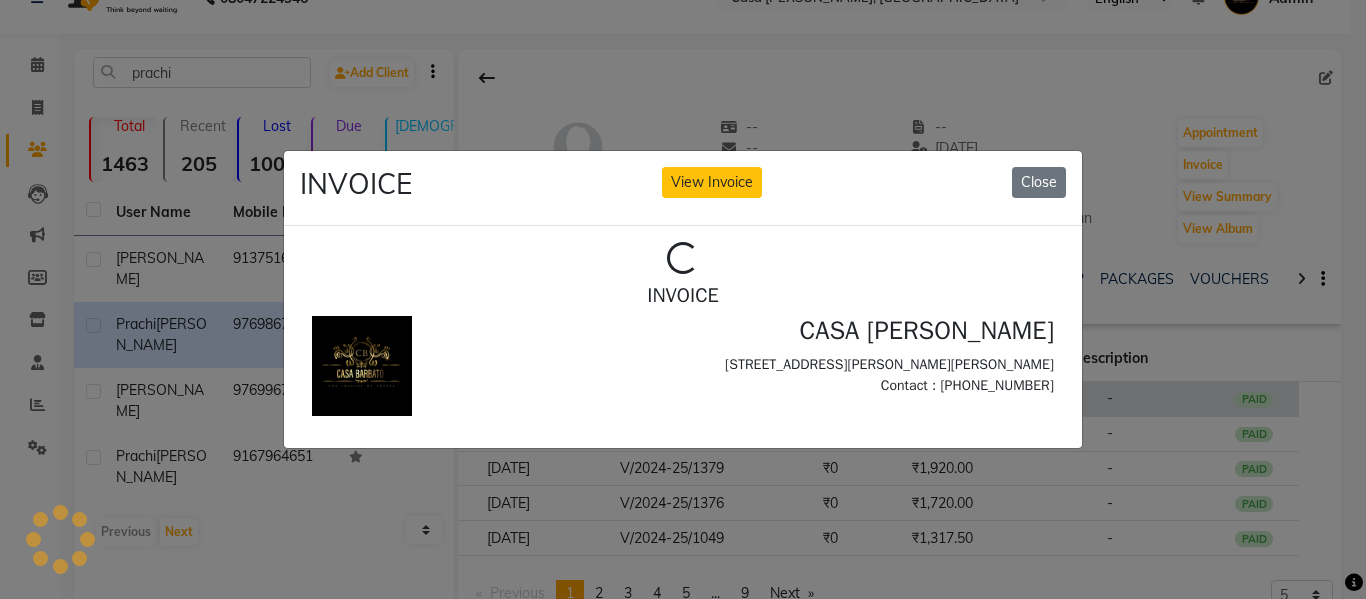 scroll, scrollTop: 0, scrollLeft: 0, axis: both 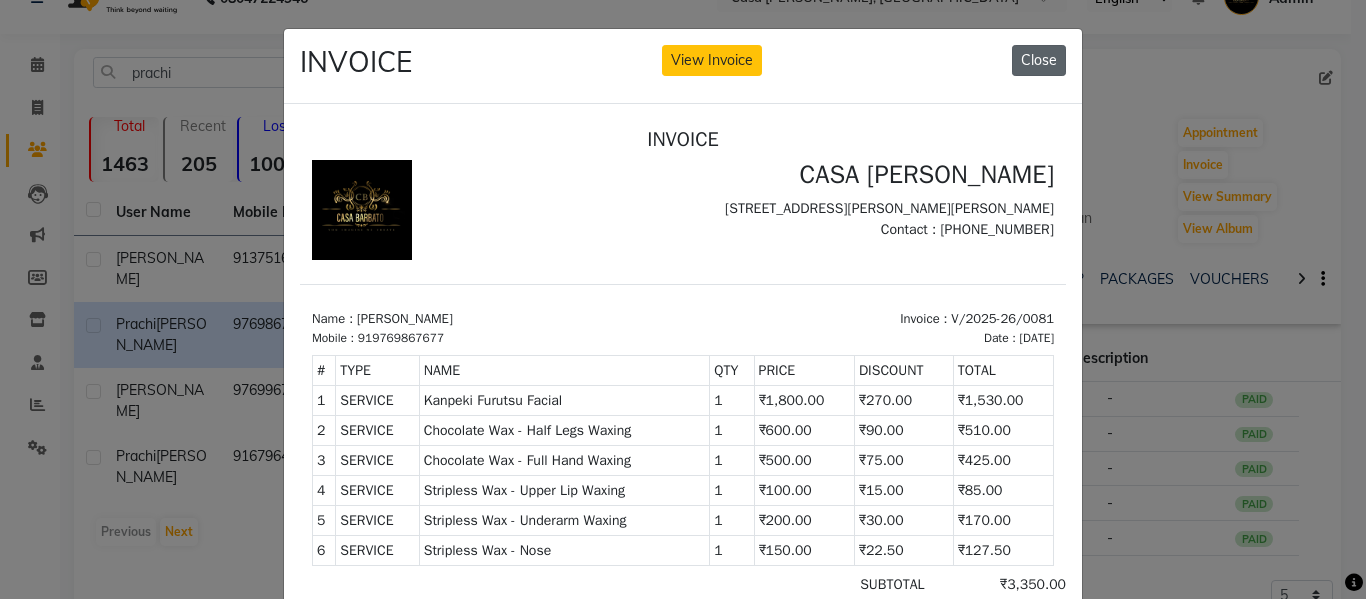 click on "Close" 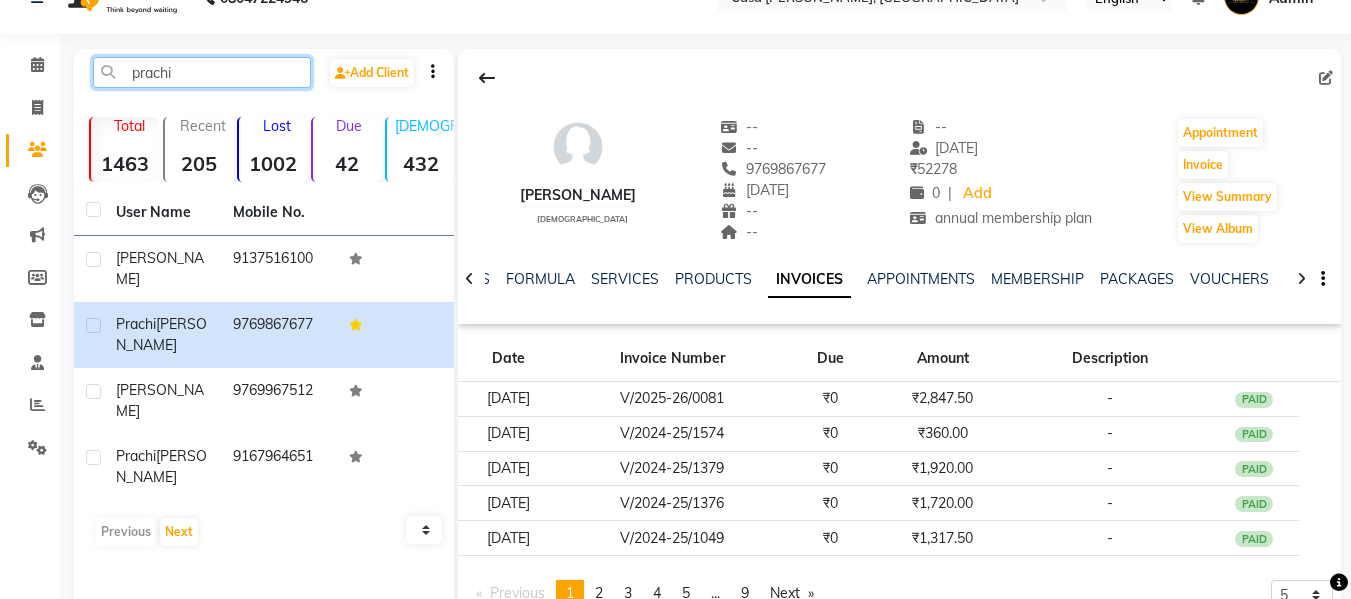 click on "prachi" 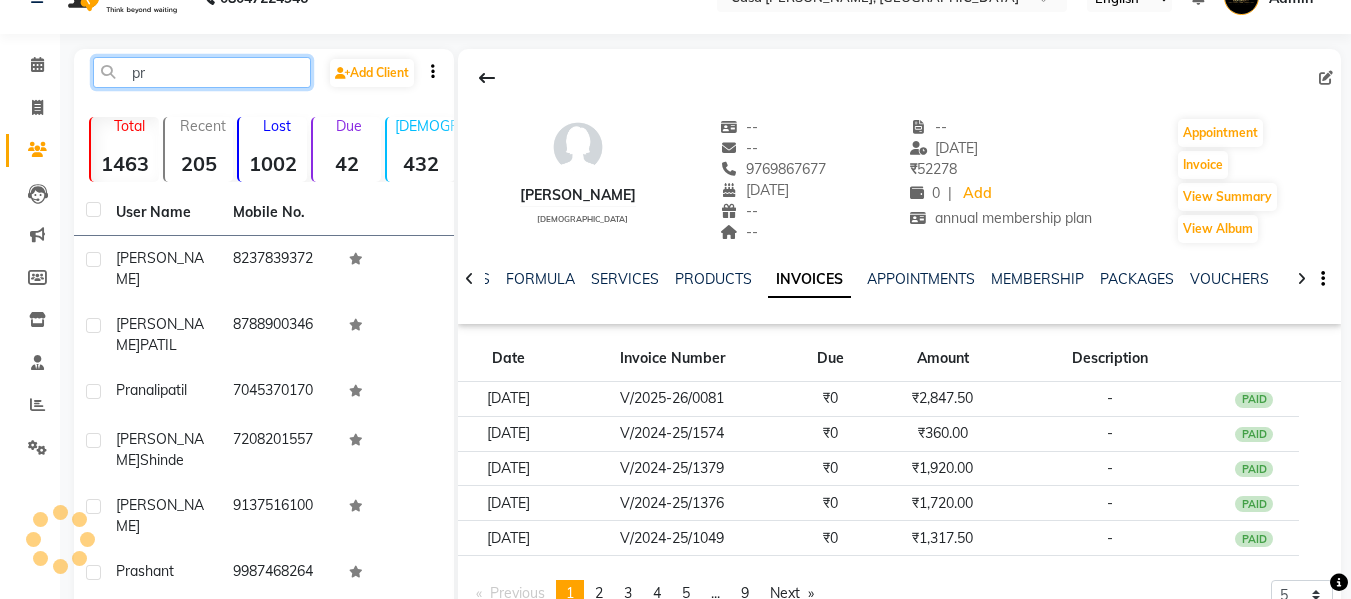 type on "p" 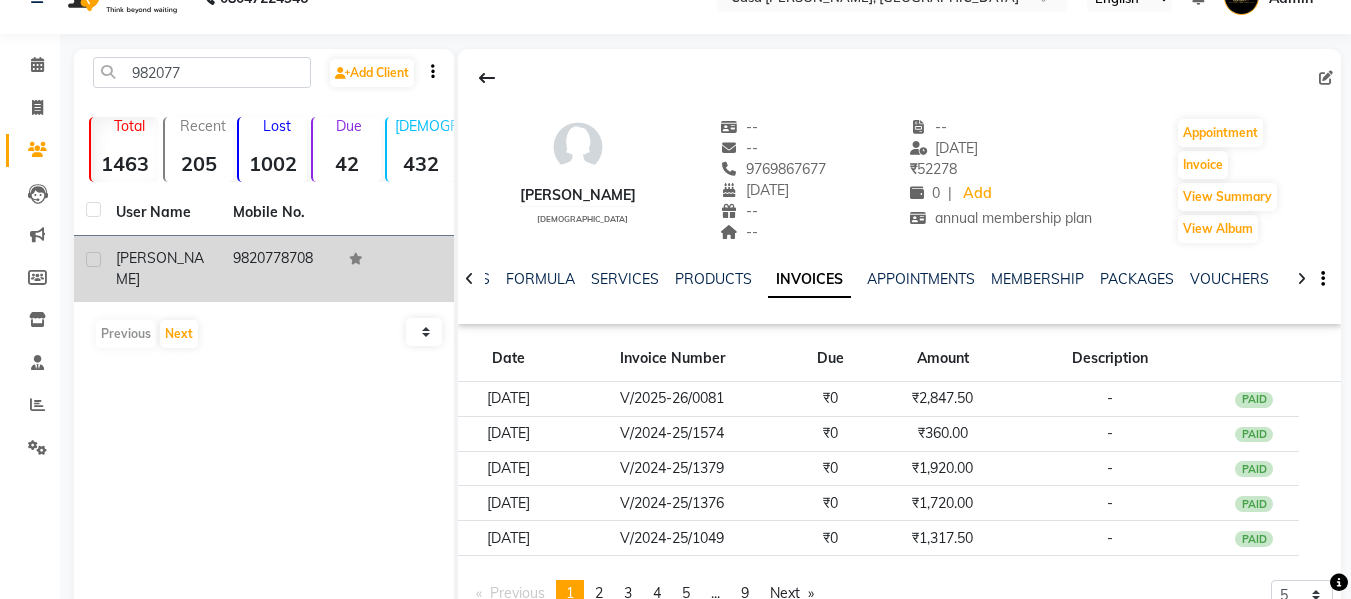 click on "9820778708" 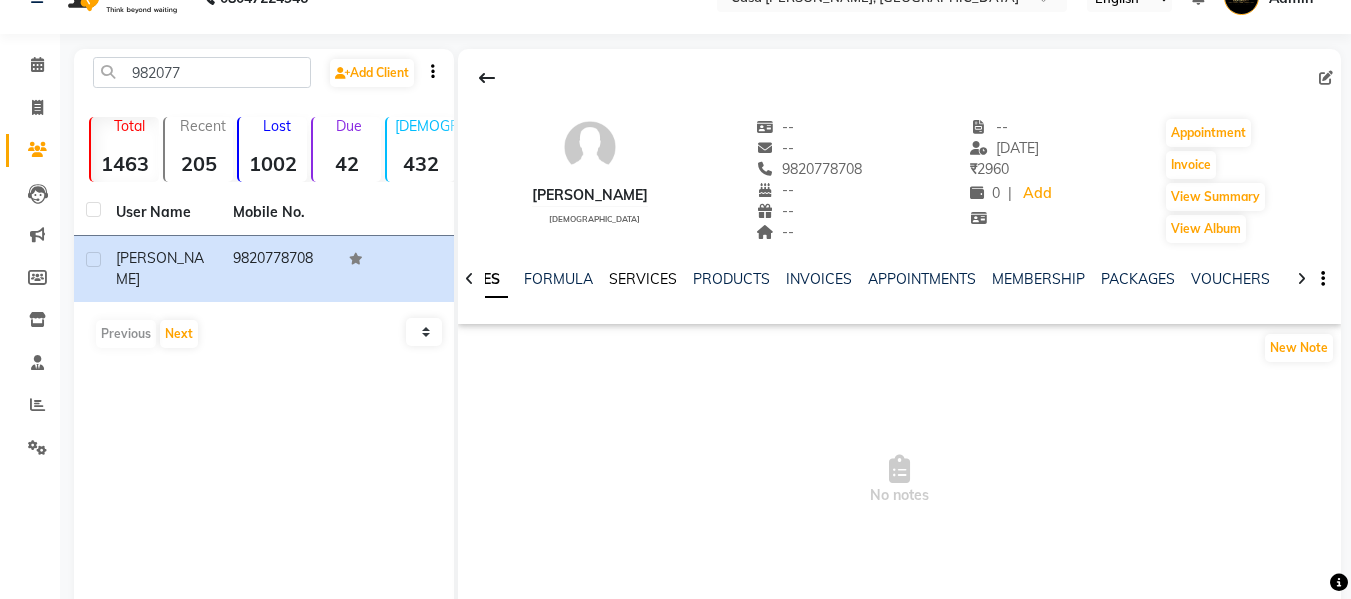 click on "SERVICES" 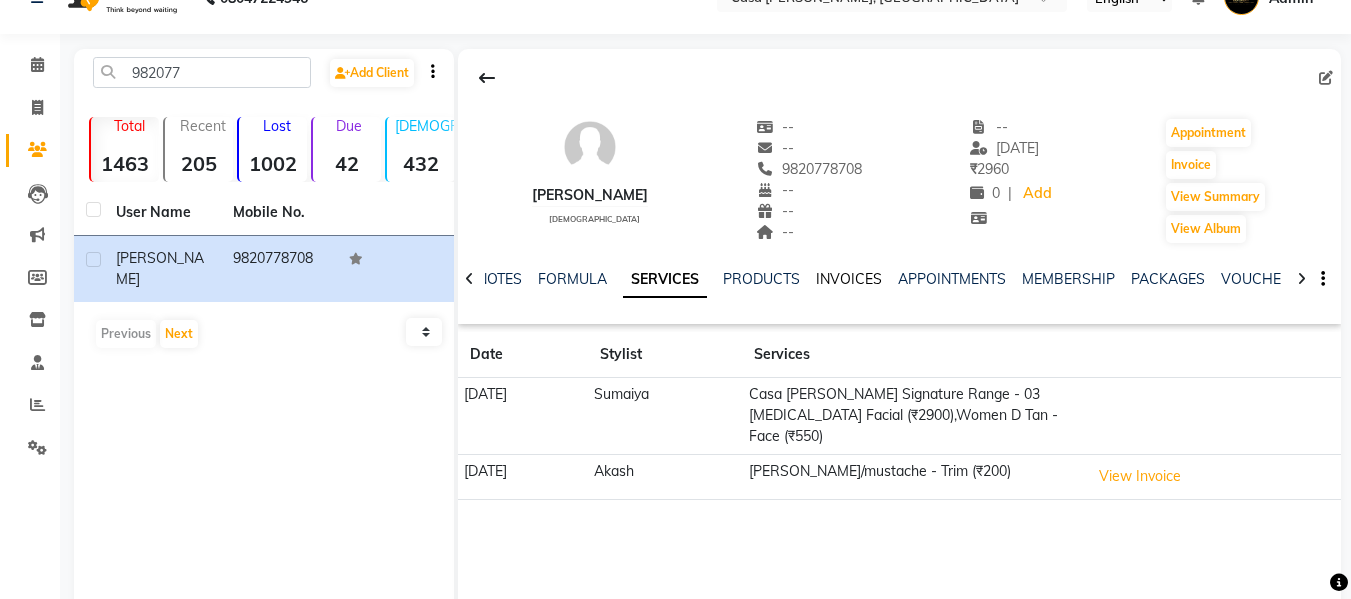 click on "INVOICES" 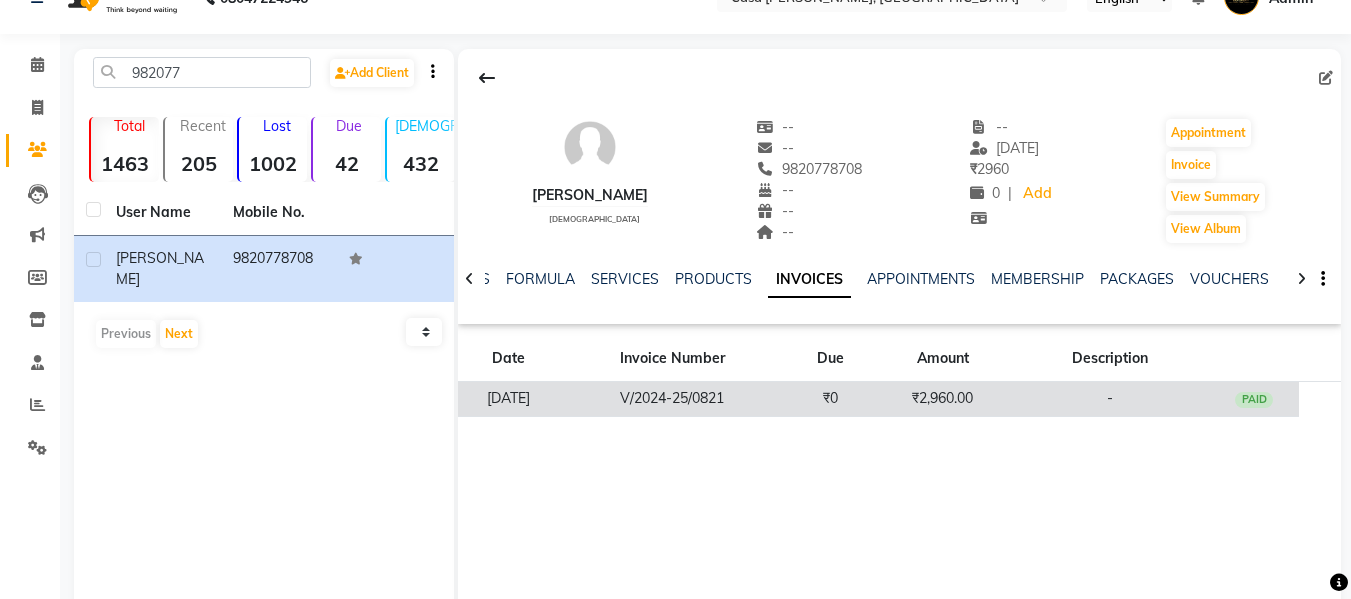 click on "V/2024-25/0821" 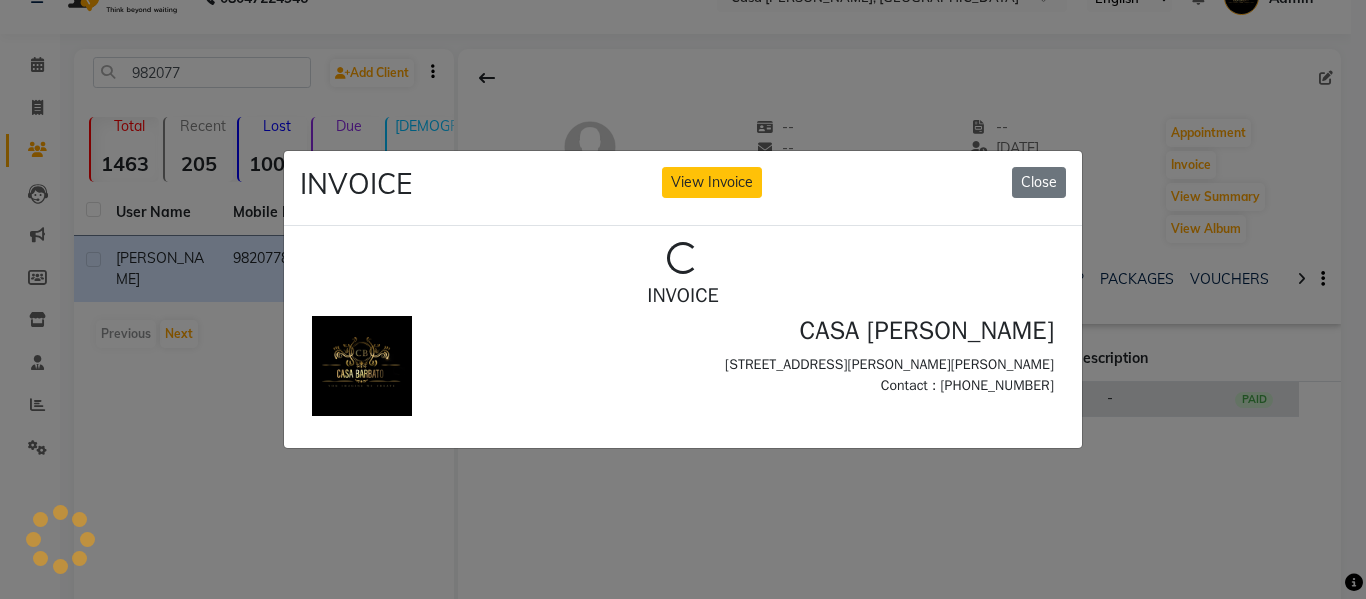 scroll, scrollTop: 0, scrollLeft: 0, axis: both 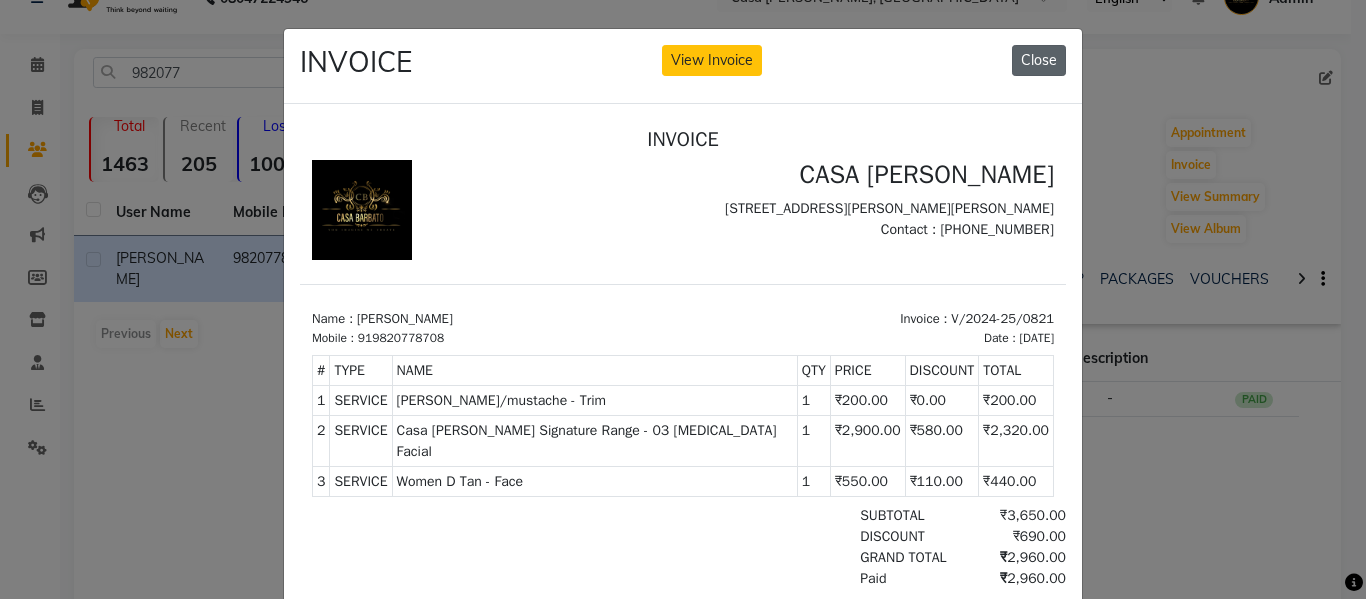 click on "Close" 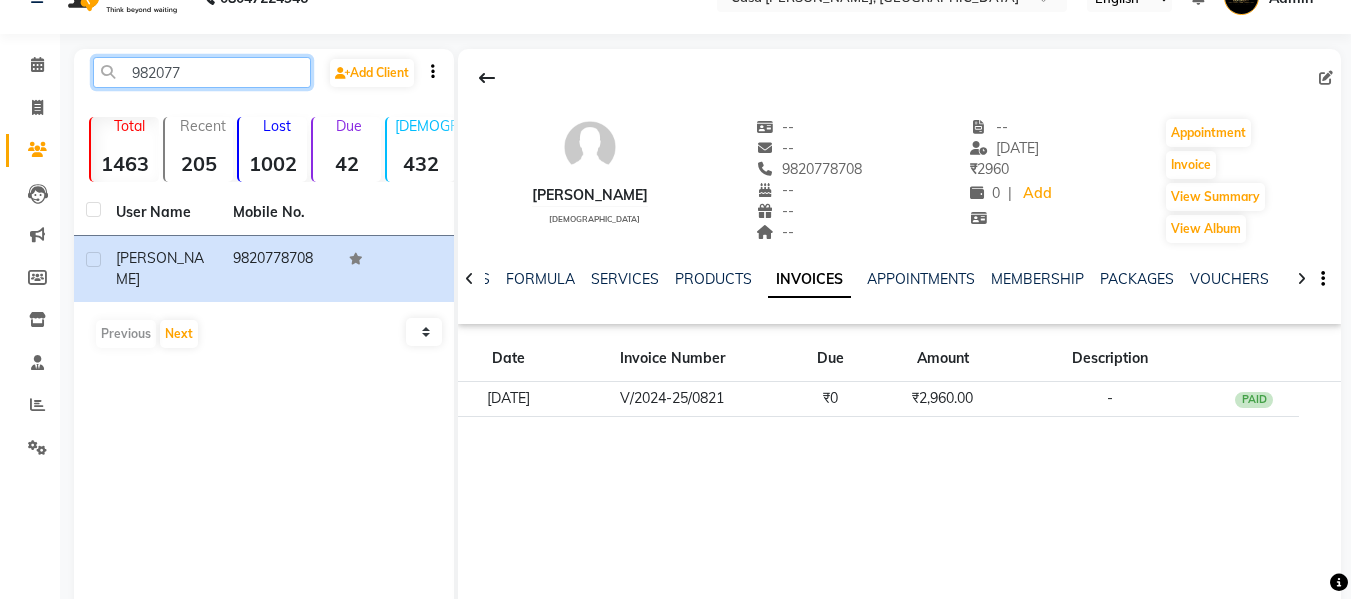 click on "982077" 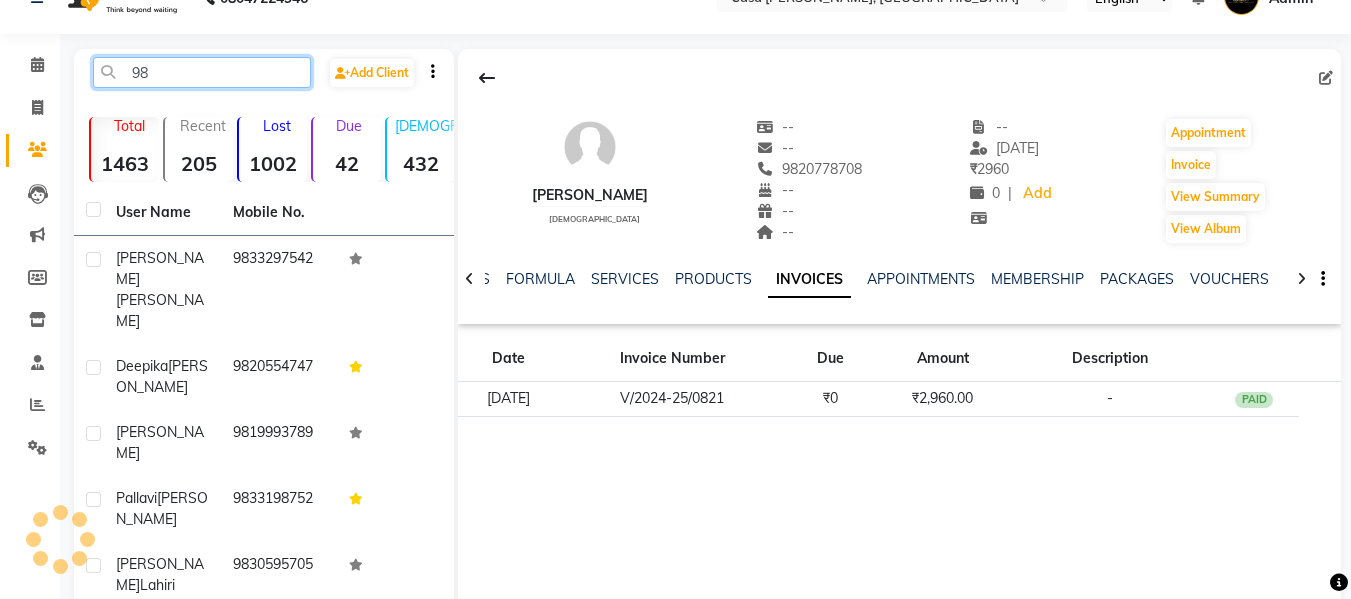 type on "9" 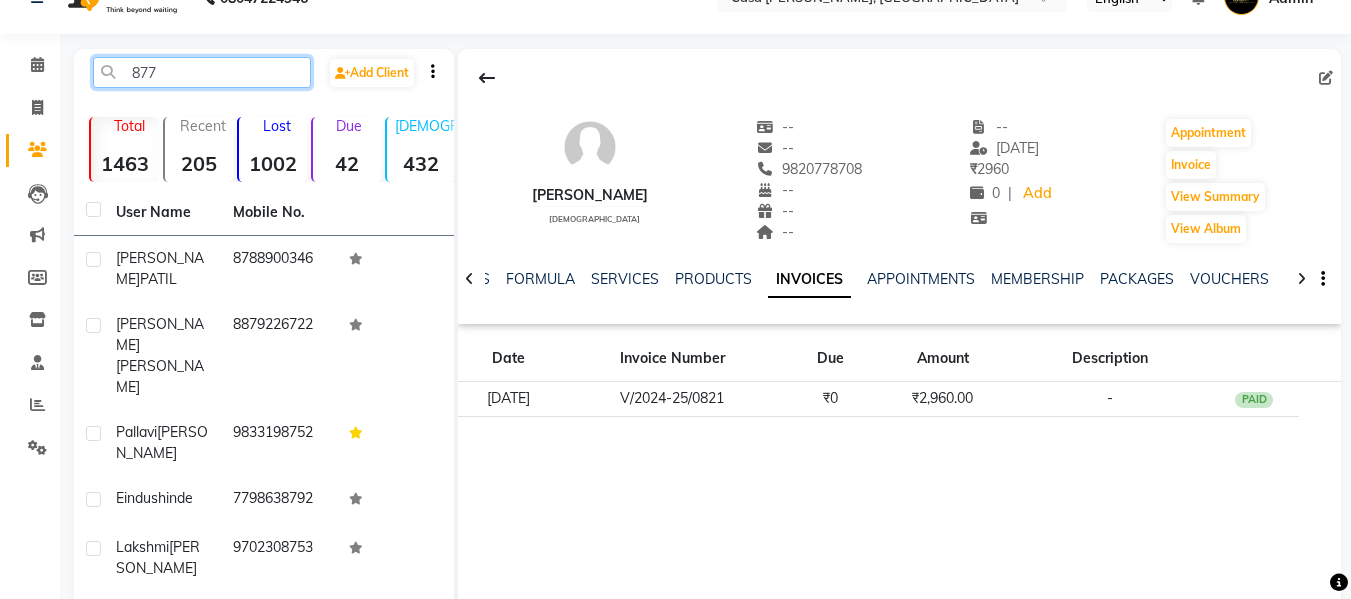 click on "877" 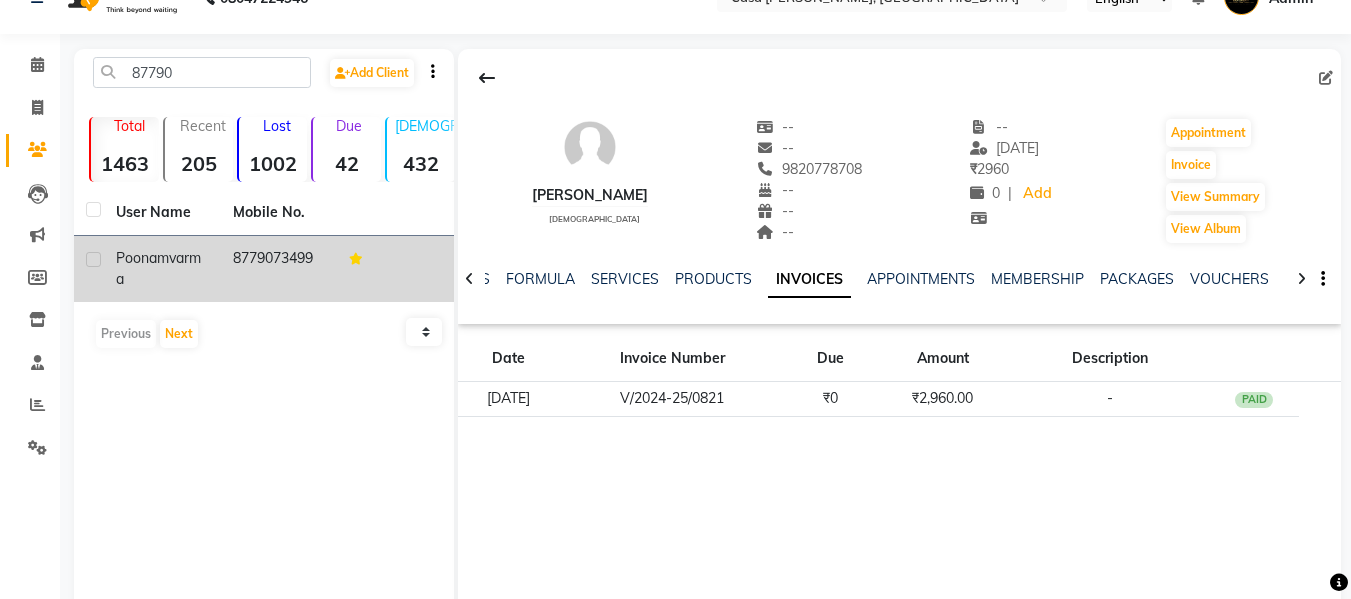 click on "8779073499" 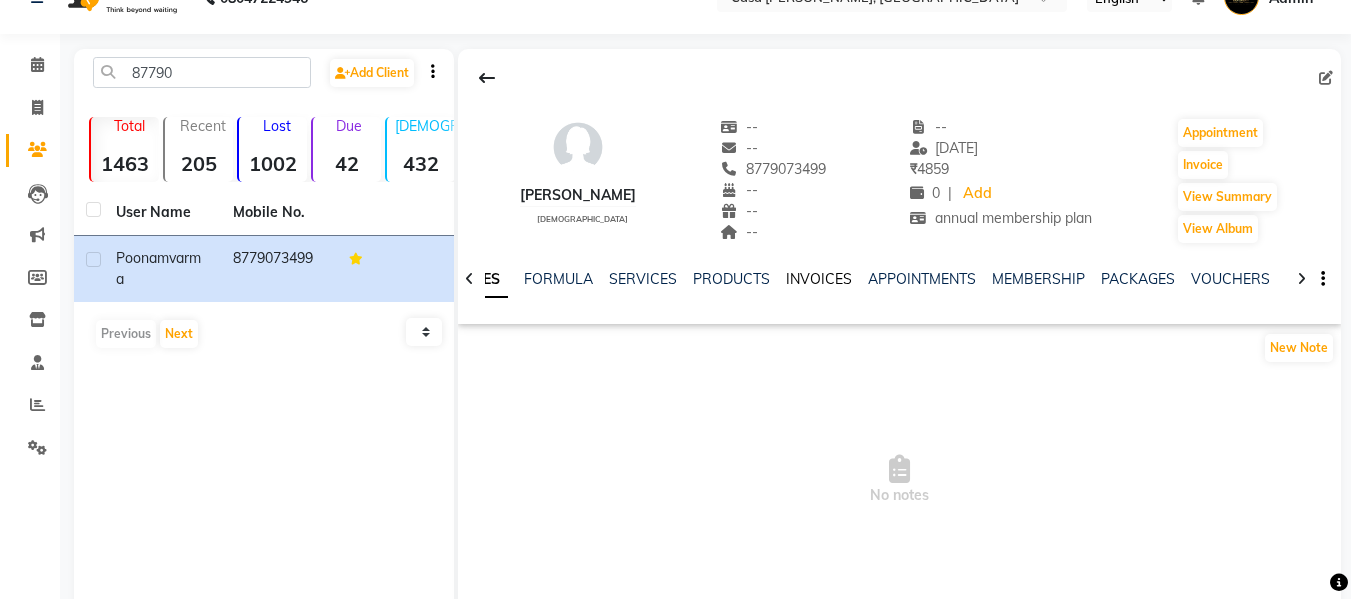 click on "INVOICES" 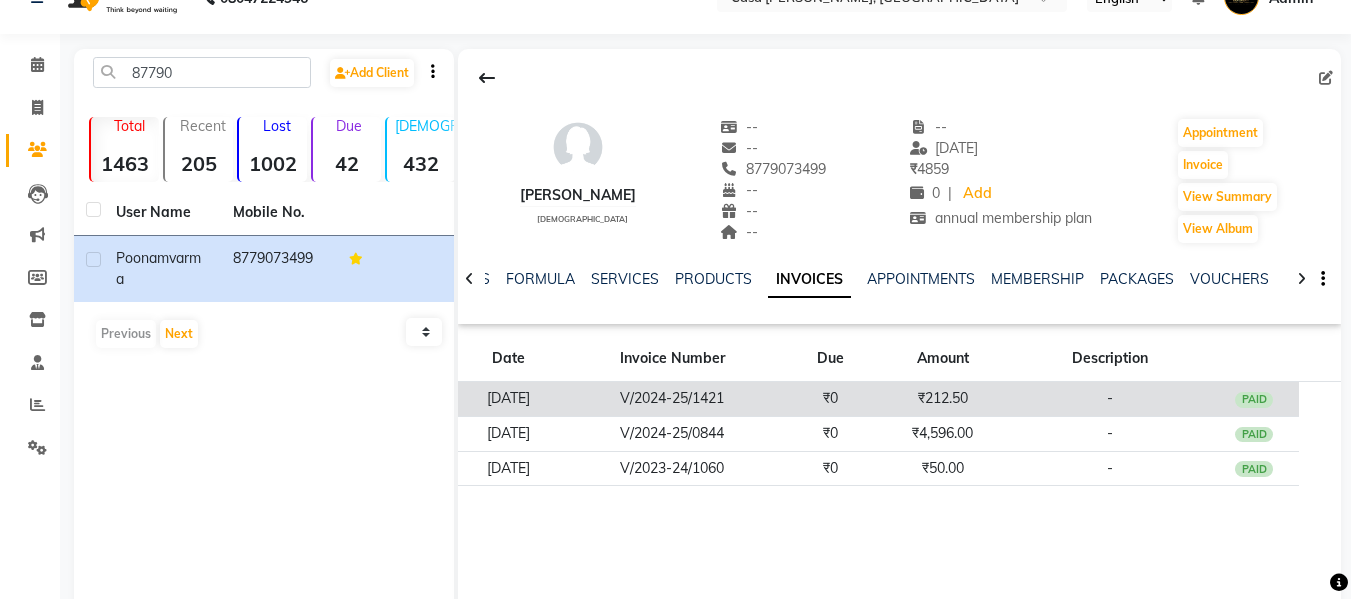 click on "V/2024-25/1421" 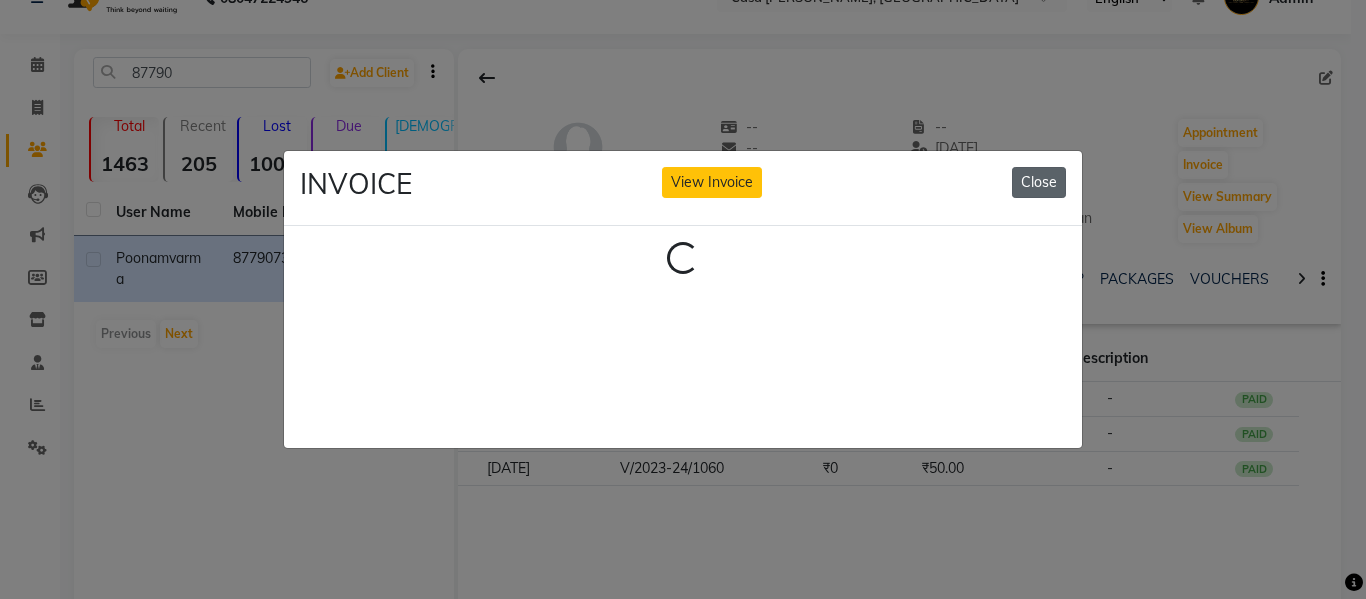click on "Close" 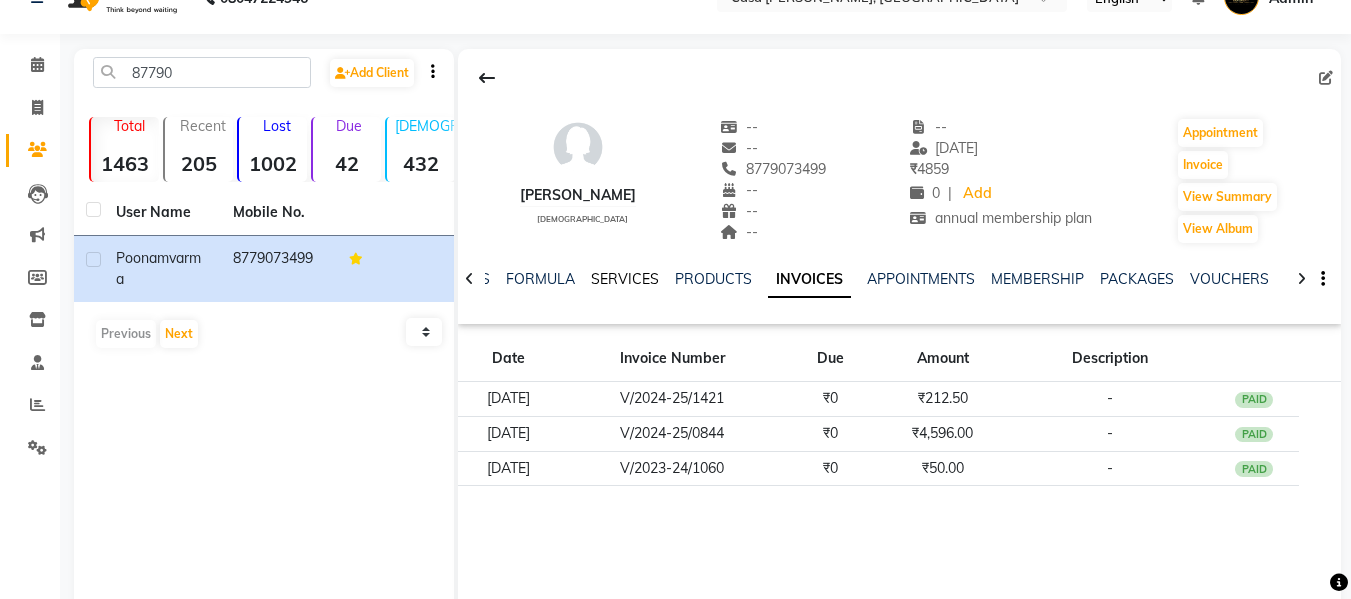 click on "SERVICES" 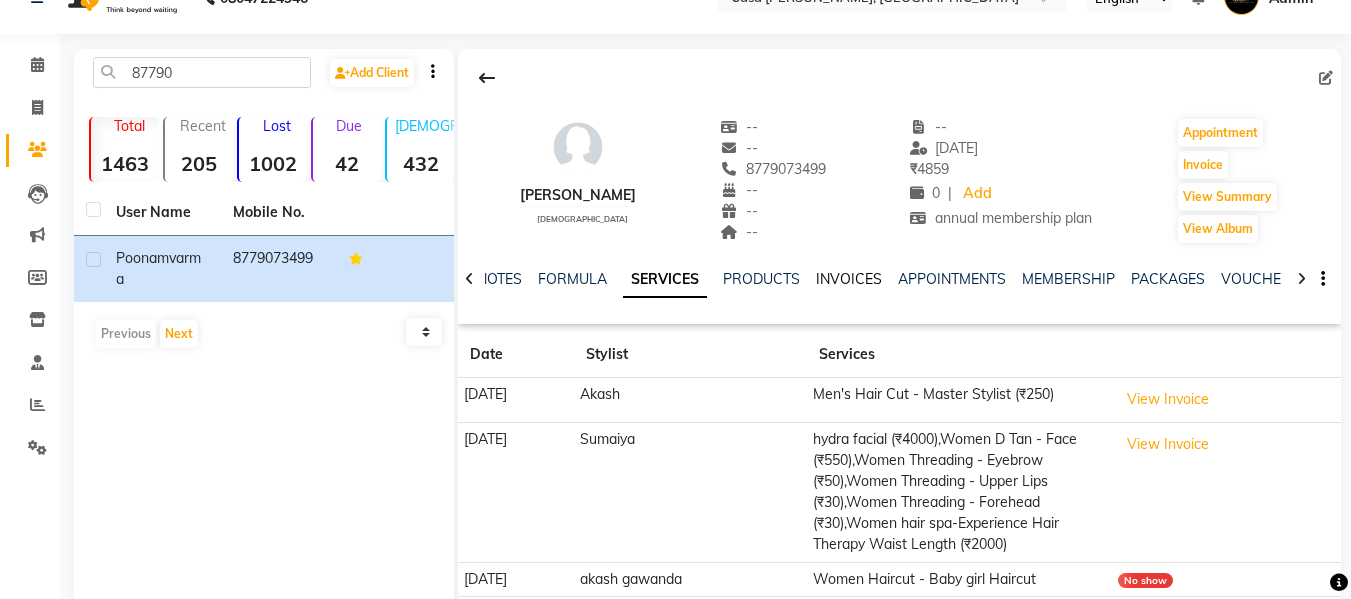 click on "INVOICES" 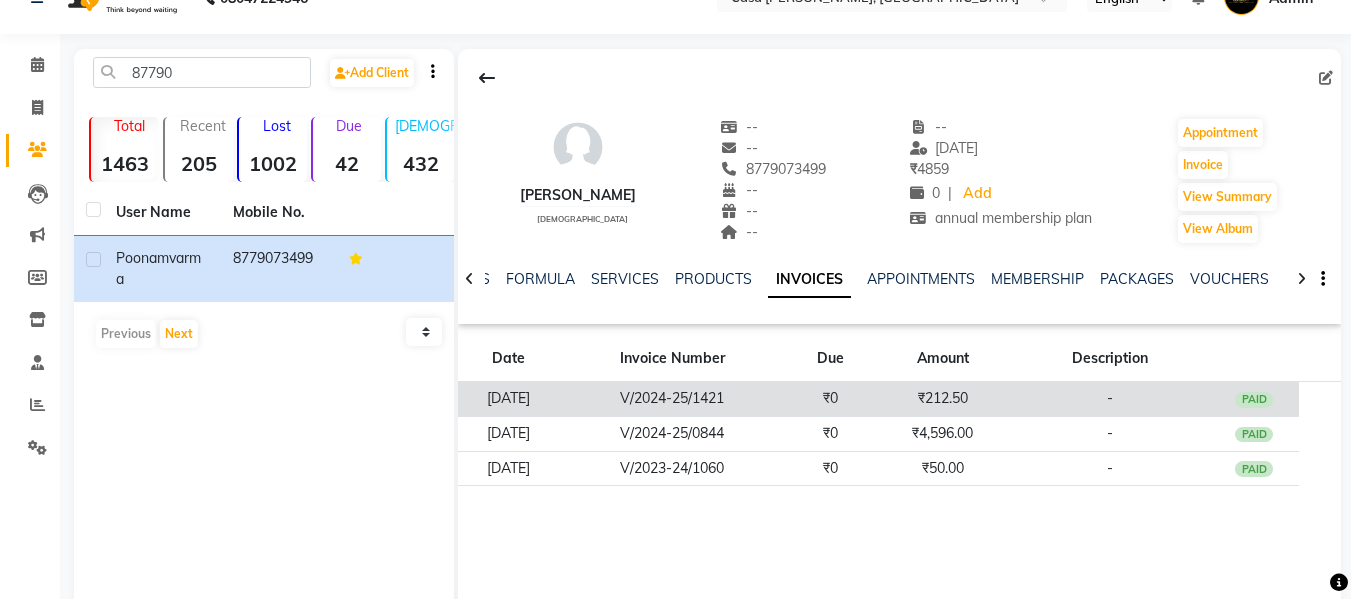 click on "V/2024-25/1421" 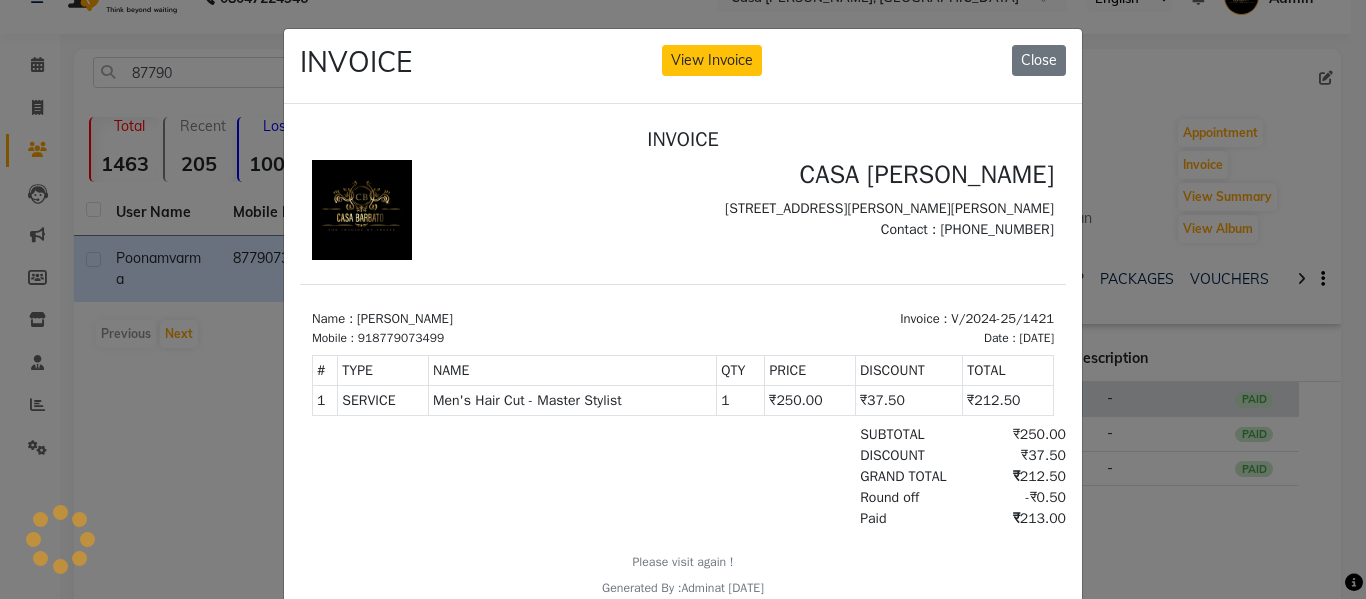 scroll, scrollTop: 0, scrollLeft: 0, axis: both 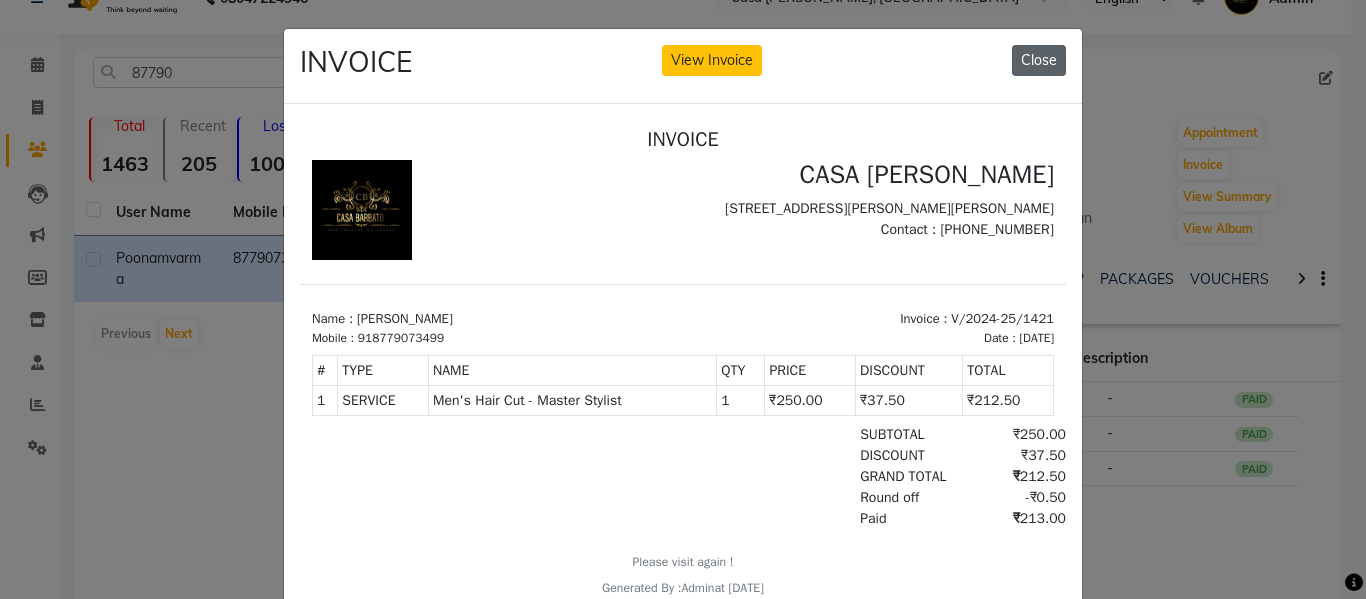 click on "Close" 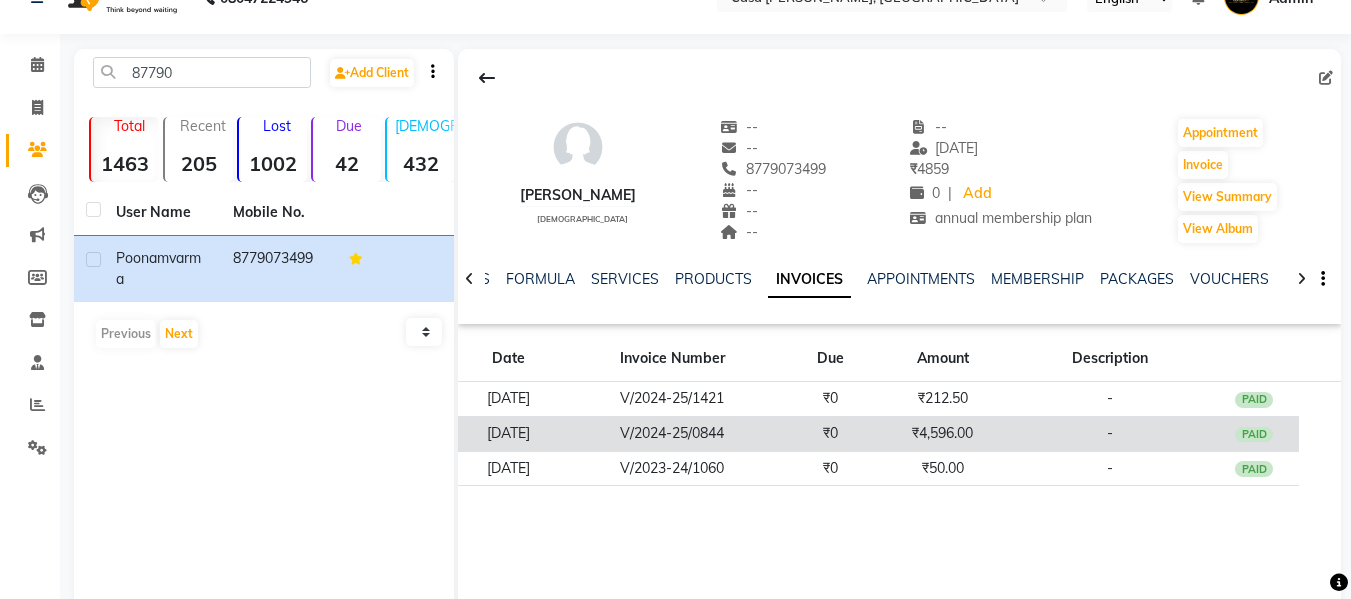 click on "₹0" 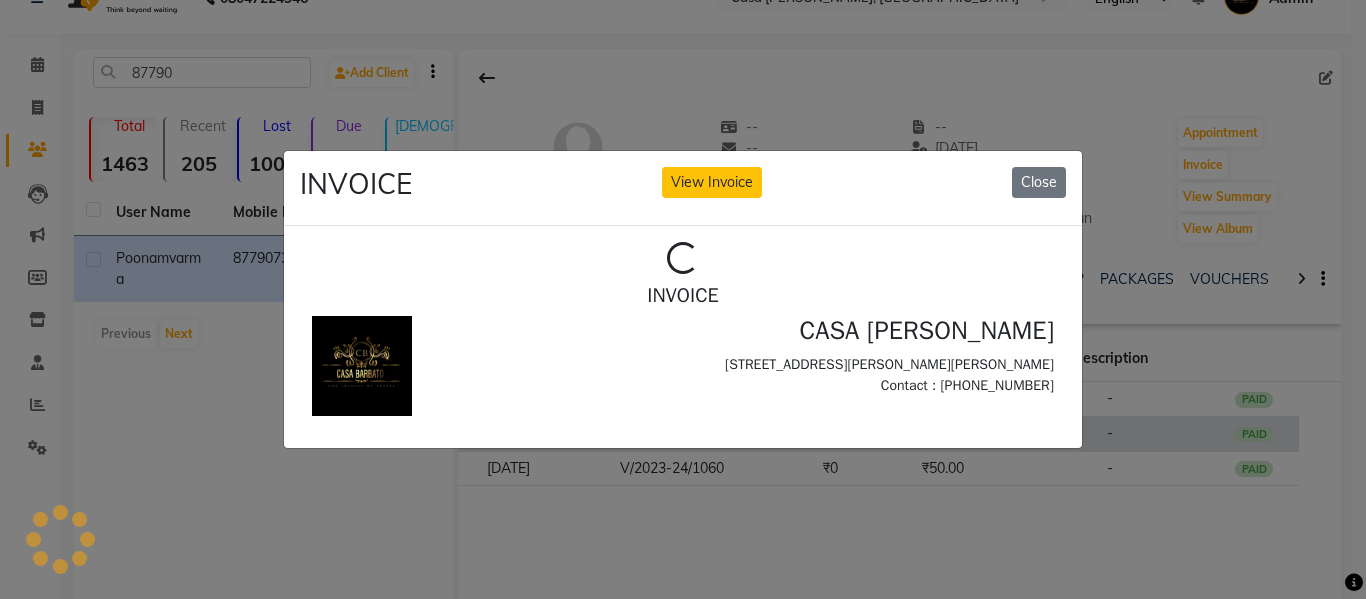 scroll, scrollTop: 0, scrollLeft: 0, axis: both 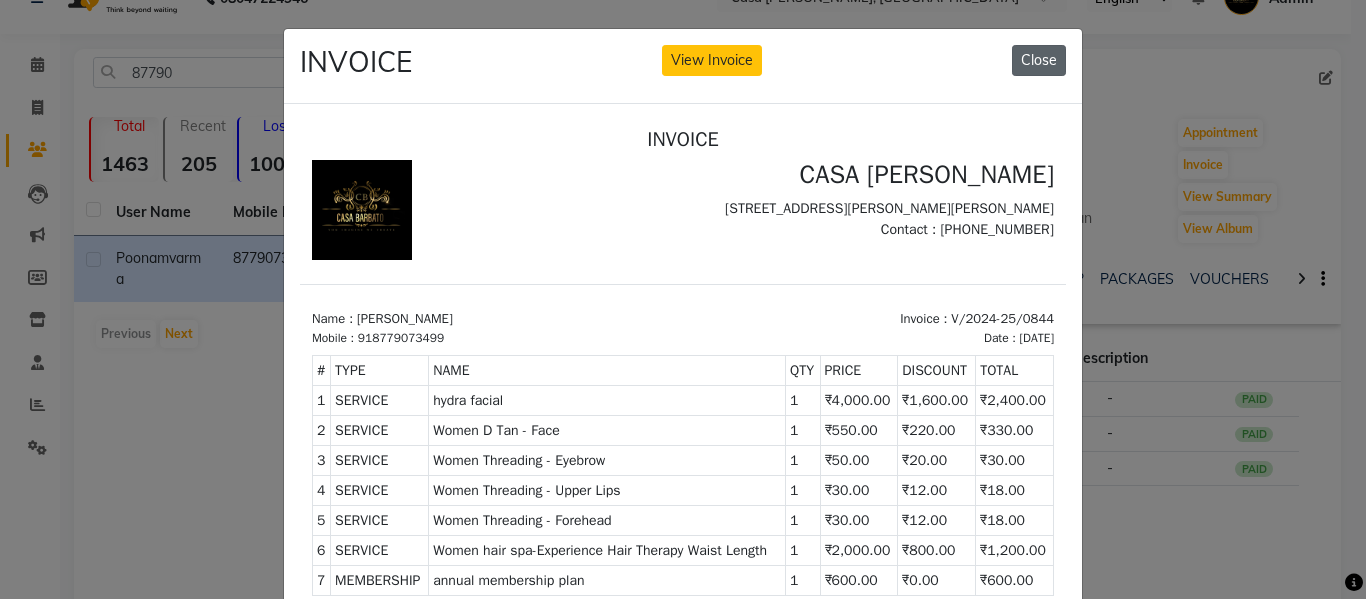 click on "Close" 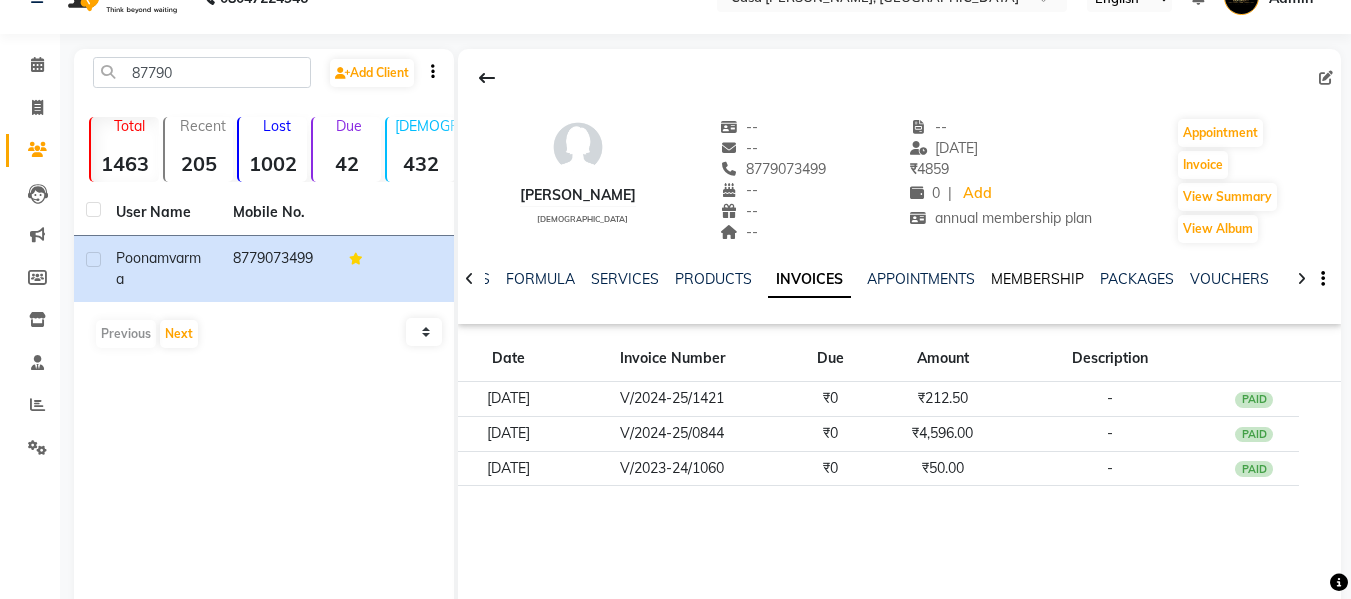 click on "MEMBERSHIP" 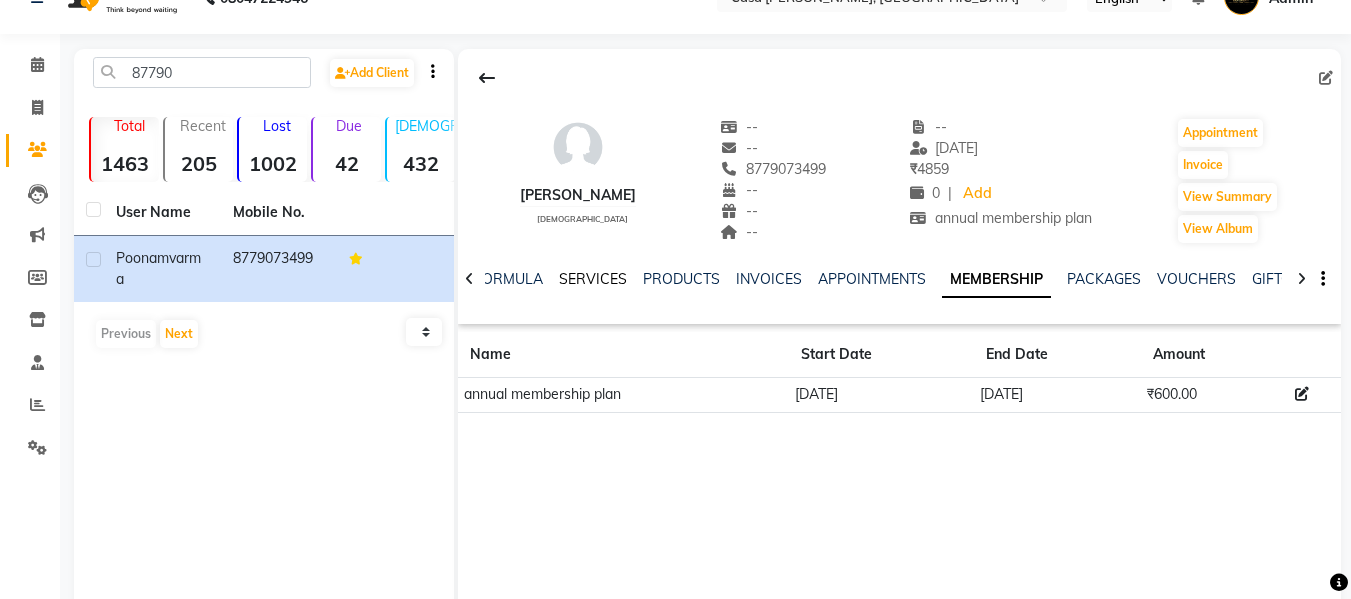 click on "SERVICES" 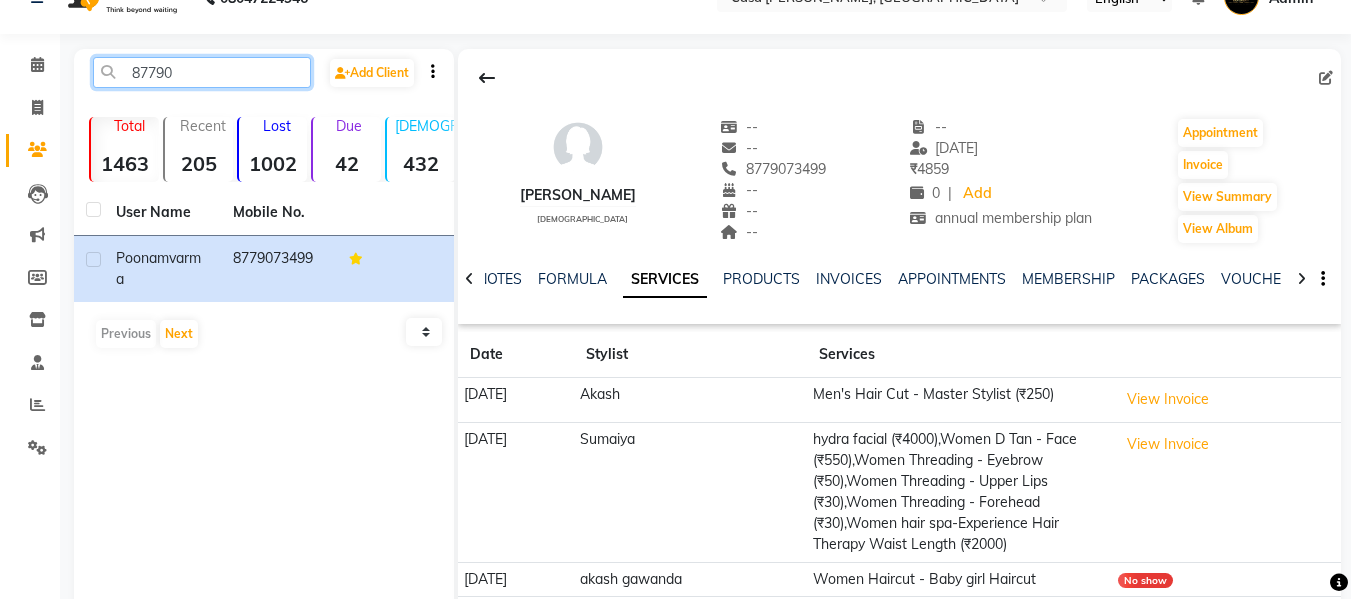 click on "87790" 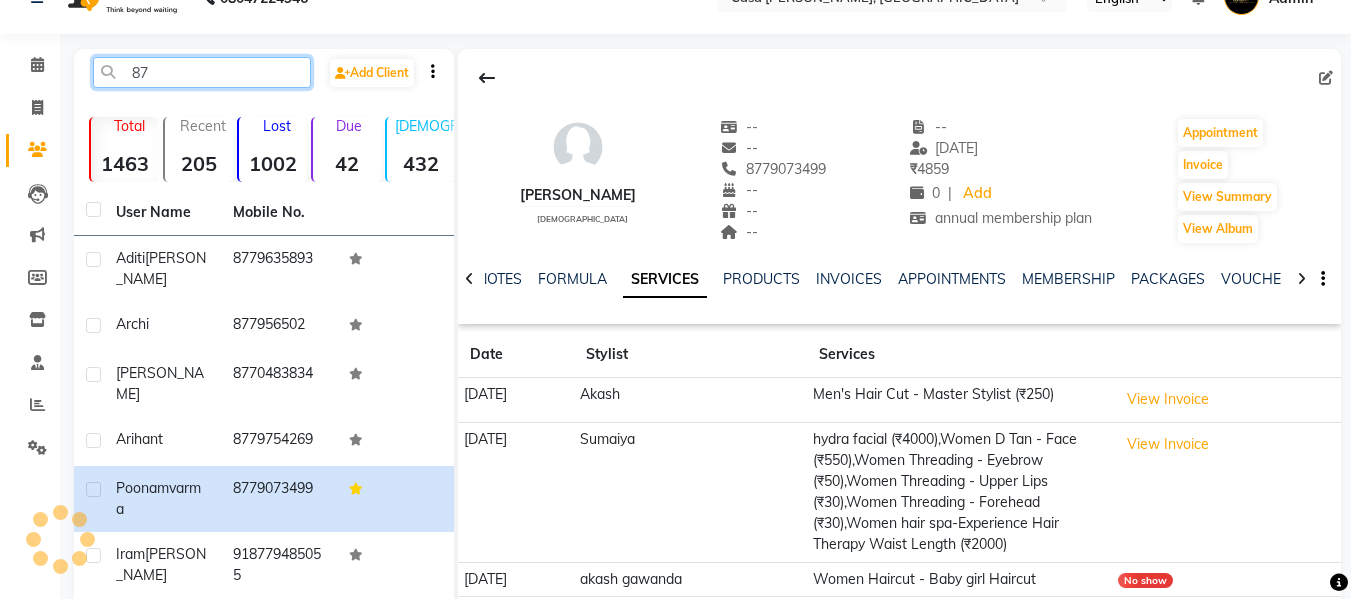 type on "8" 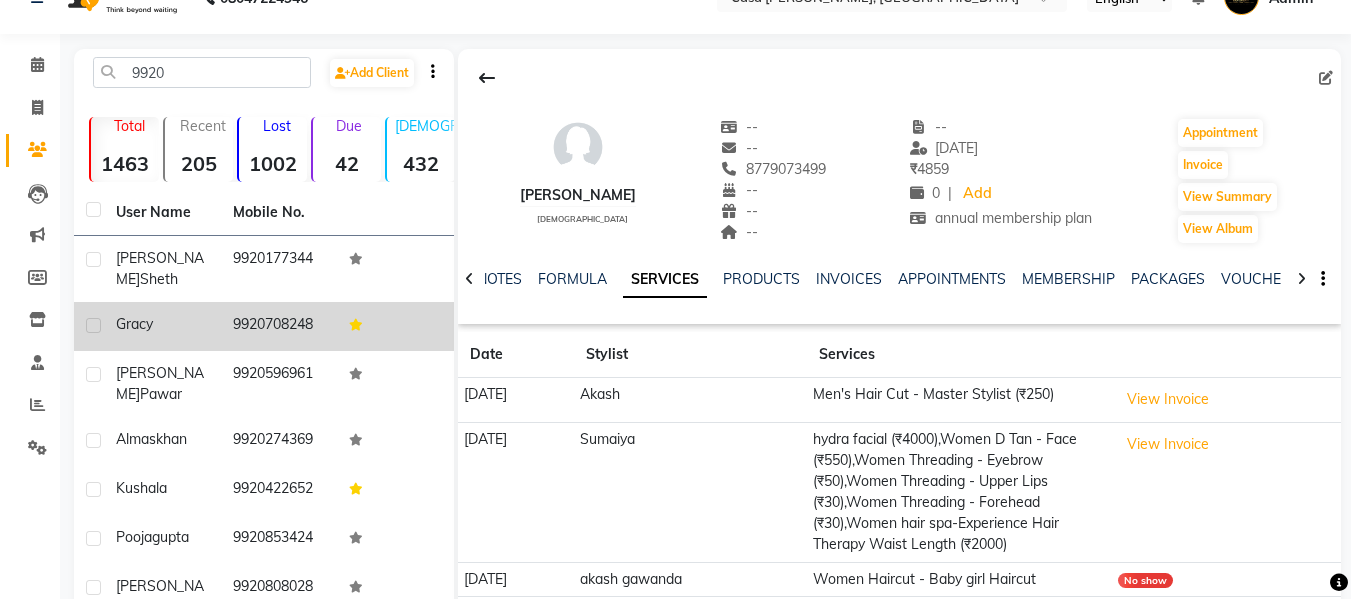 click on "gracy" 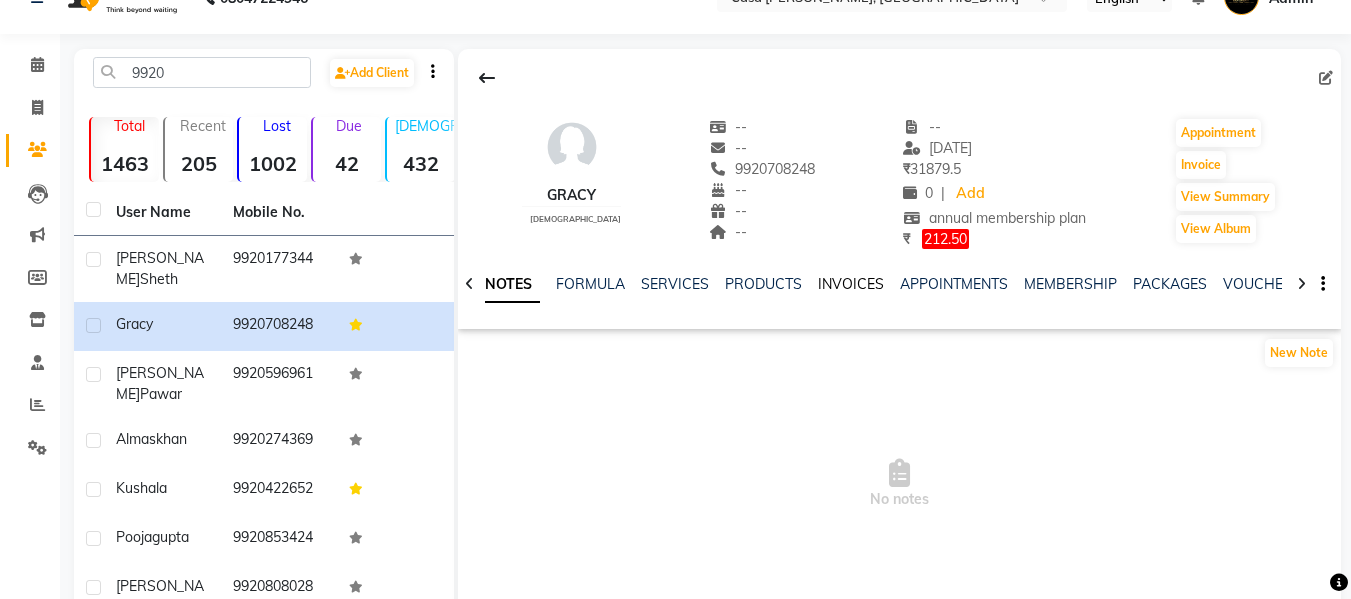 click on "INVOICES" 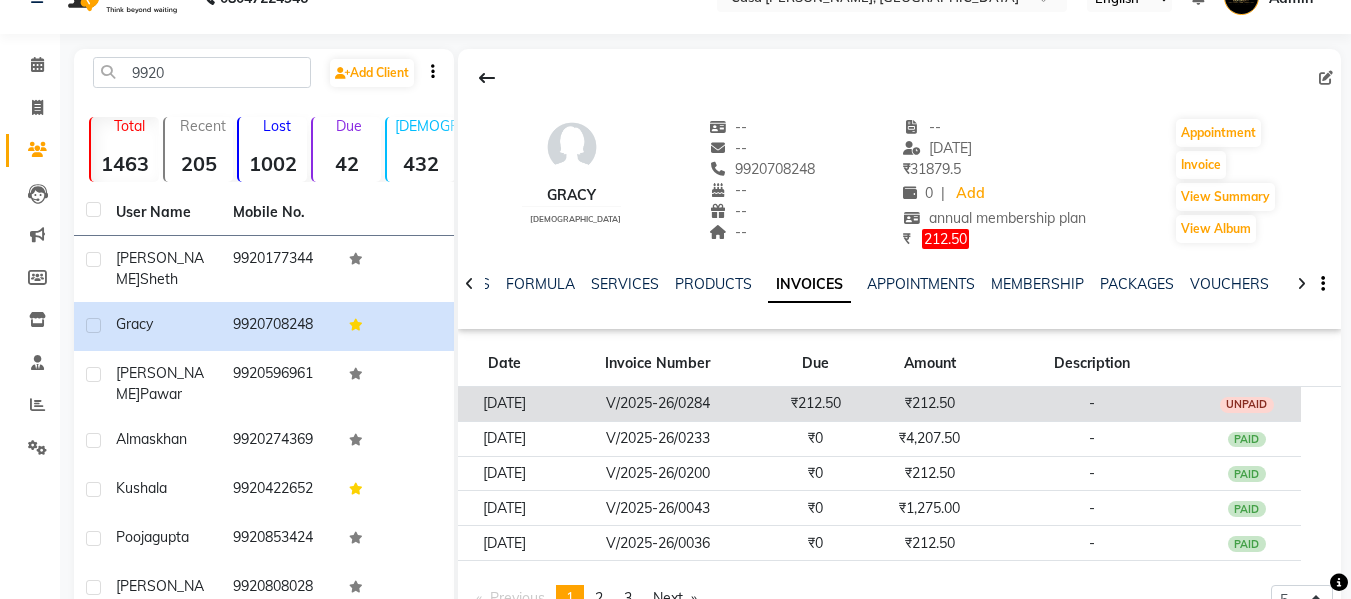 click on "V/2025-26/0284" 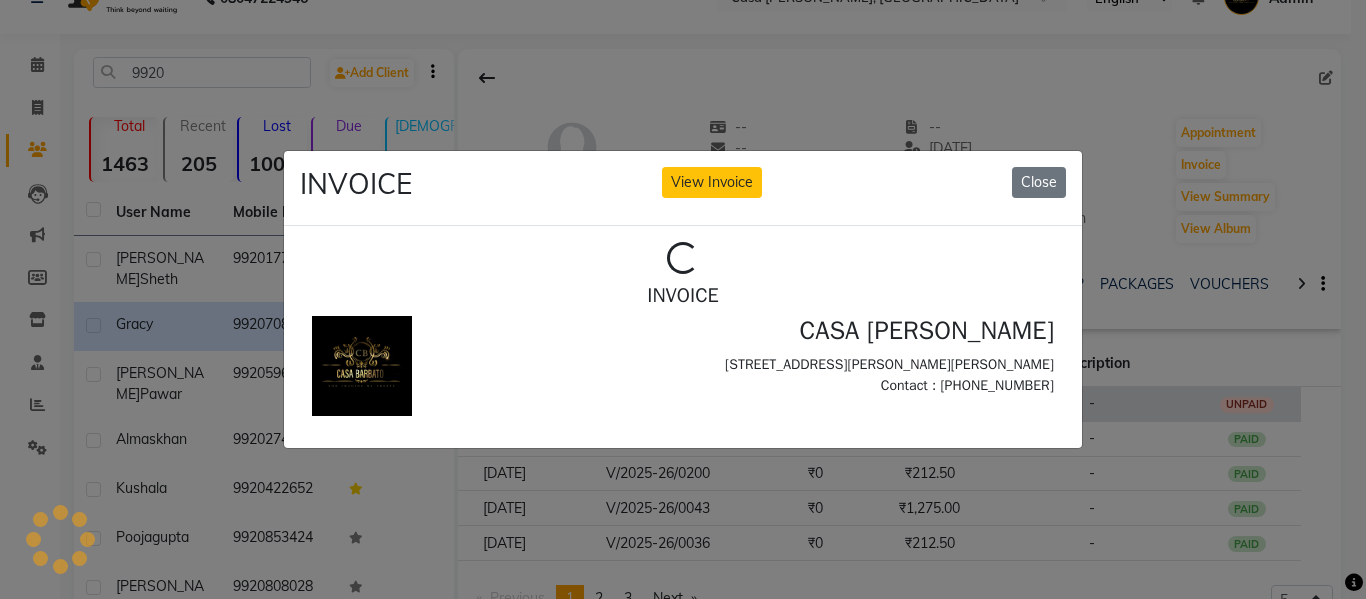 scroll, scrollTop: 0, scrollLeft: 0, axis: both 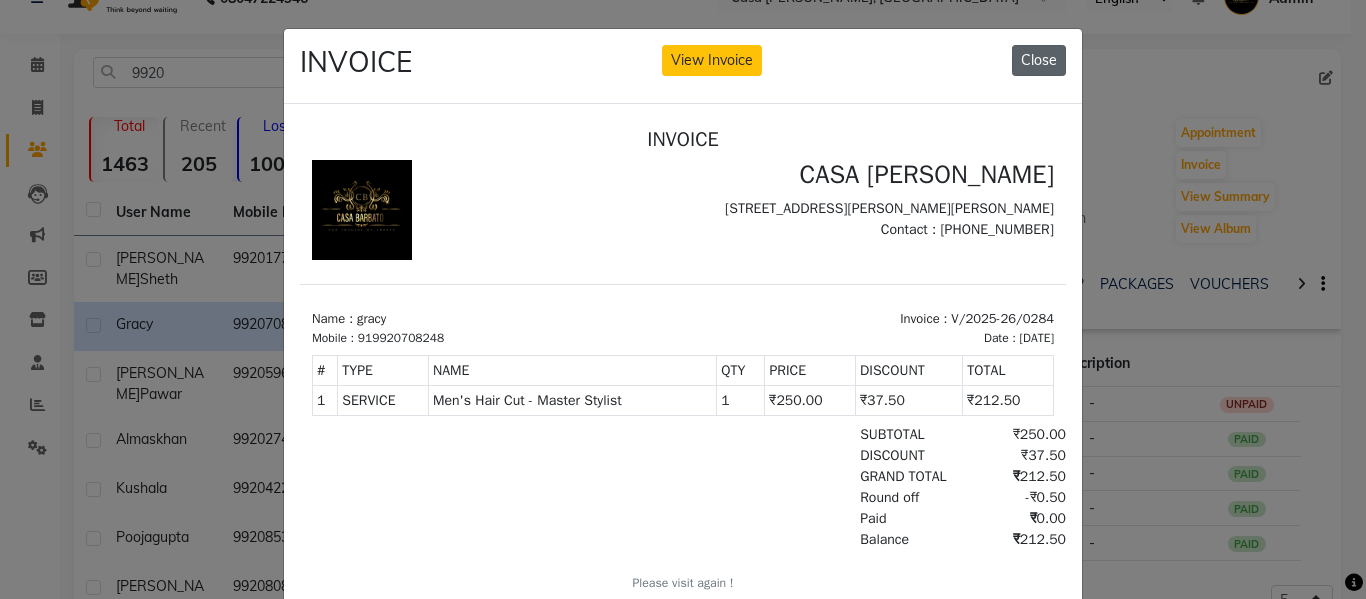 click on "Close" 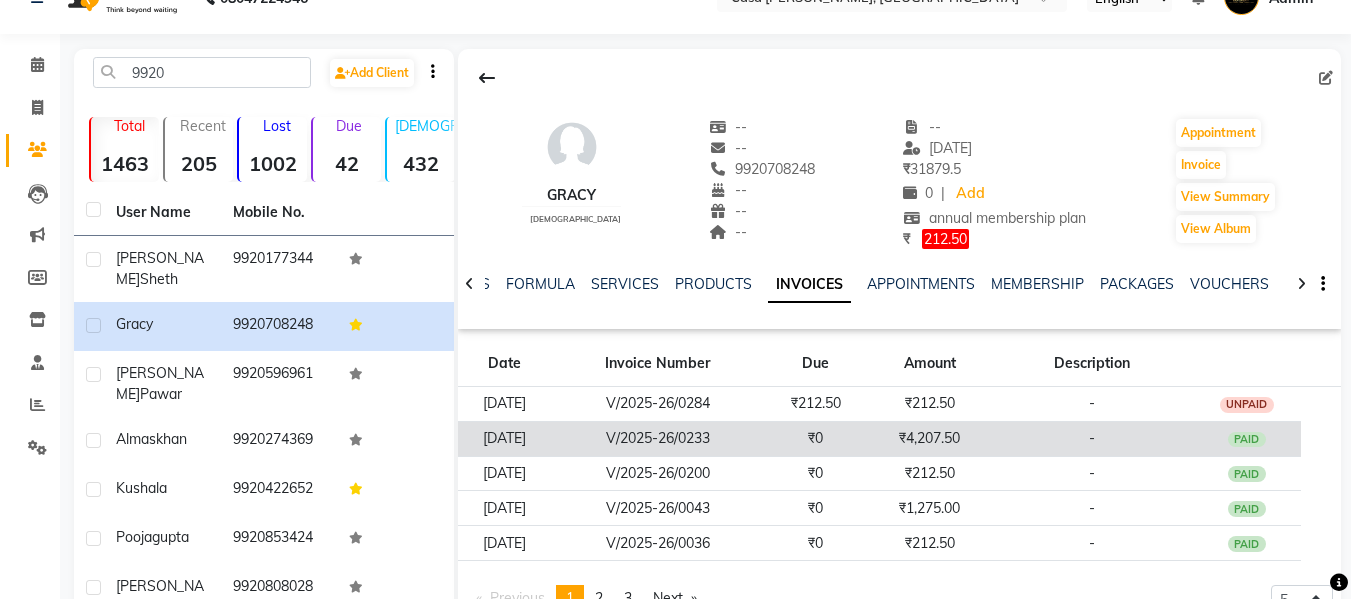 click on "V/2025-26/0233" 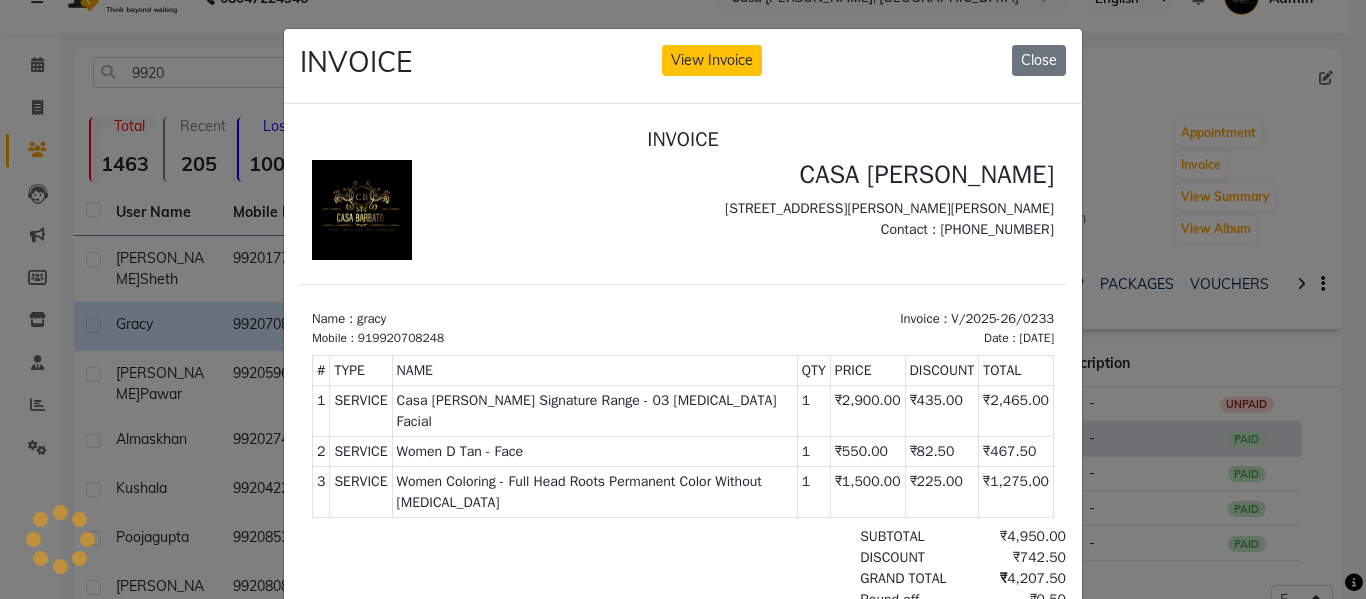 scroll, scrollTop: 0, scrollLeft: 0, axis: both 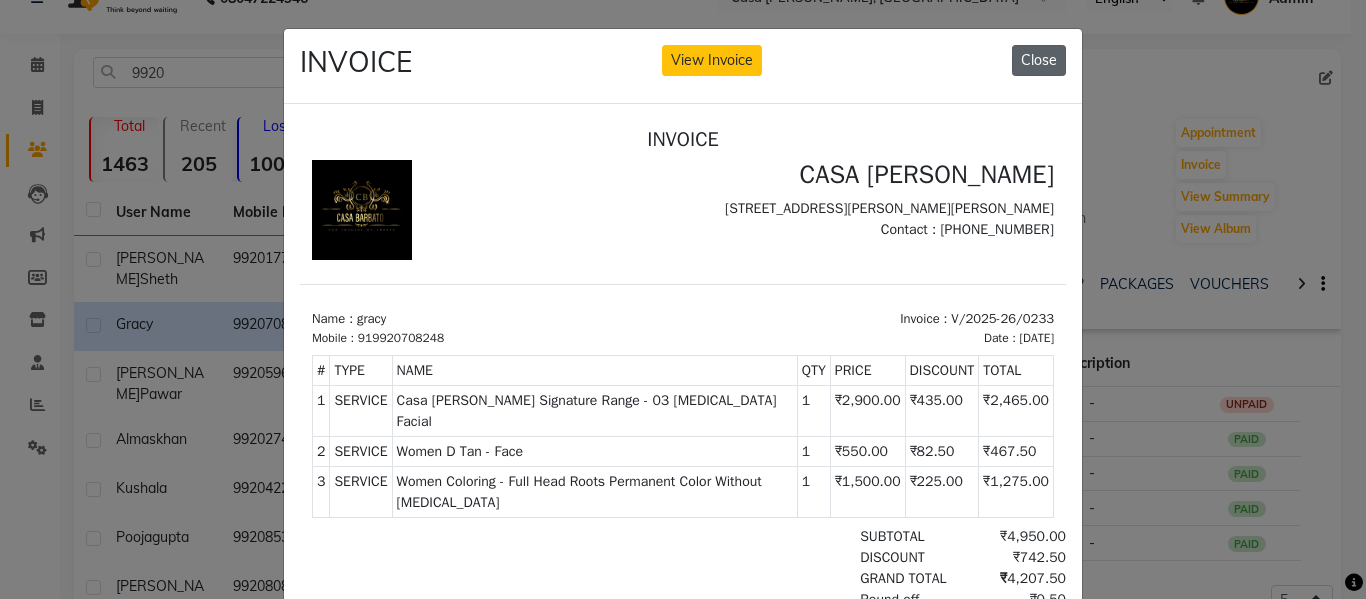 click on "Close" 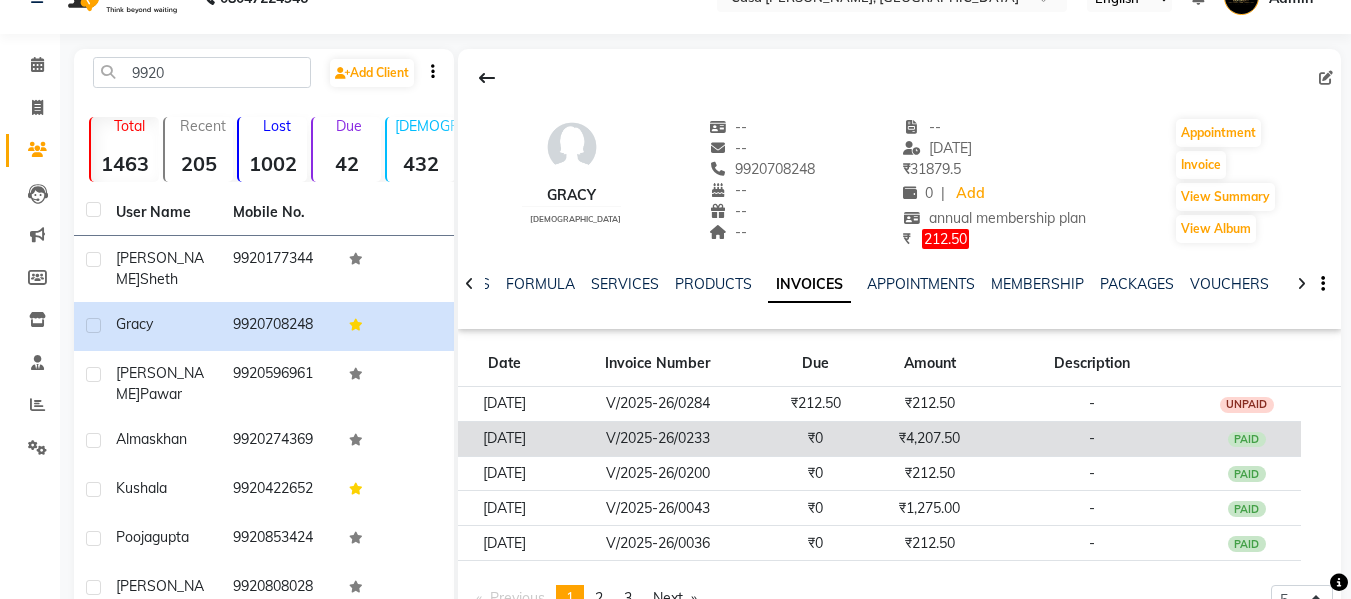 click on "V/2025-26/0233" 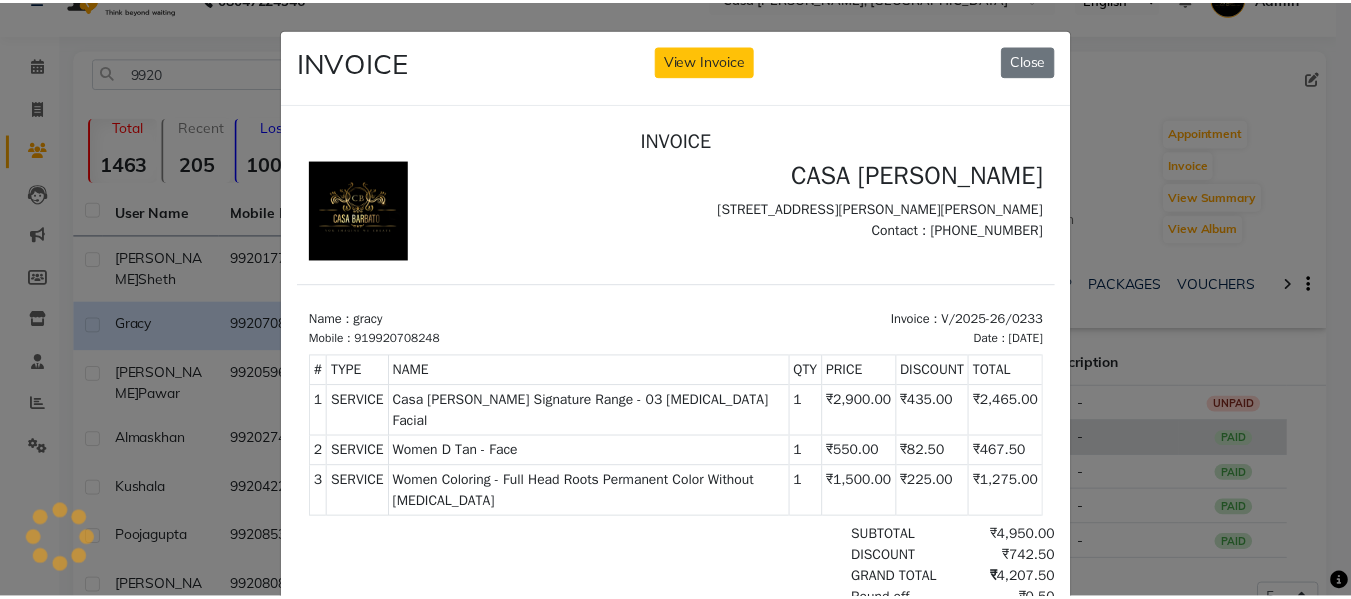 scroll, scrollTop: 0, scrollLeft: 0, axis: both 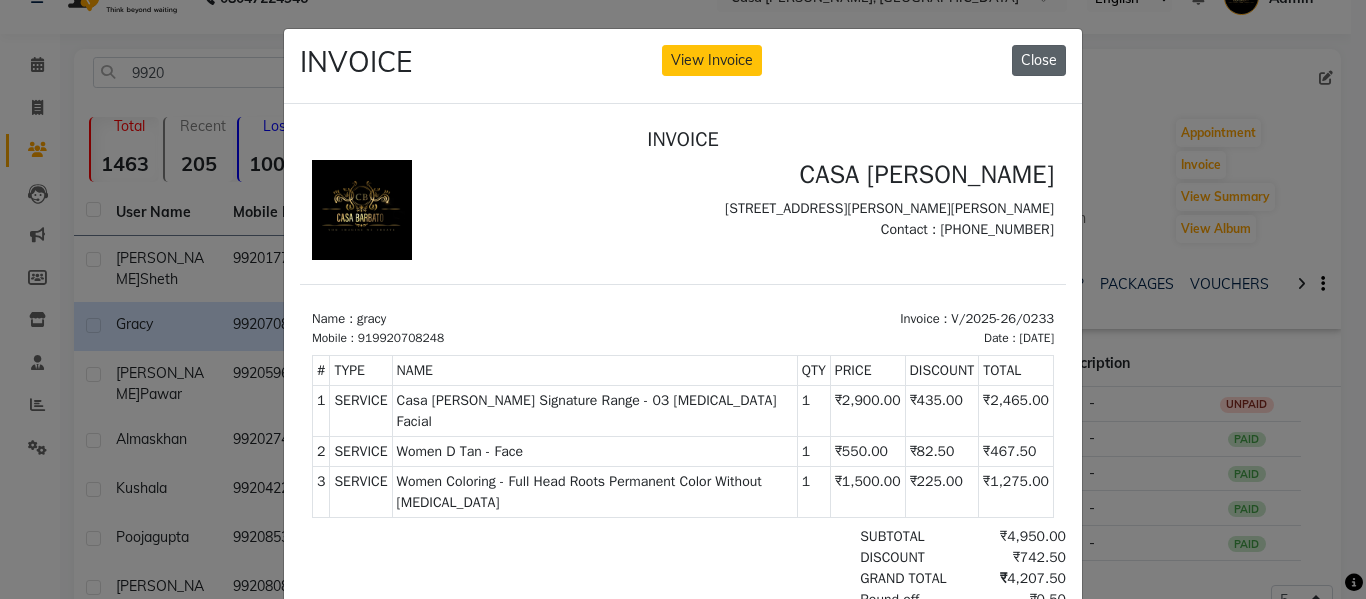 click on "Close" 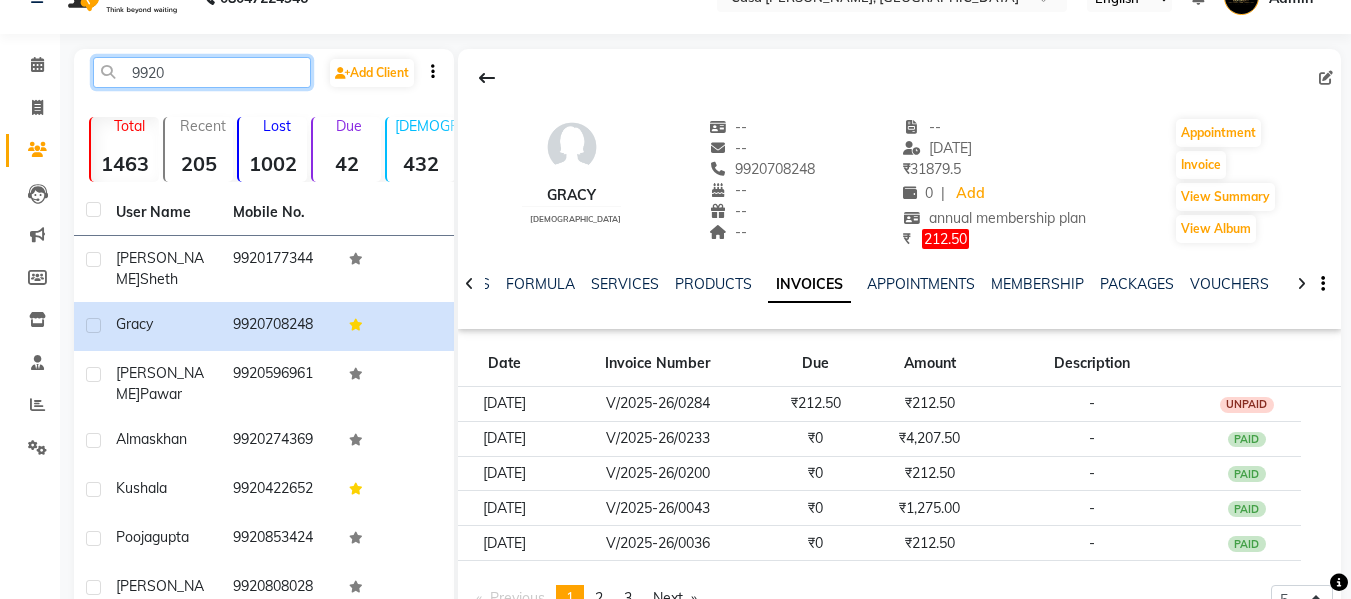 click on "9920" 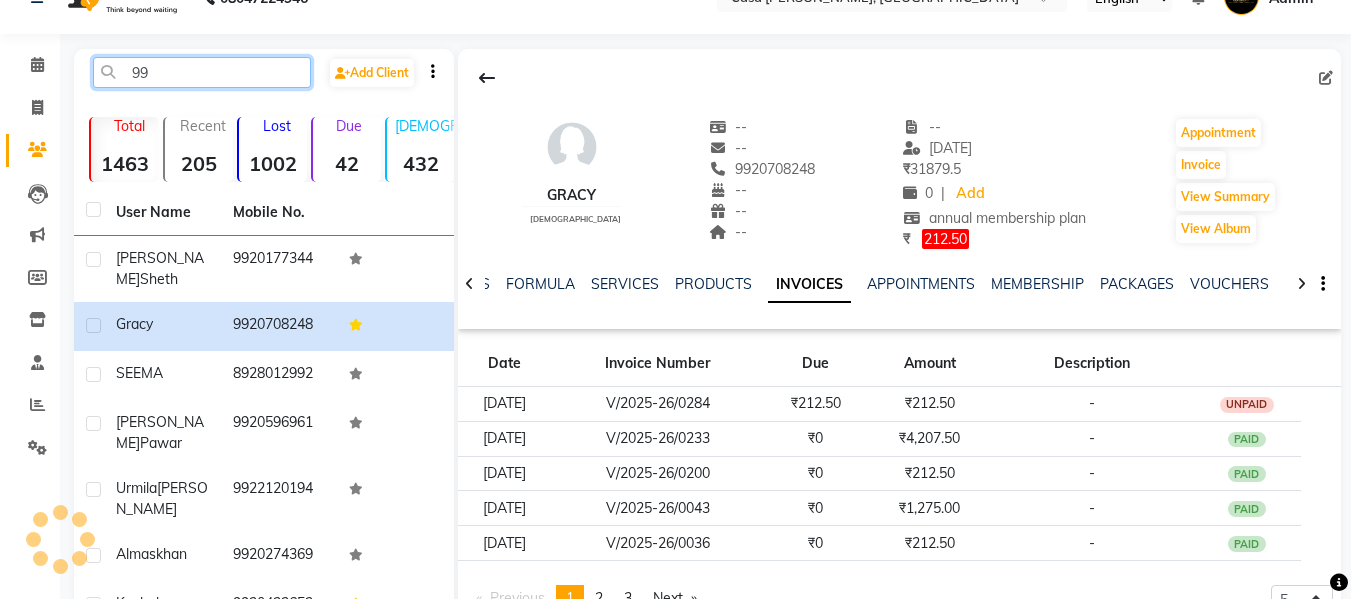 type on "9" 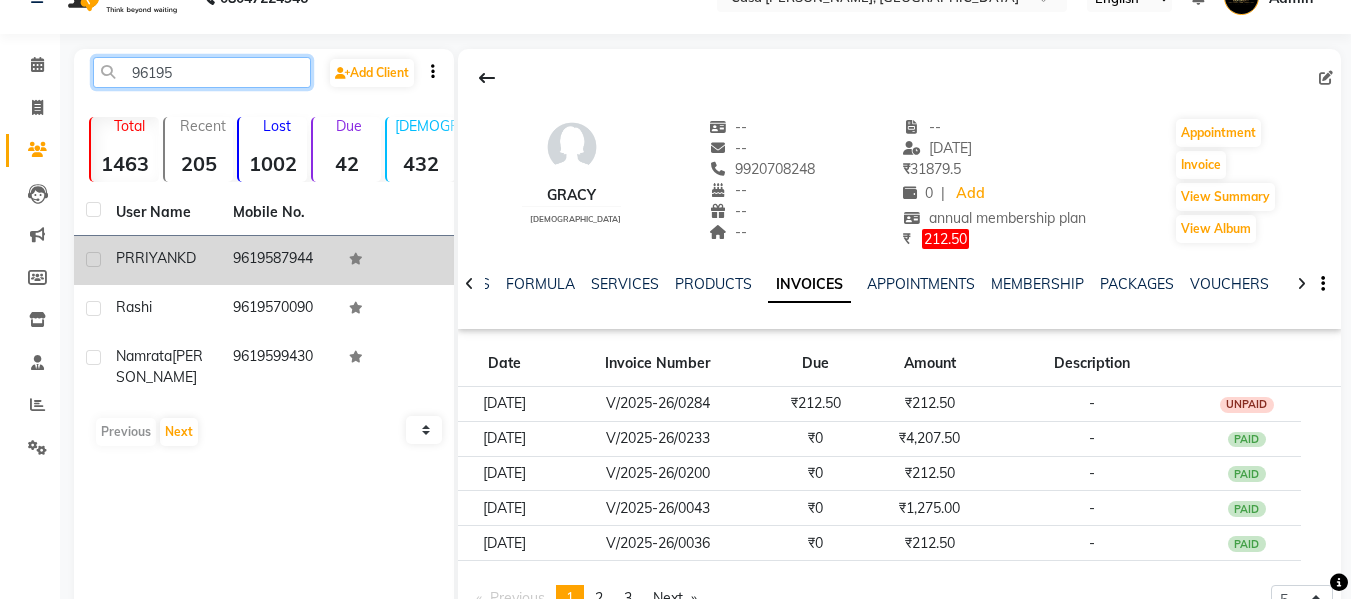 type on "96195" 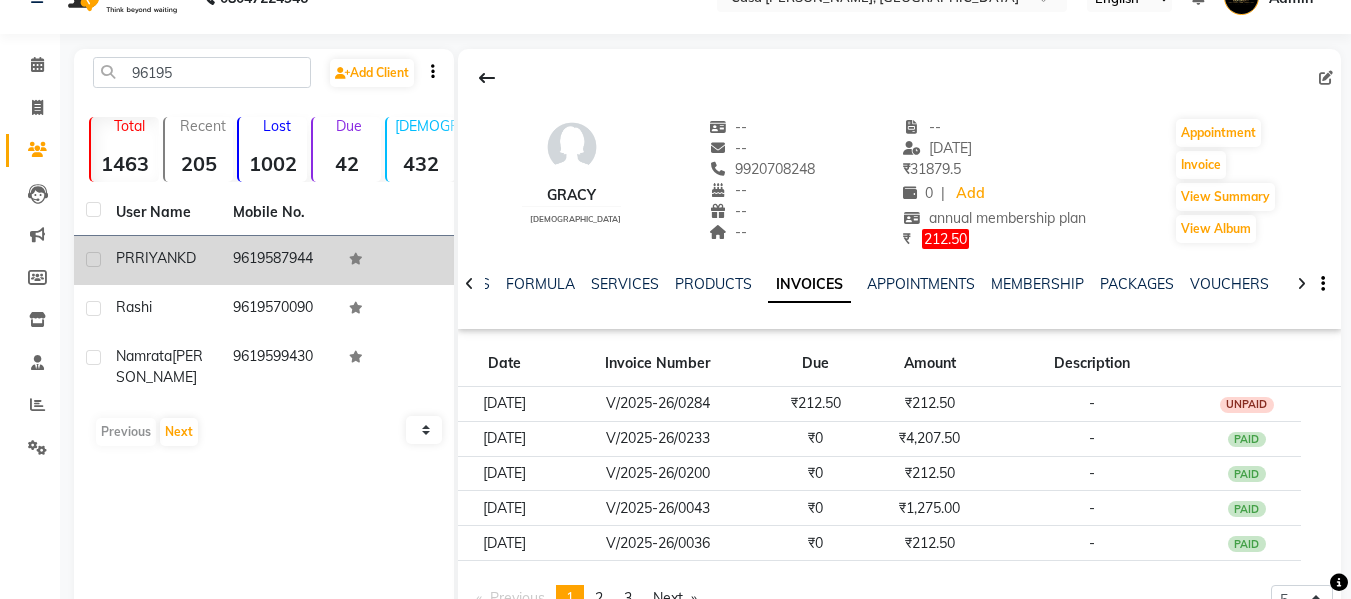 click on "9619587944" 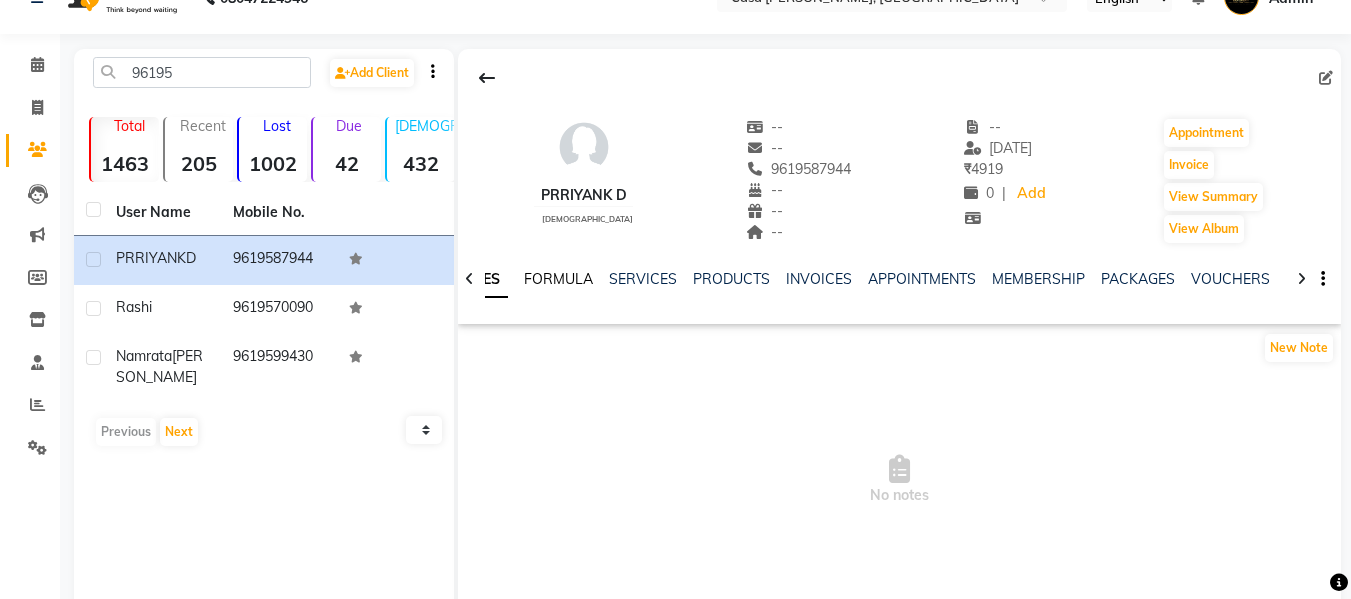 click on "FORMULA" 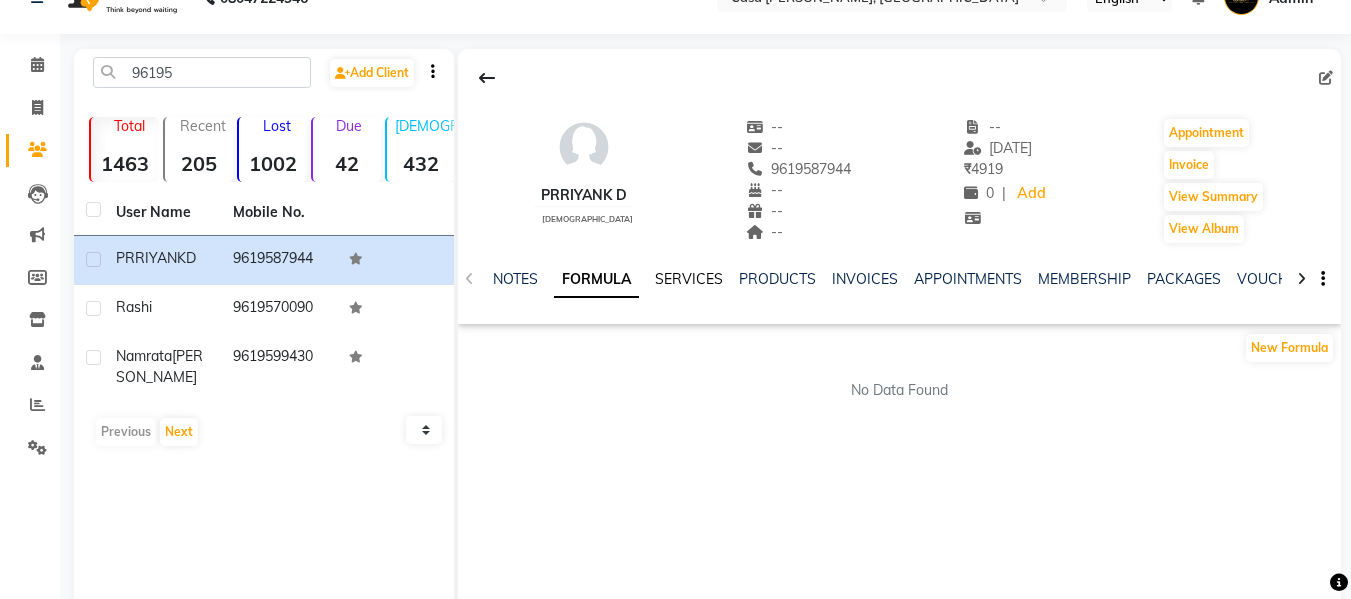 click on "SERVICES" 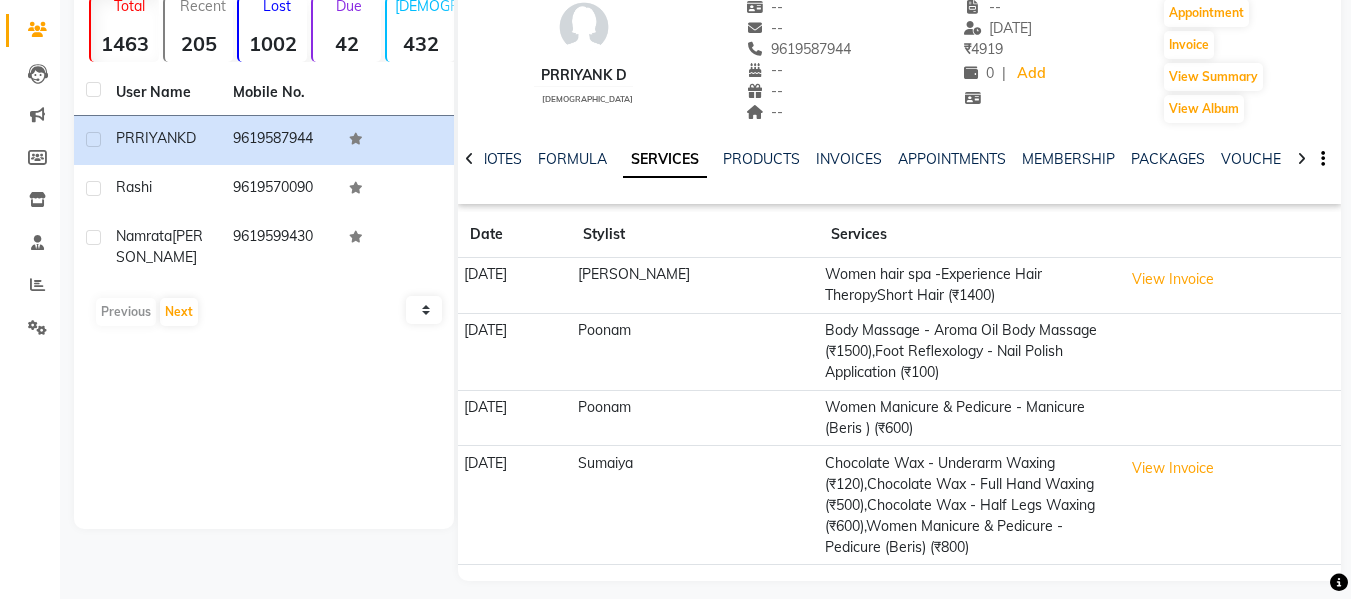 scroll, scrollTop: 170, scrollLeft: 0, axis: vertical 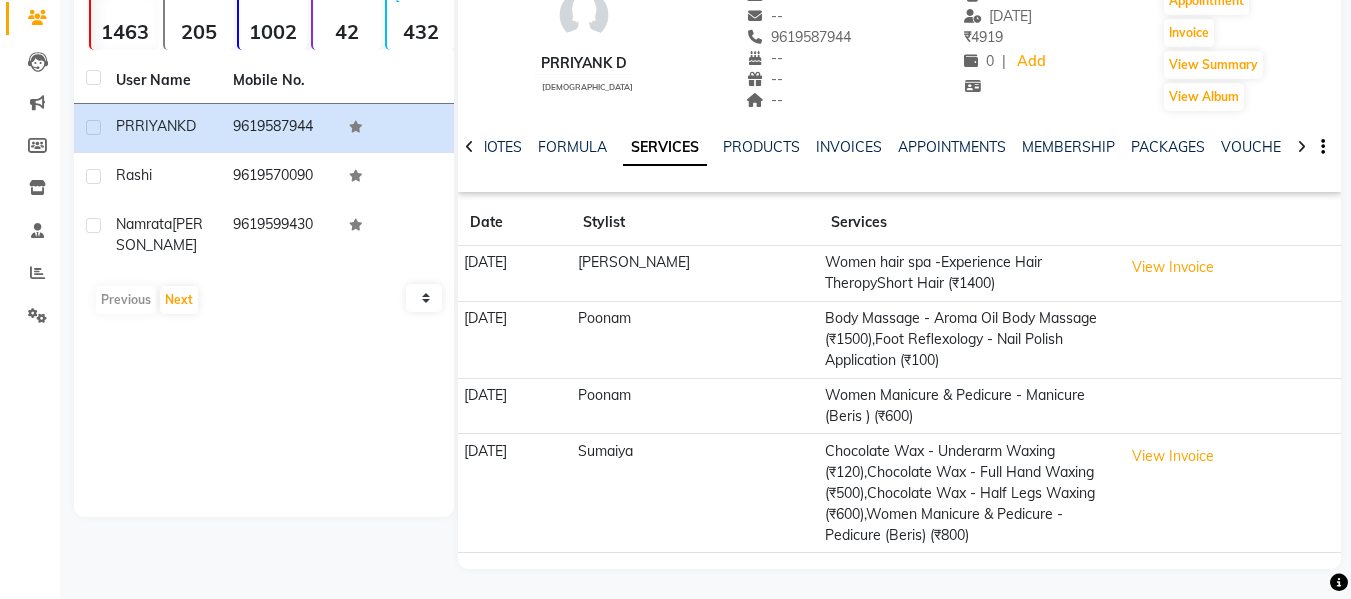 click on "INVOICES" 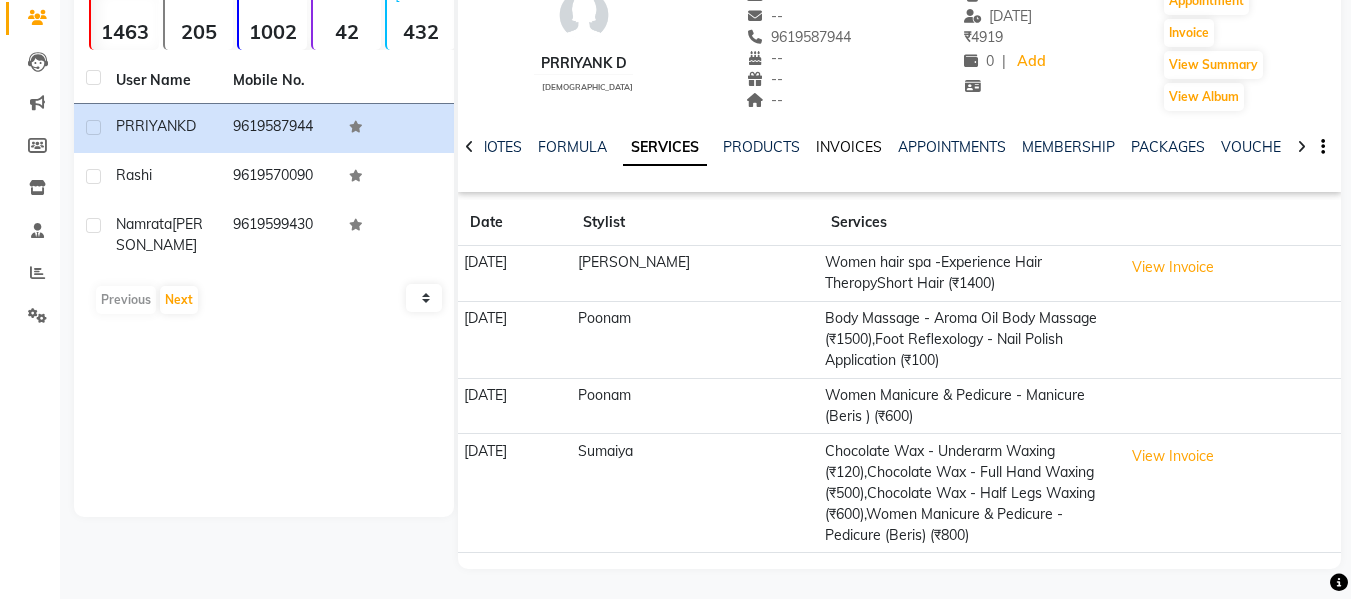 click on "INVOICES" 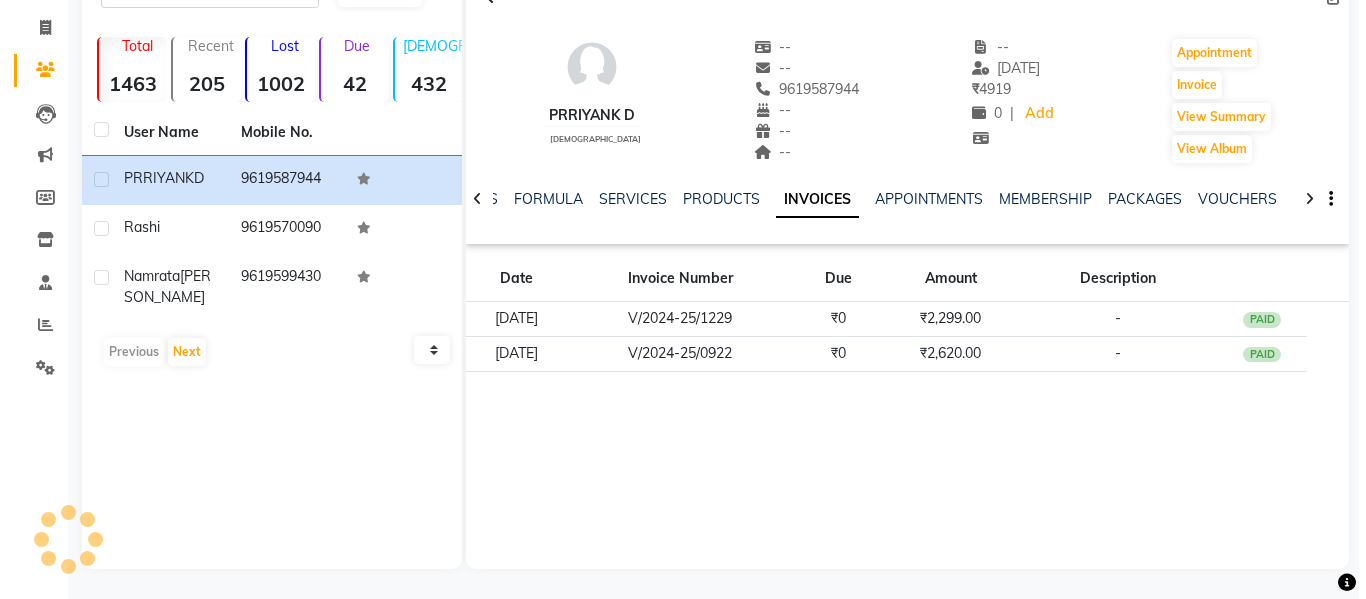 scroll, scrollTop: 118, scrollLeft: 0, axis: vertical 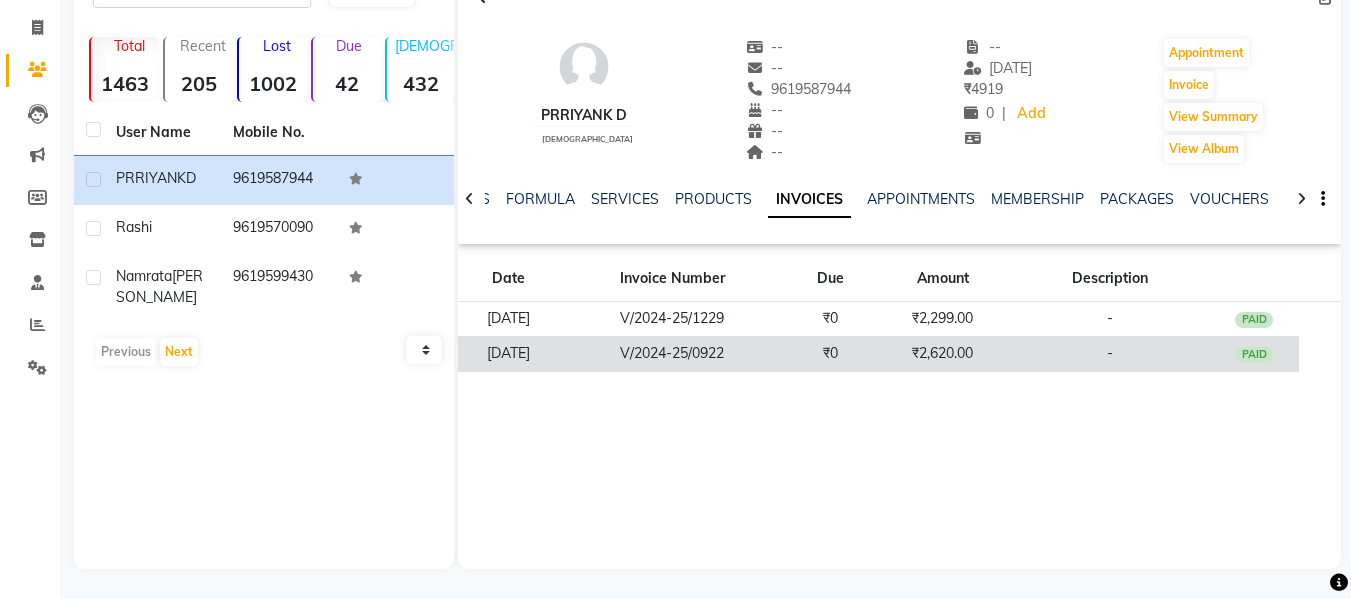 click on "V/2024-25/0922" 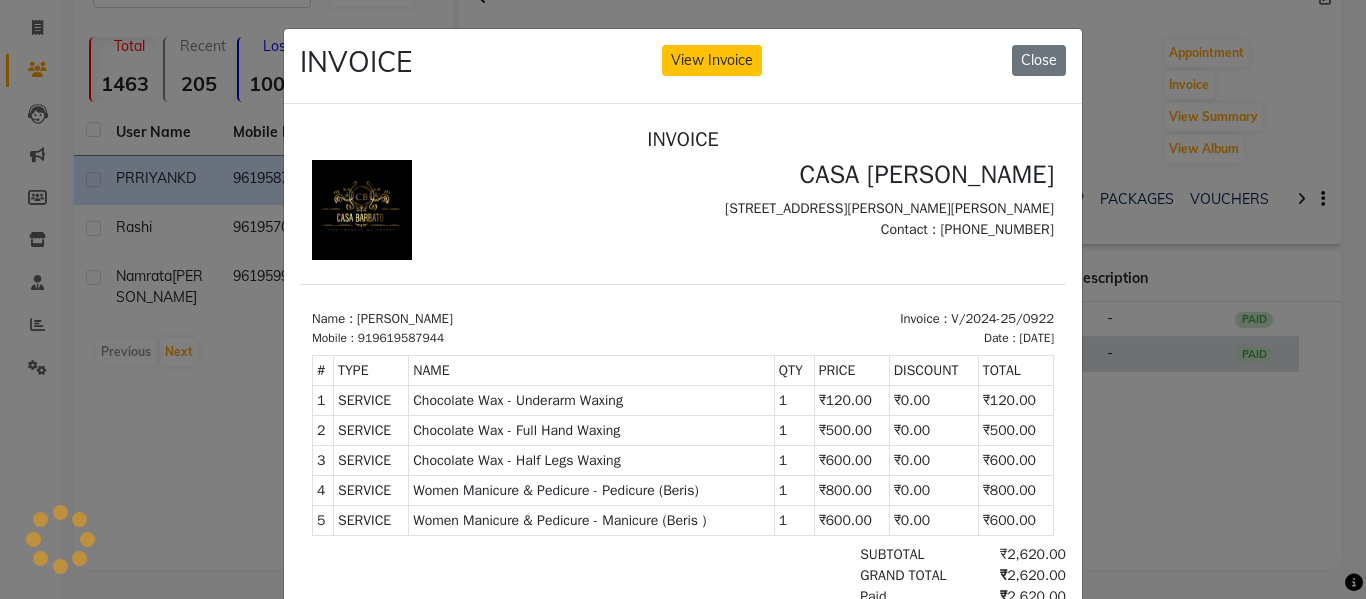 scroll, scrollTop: 0, scrollLeft: 0, axis: both 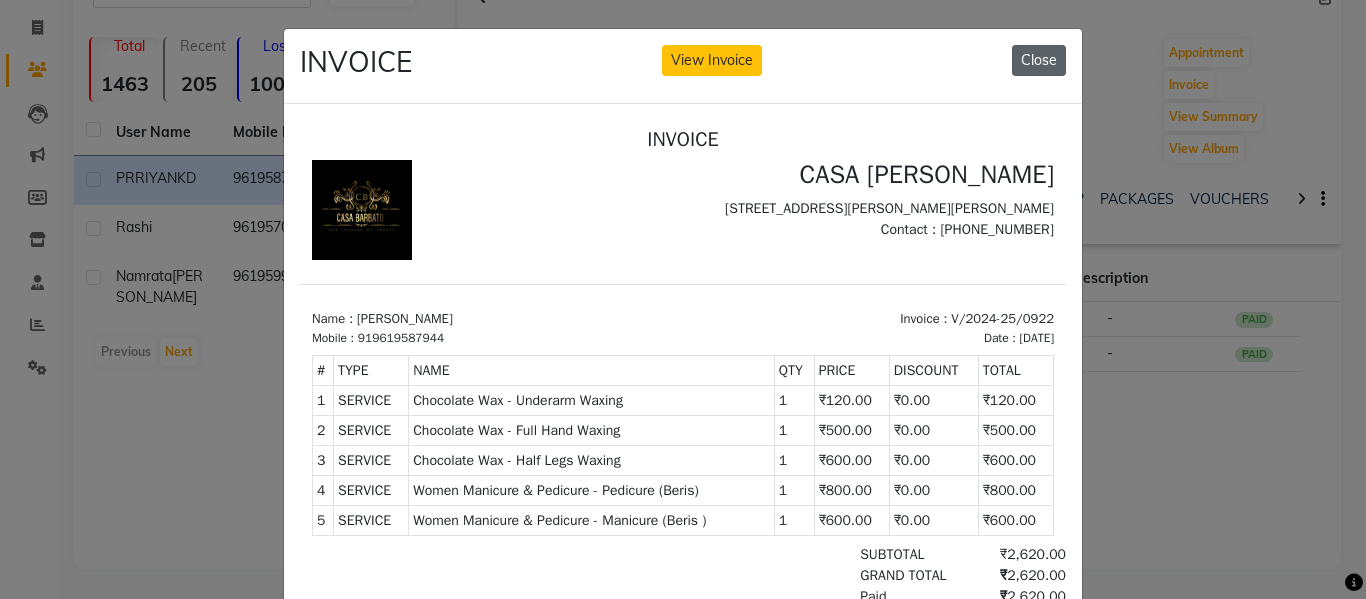 click on "Close" 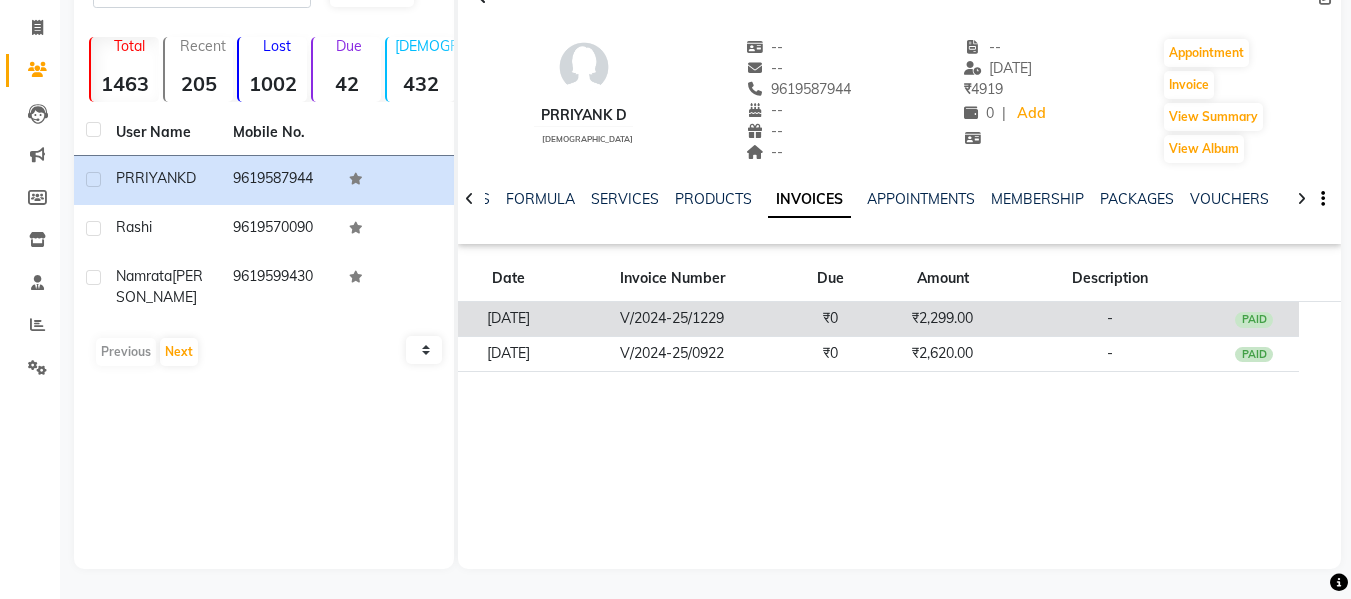 click on "₹2,299.00" 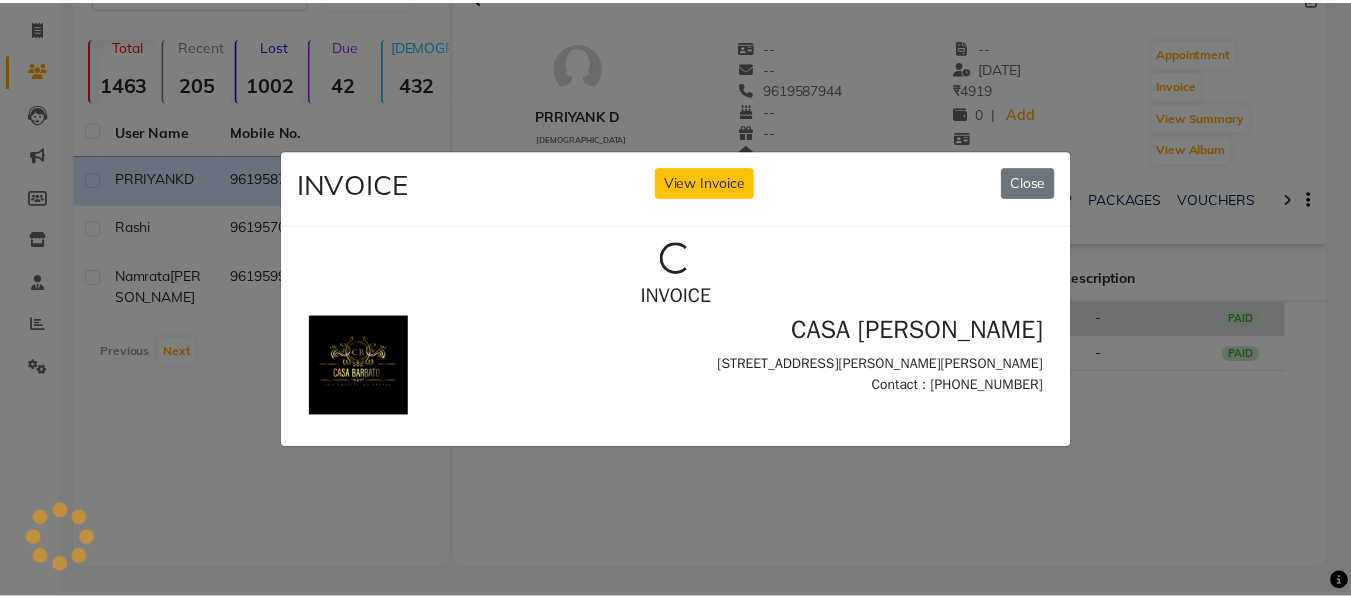 scroll, scrollTop: 0, scrollLeft: 0, axis: both 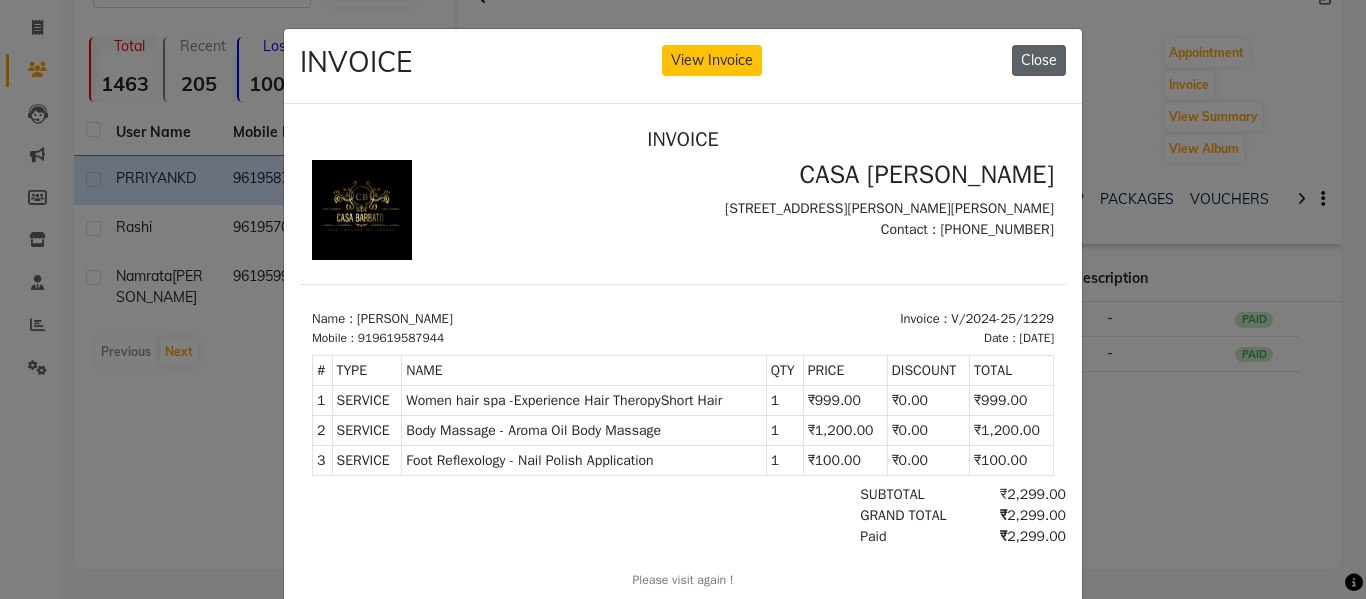 click on "Close" 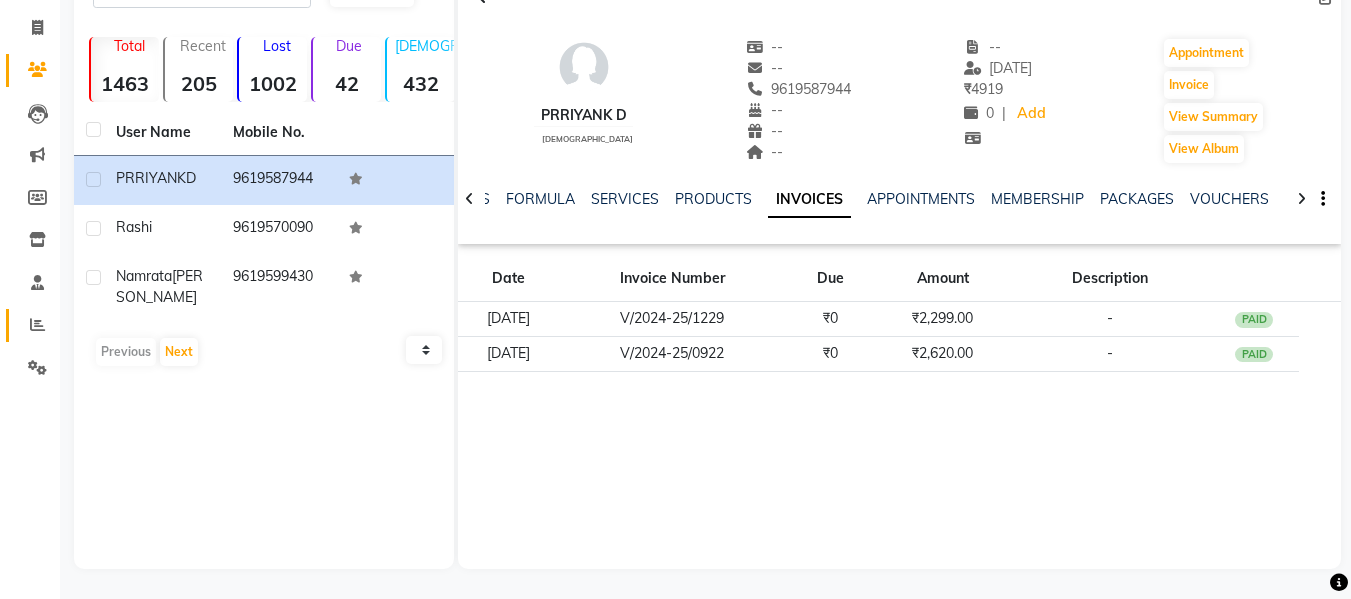 click on "Reports" 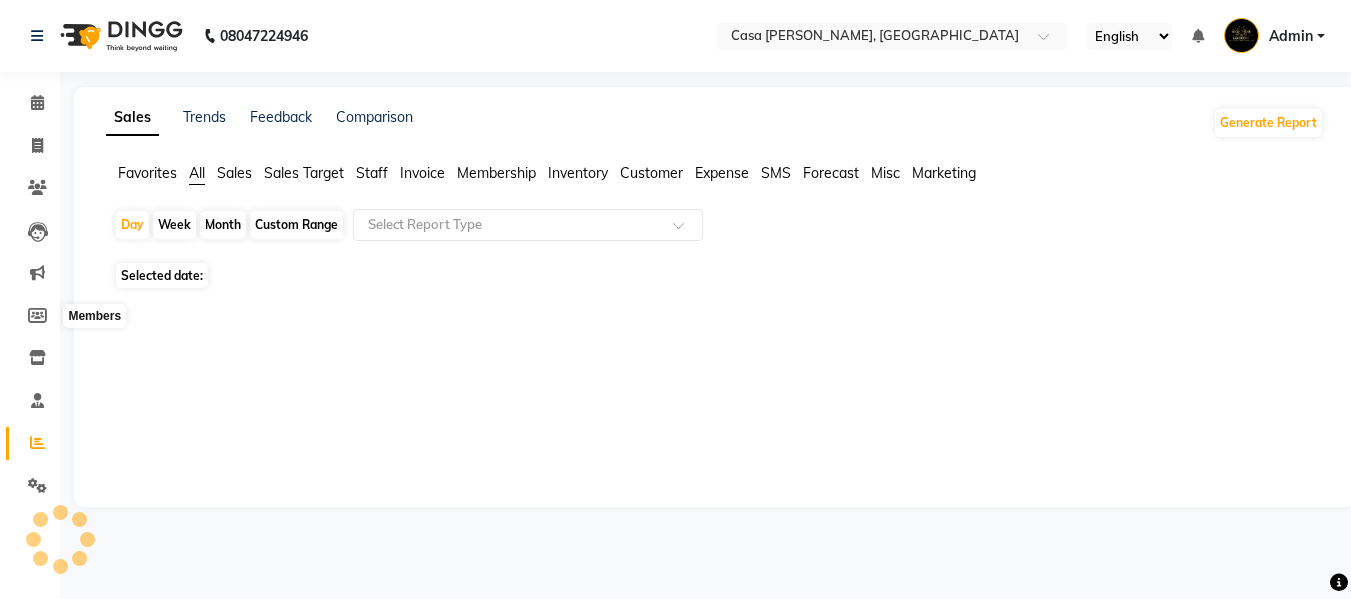 scroll, scrollTop: 0, scrollLeft: 0, axis: both 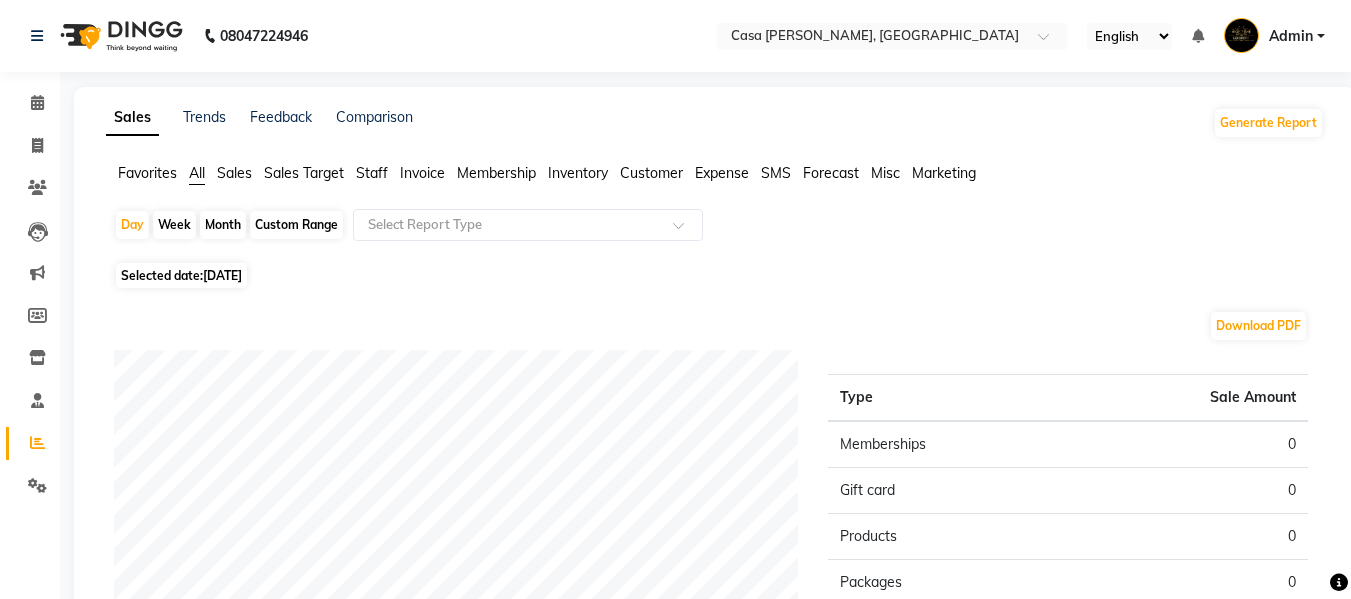 click on "Month" 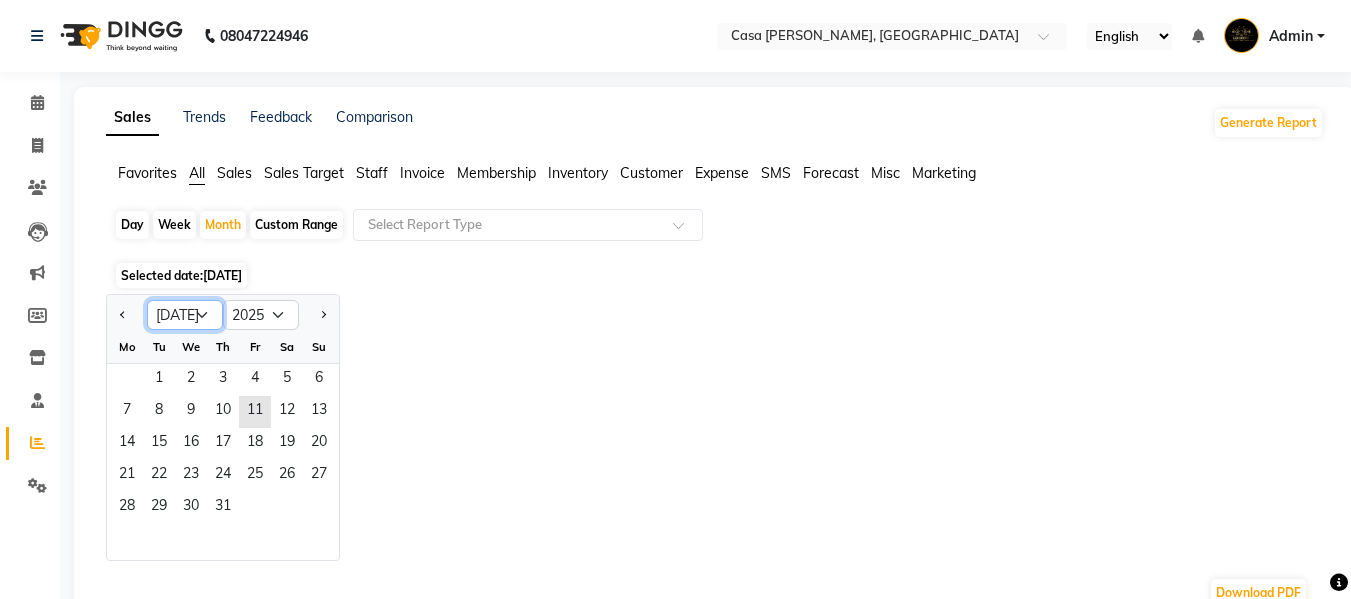 click on "Jan Feb Mar Apr May Jun [DATE] Aug Sep Oct Nov Dec" 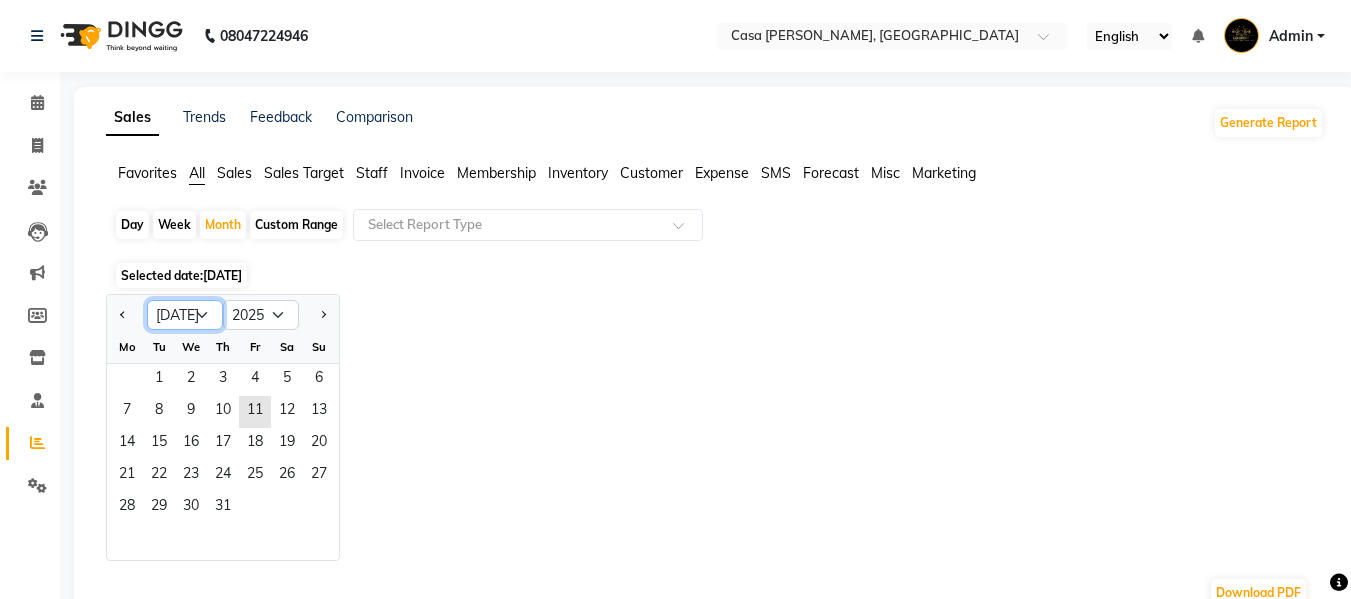 select on "10" 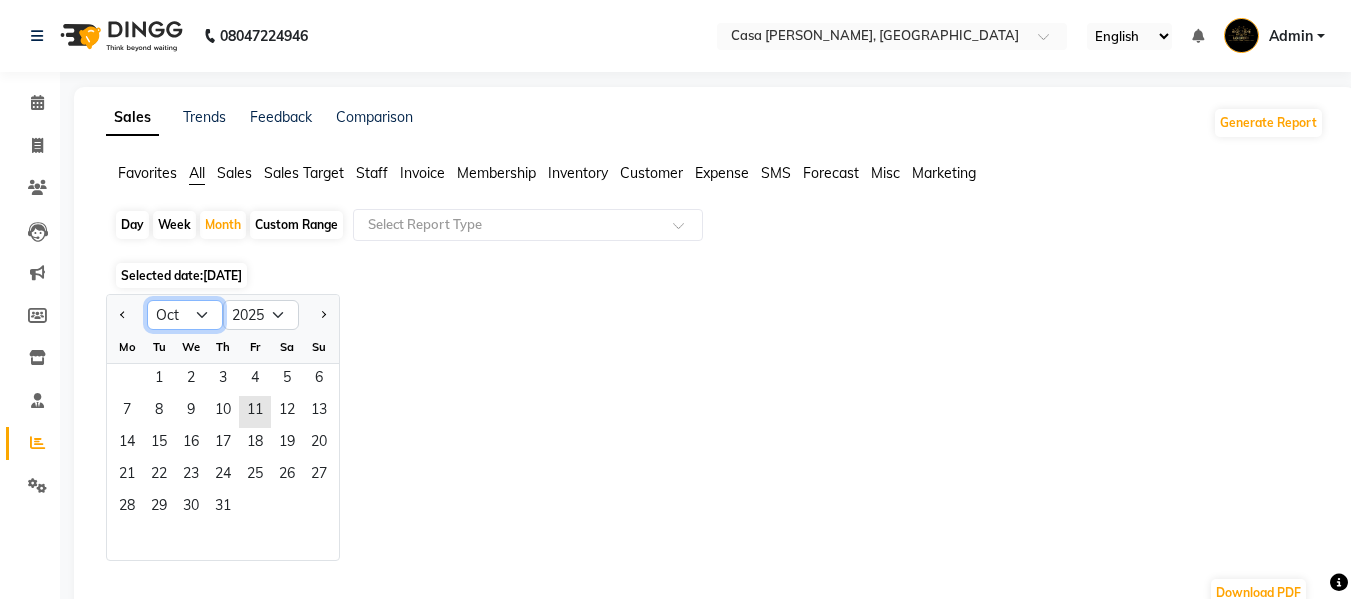 click on "Jan Feb Mar Apr May Jun [DATE] Aug Sep Oct Nov Dec" 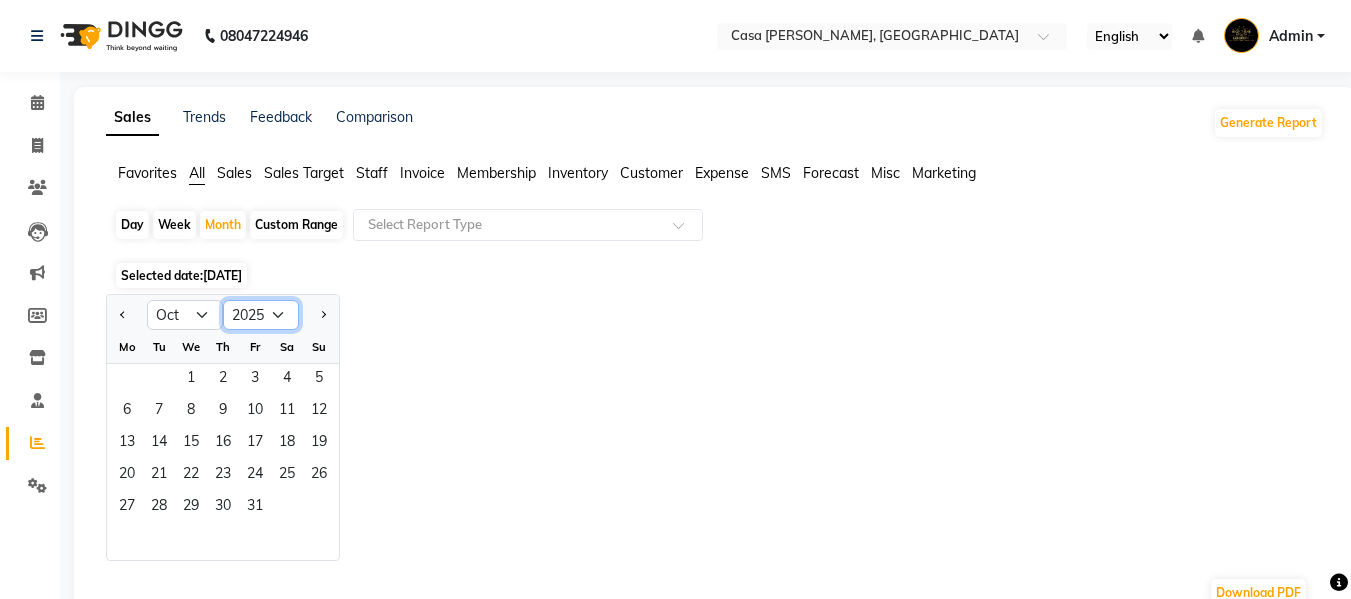 click on "2015 2016 2017 2018 2019 2020 2021 2022 2023 2024 2025 2026 2027 2028 2029 2030 2031 2032 2033 2034 2035" 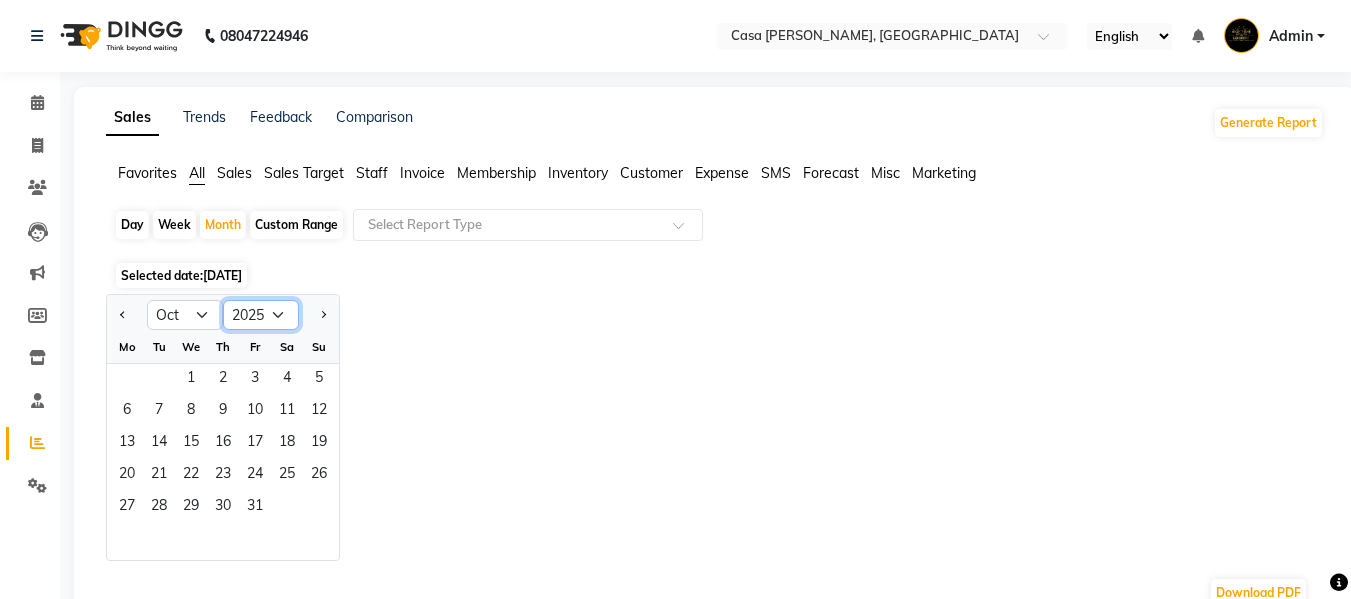select on "2024" 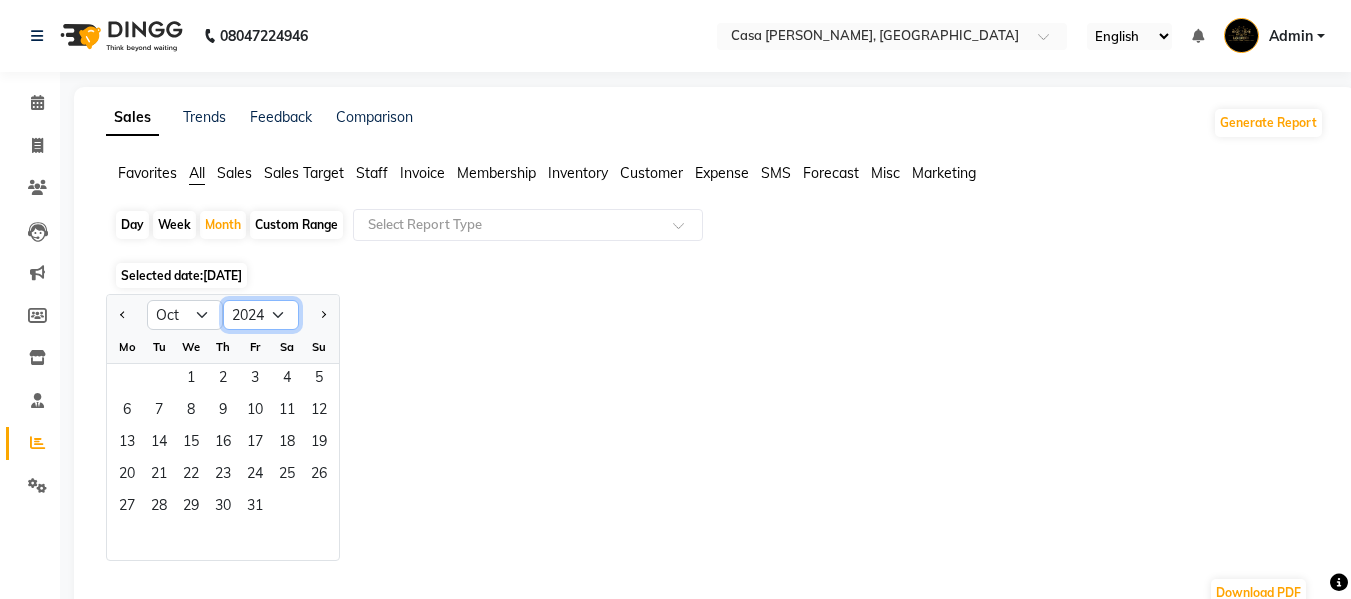 click on "2015 2016 2017 2018 2019 2020 2021 2022 2023 2024 2025 2026 2027 2028 2029 2030 2031 2032 2033 2034 2035" 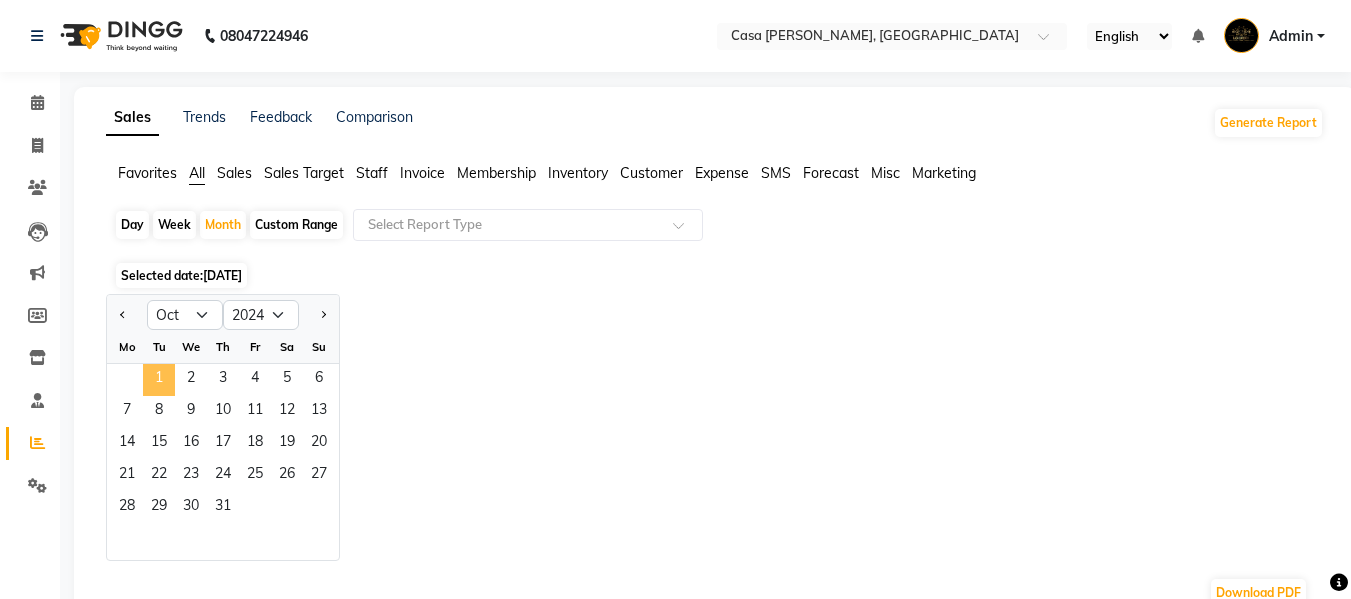 click on "1" 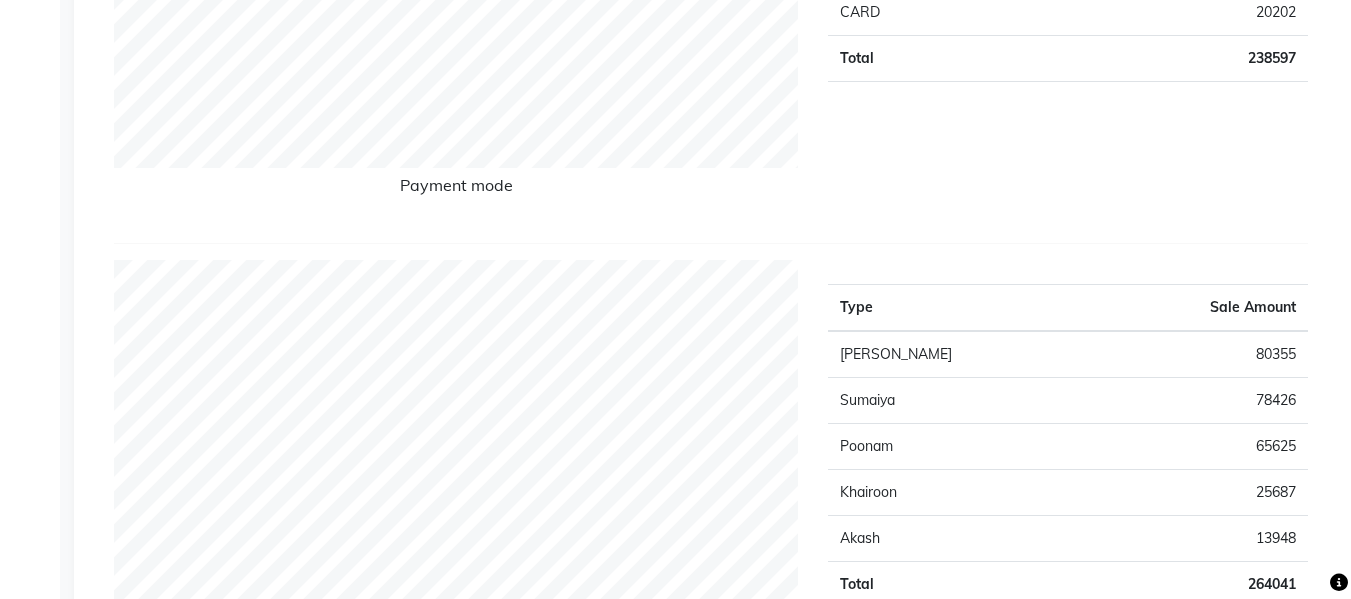 scroll, scrollTop: 1048, scrollLeft: 0, axis: vertical 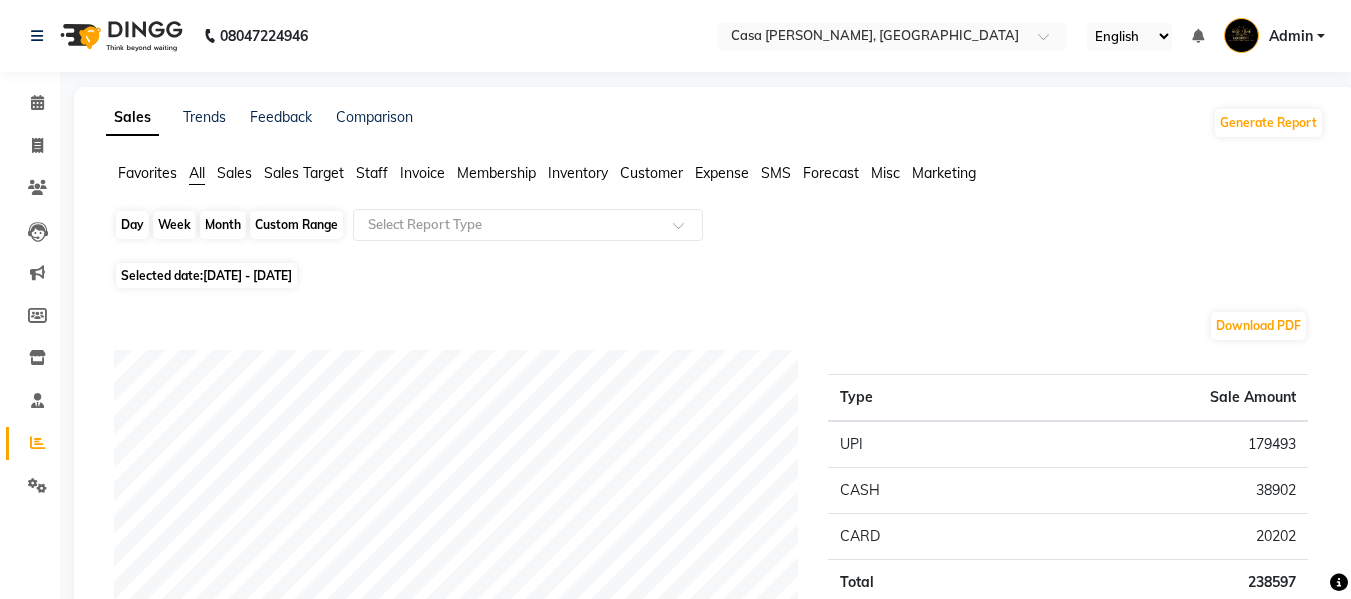 click on "Month" 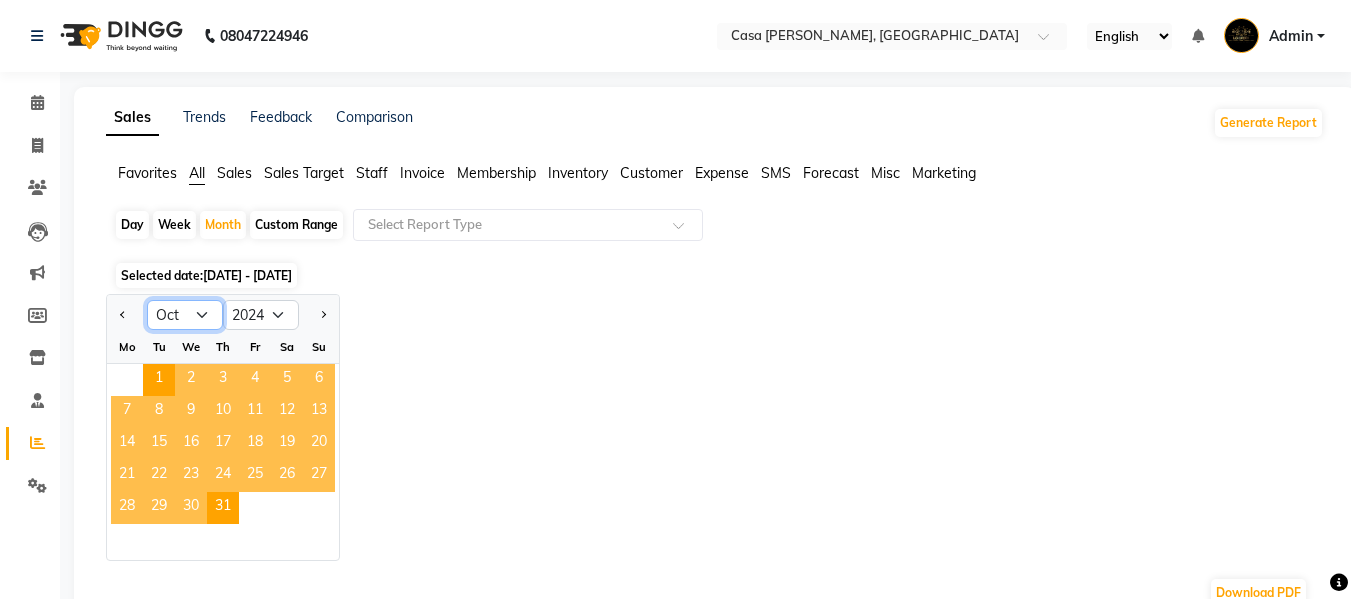 click on "Jan Feb Mar Apr May Jun [DATE] Aug Sep Oct Nov Dec" 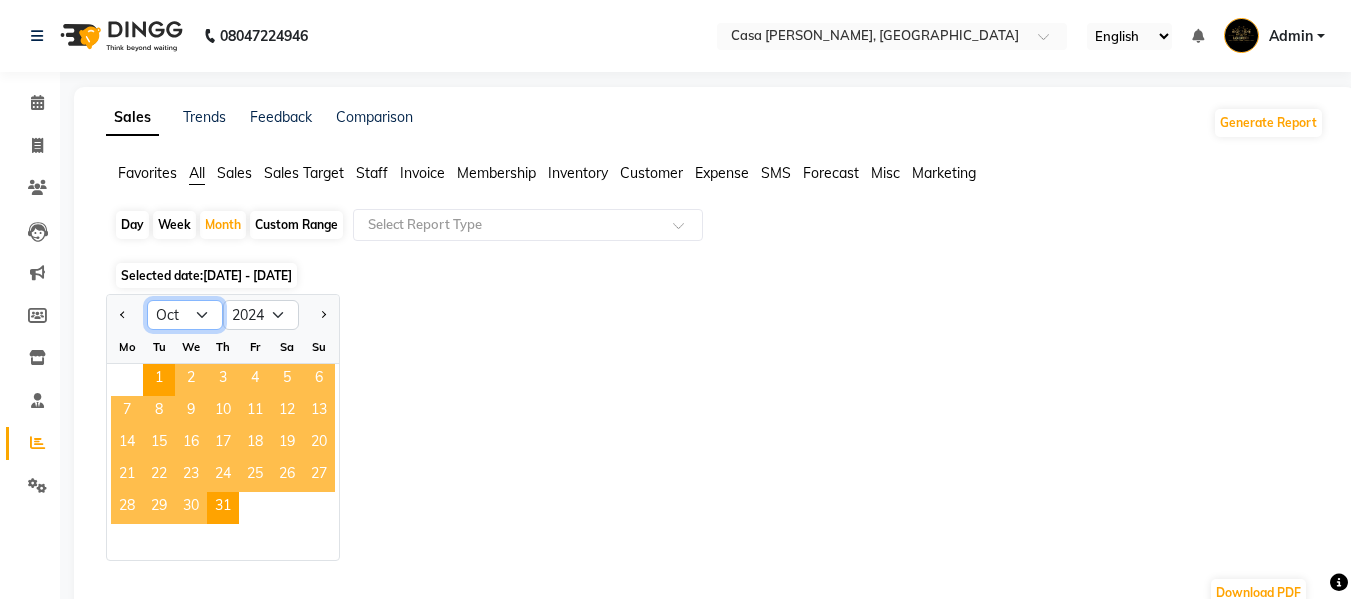 select on "9" 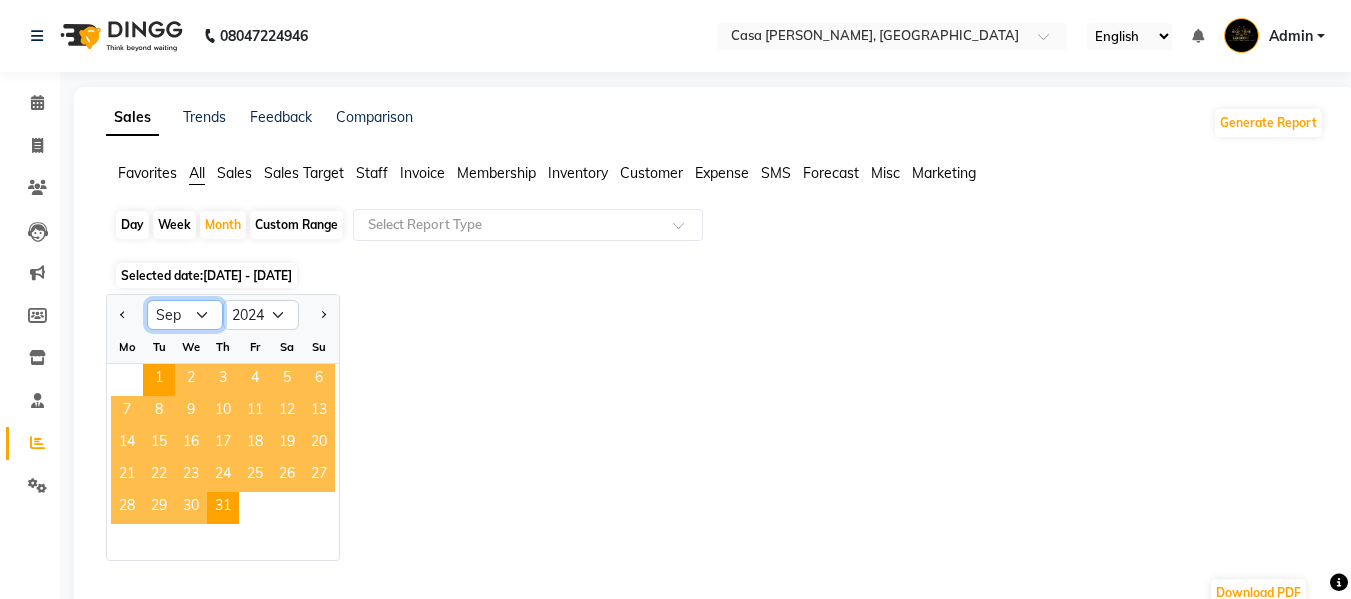click on "Jan Feb Mar Apr May Jun [DATE] Aug Sep Oct Nov Dec" 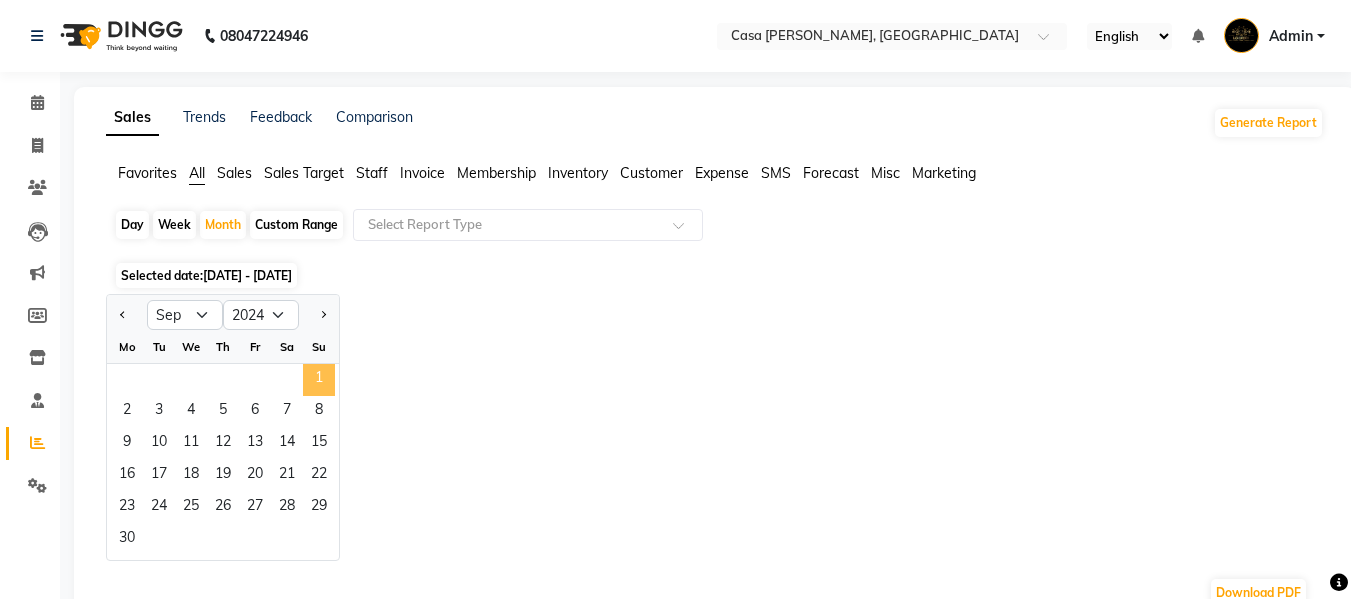 click on "1" 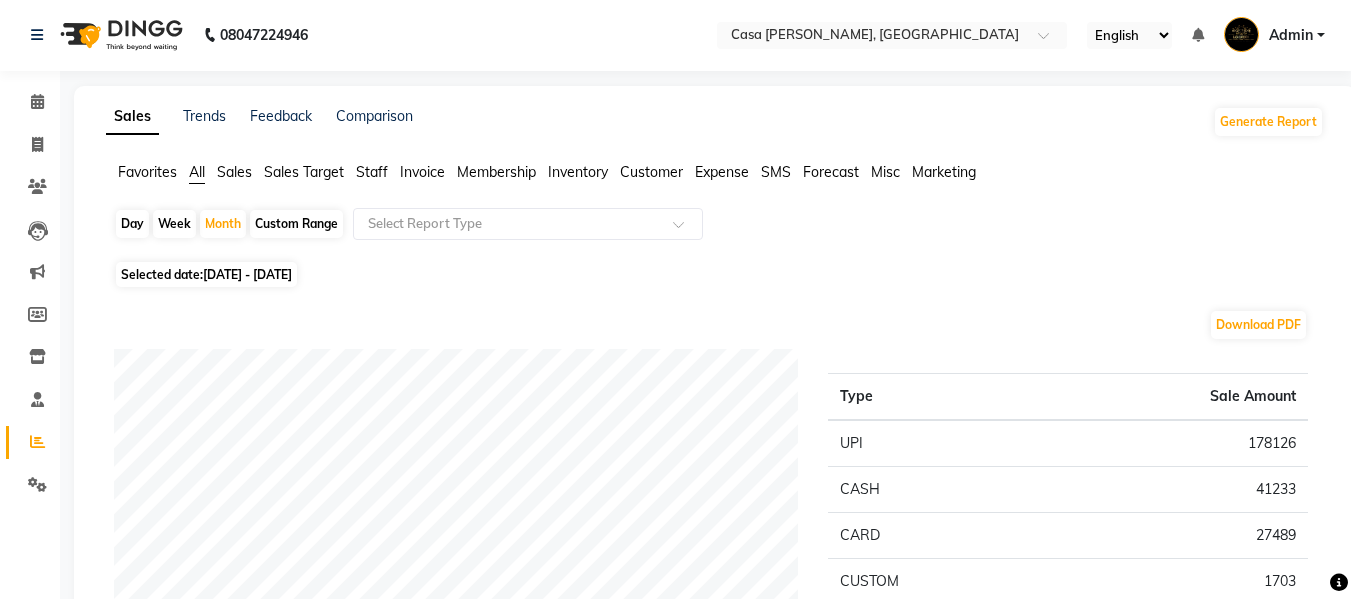 scroll, scrollTop: 0, scrollLeft: 0, axis: both 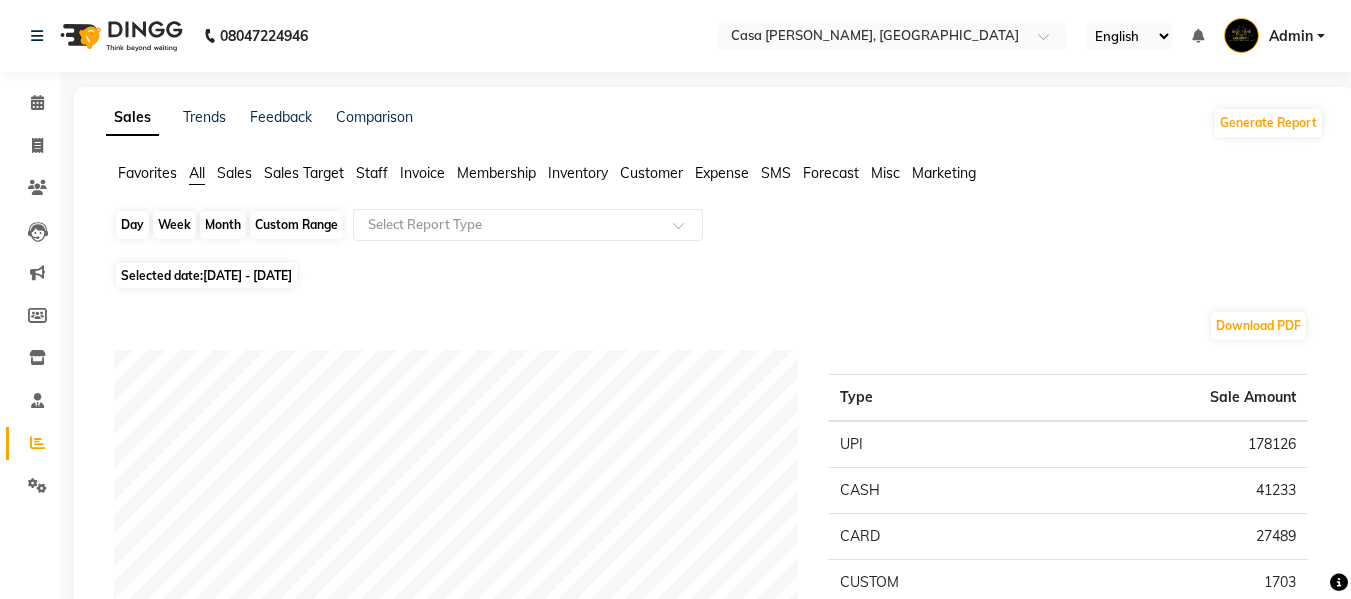 click on "Month" 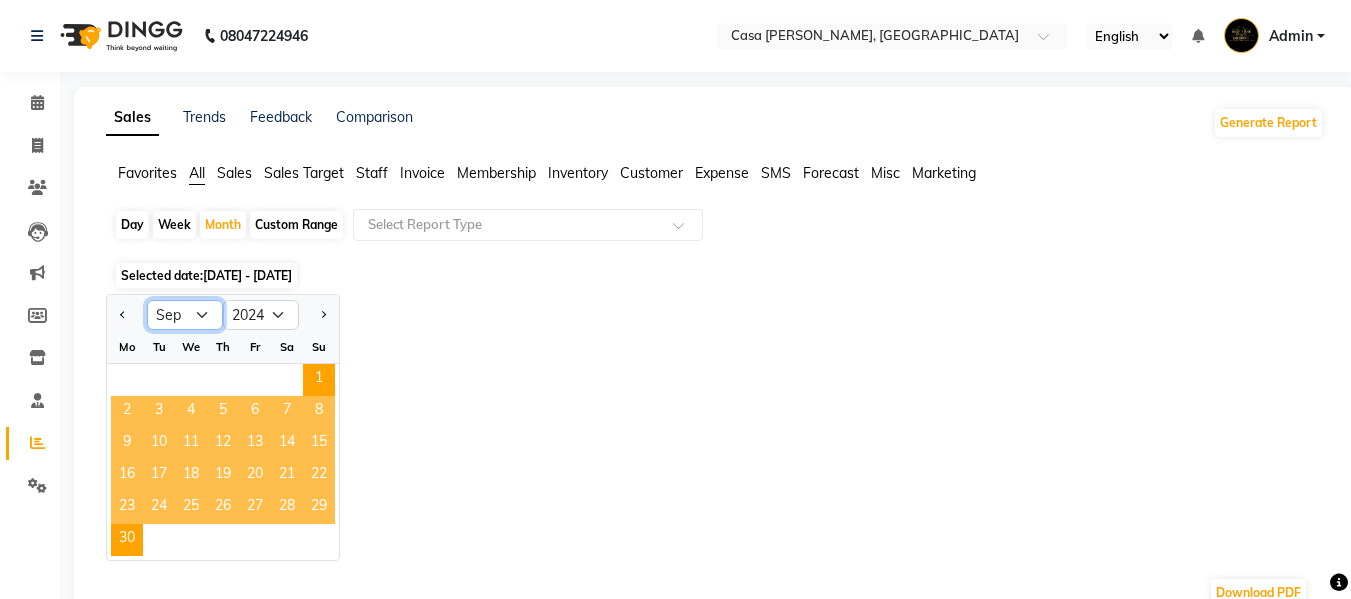 click on "Jan Feb Mar Apr May Jun [DATE] Aug Sep Oct Nov Dec" 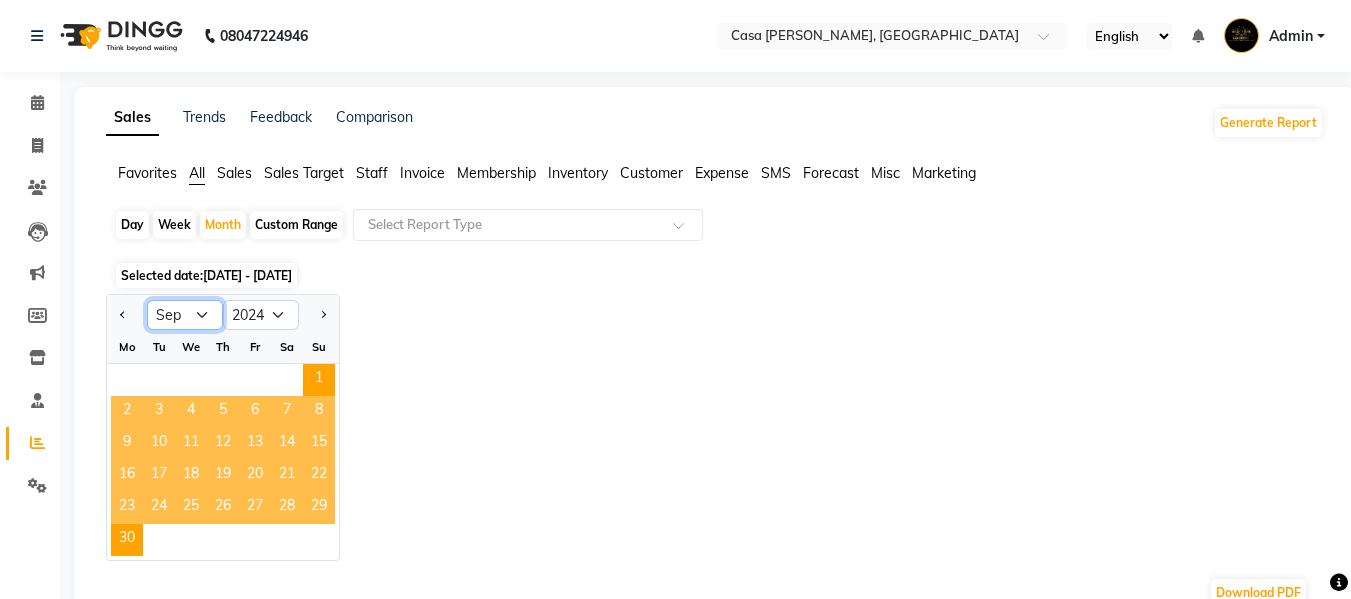 select on "11" 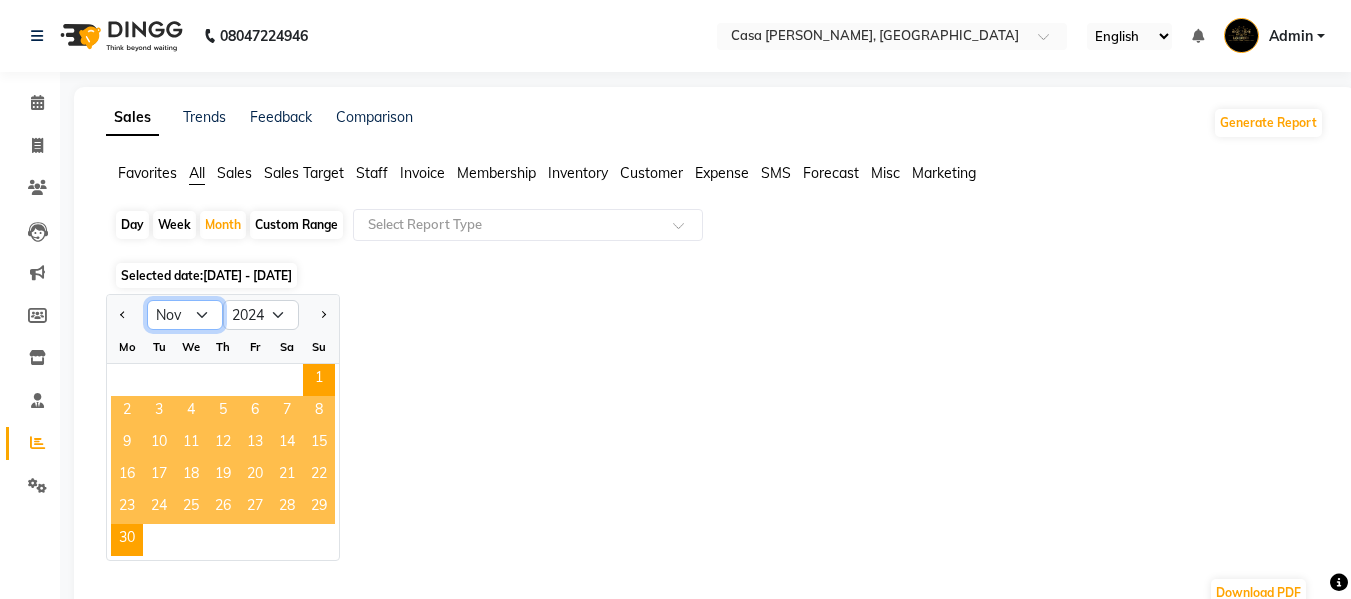 click on "Jan Feb Mar Apr May Jun [DATE] Aug Sep Oct Nov Dec" 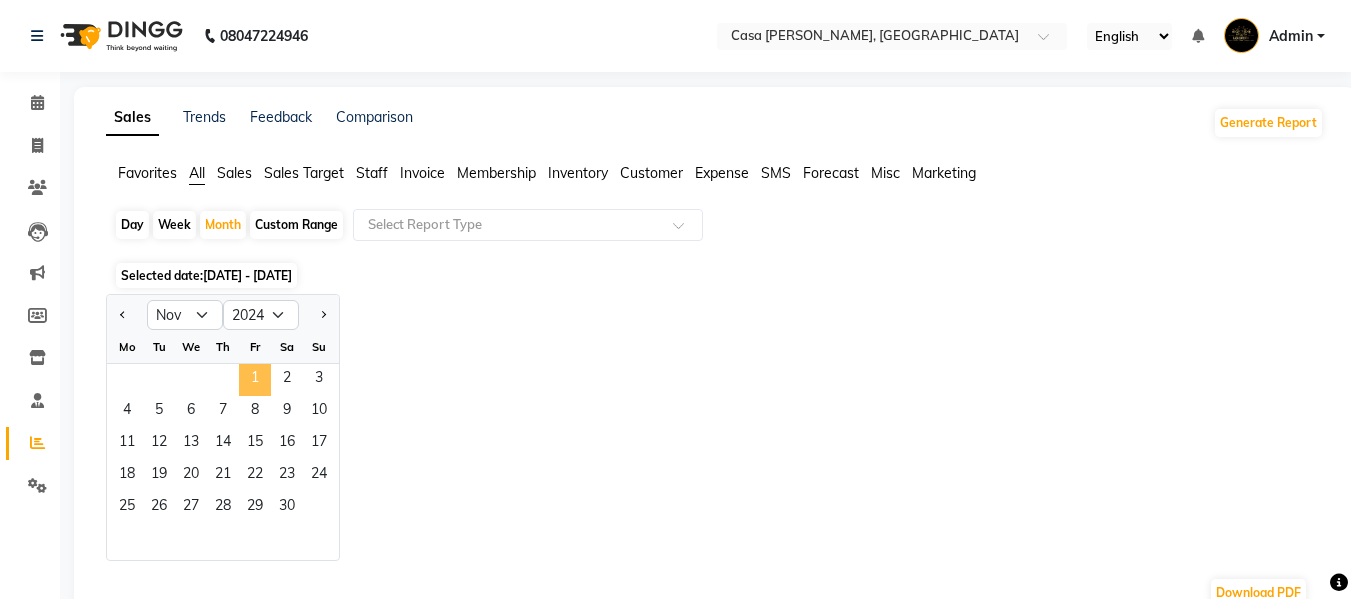click on "1" 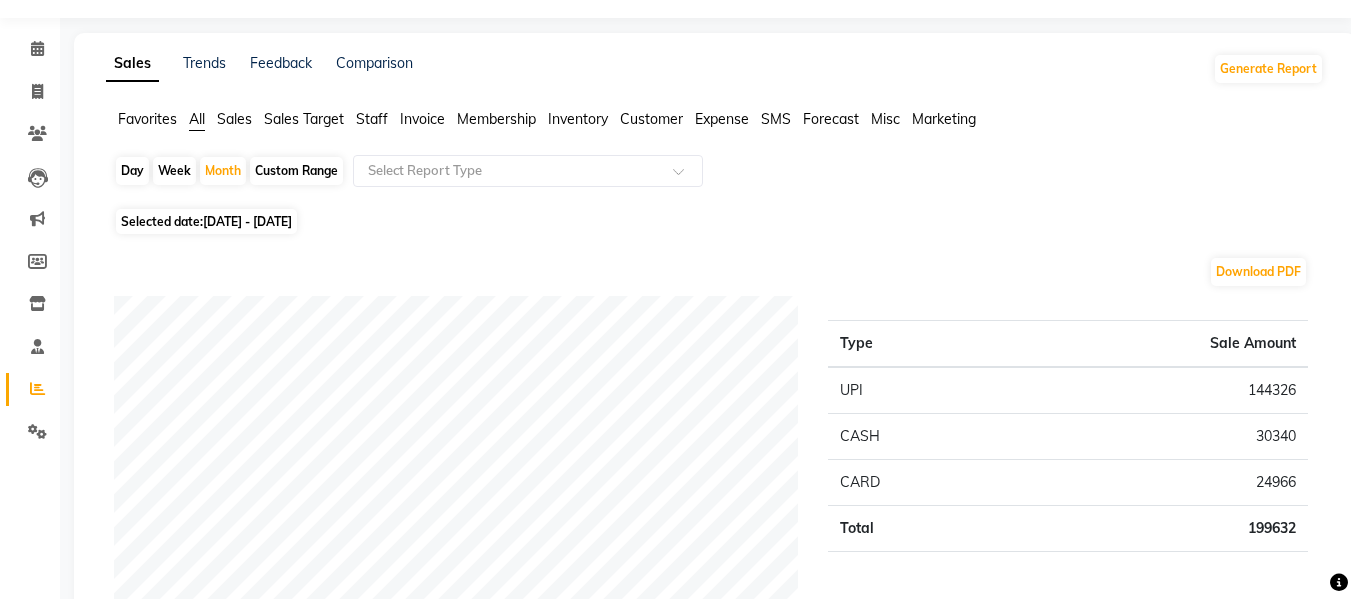 scroll, scrollTop: 0, scrollLeft: 0, axis: both 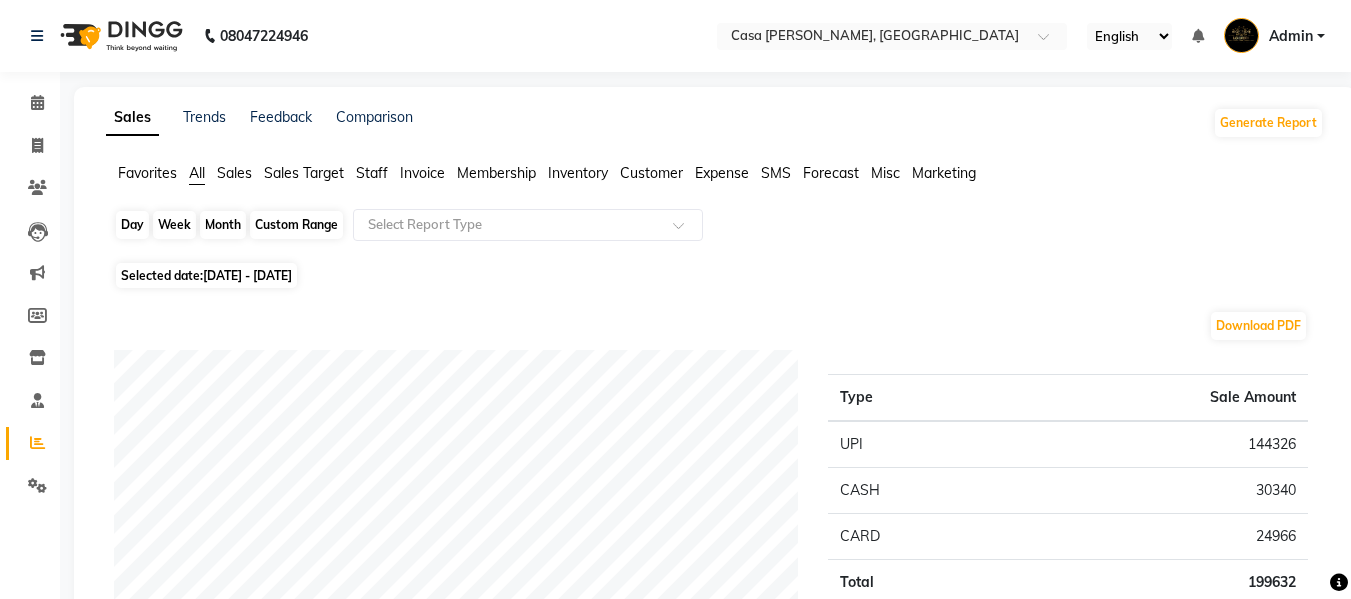 click on "Month" 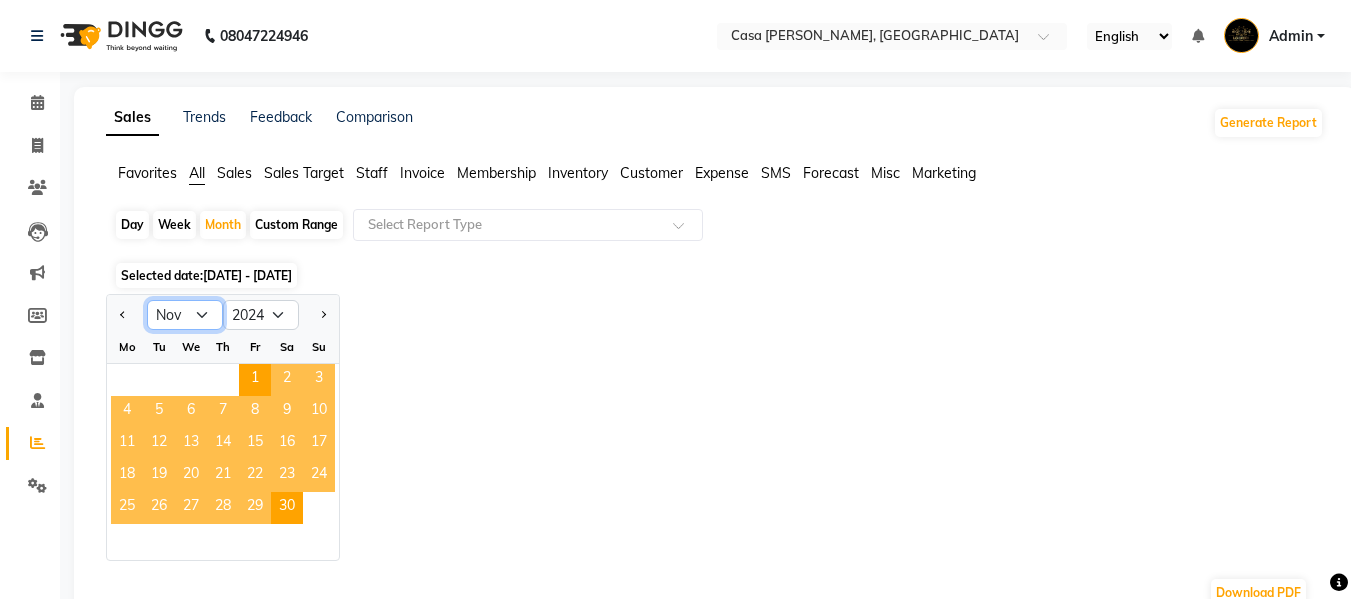 click on "Jan Feb Mar Apr May Jun [DATE] Aug Sep Oct Nov Dec" 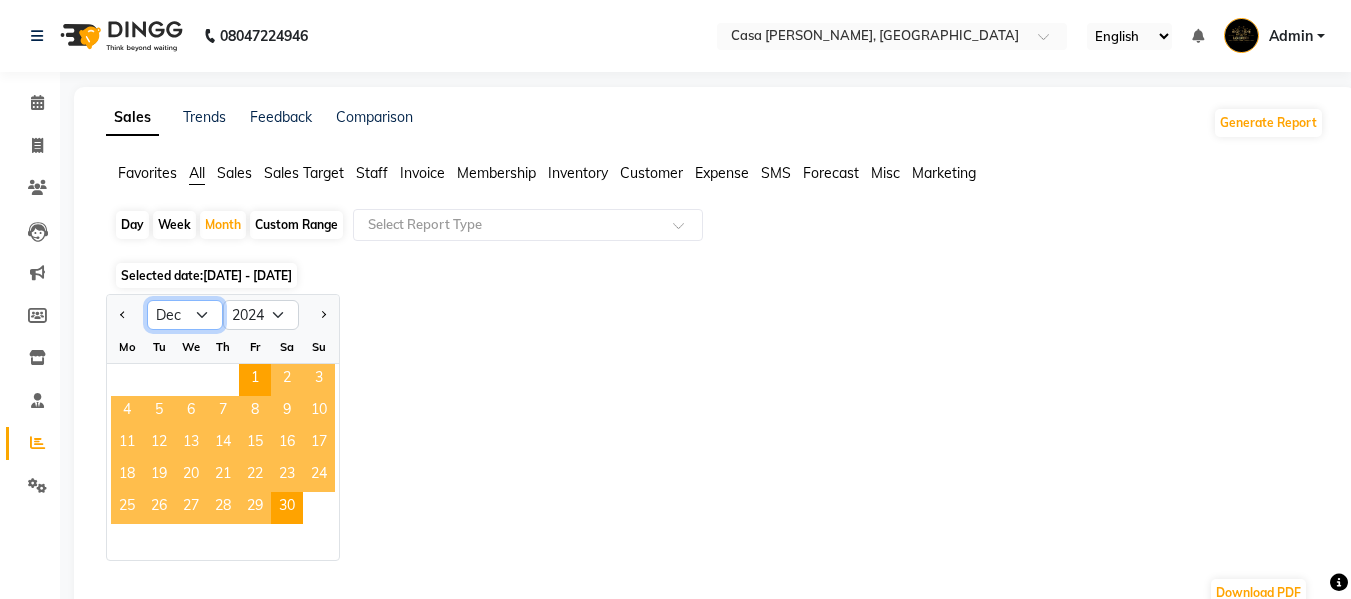 click on "Jan Feb Mar Apr May Jun [DATE] Aug Sep Oct Nov Dec" 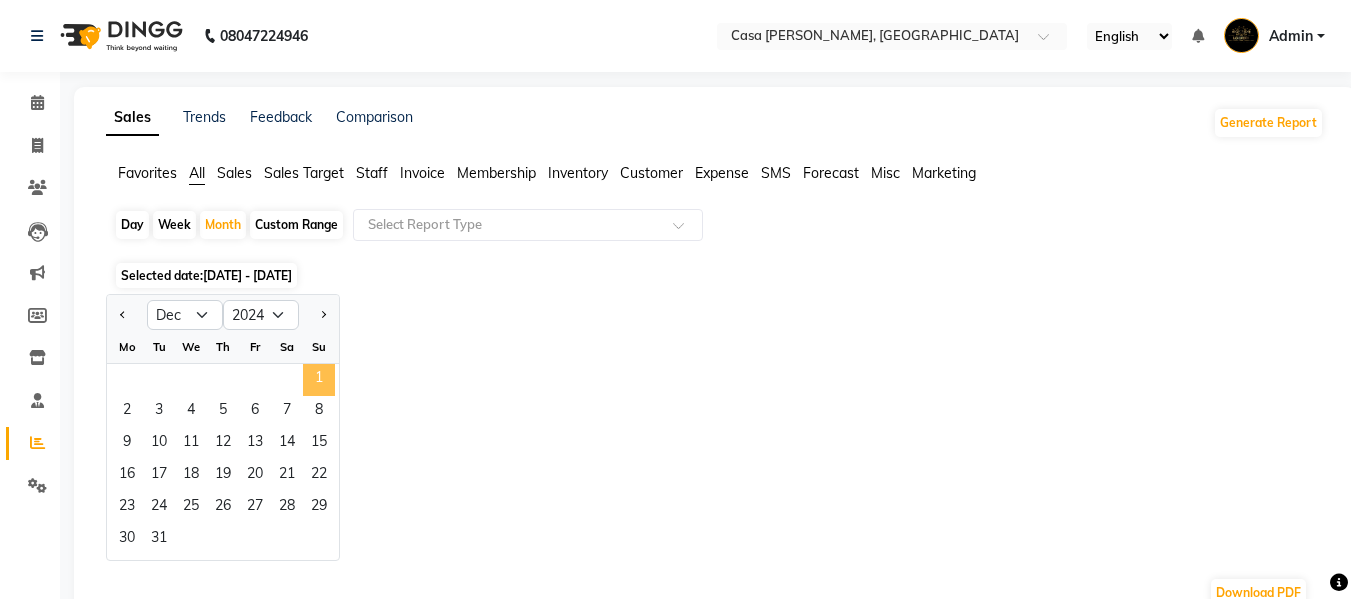 click on "1" 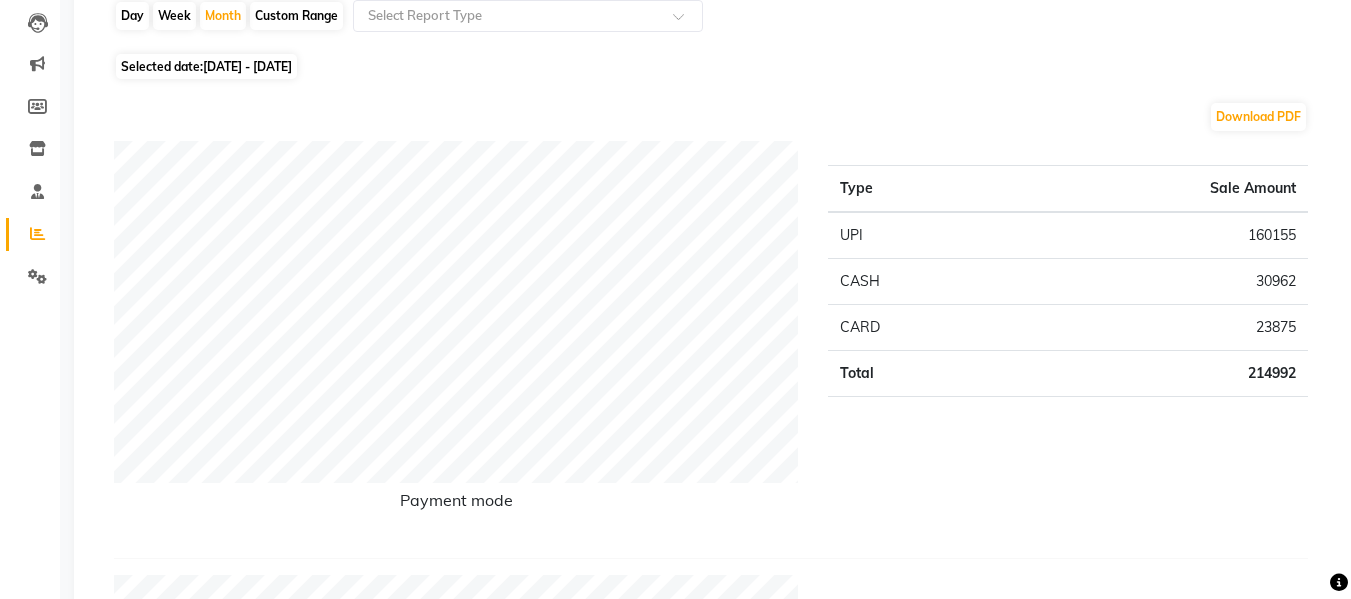 scroll, scrollTop: 0, scrollLeft: 0, axis: both 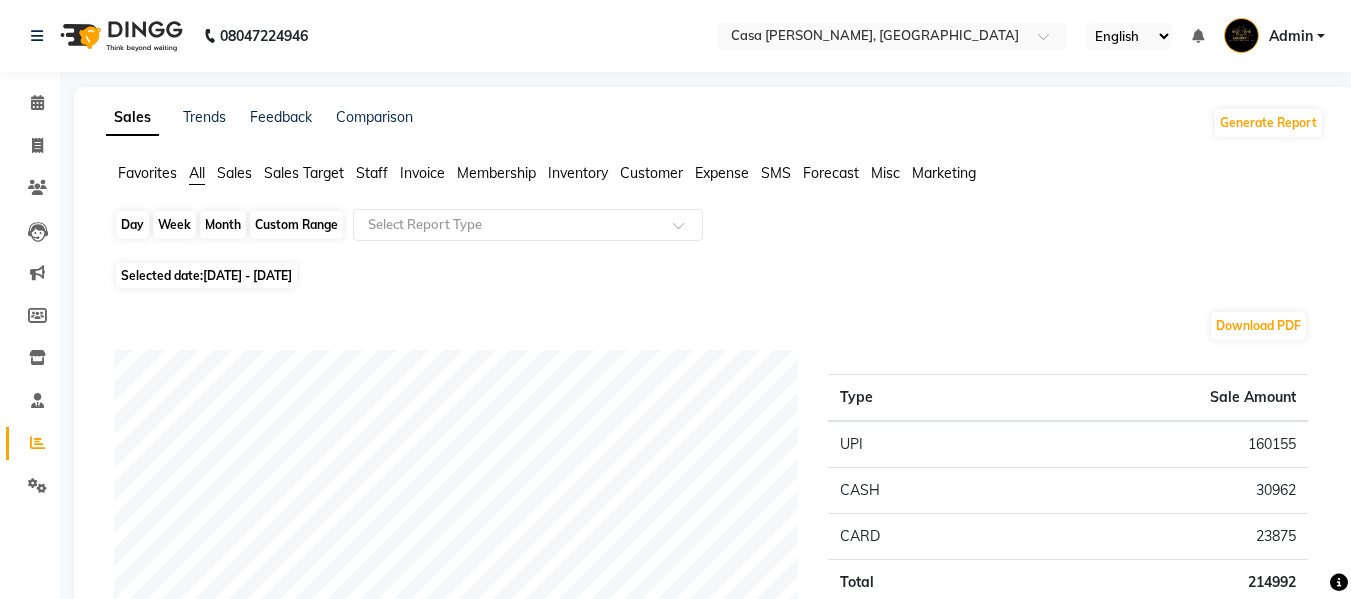 click on "Month" 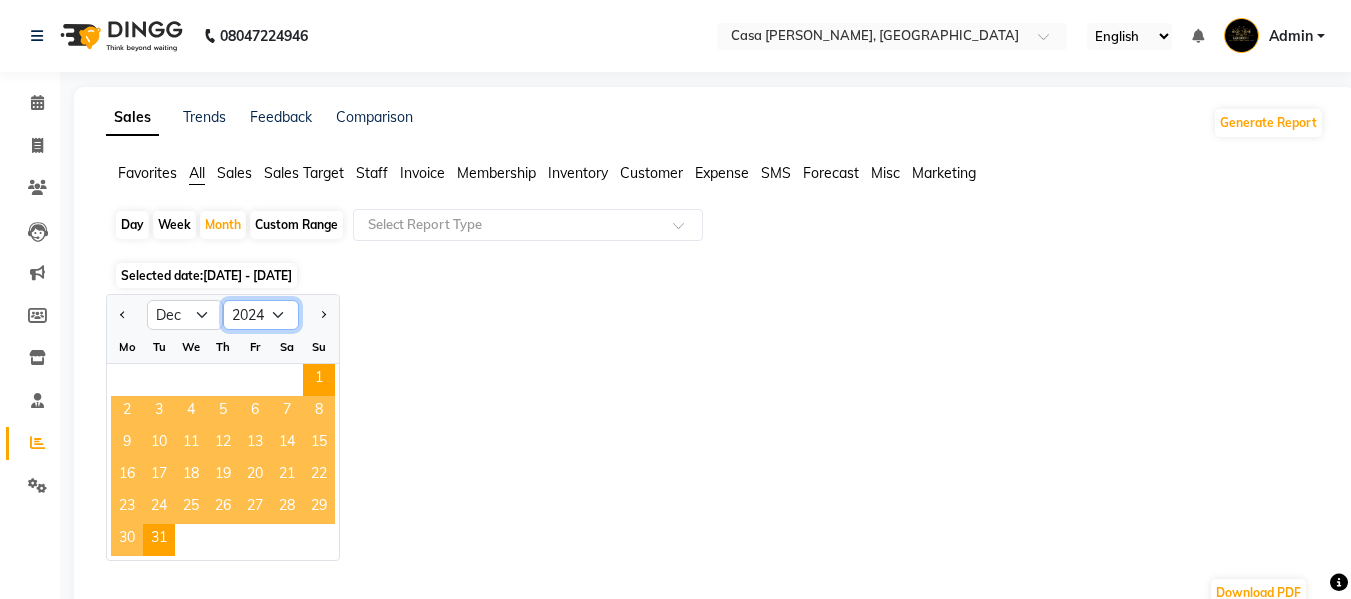 click on "2014 2015 2016 2017 2018 2019 2020 2021 2022 2023 2024 2025 2026 2027 2028 2029 2030 2031 2032 2033 2034" 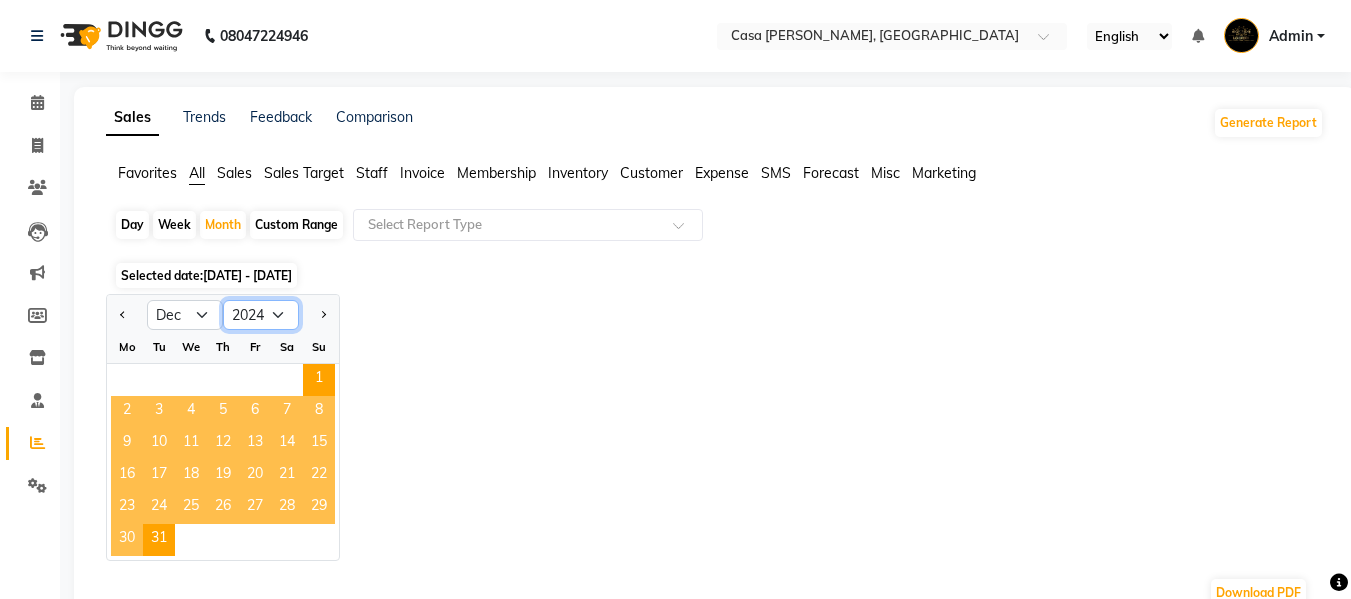 select on "2025" 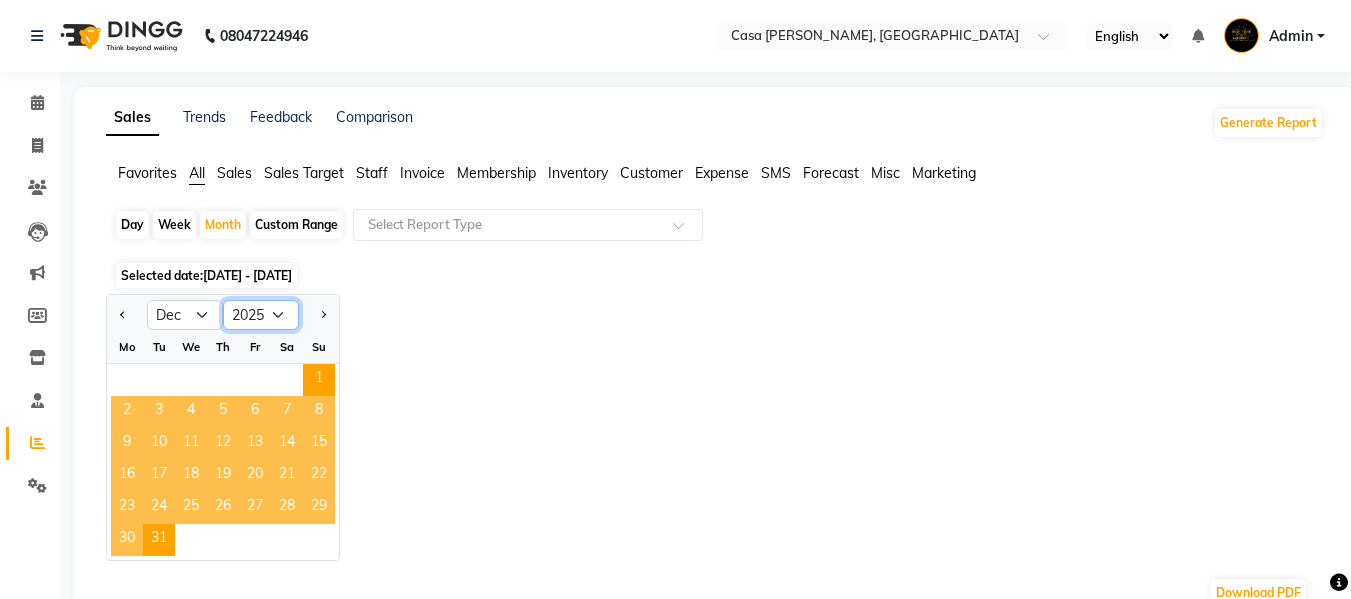 click on "2014 2015 2016 2017 2018 2019 2020 2021 2022 2023 2024 2025 2026 2027 2028 2029 2030 2031 2032 2033 2034" 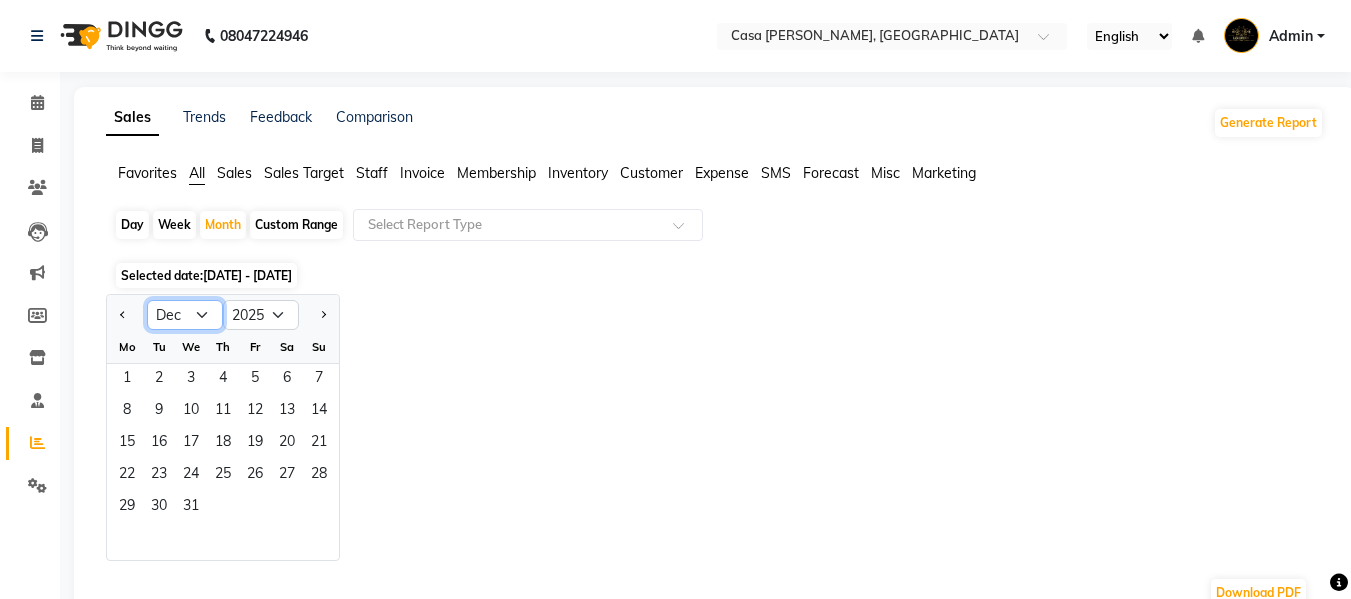 click on "Jan Feb Mar Apr May Jun [DATE] Aug Sep Oct Nov Dec" 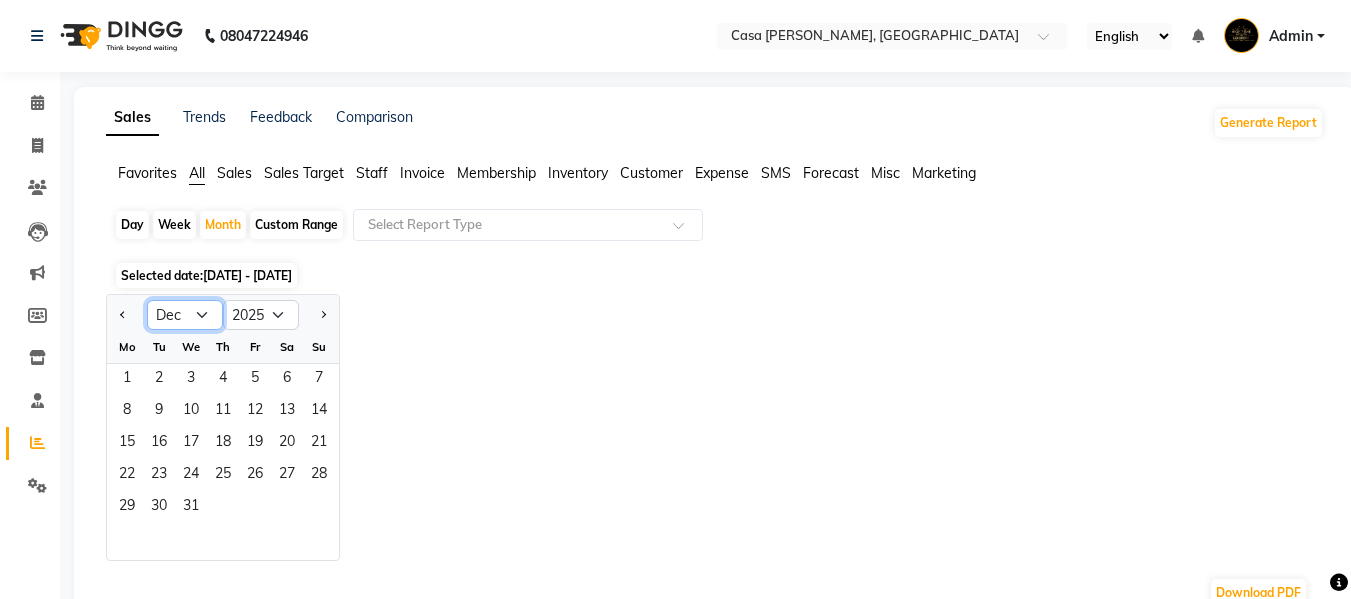 select on "1" 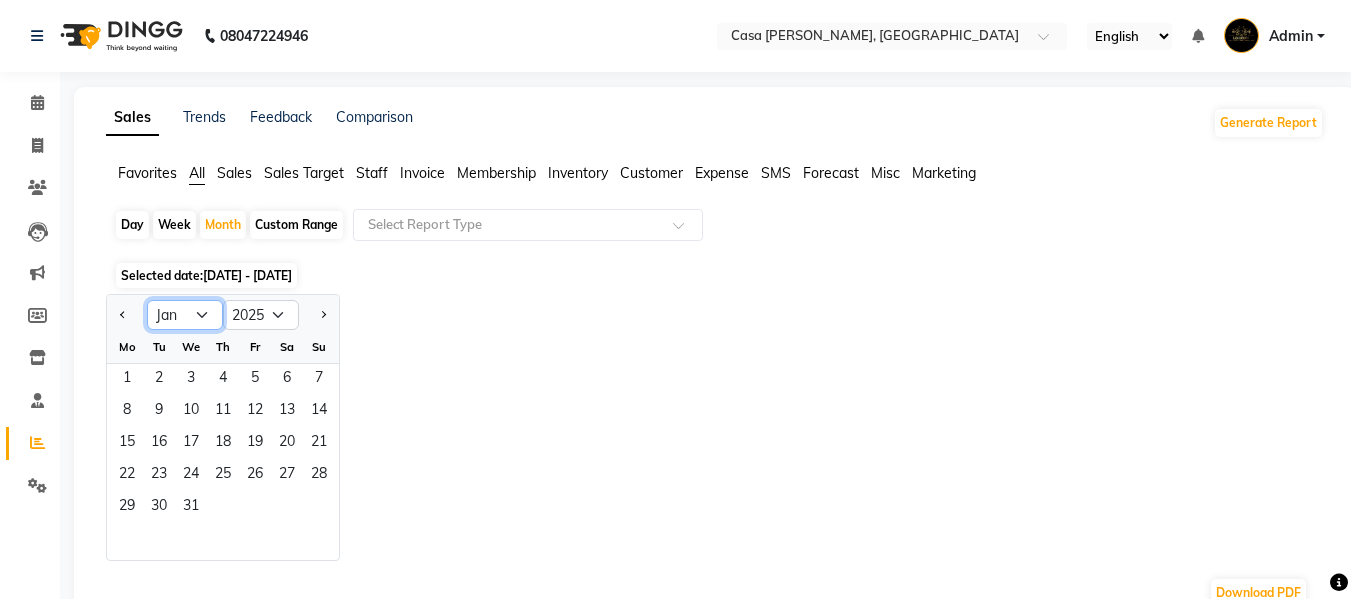 click on "Jan Feb Mar Apr May Jun [DATE] Aug Sep Oct Nov Dec" 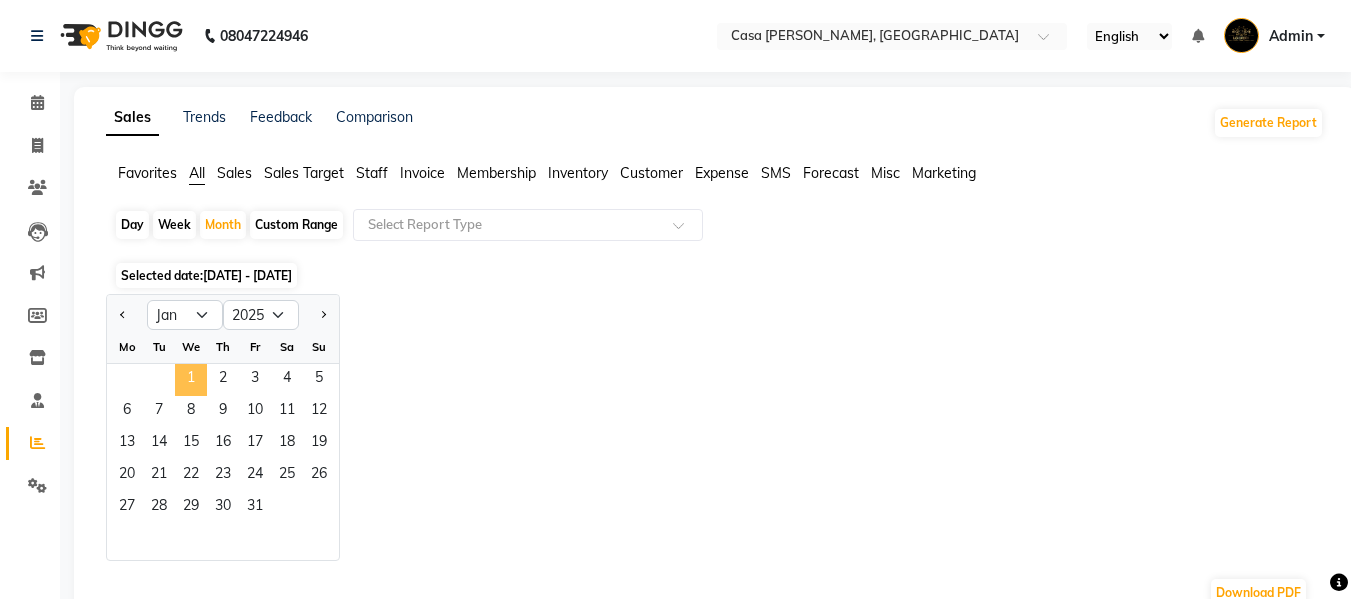 click on "1" 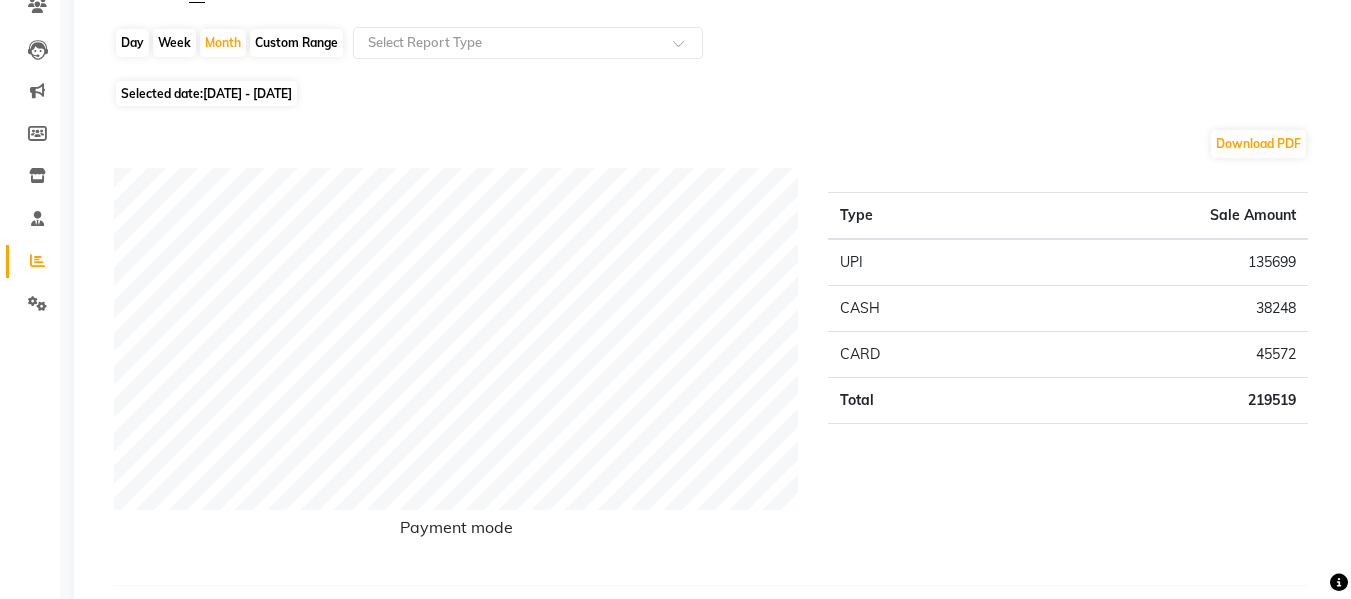 scroll, scrollTop: 0, scrollLeft: 0, axis: both 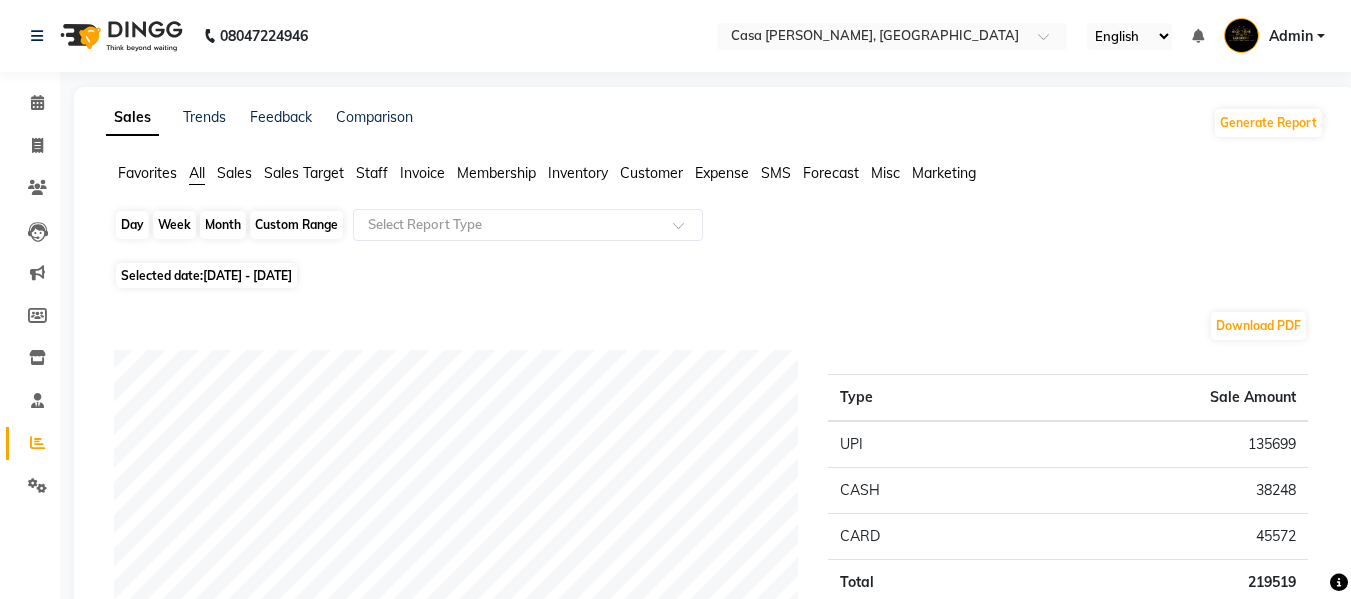 click on "Month" 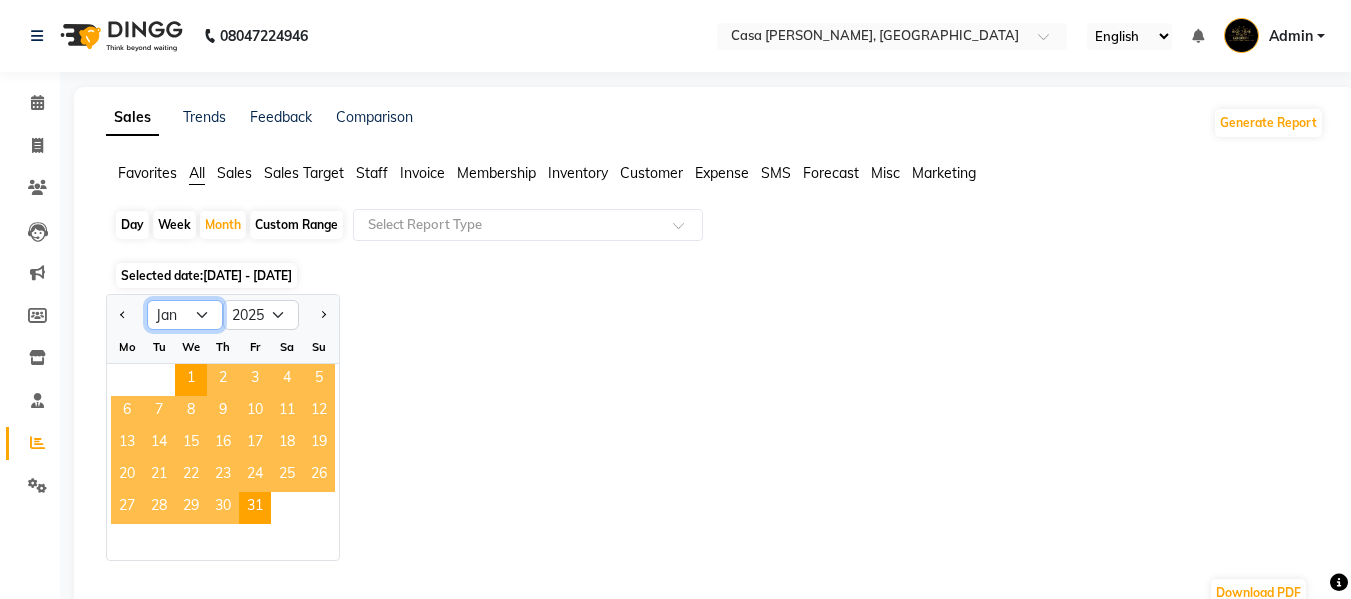 click on "Jan Feb Mar Apr May Jun [DATE] Aug Sep Oct Nov Dec" 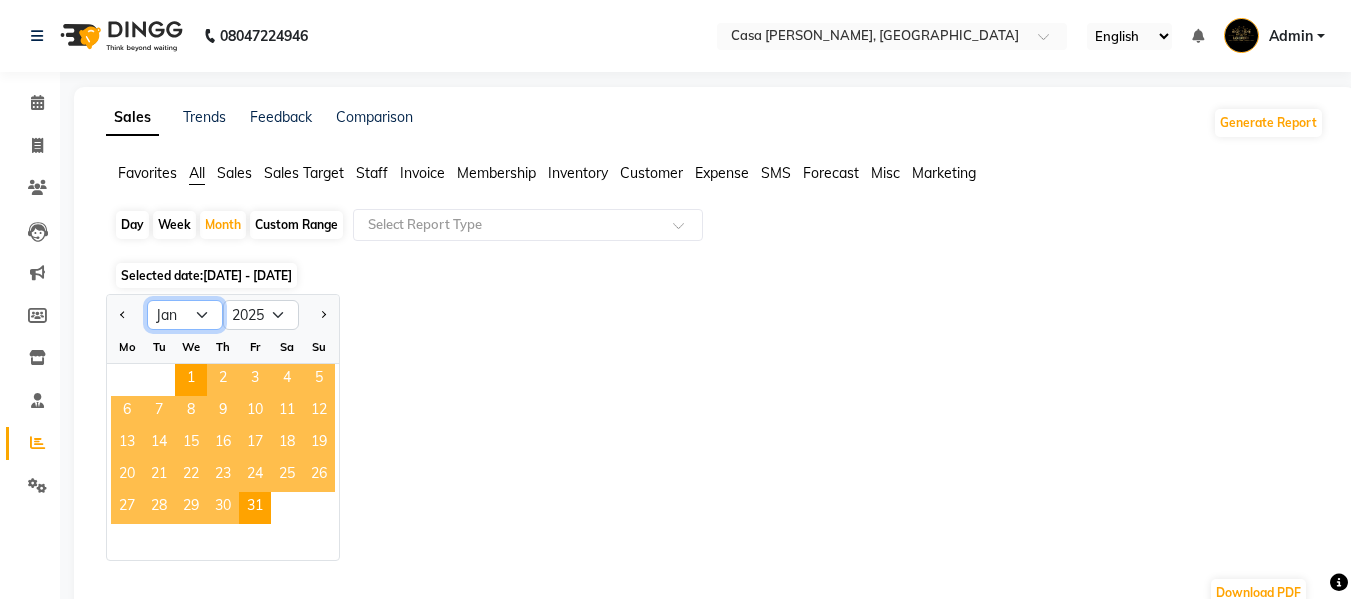 select on "2" 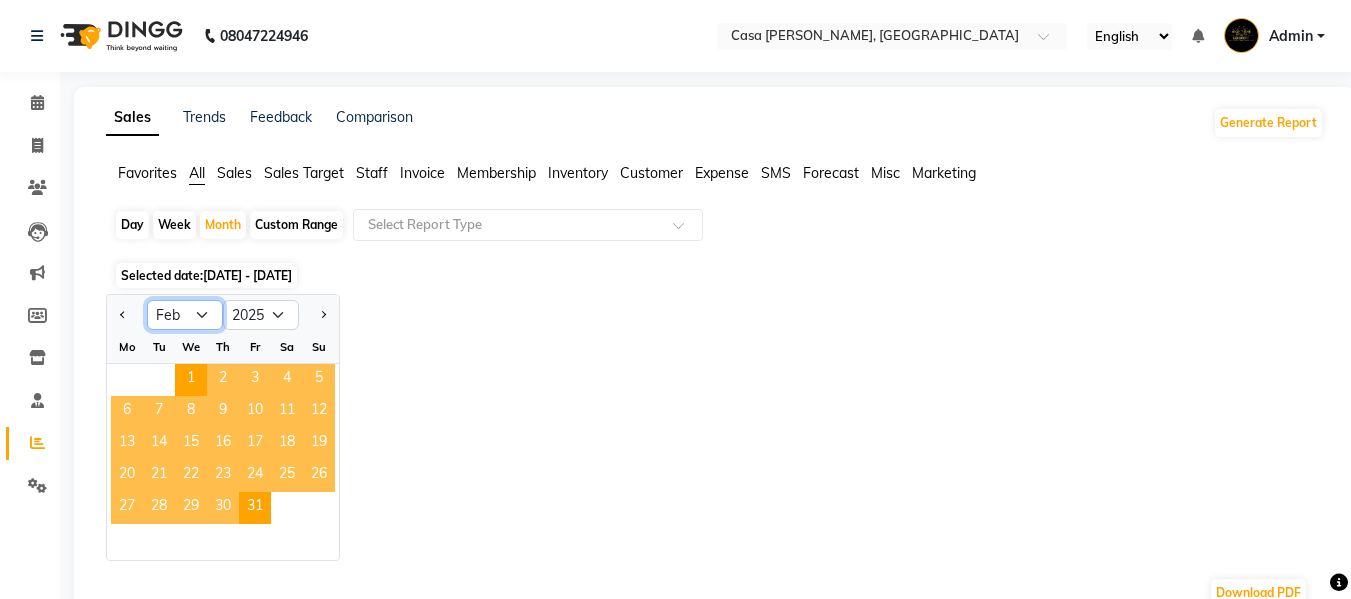 click on "Jan Feb Mar Apr May Jun [DATE] Aug Sep Oct Nov Dec" 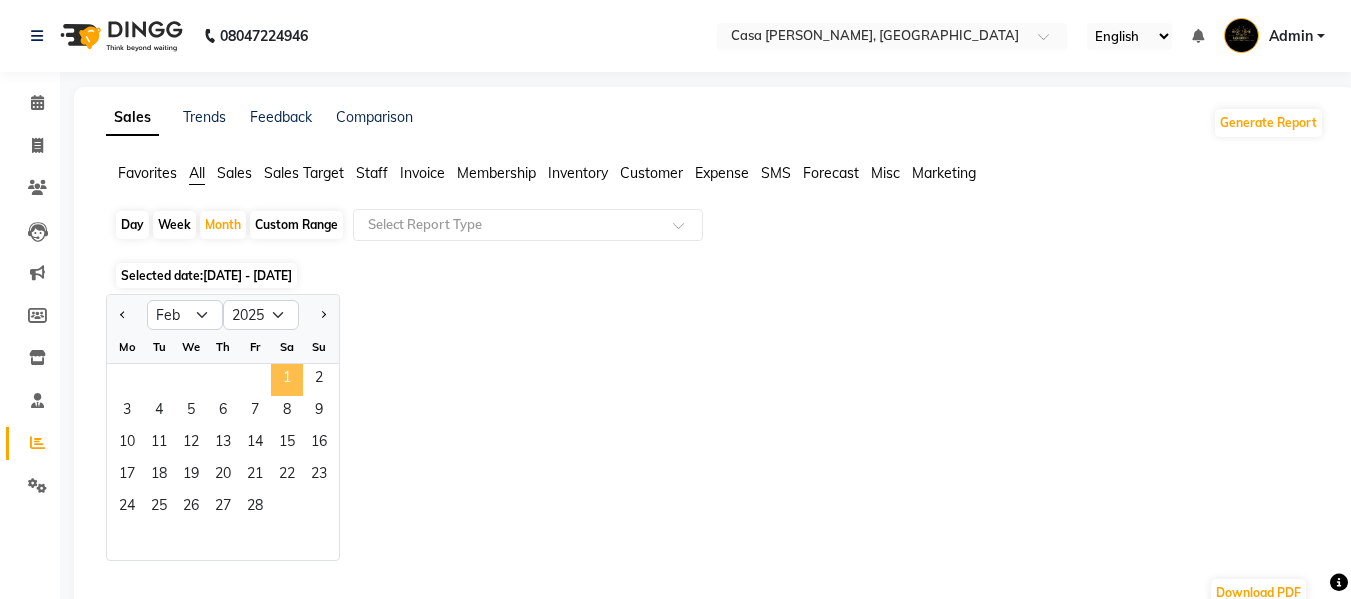 click on "1" 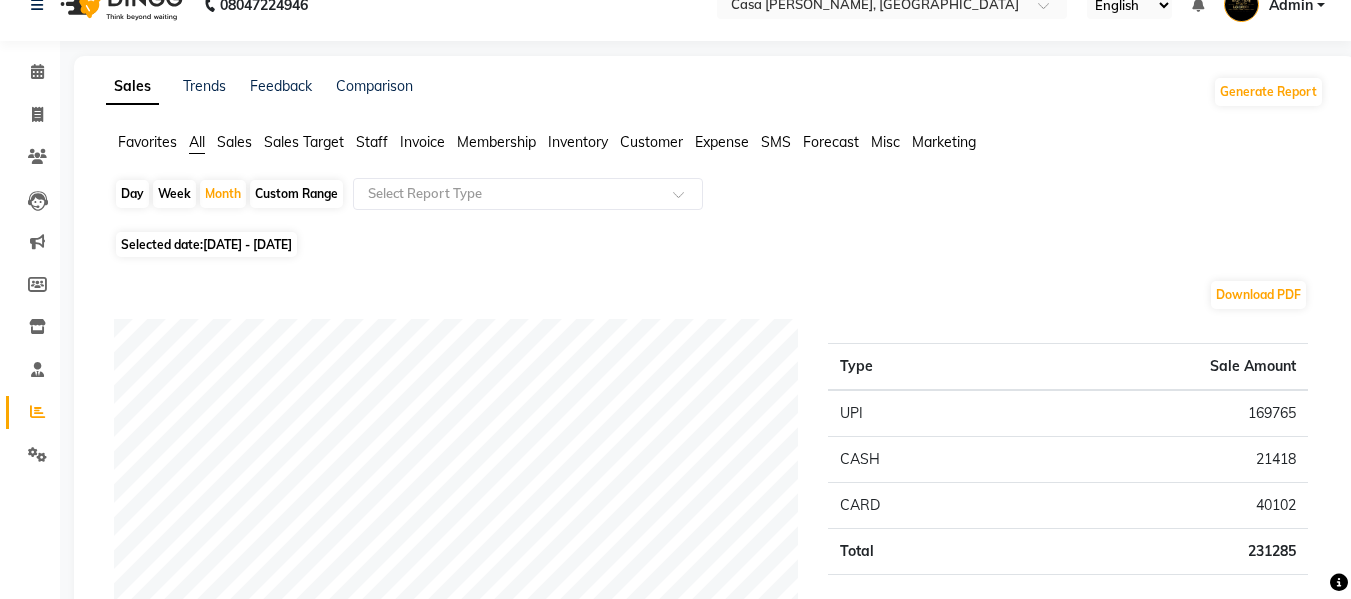 scroll, scrollTop: 0, scrollLeft: 0, axis: both 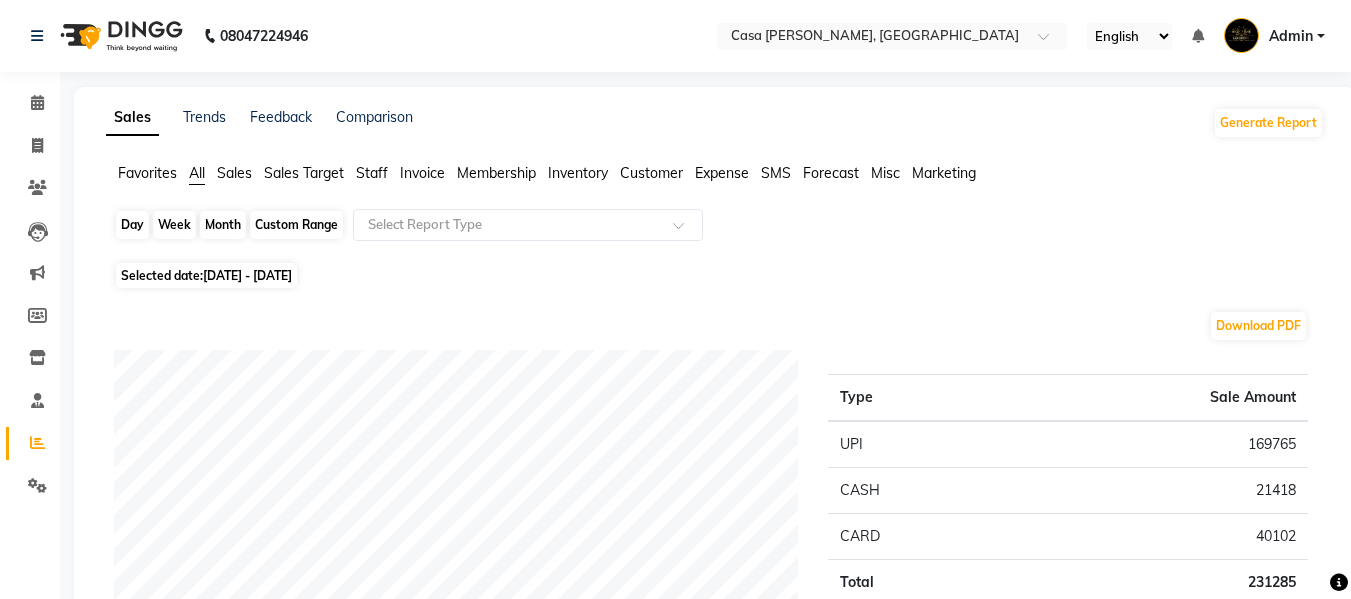 click on "Month" 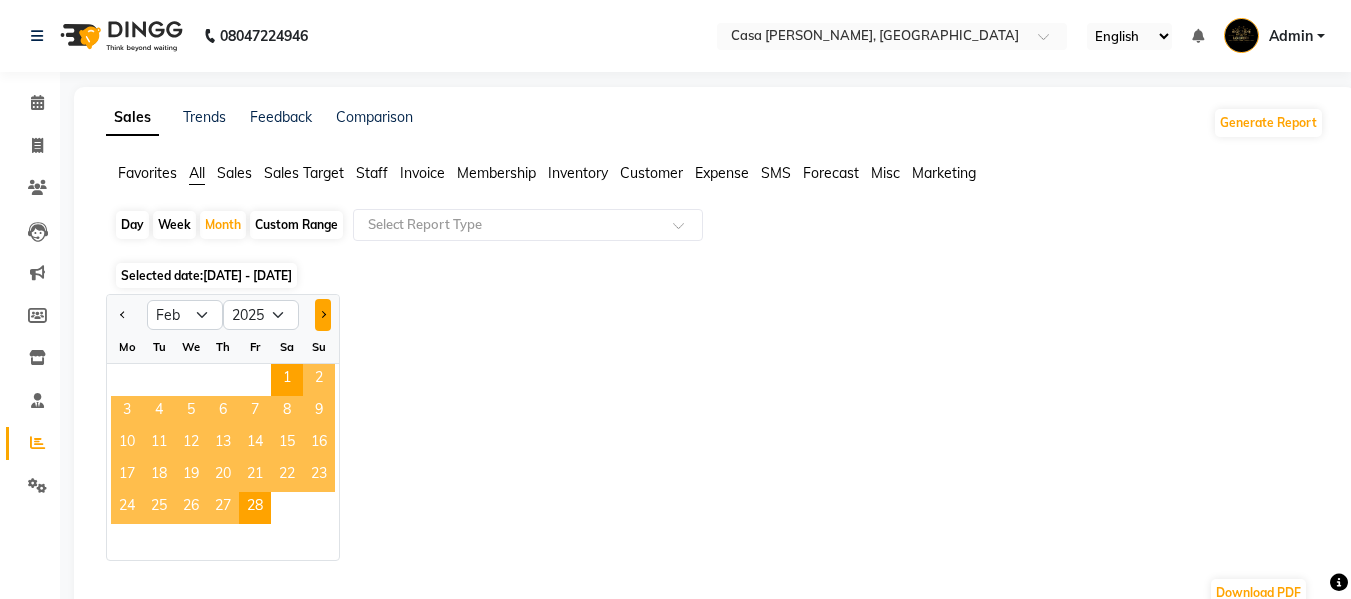click 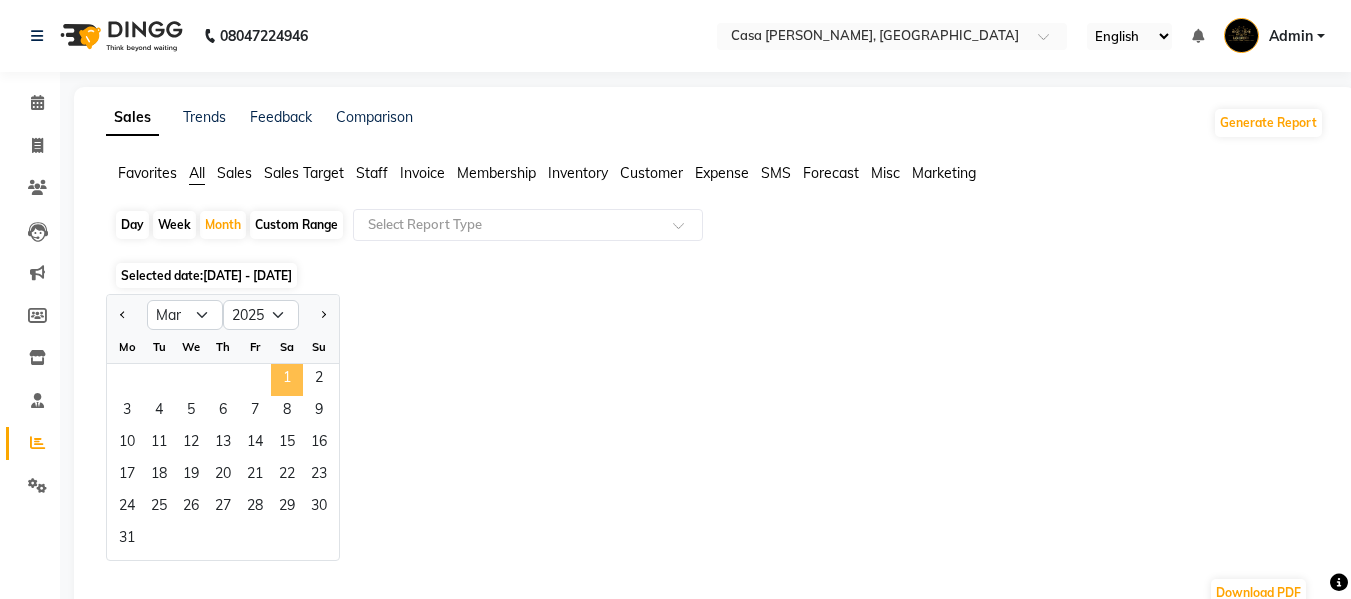 click on "1" 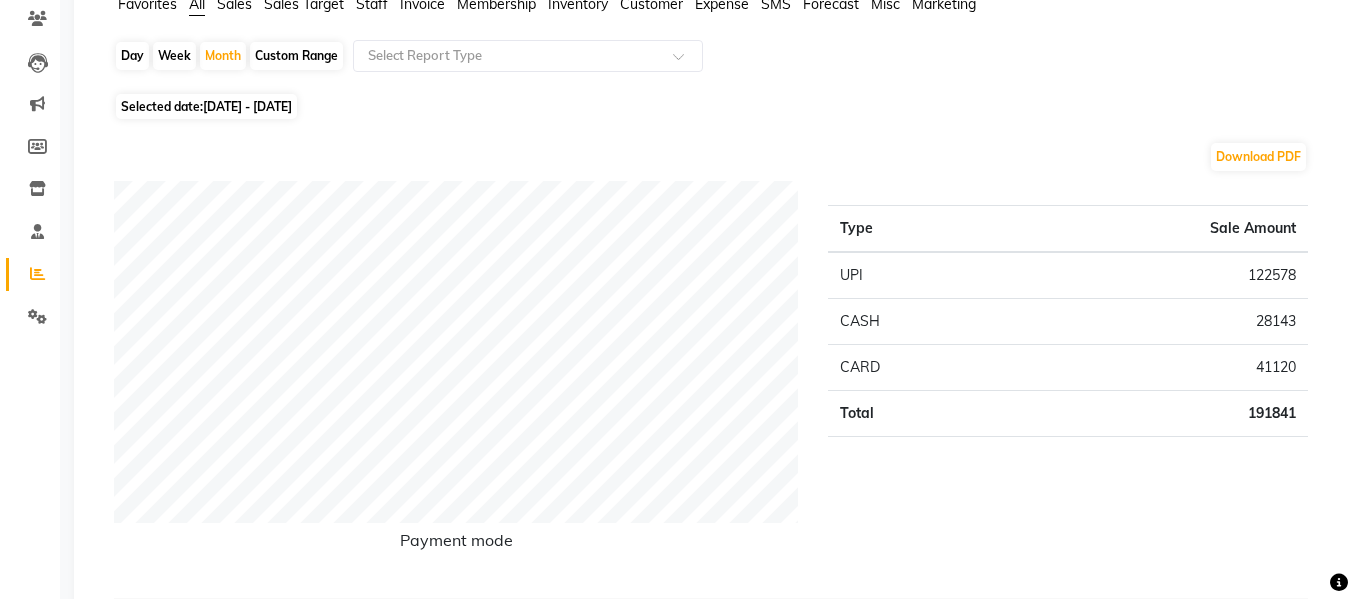 scroll, scrollTop: 0, scrollLeft: 0, axis: both 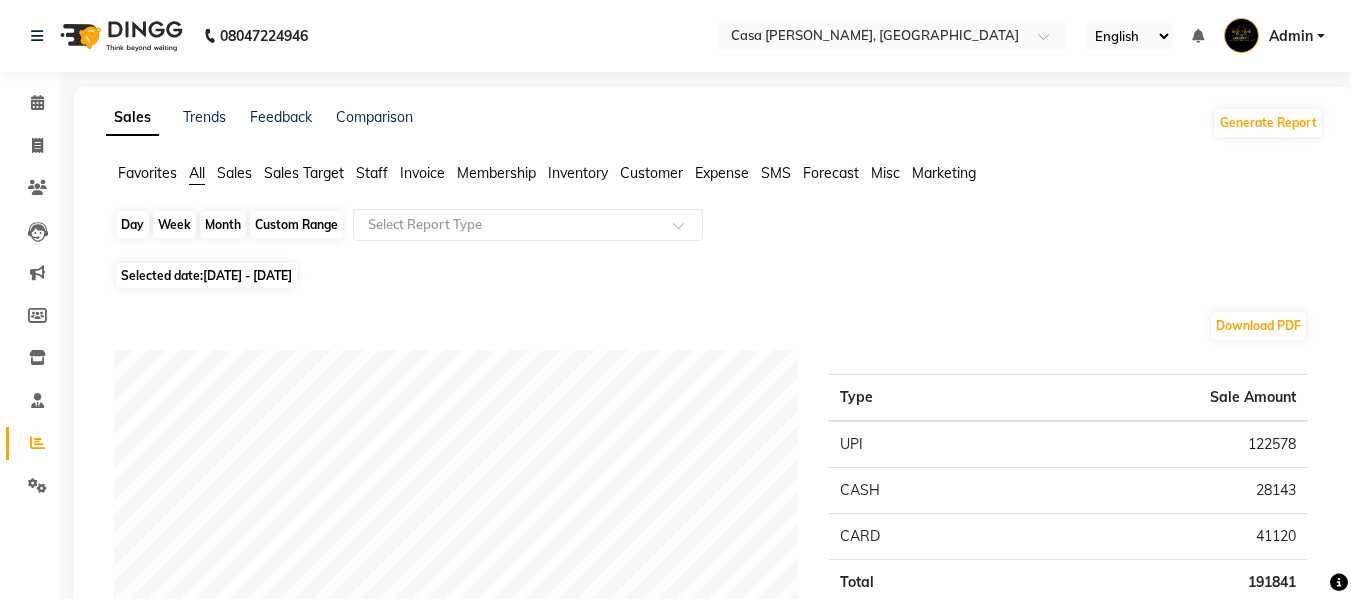 click on "Month" 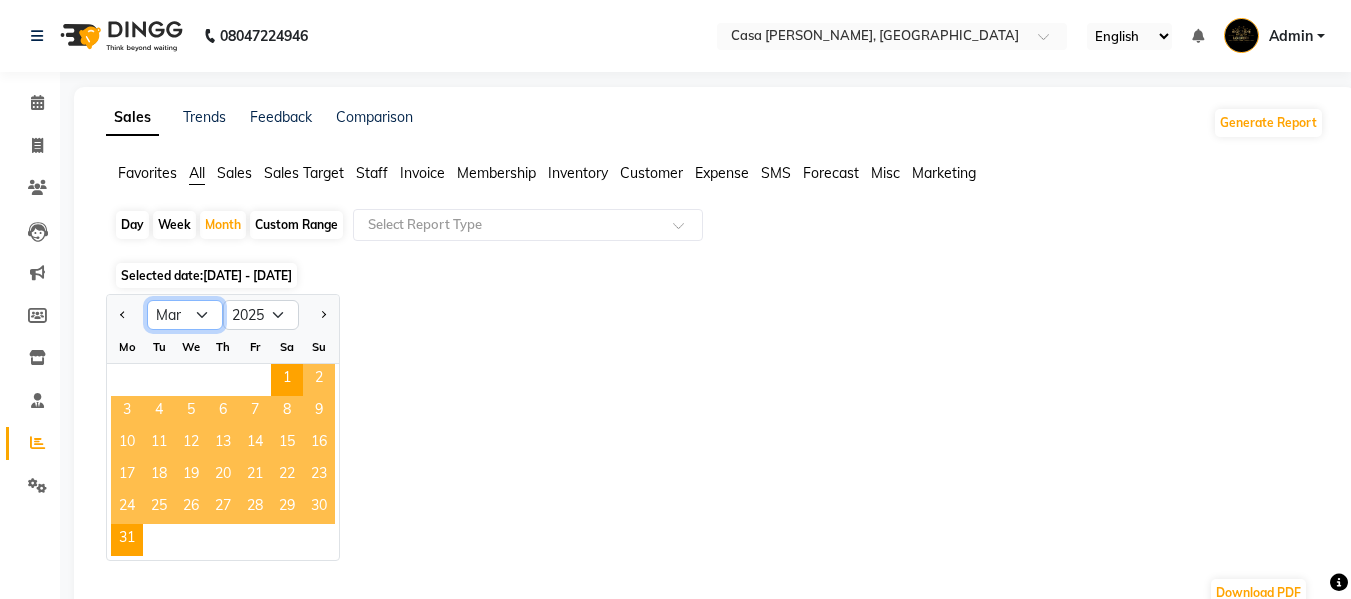 click on "Jan Feb Mar Apr May Jun [DATE] Aug Sep Oct Nov Dec" 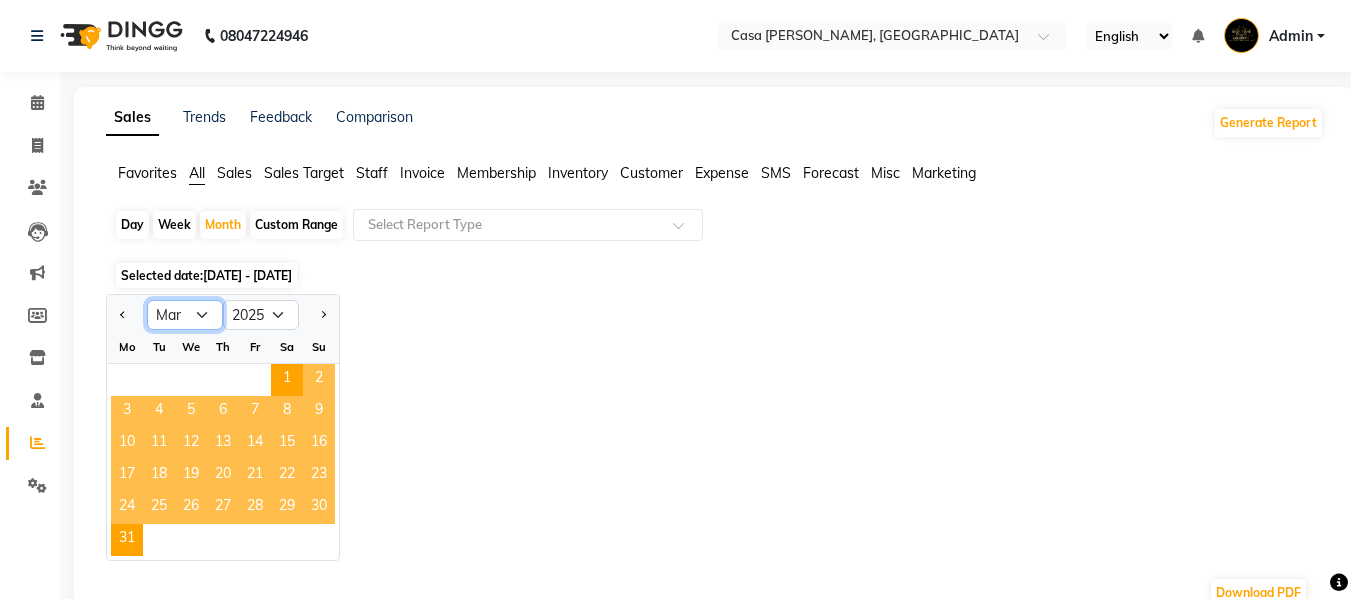 select on "4" 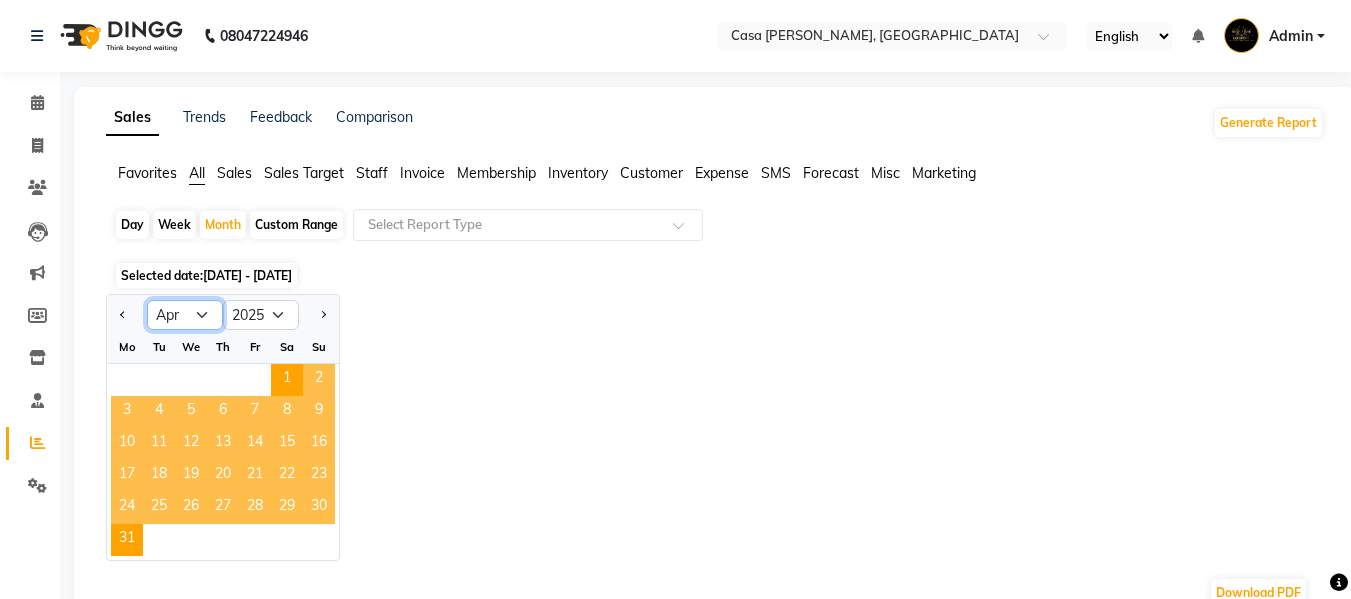 click on "Jan Feb Mar Apr May Jun [DATE] Aug Sep Oct Nov Dec" 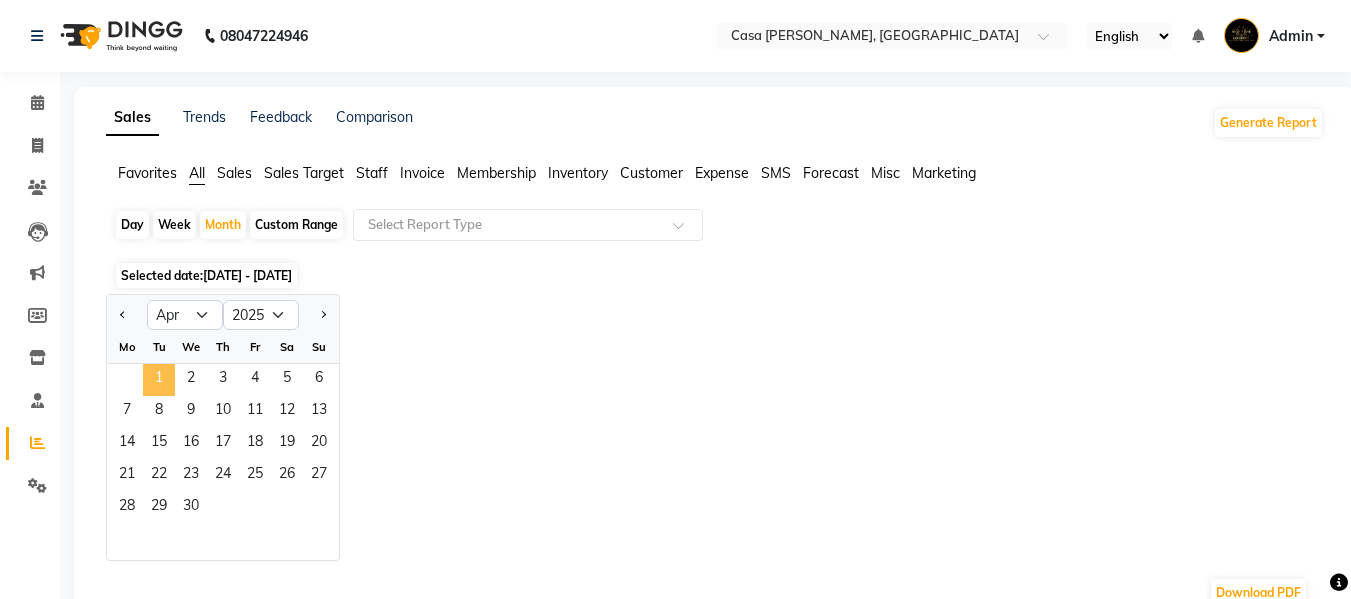 click on "1" 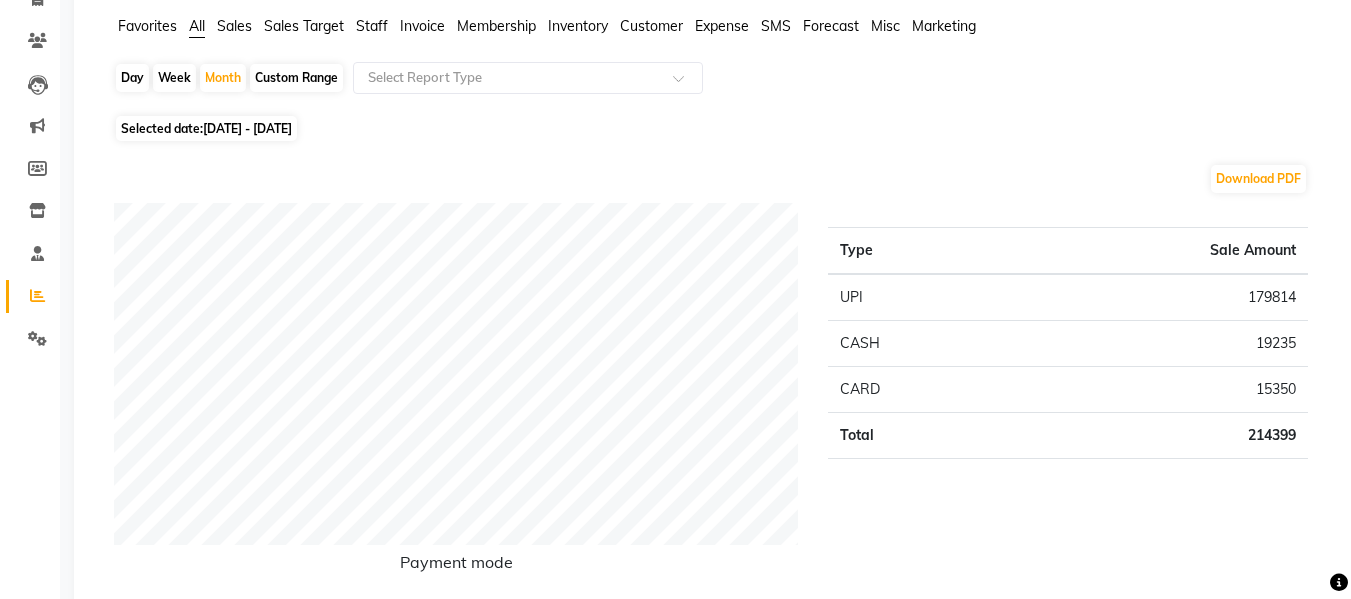 scroll, scrollTop: 0, scrollLeft: 0, axis: both 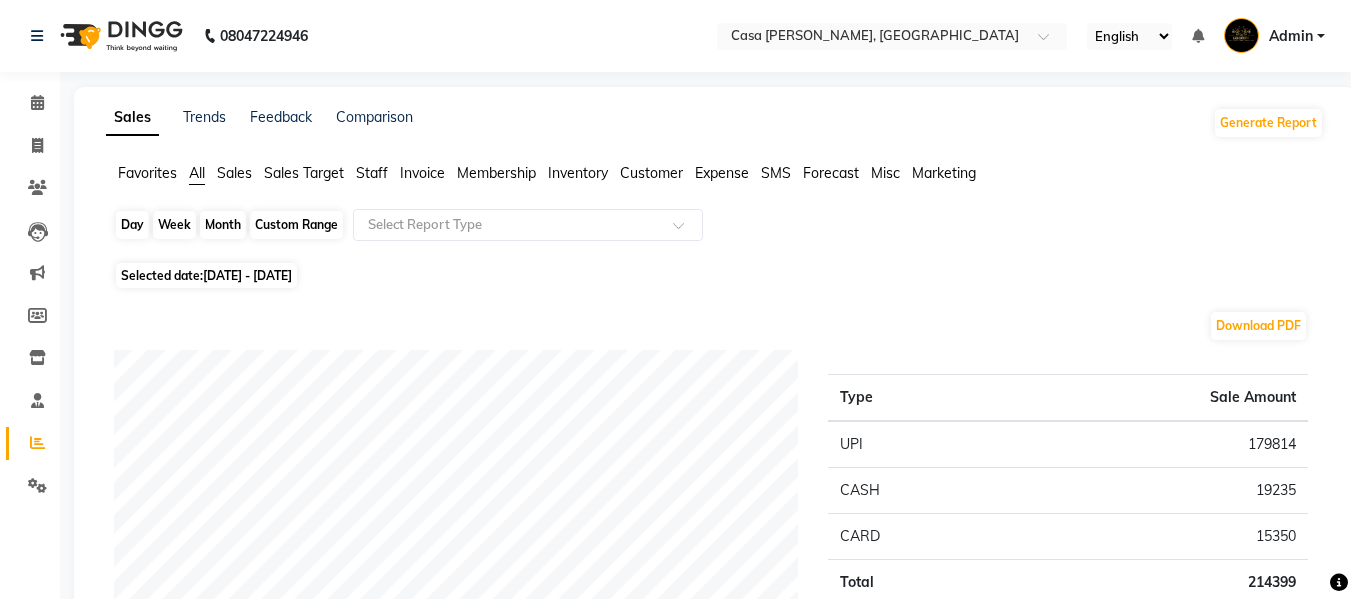 click on "Month" 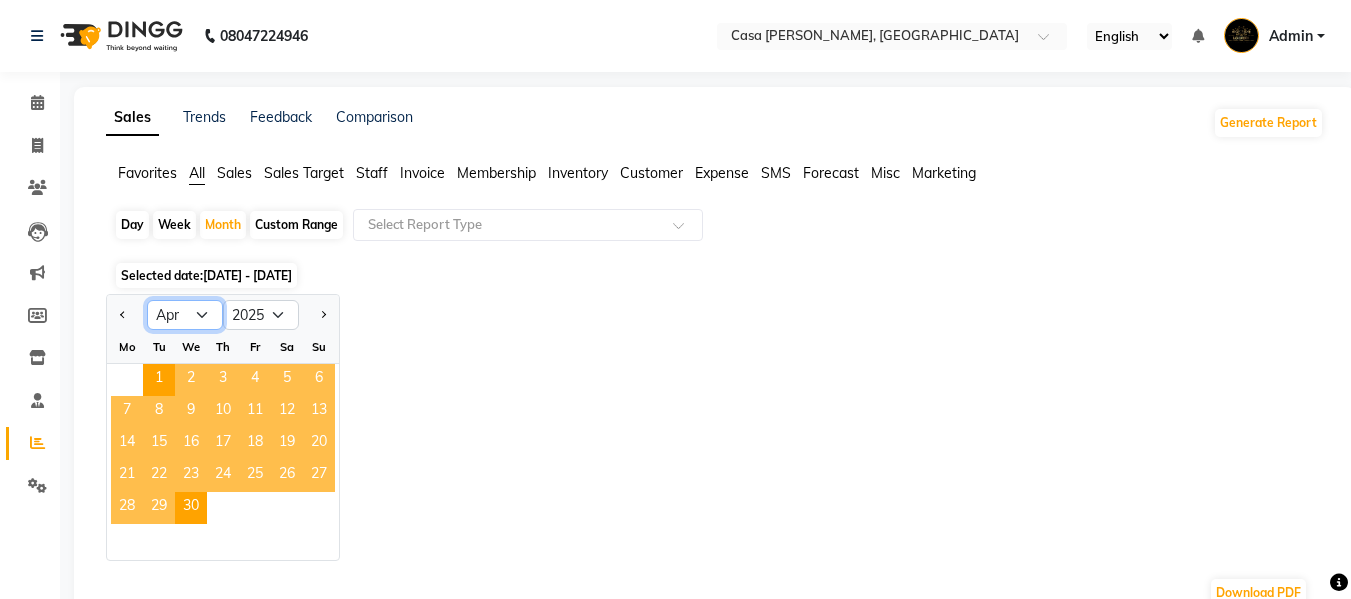 click on "Jan Feb Mar Apr May Jun [DATE] Aug Sep Oct Nov Dec" 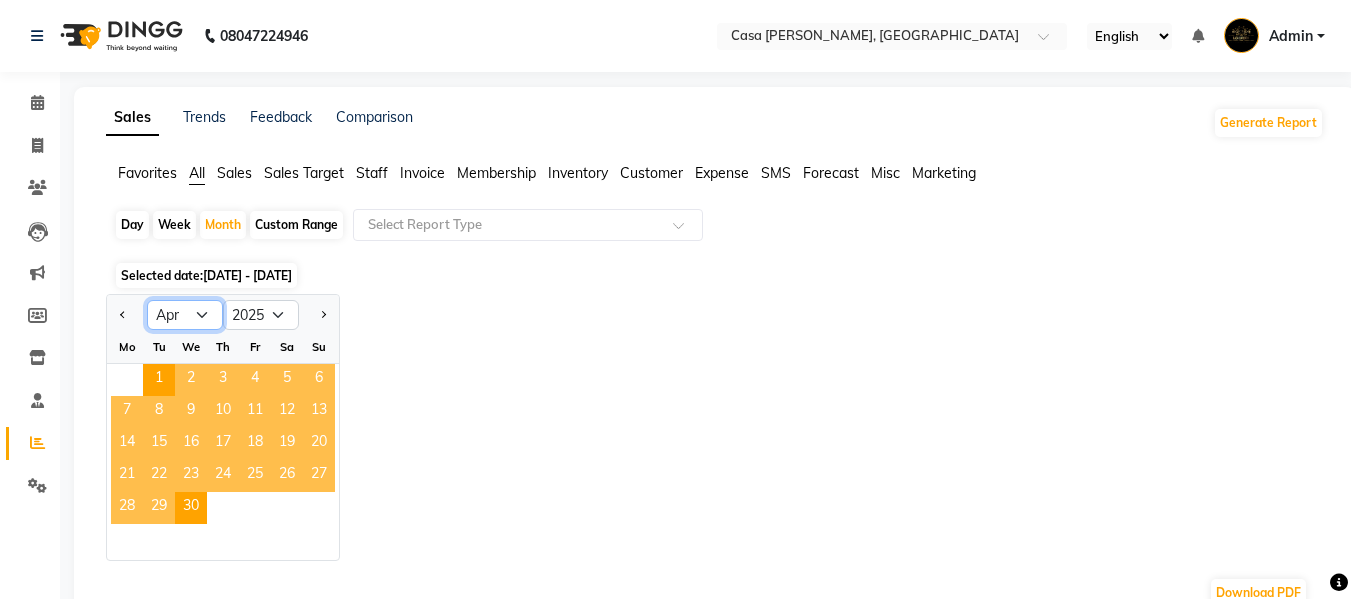select on "5" 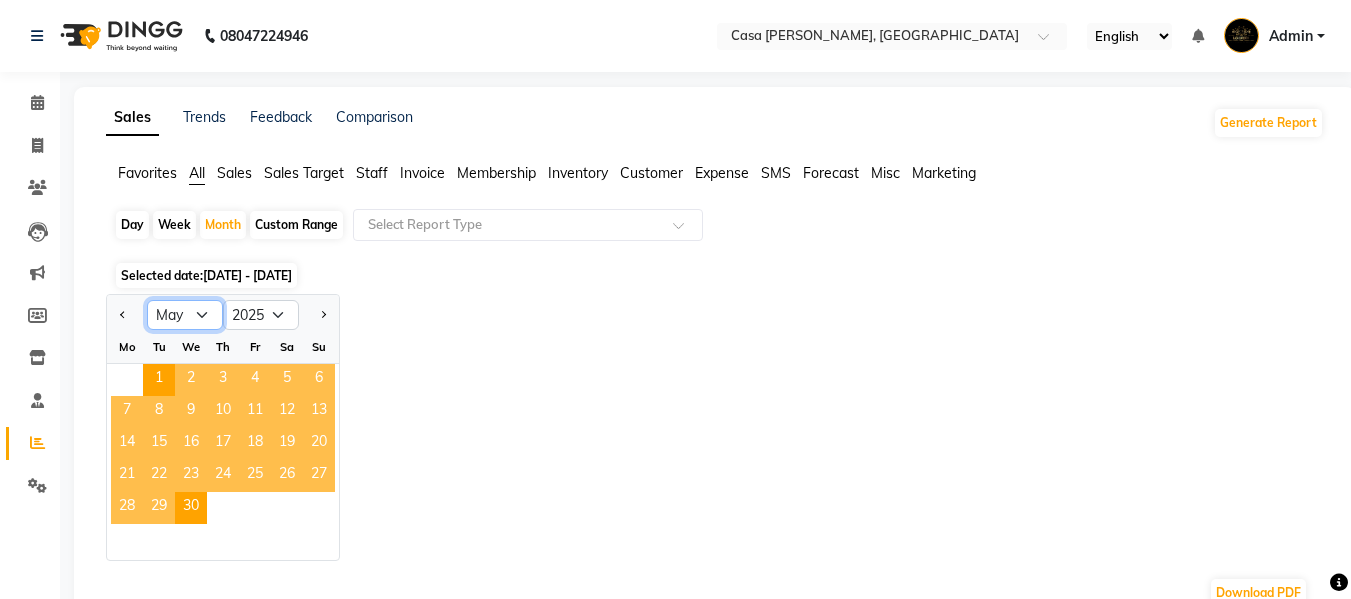 click on "Jan Feb Mar Apr May Jun [DATE] Aug Sep Oct Nov Dec" 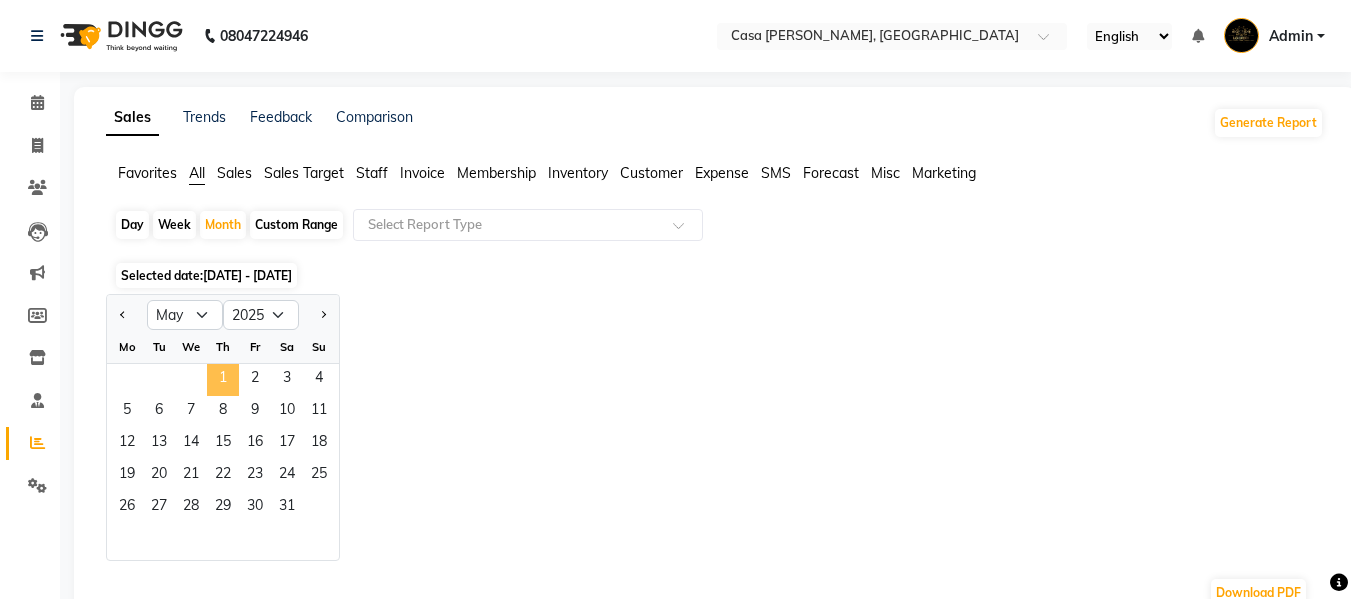 click on "1" 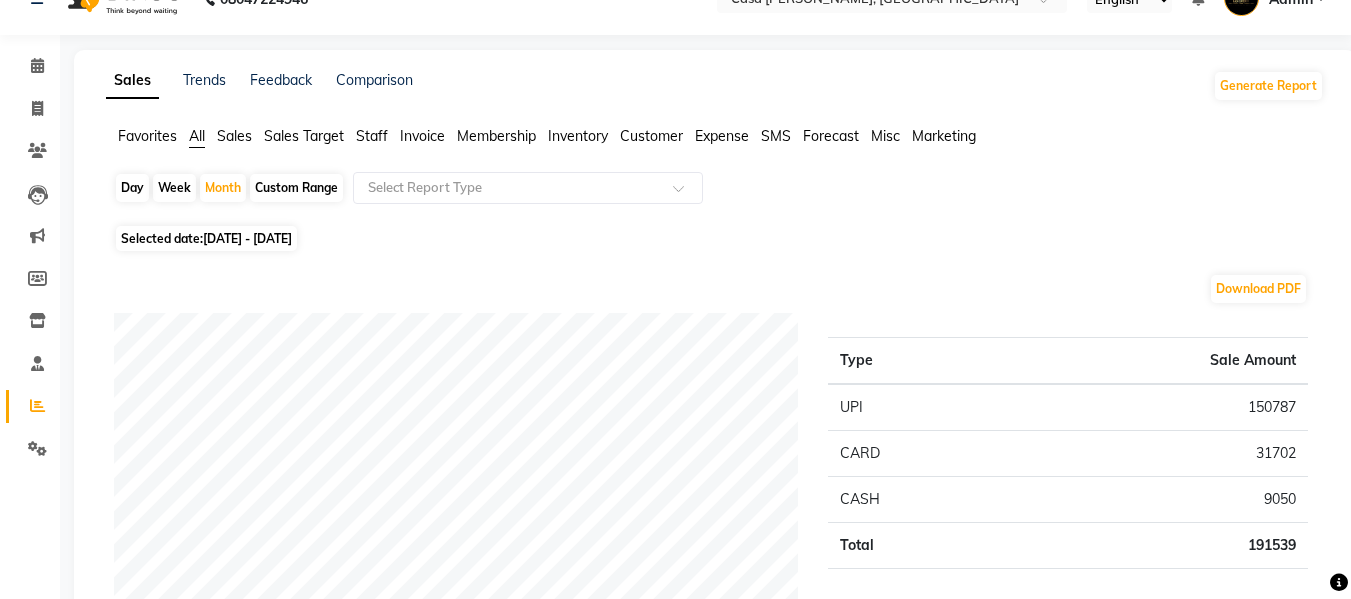 scroll, scrollTop: 0, scrollLeft: 0, axis: both 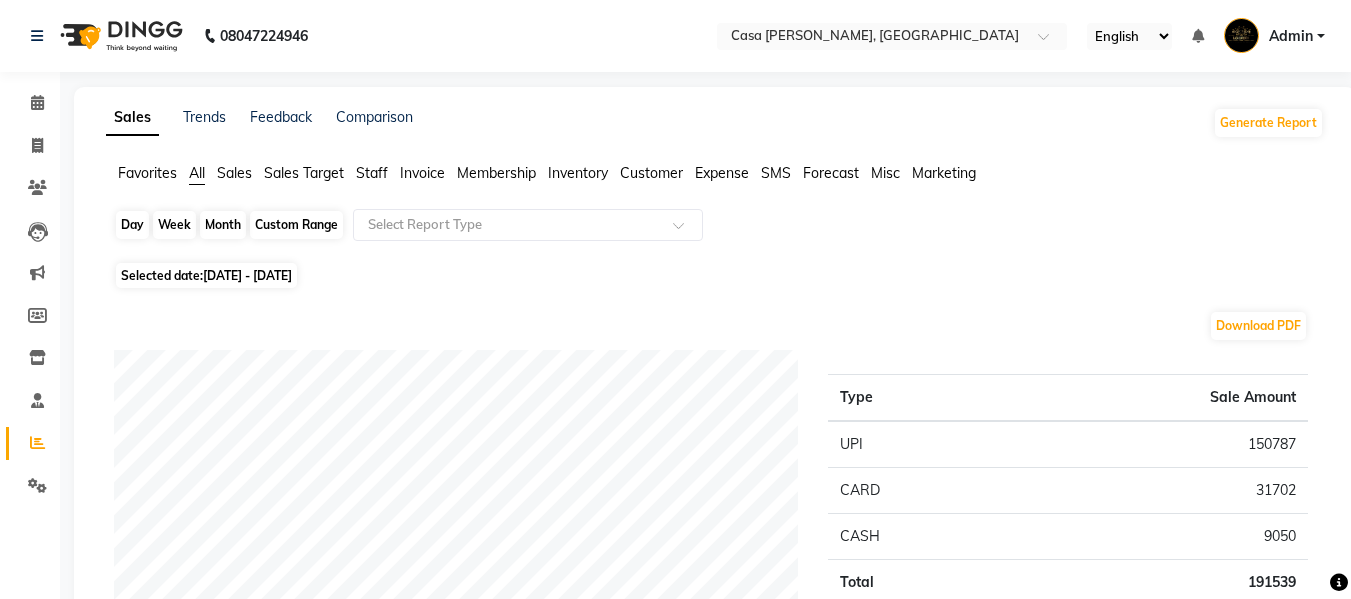 click on "Month" 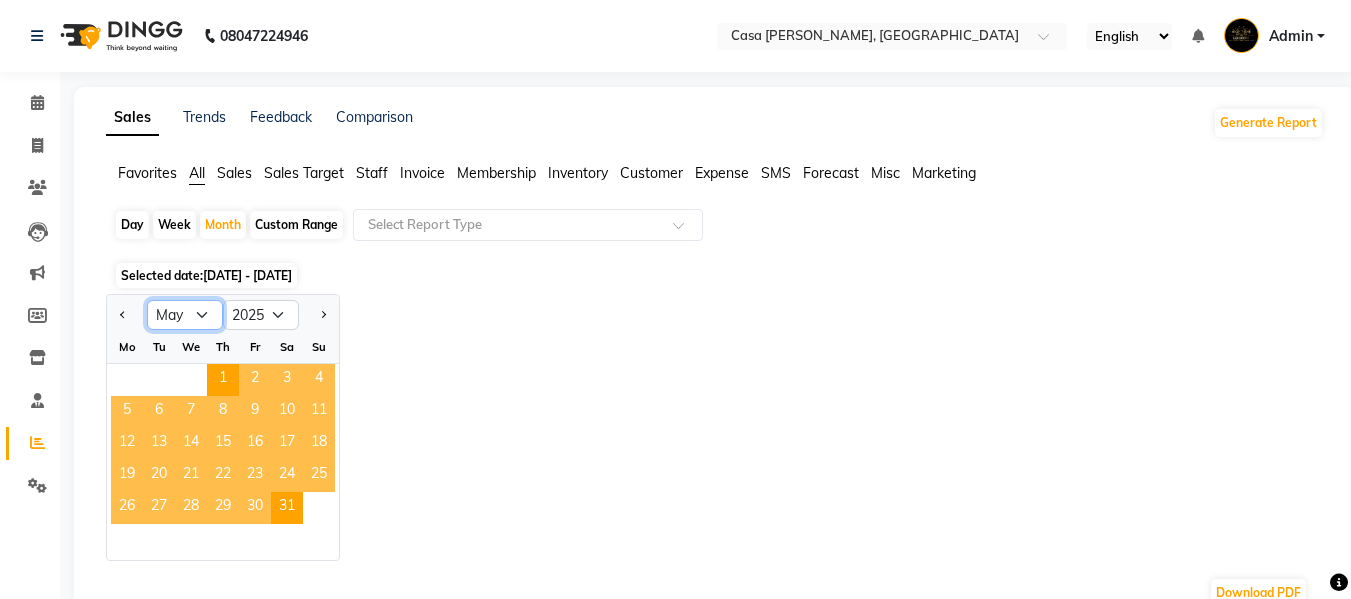 click on "Jan Feb Mar Apr May Jun [DATE] Aug Sep Oct Nov Dec" 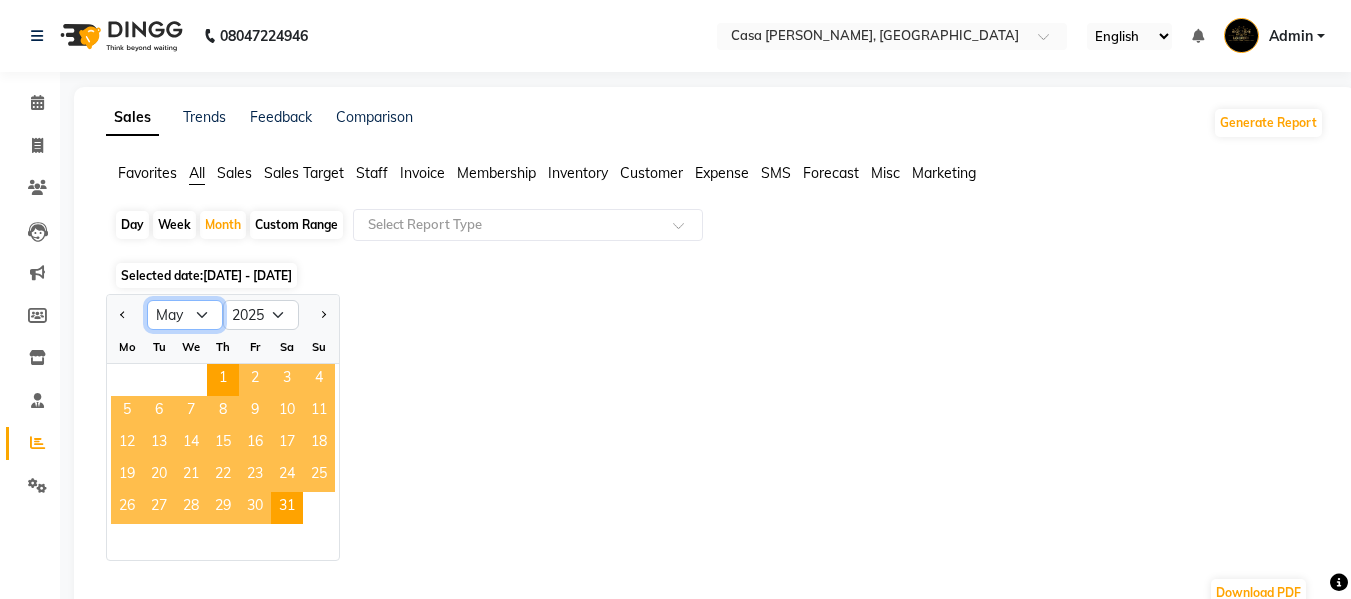 select on "6" 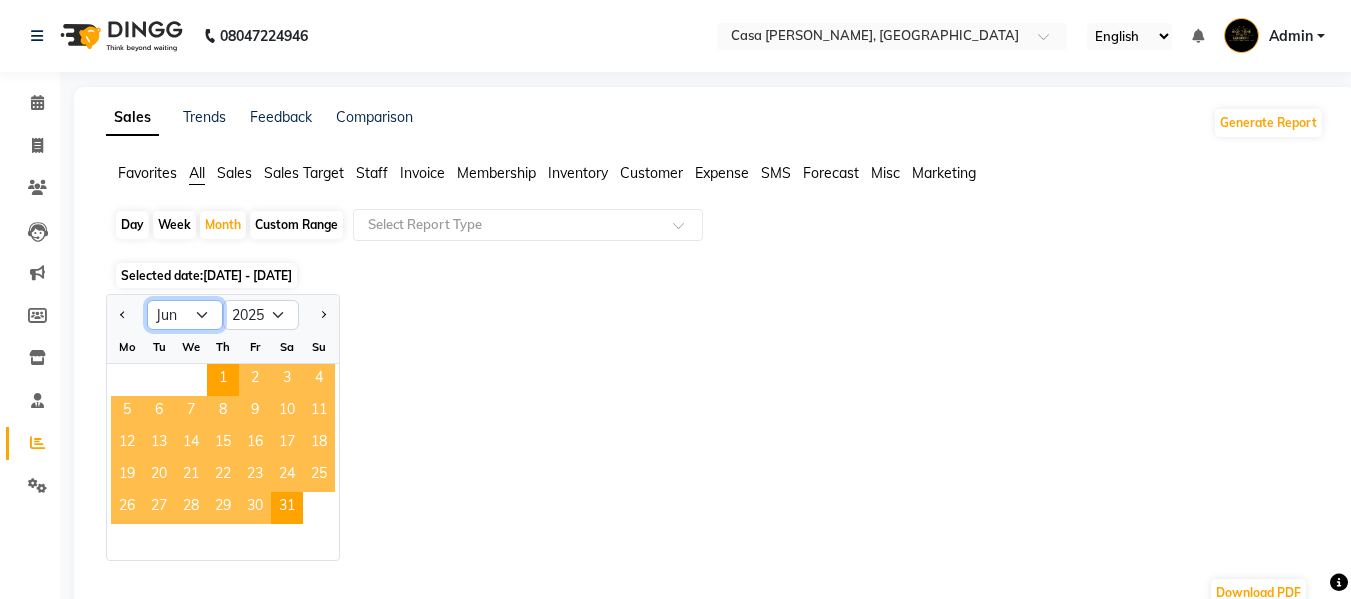 click on "Jan Feb Mar Apr May Jun [DATE] Aug Sep Oct Nov Dec" 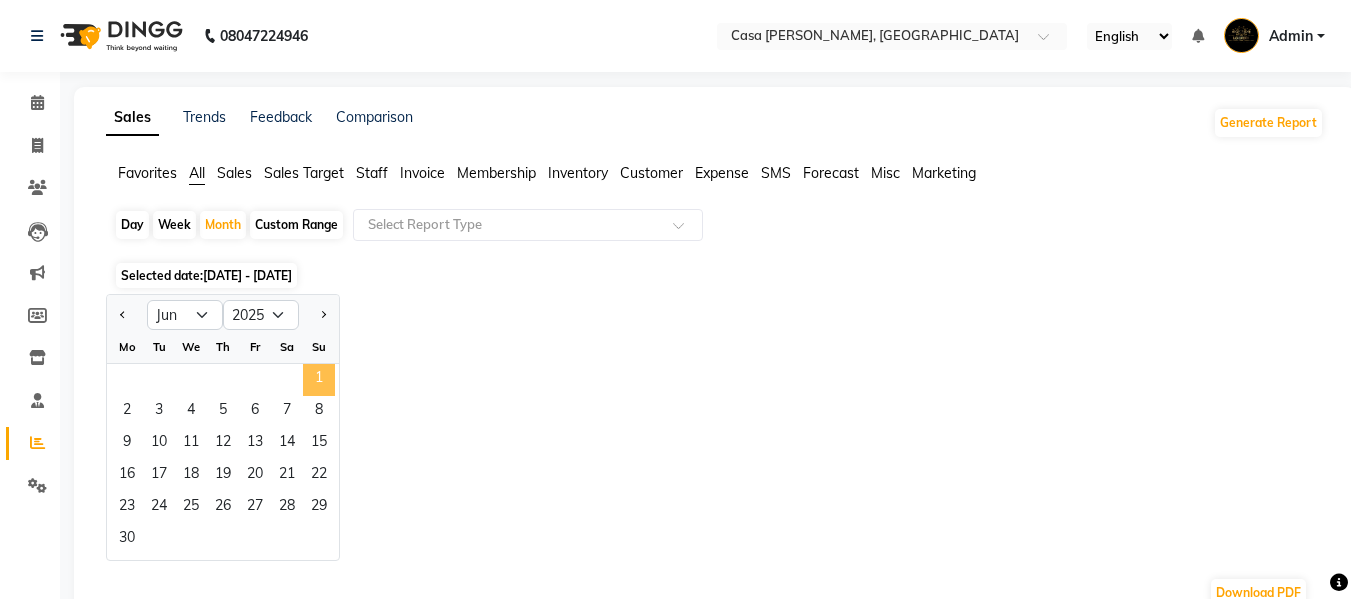 click on "1" 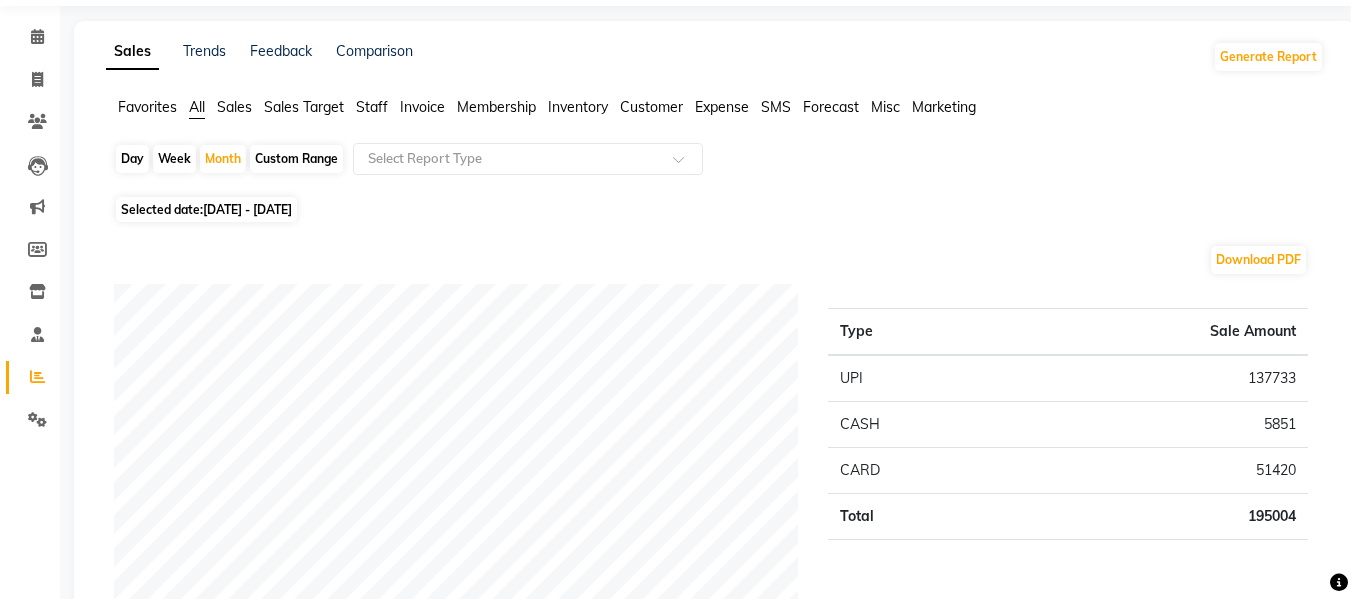 scroll, scrollTop: 0, scrollLeft: 0, axis: both 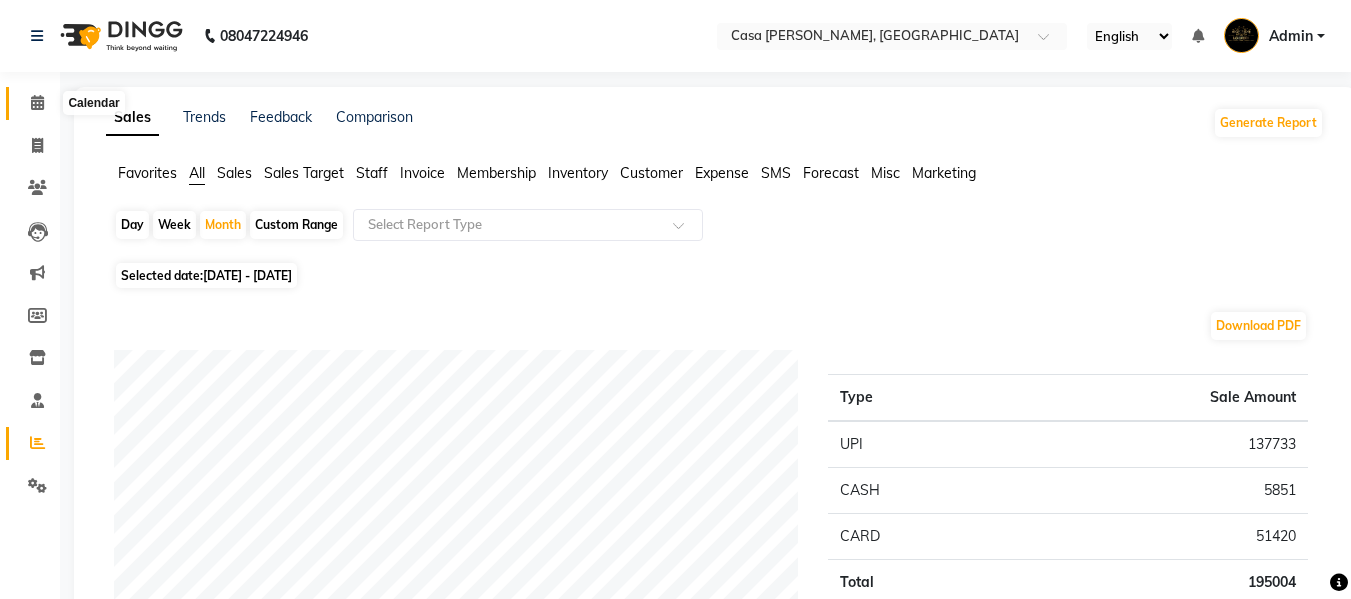 click 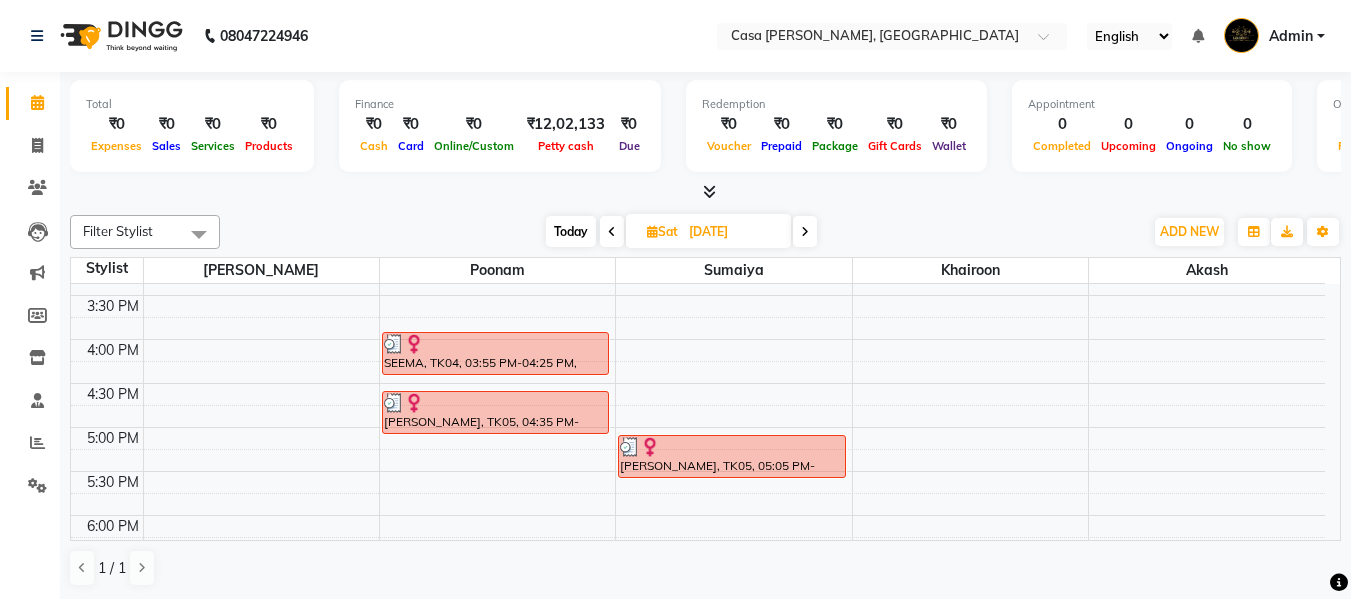 scroll, scrollTop: 573, scrollLeft: 0, axis: vertical 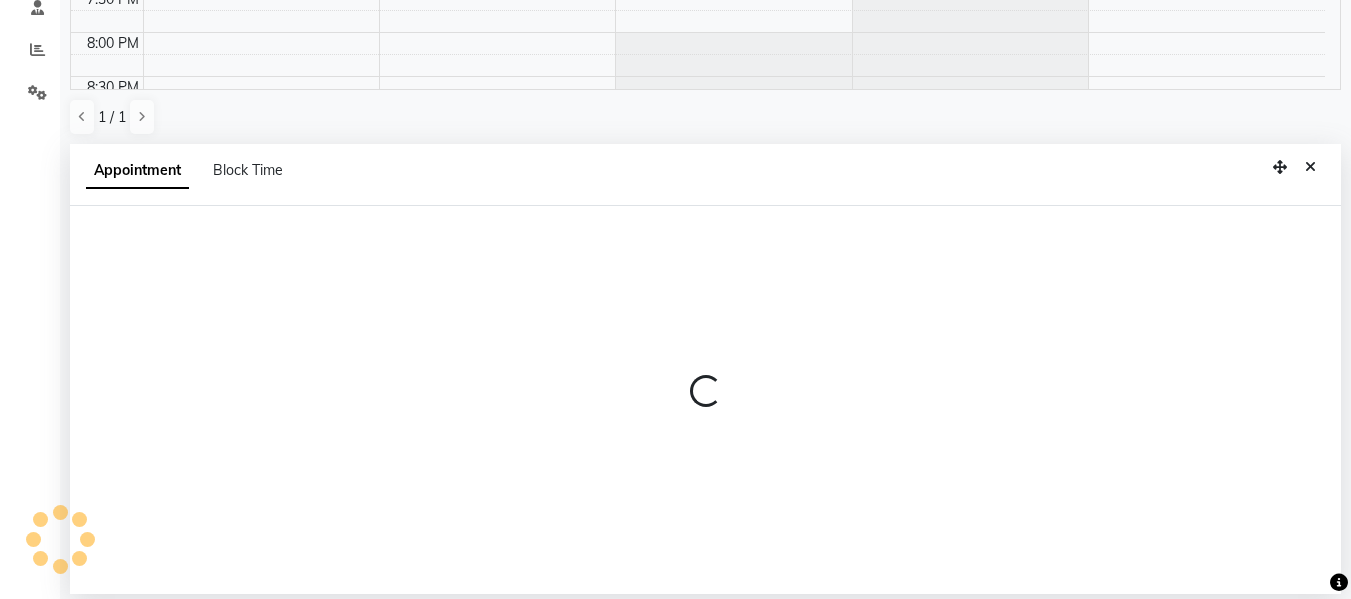 select on "55223" 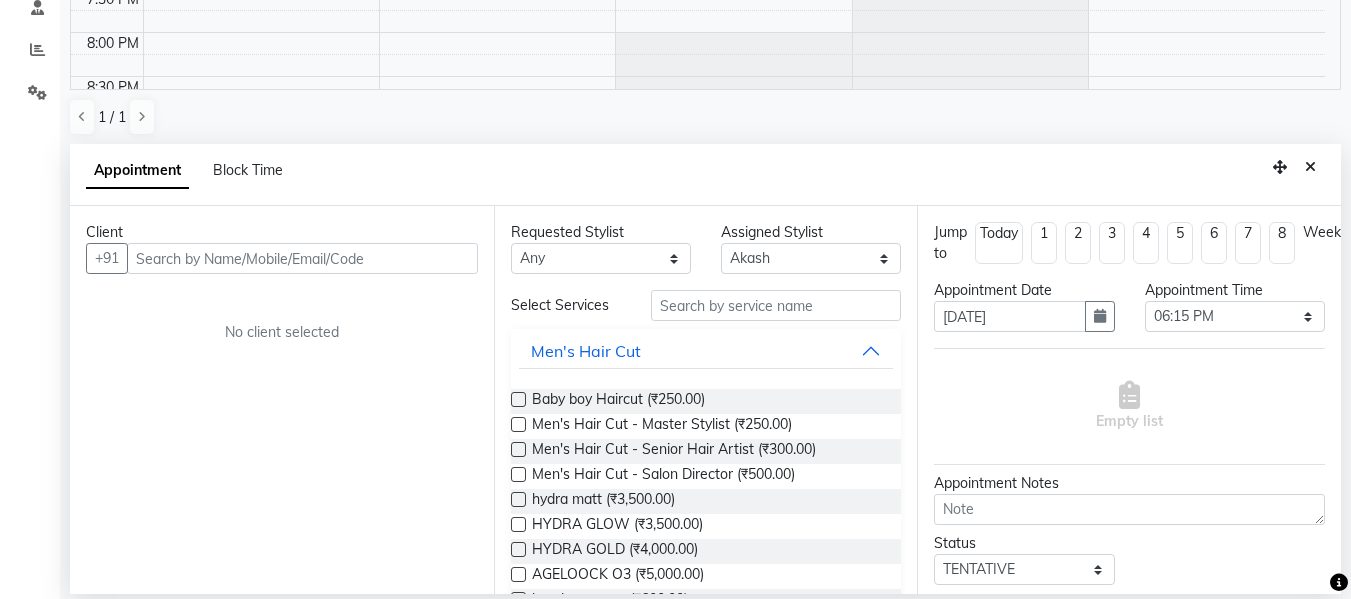 drag, startPoint x: 1324, startPoint y: 288, endPoint x: 1294, endPoint y: 198, distance: 94.86833 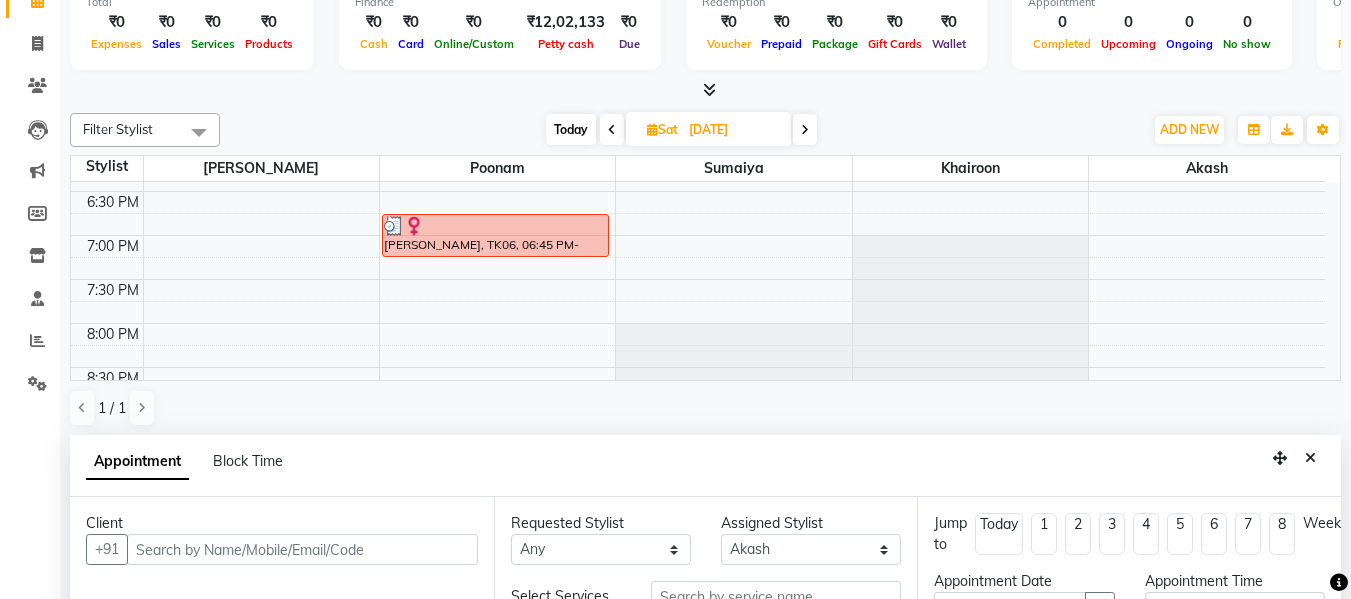 scroll, scrollTop: 16, scrollLeft: 0, axis: vertical 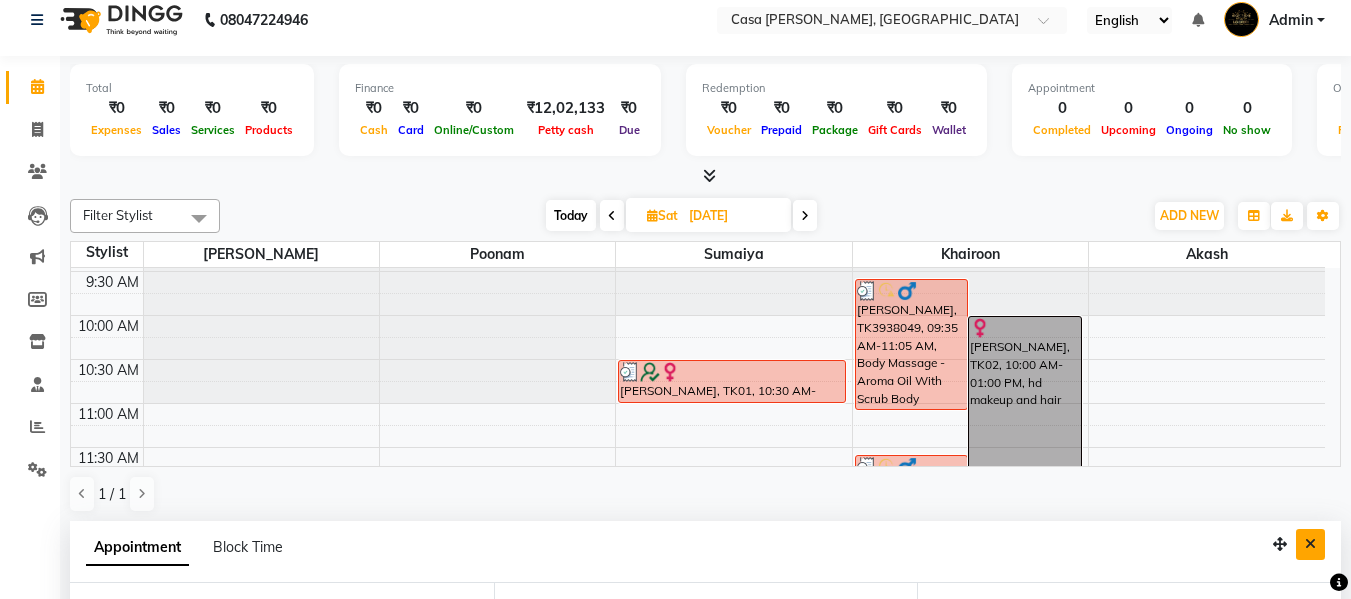 click at bounding box center (1310, 544) 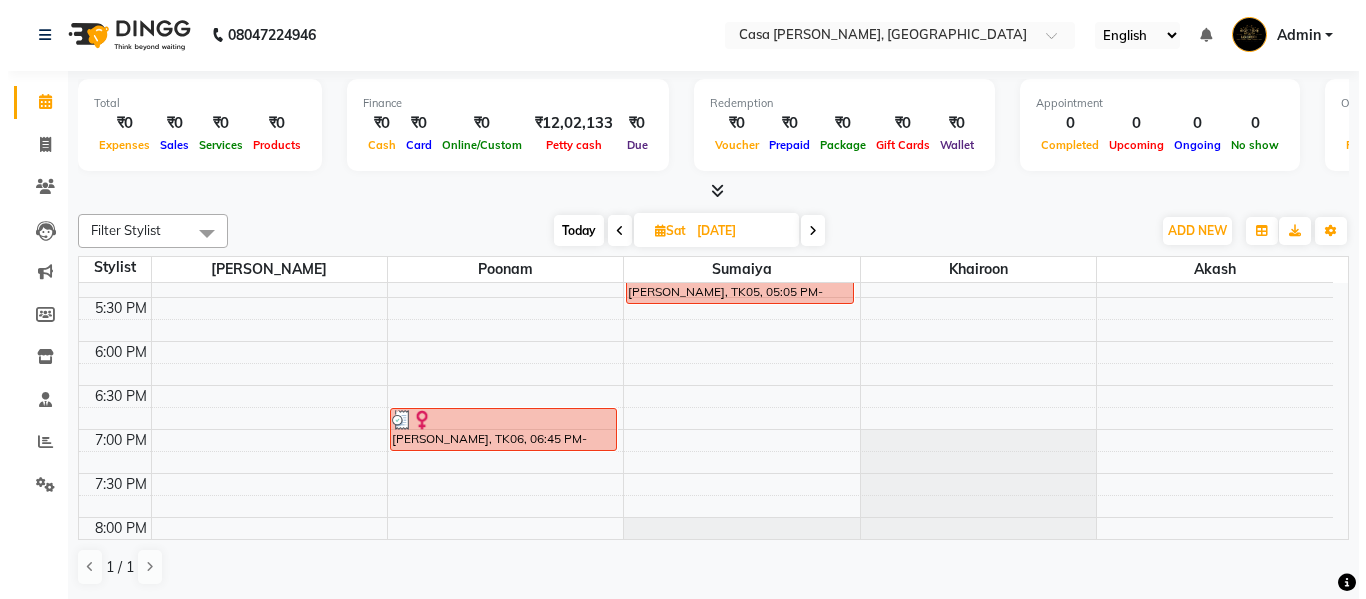 scroll, scrollTop: 773, scrollLeft: 0, axis: vertical 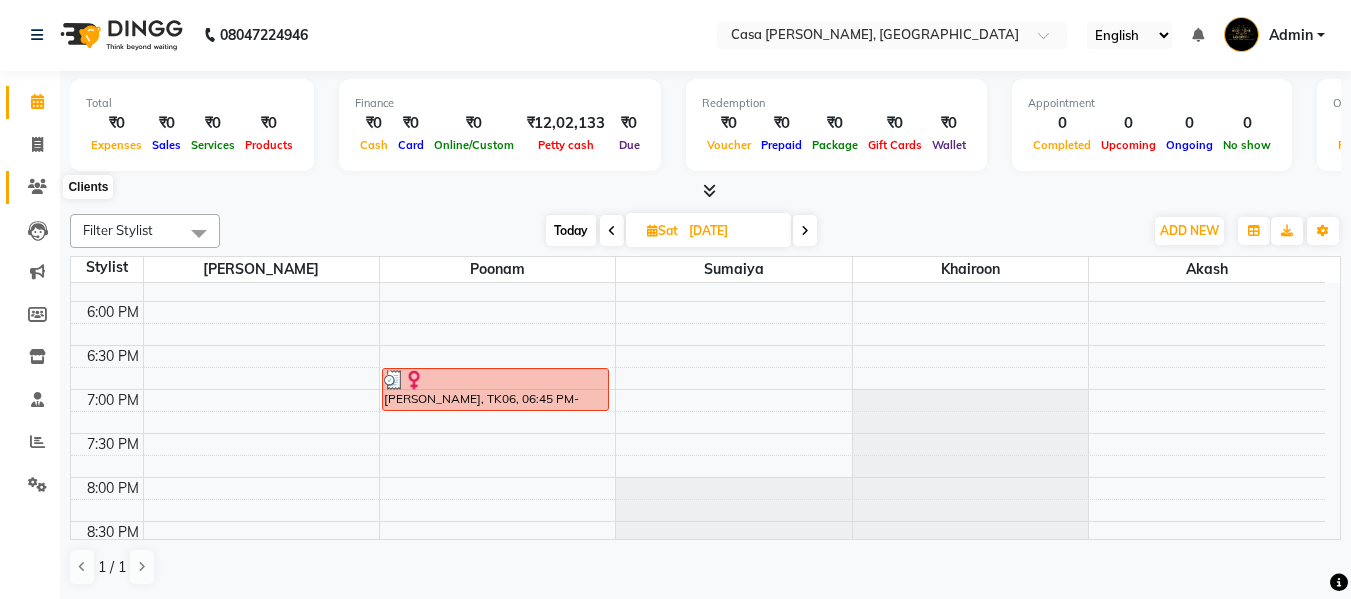 click 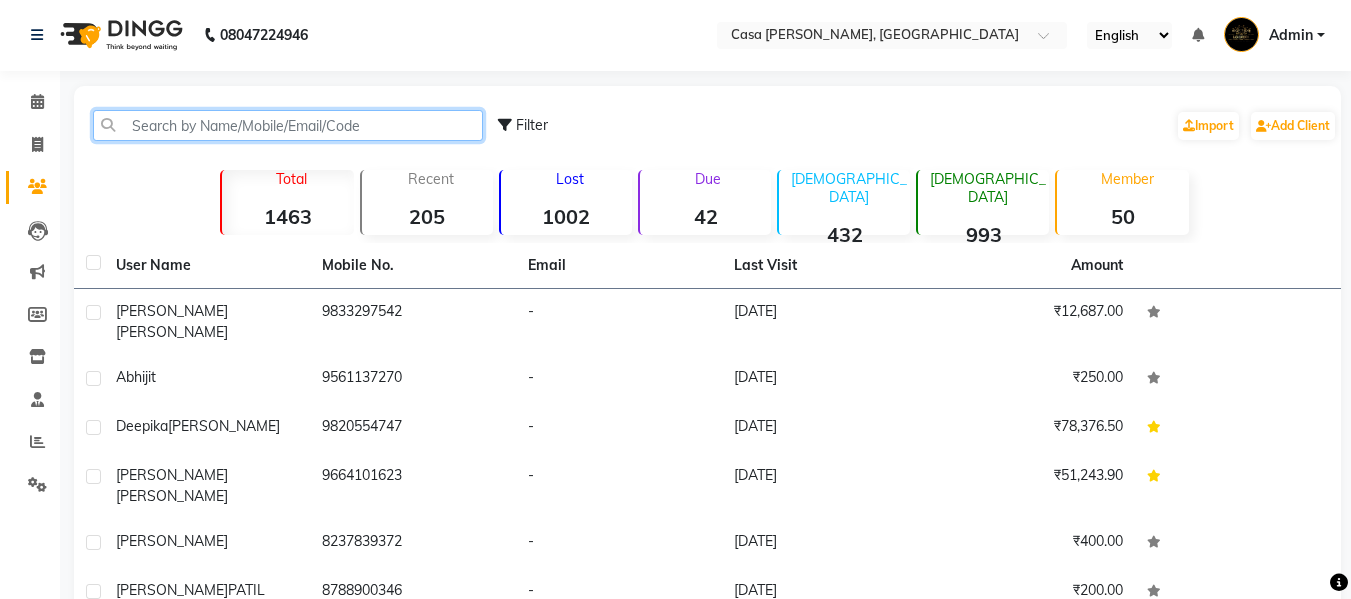 click 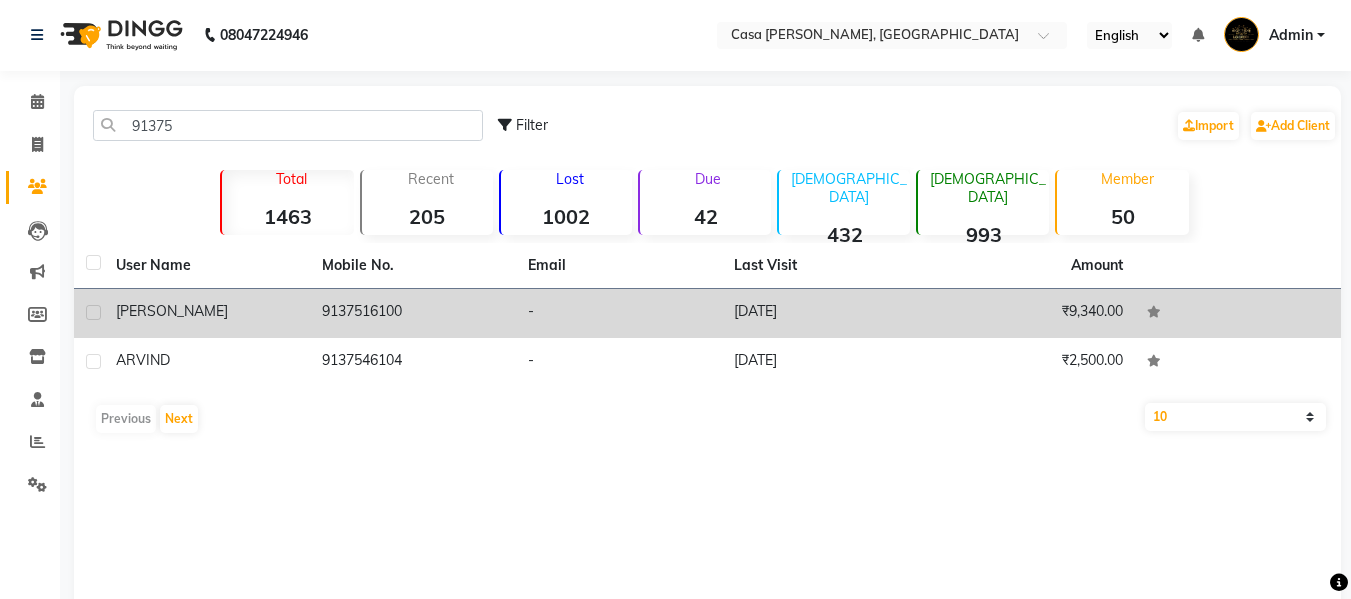 click on "9137516100" 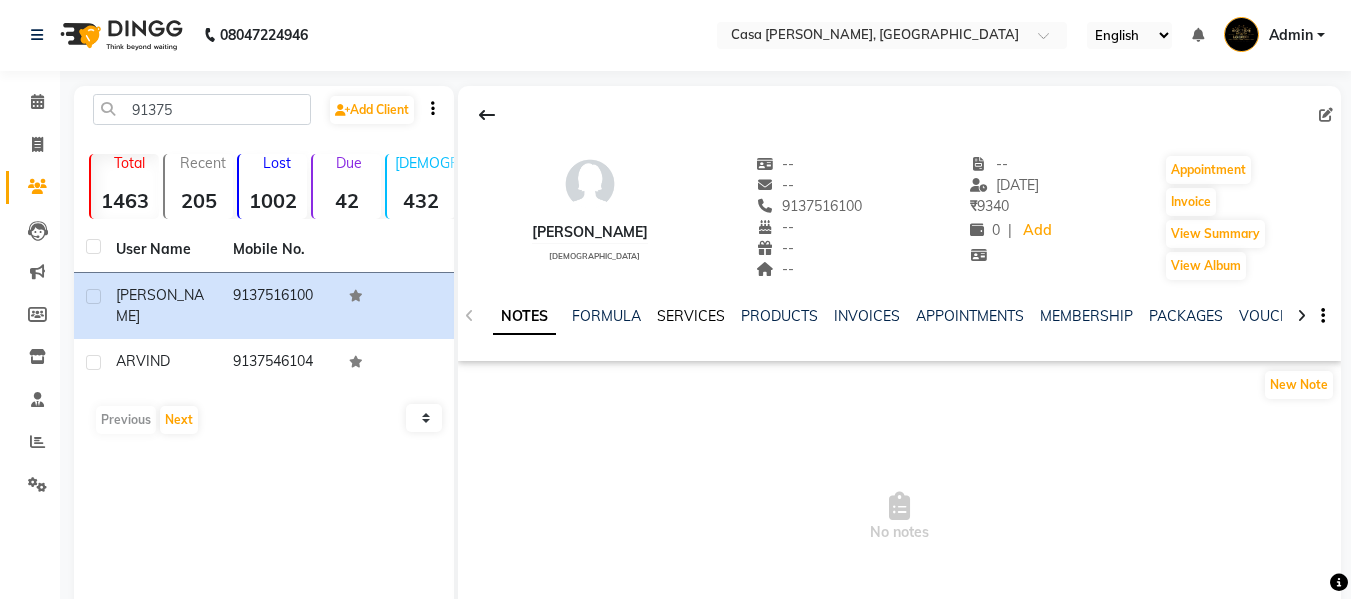 click on "SERVICES" 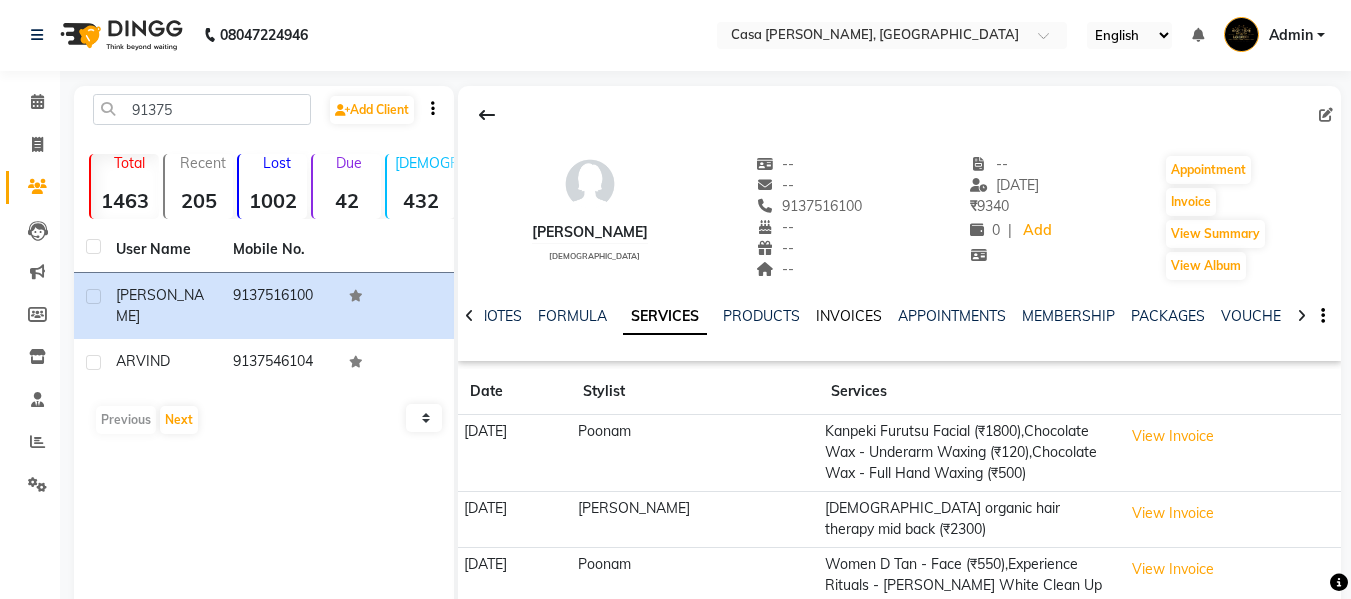 click on "INVOICES" 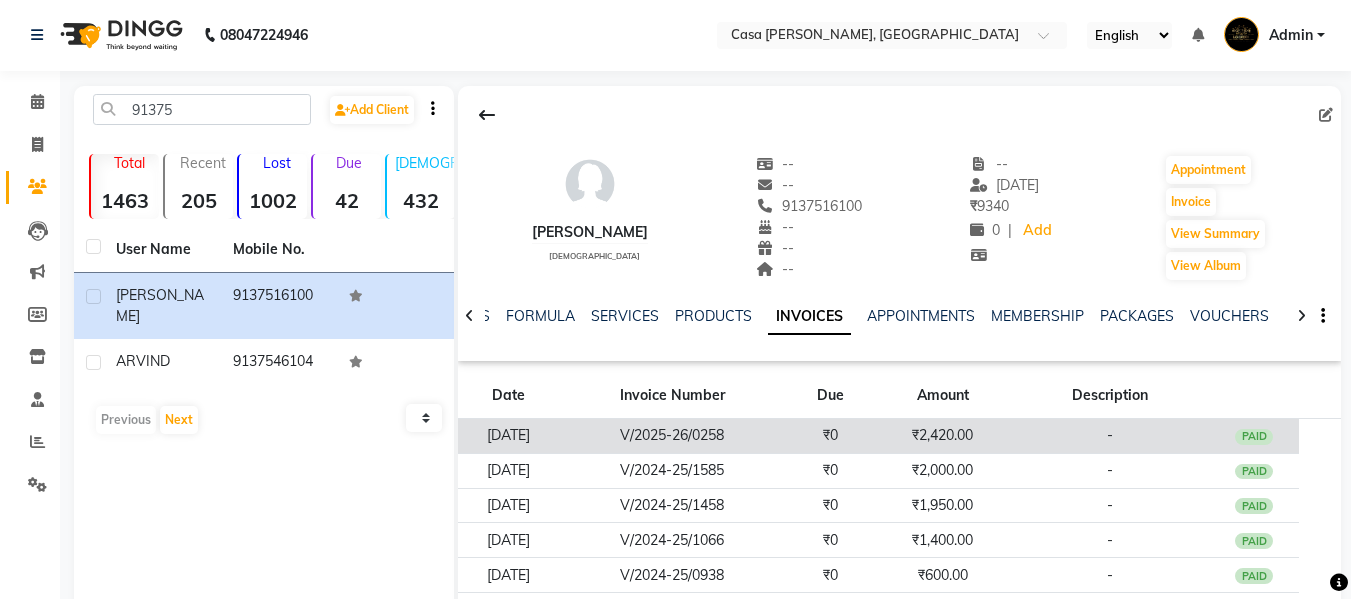 click on "V/2025-26/0258" 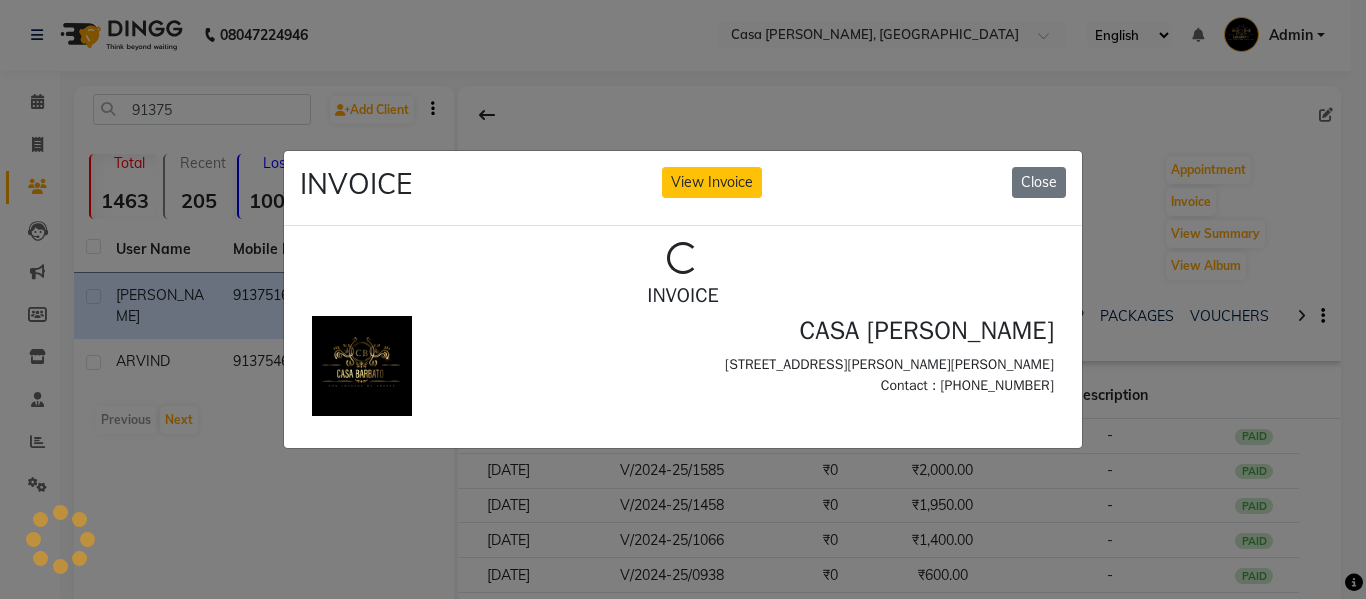 scroll, scrollTop: 0, scrollLeft: 0, axis: both 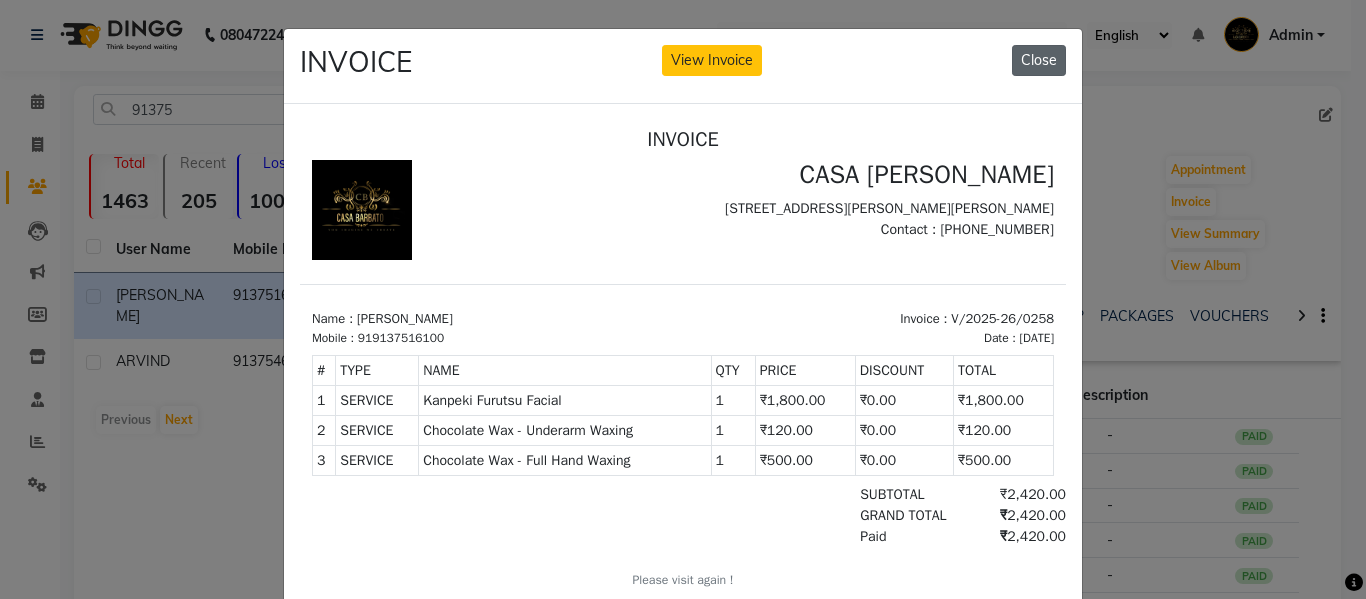 click on "Close" 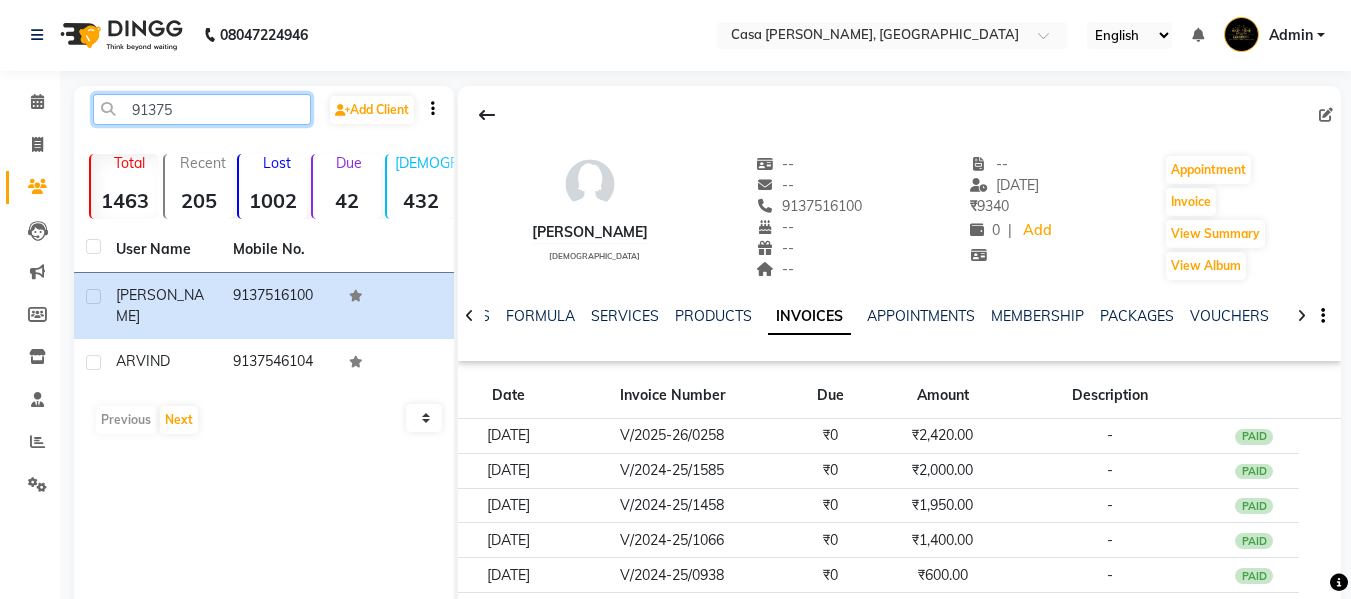 click on "91375" 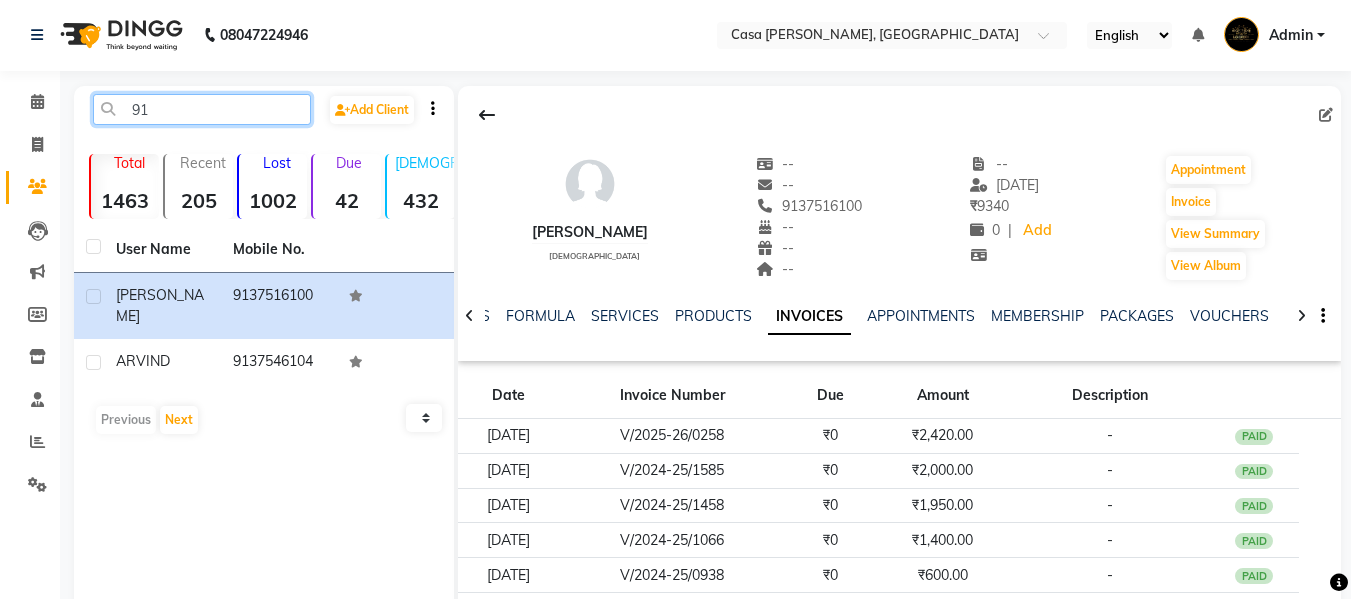 type on "9" 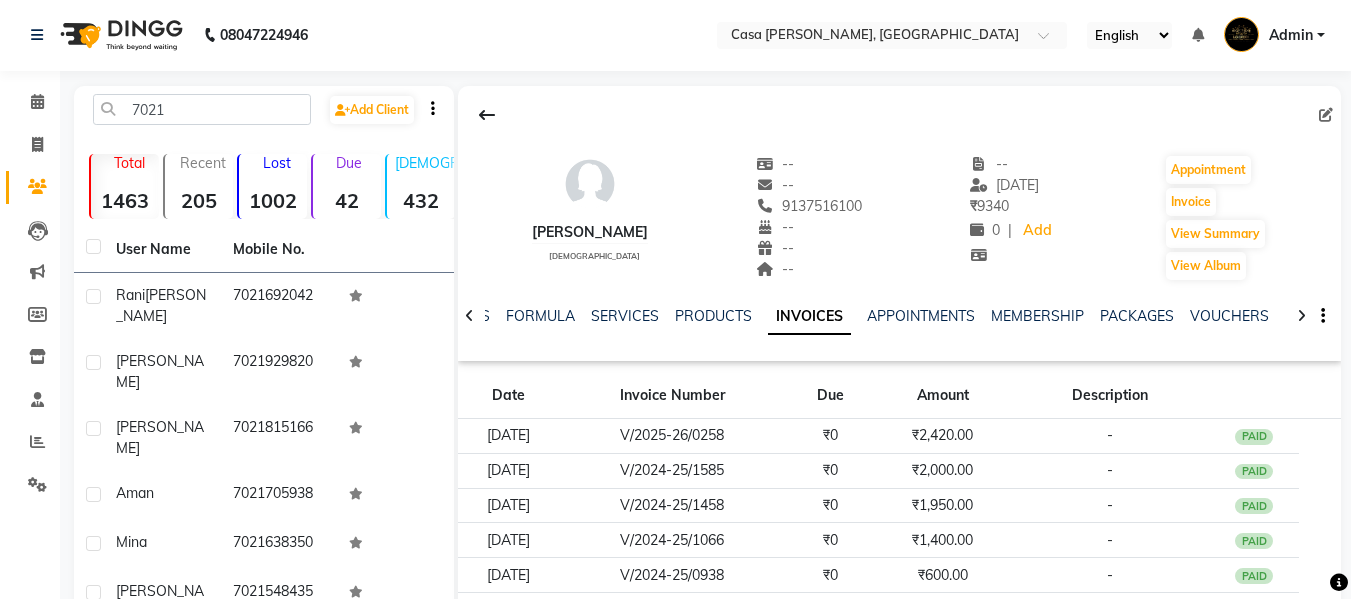 click on "08047224946 Select Location × Casa Barbato, Ghansoli English ENGLISH Español العربية मराठी हिंदी ગુજરાતી தமிழ் 中文 Notifications nothing to show Admin Manage Profile Change Password Sign out  Version:3.15.4  ☀ CASA BARBATO, Ghansoli  Calendar  Invoice  Clients  Leads   Marketing  Members  Inventory  Staff  Reports  Settings Completed InProgress Upcoming Dropped Tentative Check-In Confirm Bookings Generate Report Segments Page Builder 7021  Add Client  Total  1463  Recent  205  Lost  1002  Due  42  Male  432  Female  993  Member  50 User Name Mobile No. rani  bhalla   7021692042  akshad     7021929820  fuzail     7021815166  aman     7021705938  mina     7021638350  ronak     7021548435  shubhi  pathak   7021655521  anirudha     7021809736  janhavi  patil   7021438298  manoj     7021409633   Previous   Next   10   50   100   PRACHI    female  --   --   9137516100  --  --  --  -- 08-06-2025 ₹    9340 0 |  Add   Appointment   Invoice  NOTES FORMS" at bounding box center (675, 478) 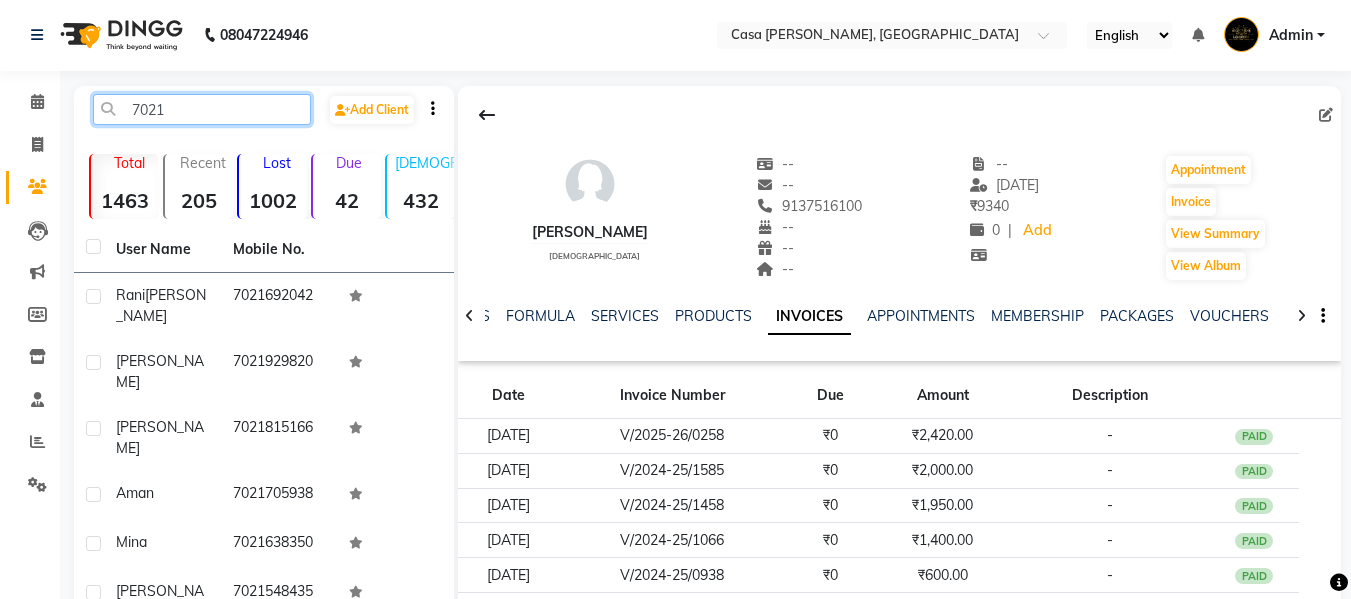 click on "7021" 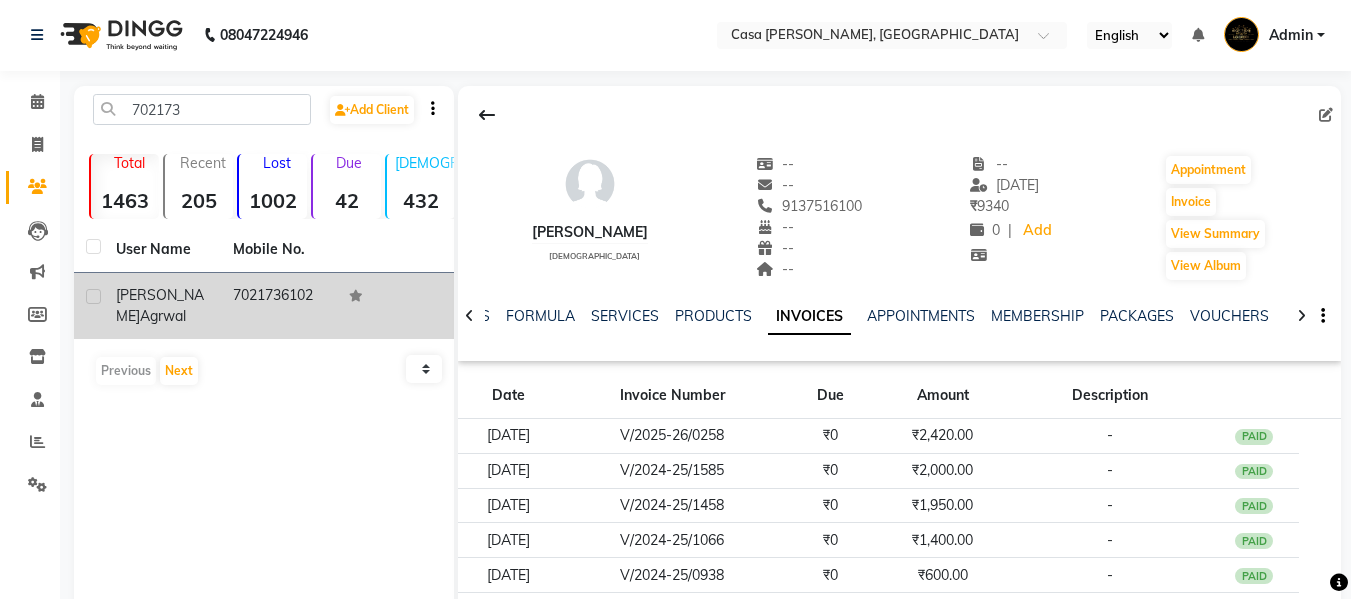 click on "sejal  agrwal" 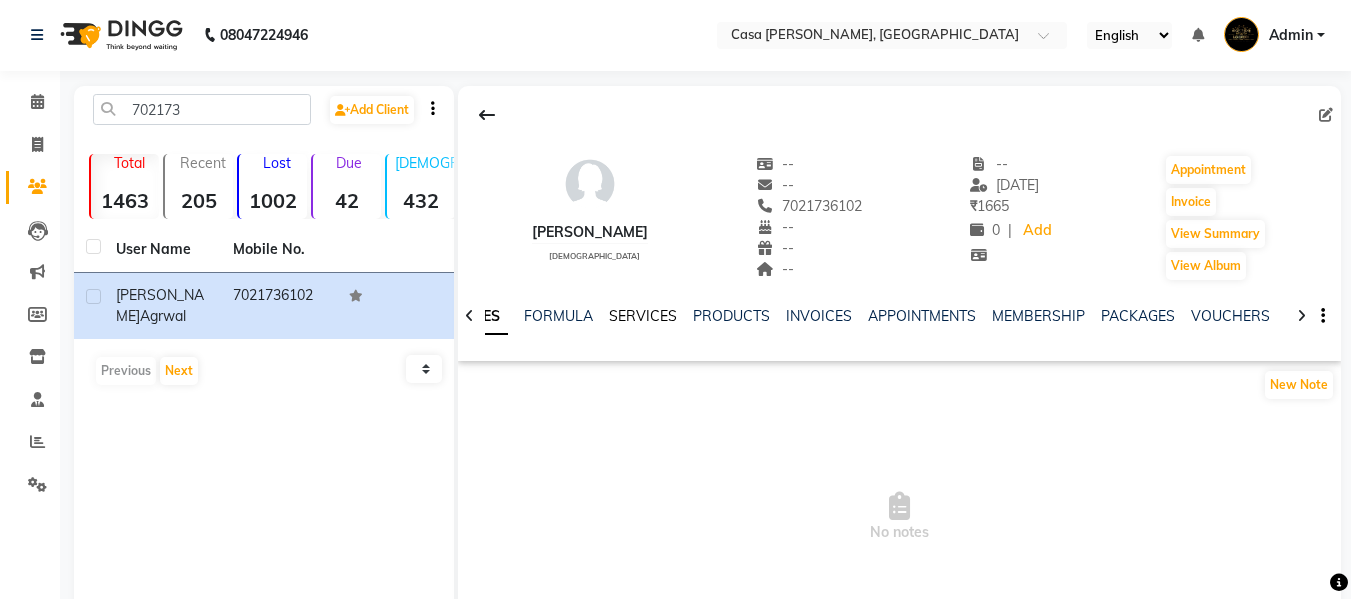 click on "SERVICES" 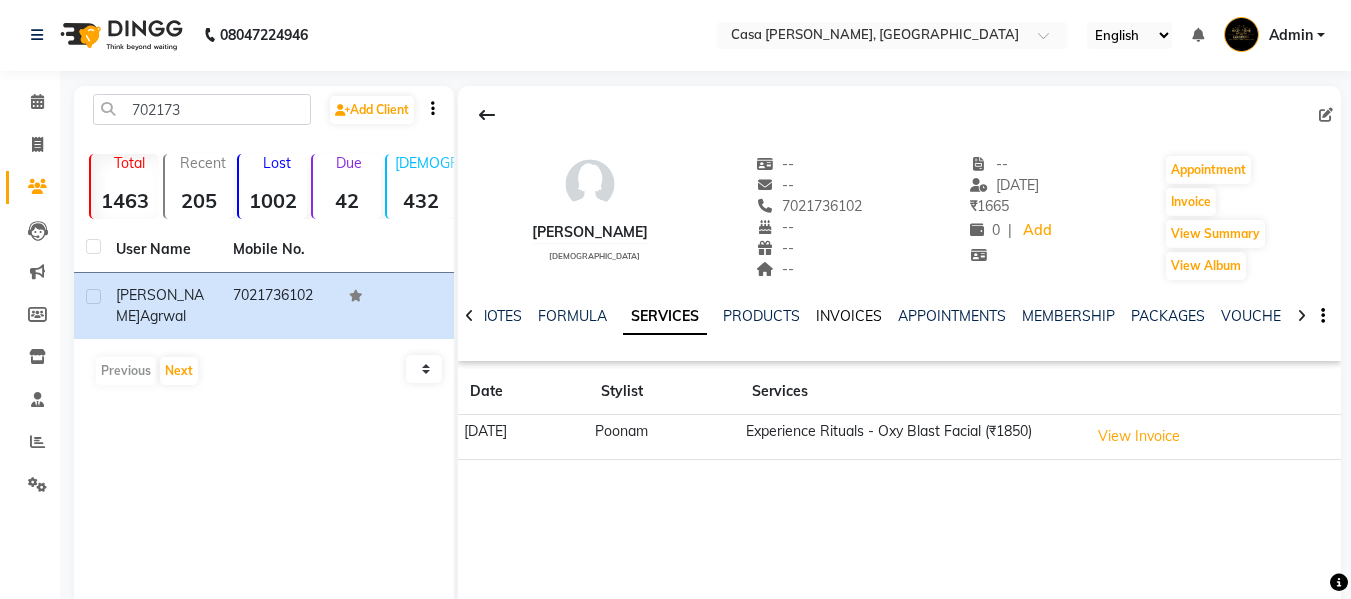 click on "INVOICES" 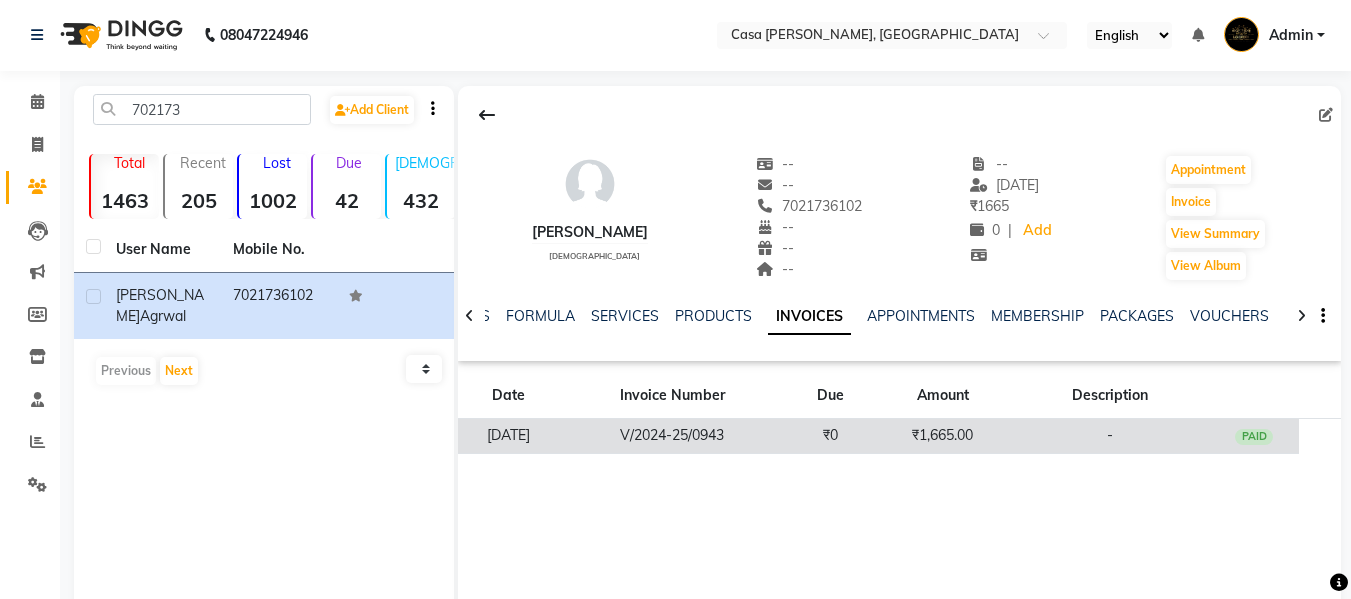 click on "V/2024-25/0943" 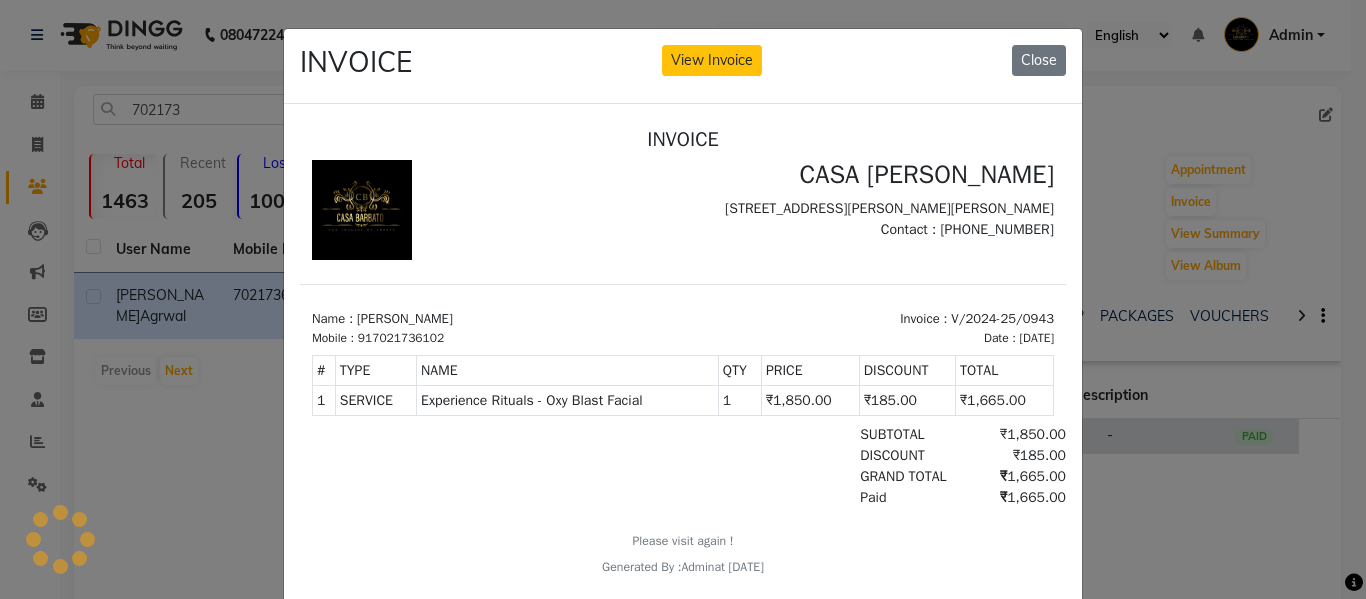 scroll, scrollTop: 0, scrollLeft: 0, axis: both 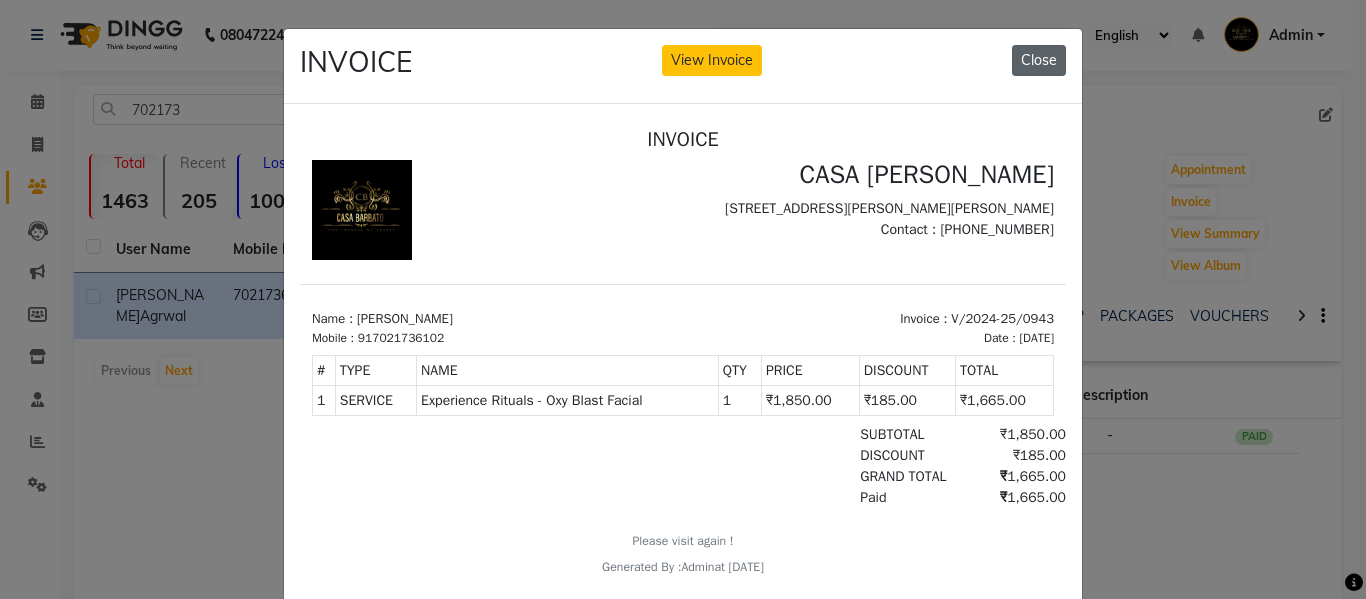 click on "Close" 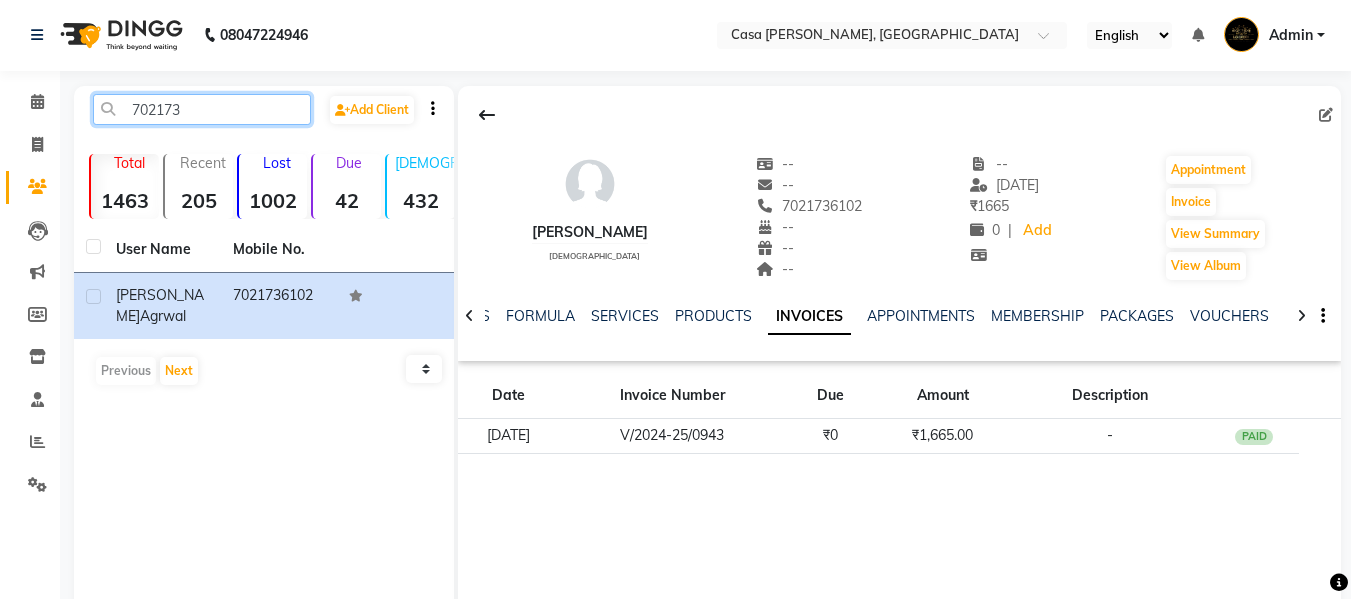 click on "702173" 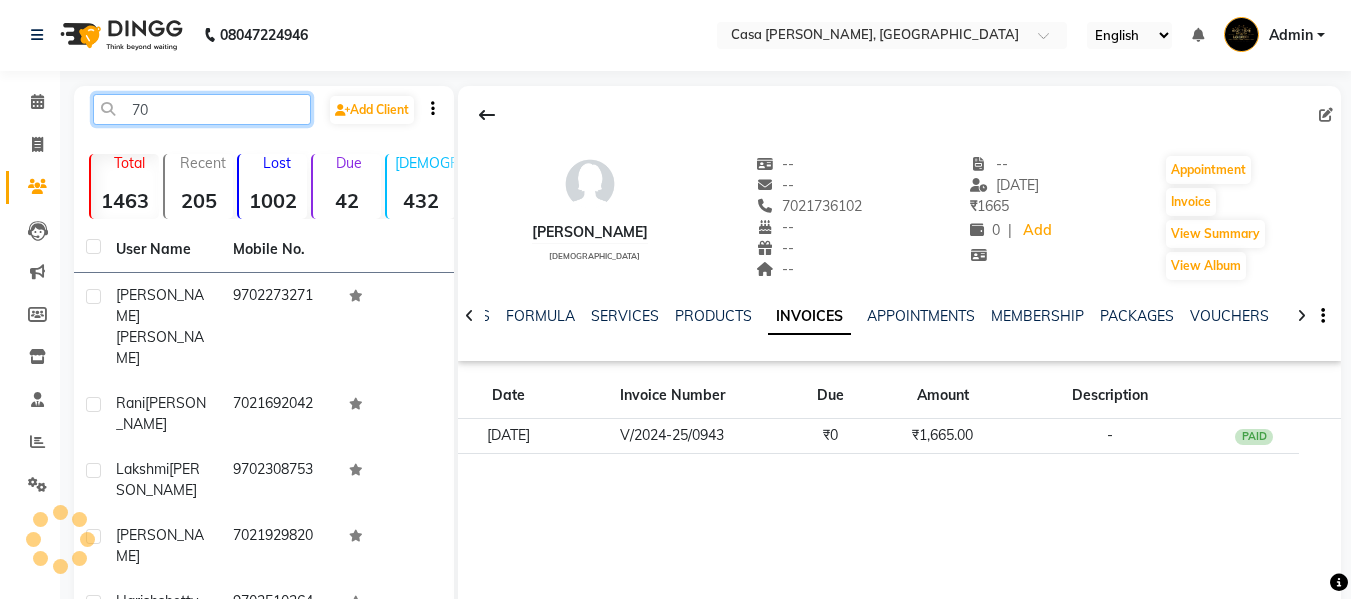 type on "7" 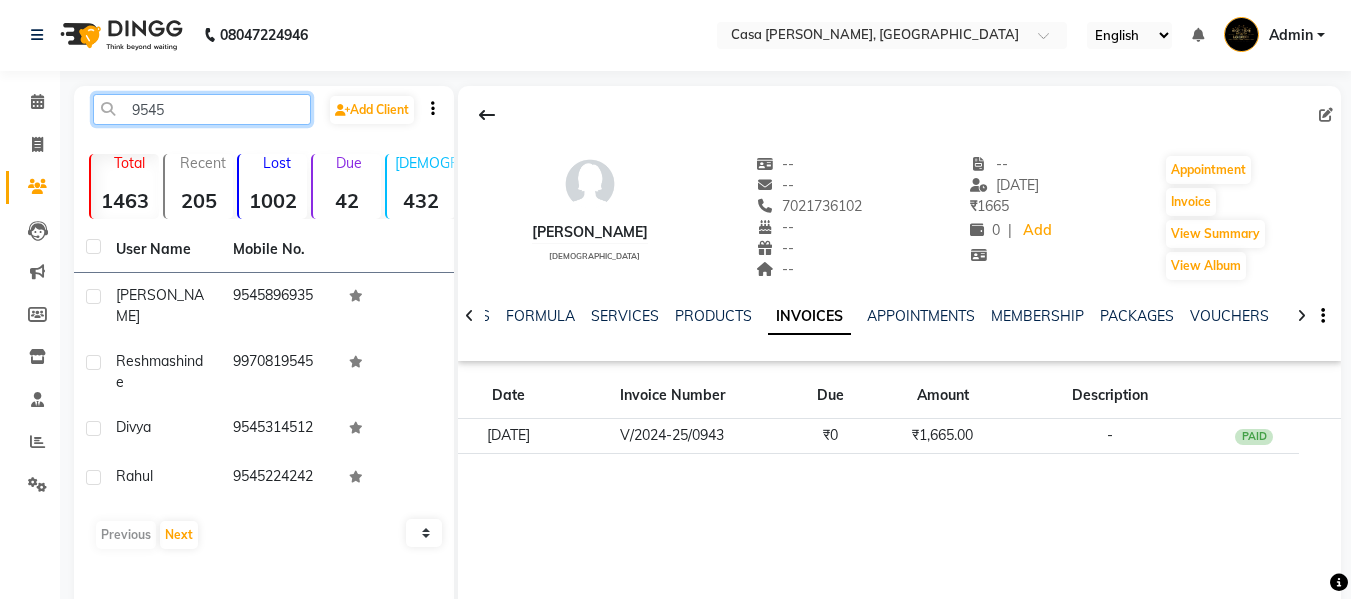click on "9545" 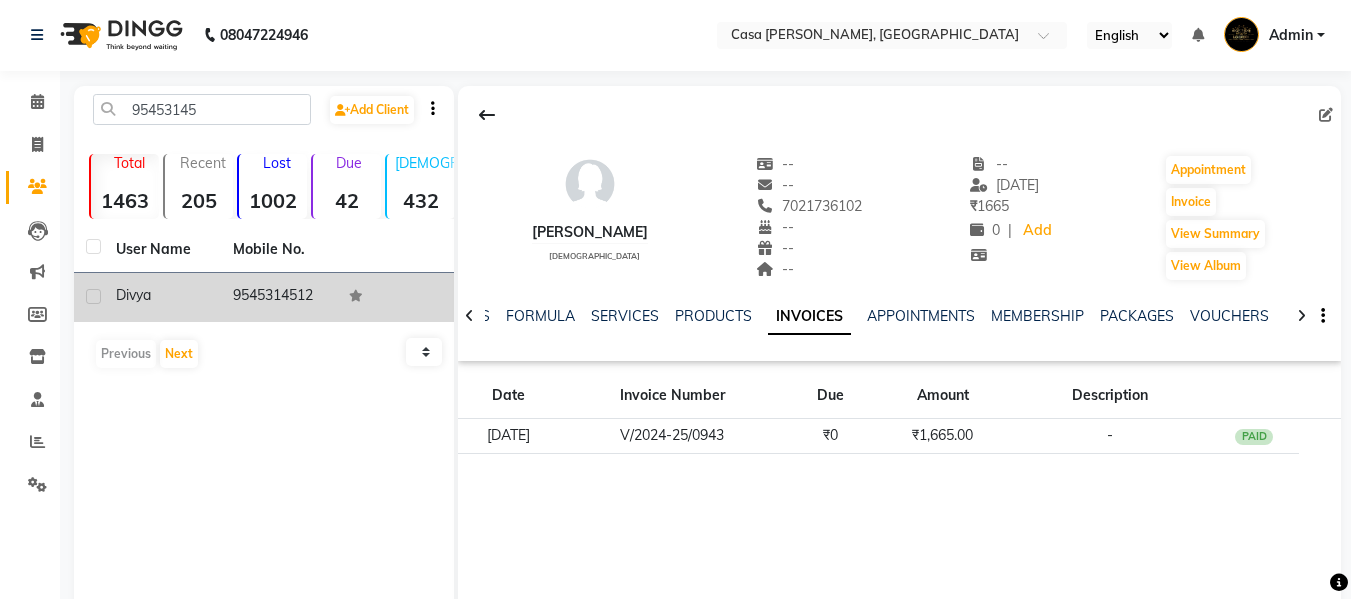 click on "9545314512" 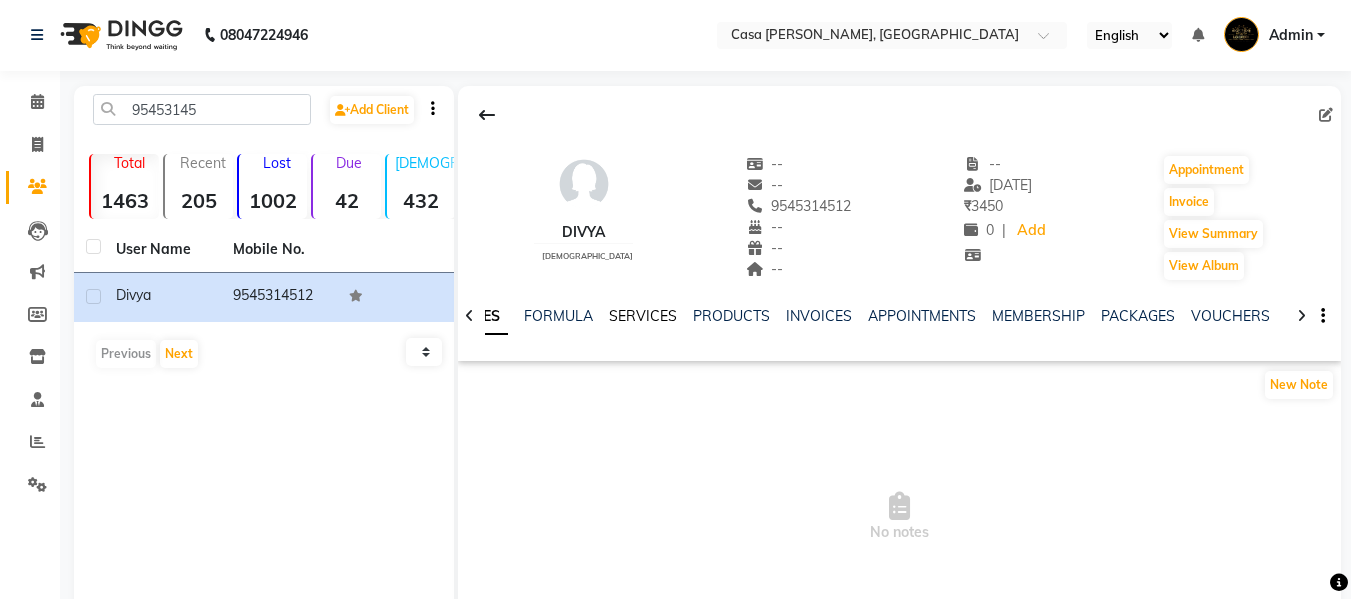 click on "SERVICES" 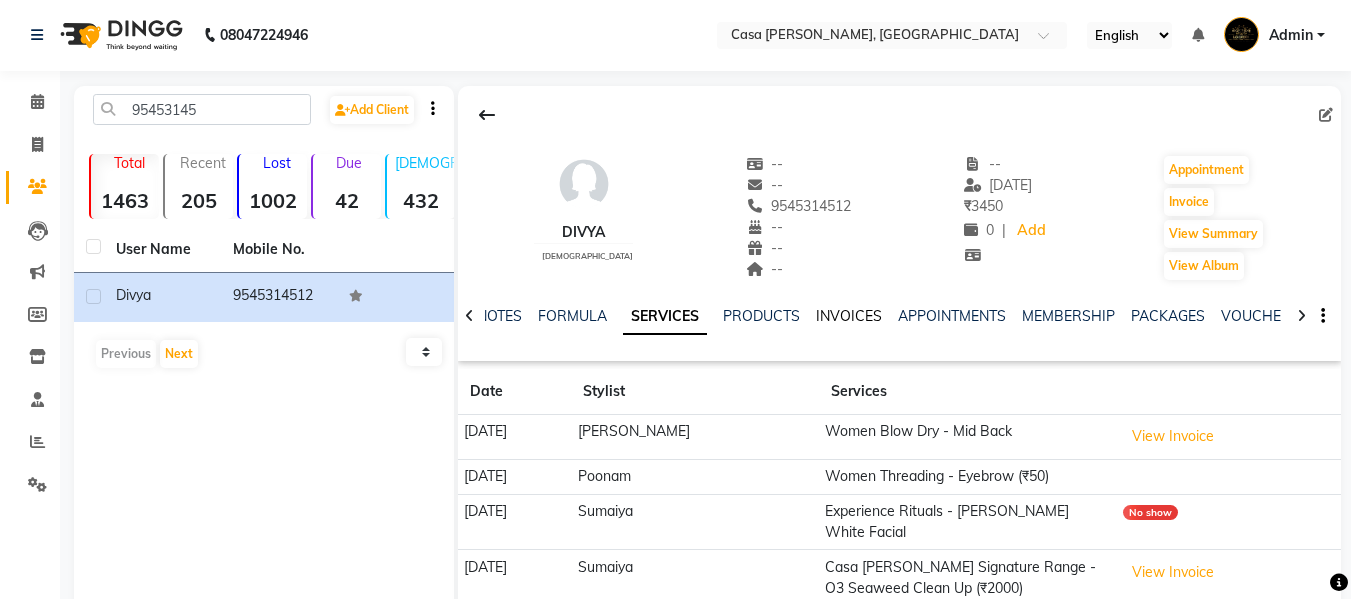 click on "INVOICES" 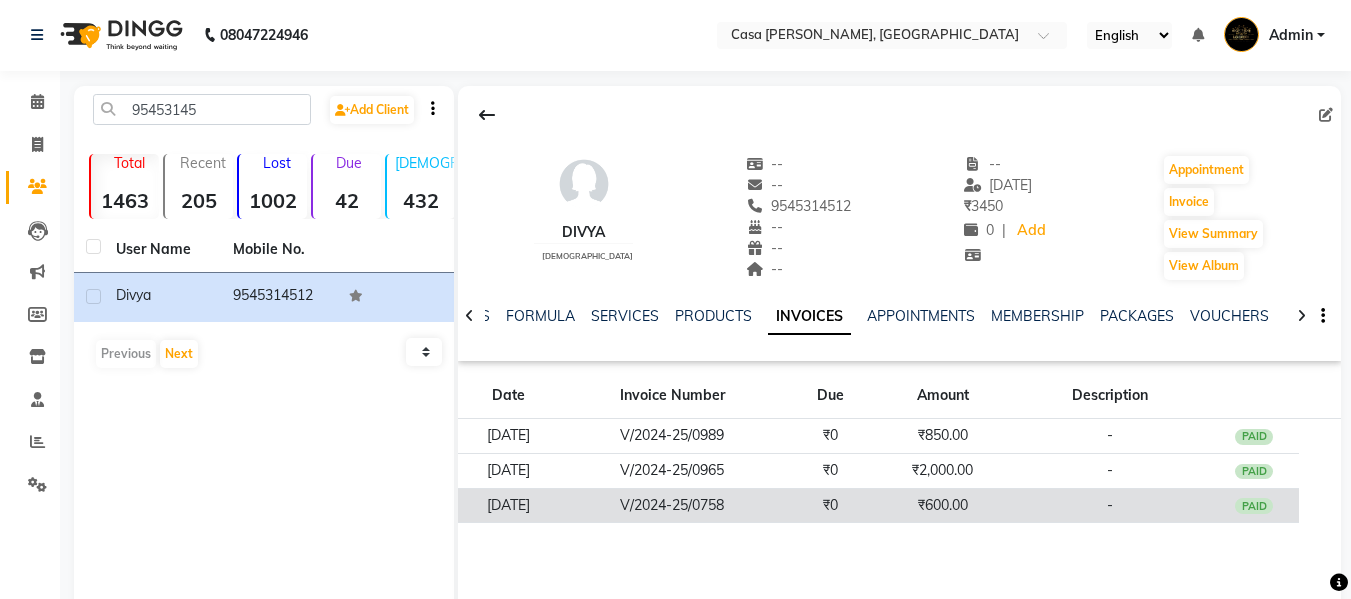 click on "₹0" 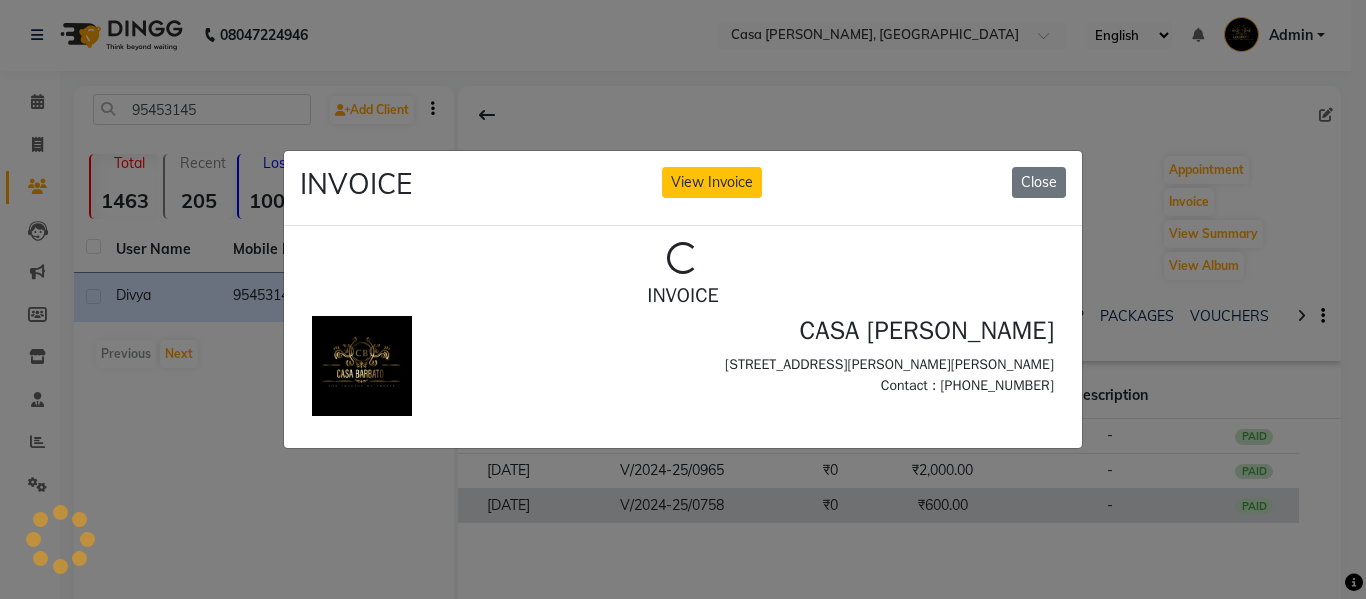 scroll, scrollTop: 0, scrollLeft: 0, axis: both 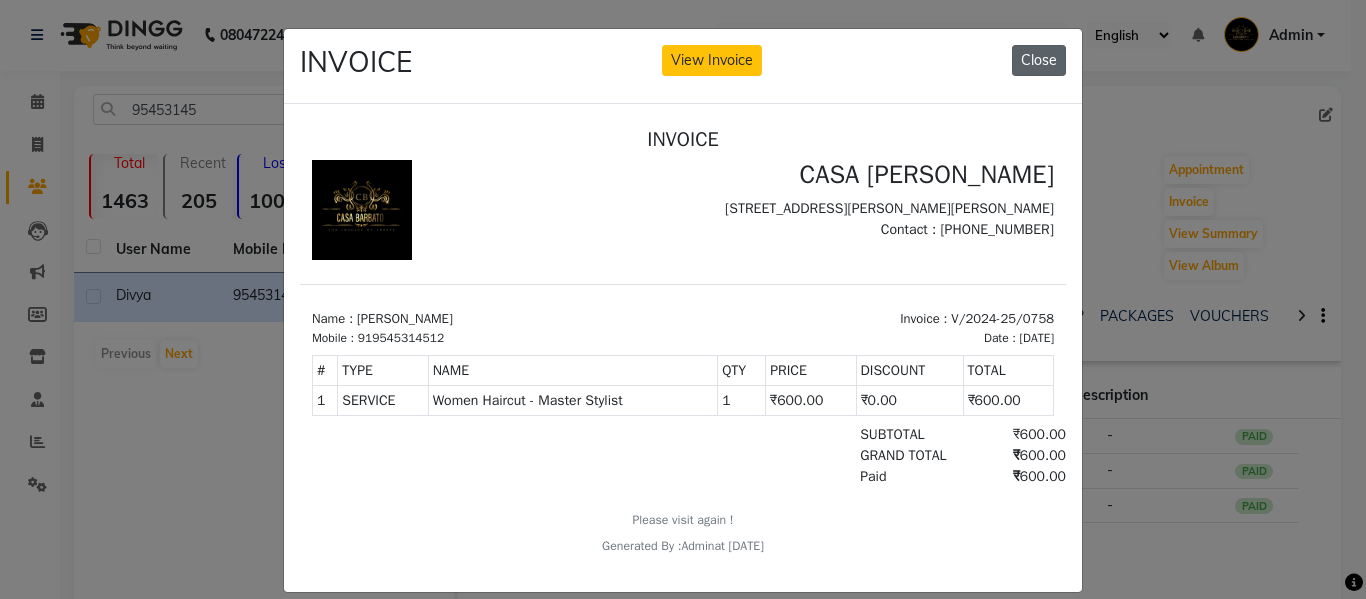 click on "Close" 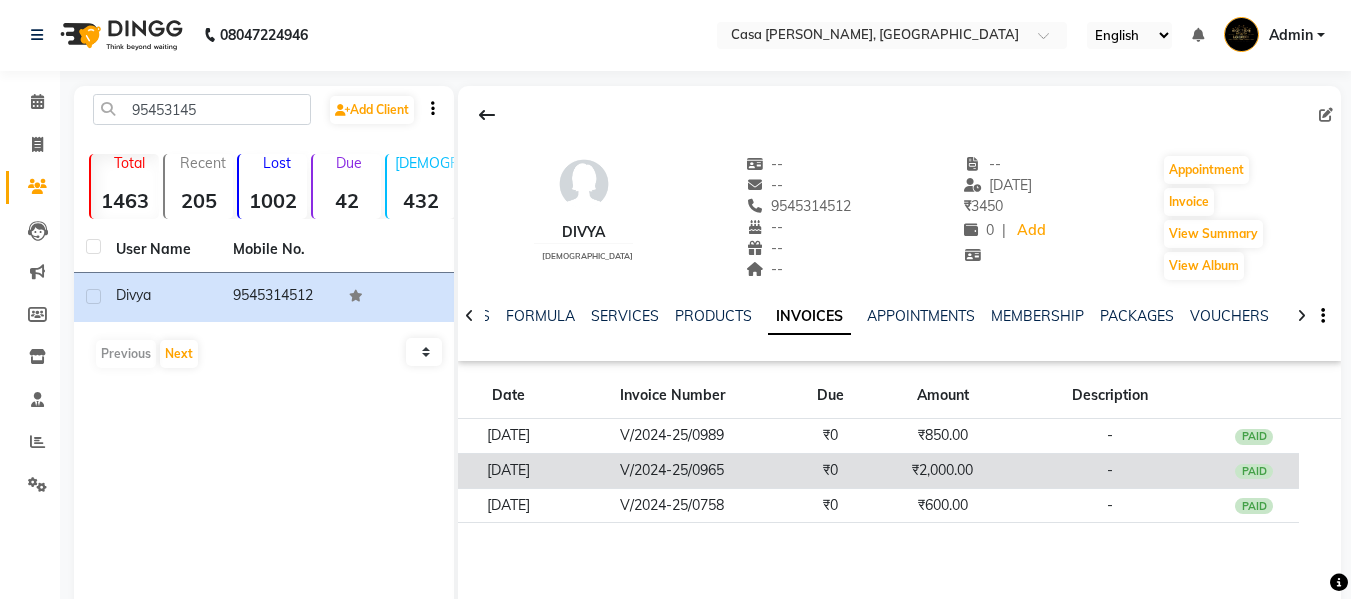 click on "₹0" 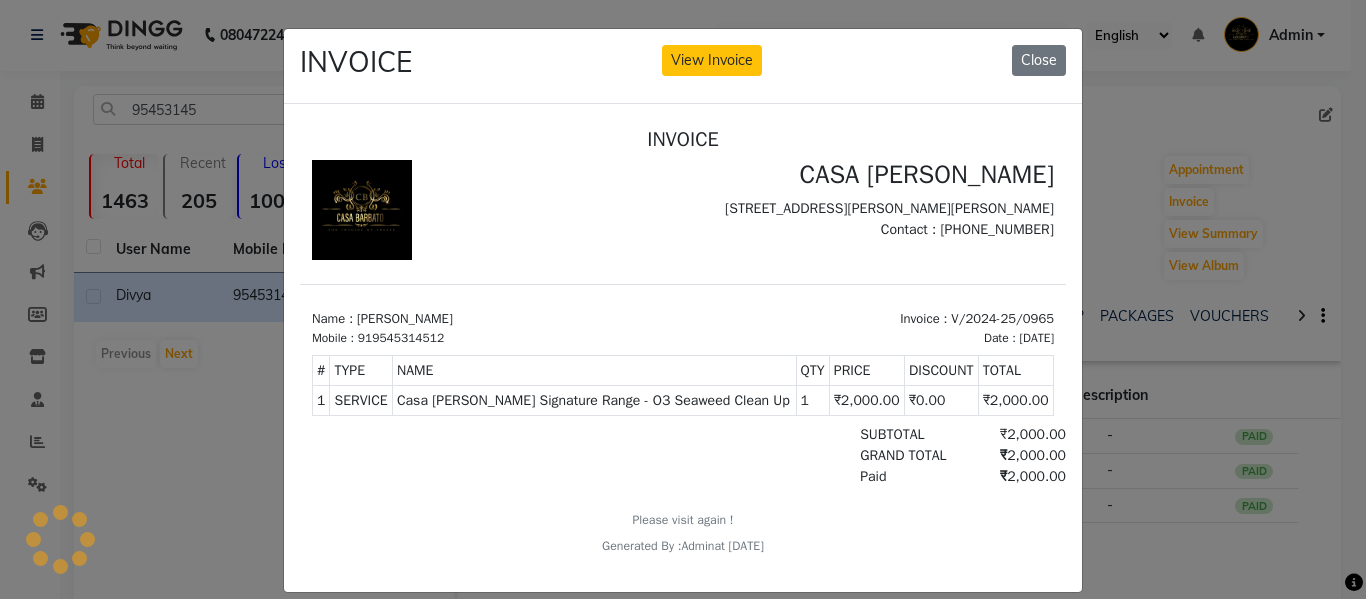 scroll, scrollTop: 0, scrollLeft: 0, axis: both 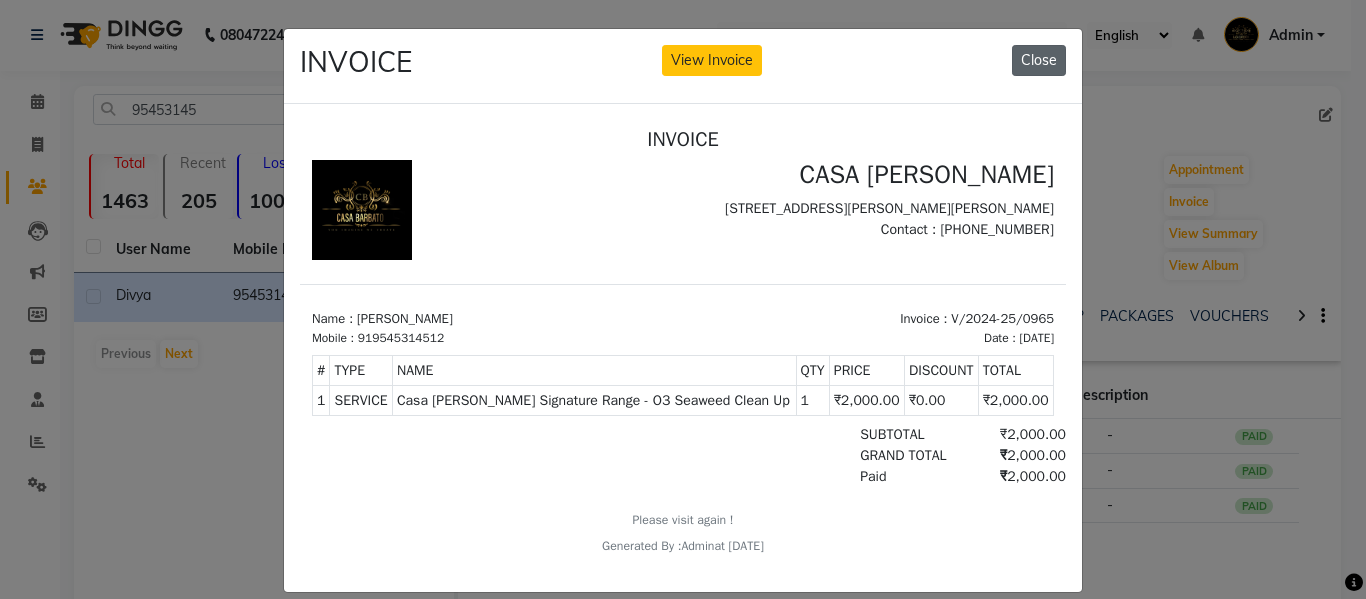 click on "Close" 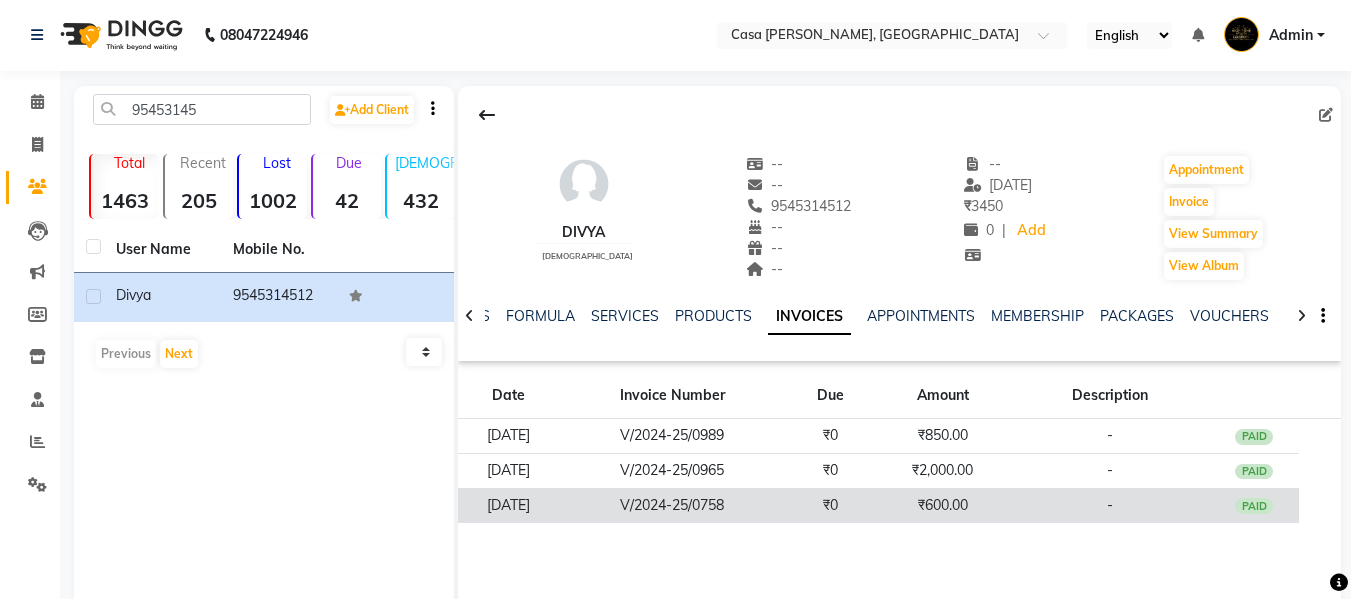 click on "V/2024-25/0758" 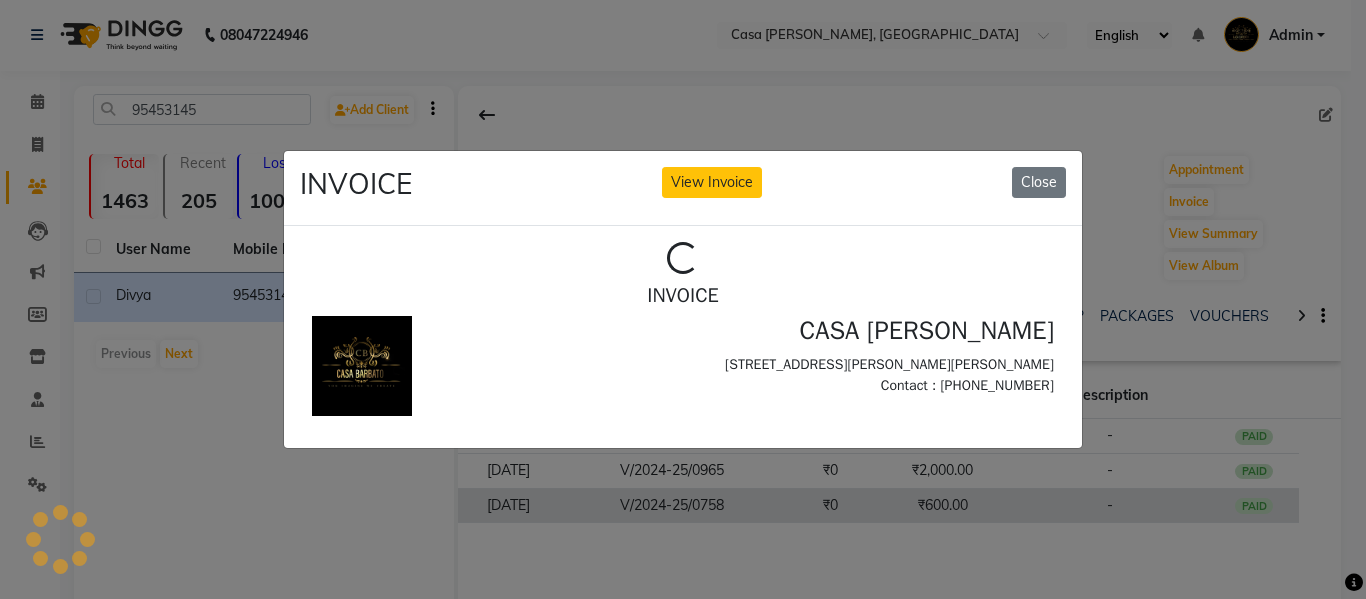scroll, scrollTop: 0, scrollLeft: 0, axis: both 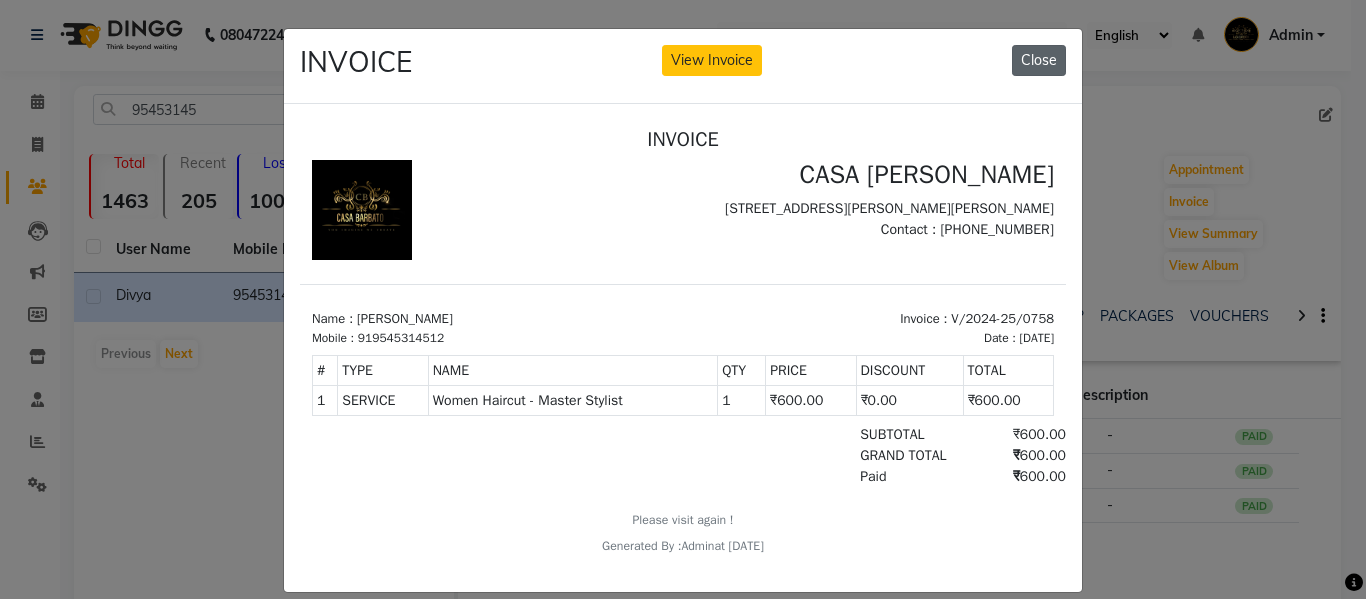 click on "Close" 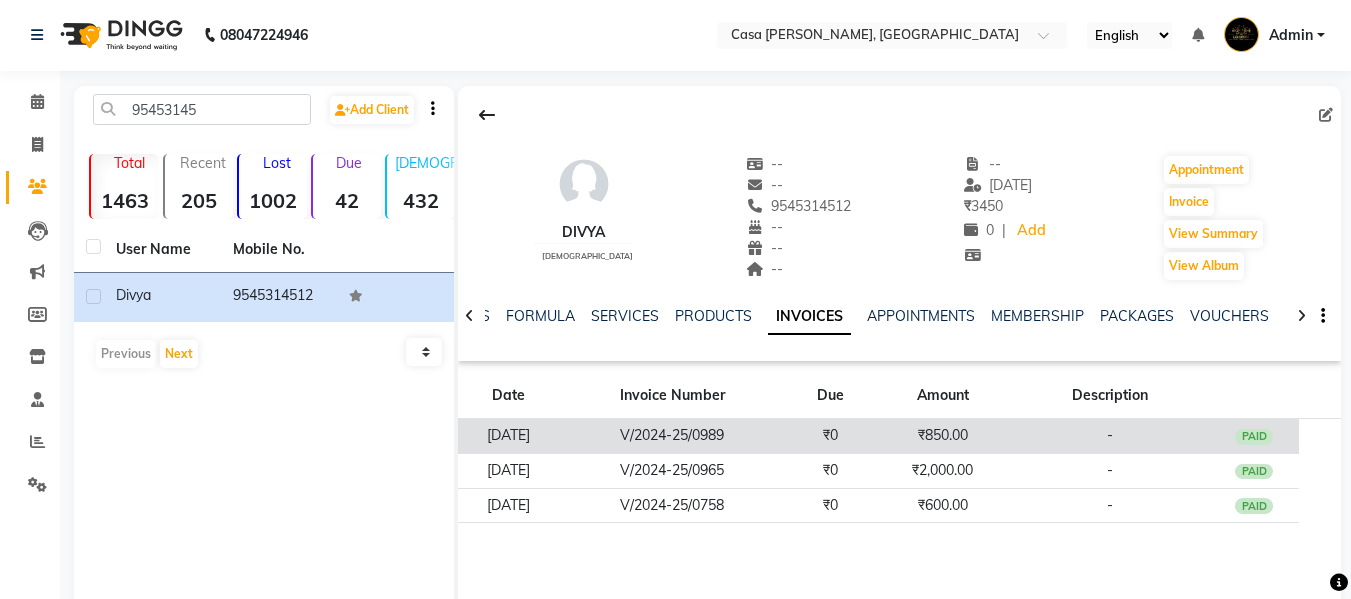click on "V/2024-25/0989" 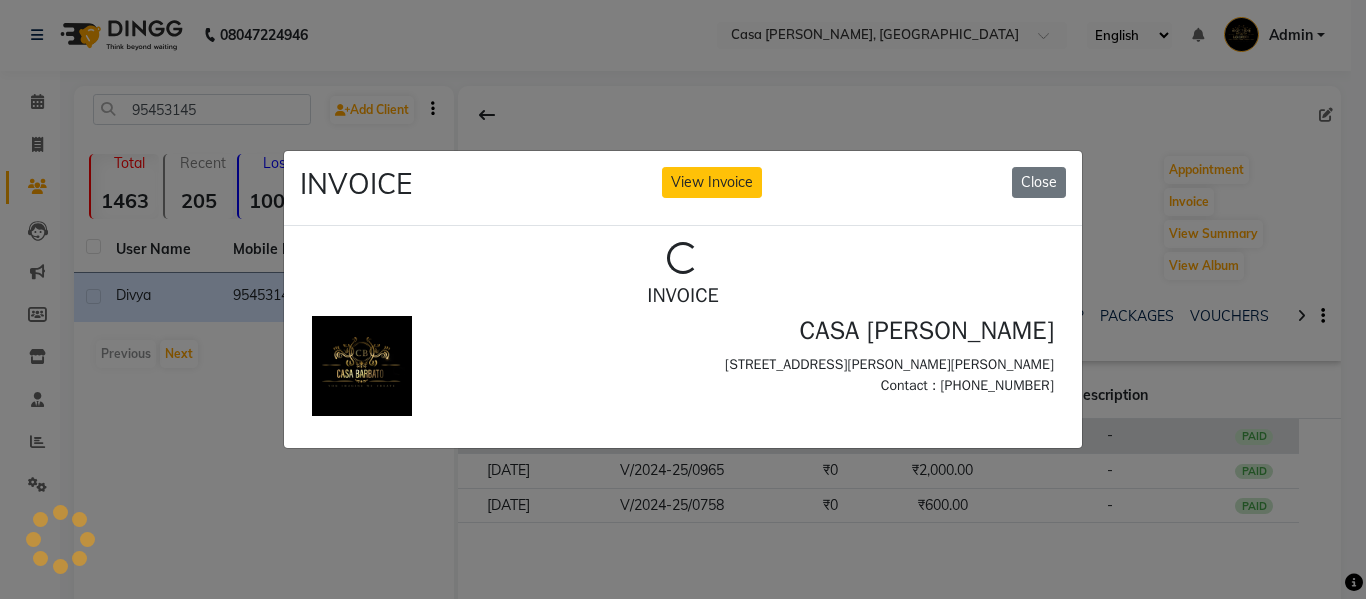 scroll, scrollTop: 0, scrollLeft: 0, axis: both 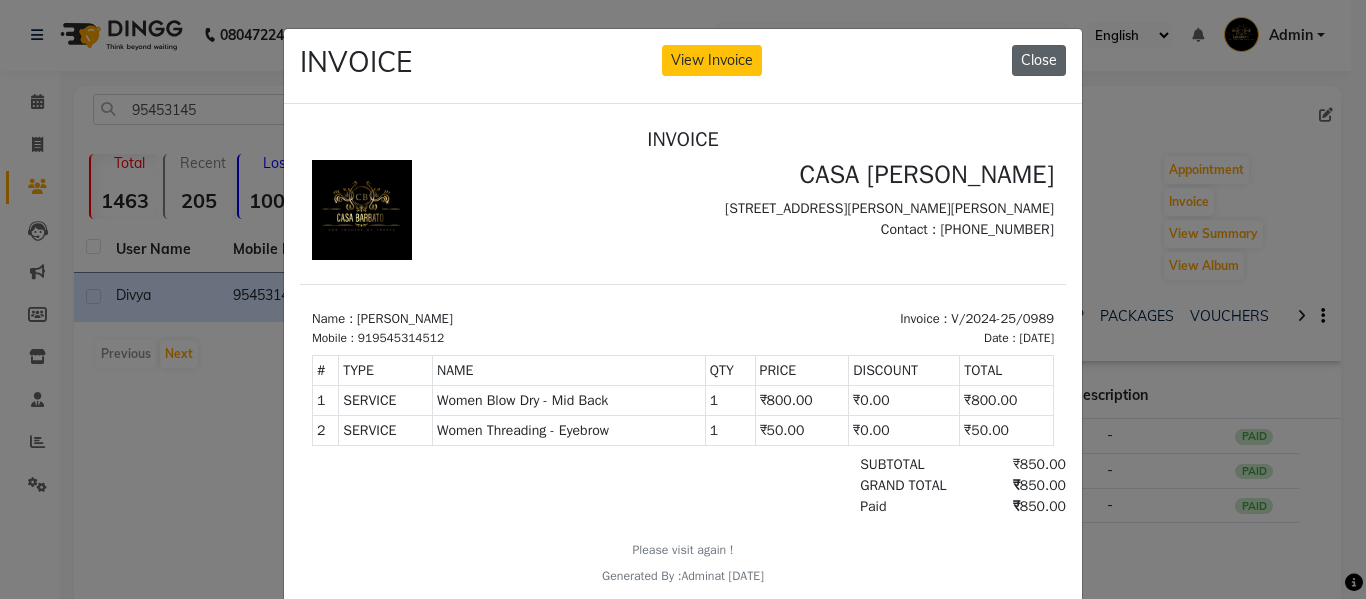 click on "Close" 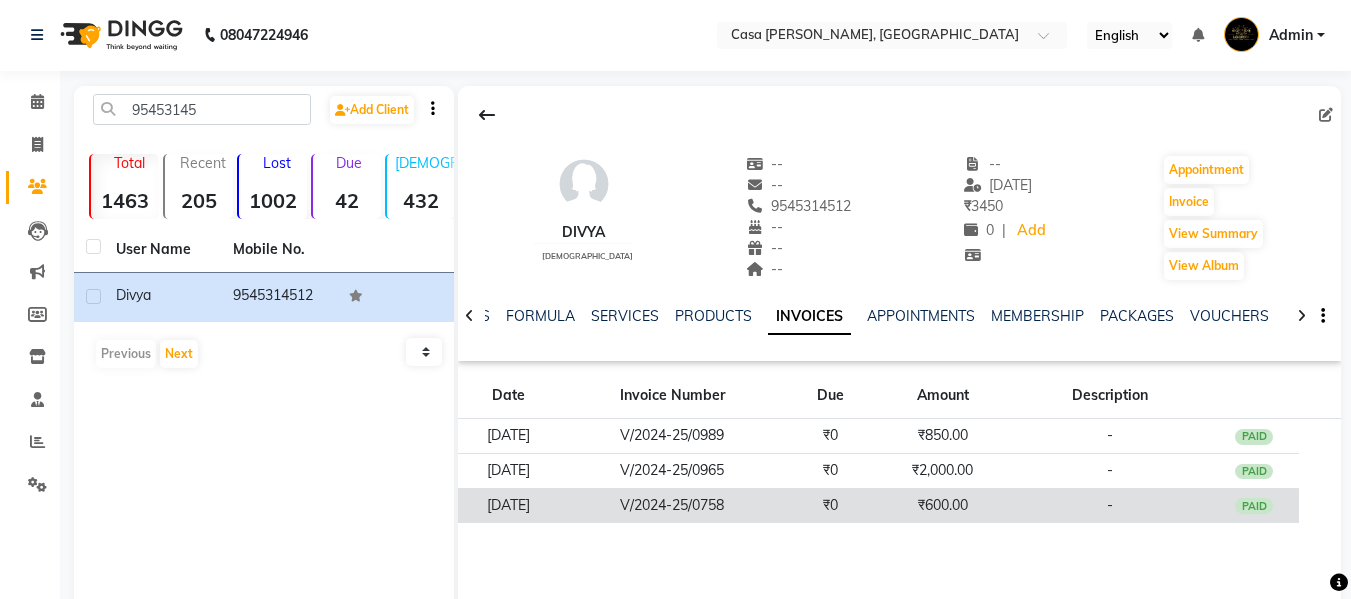 click on "V/2024-25/0758" 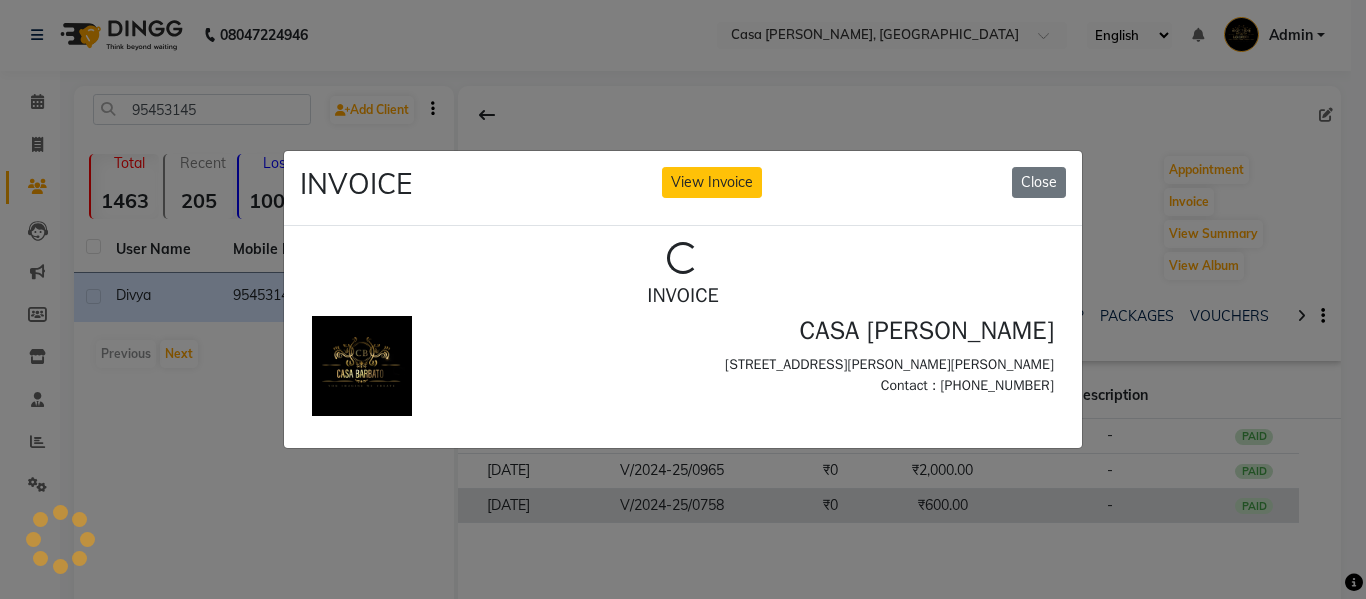 scroll, scrollTop: 0, scrollLeft: 0, axis: both 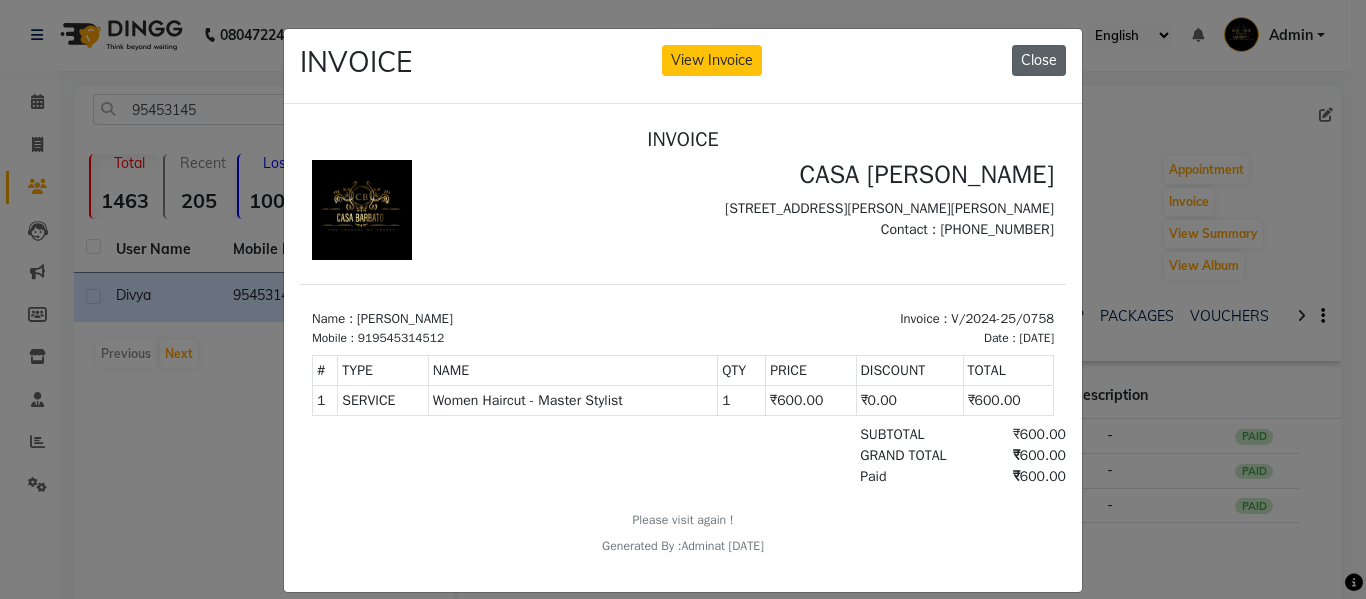 click on "Close" 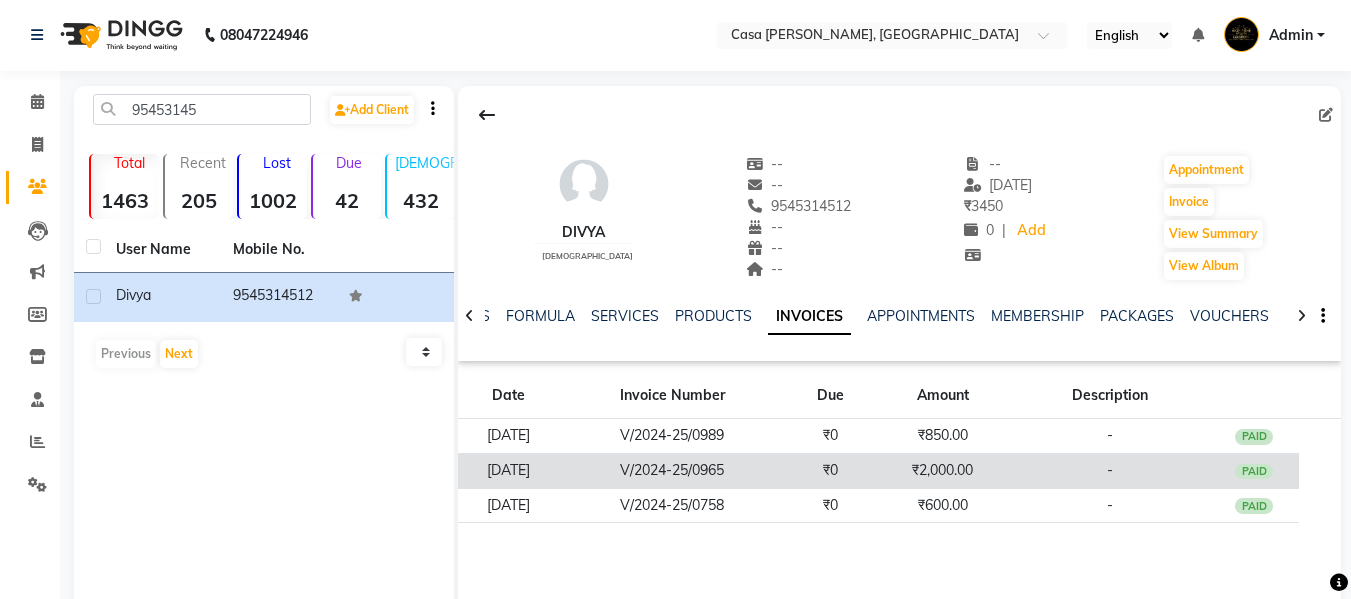 click on "V/2024-25/0965" 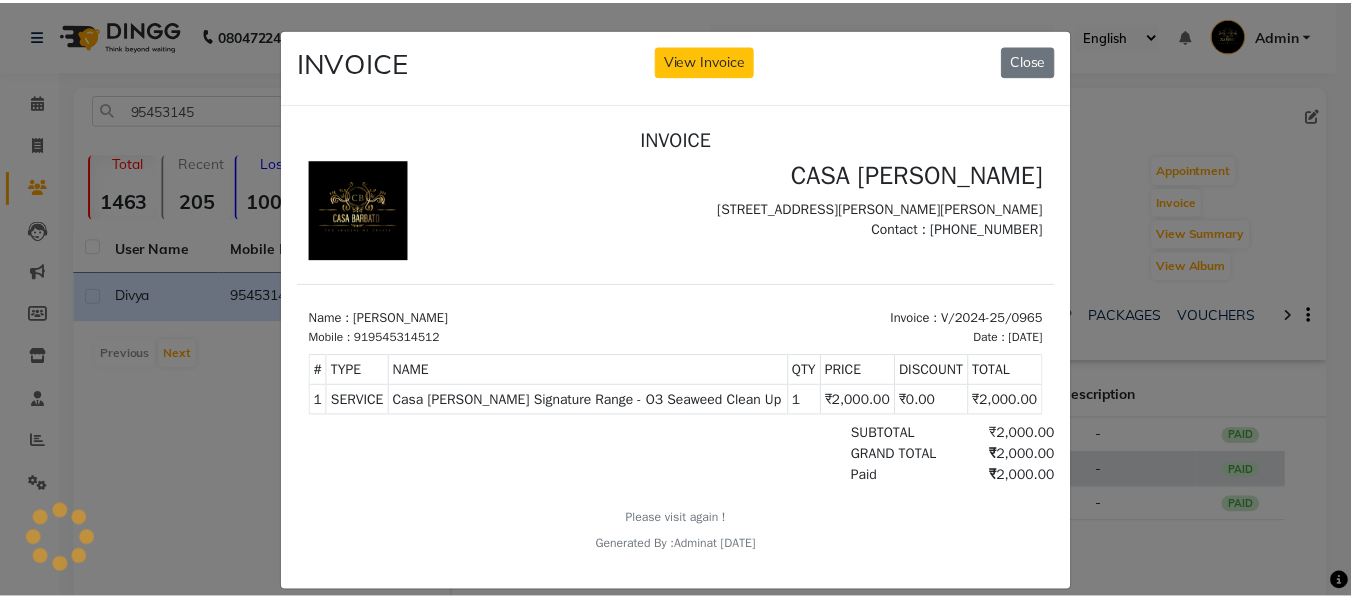 scroll, scrollTop: 0, scrollLeft: 0, axis: both 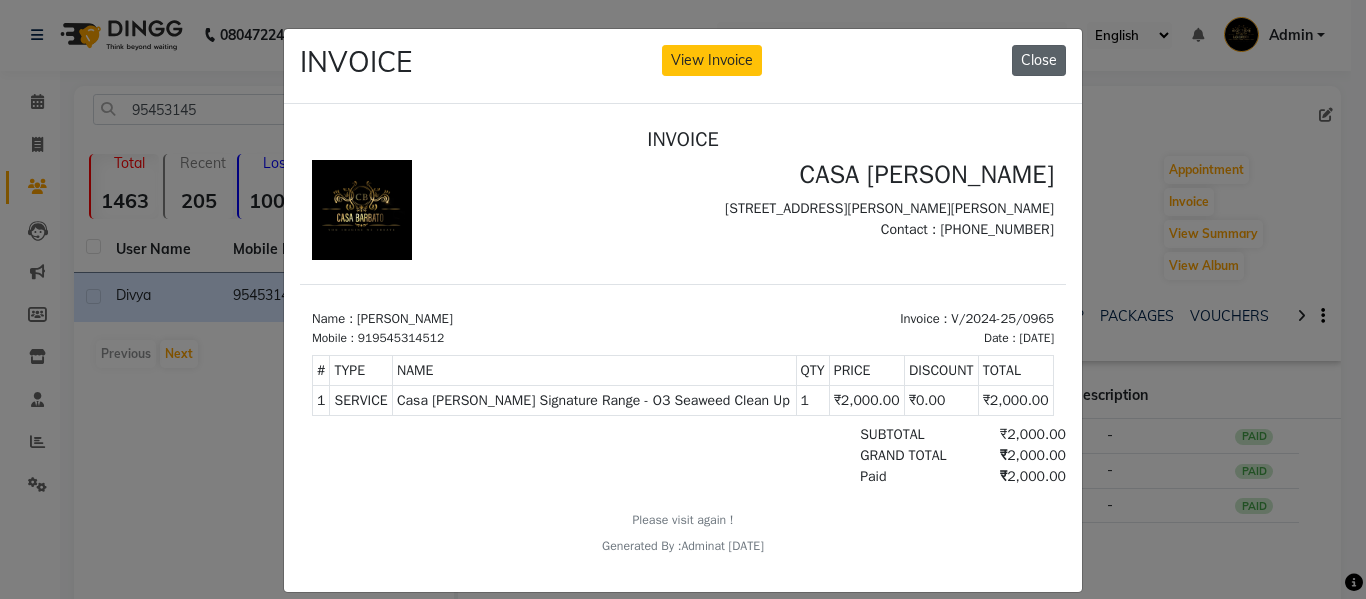 click on "Close" 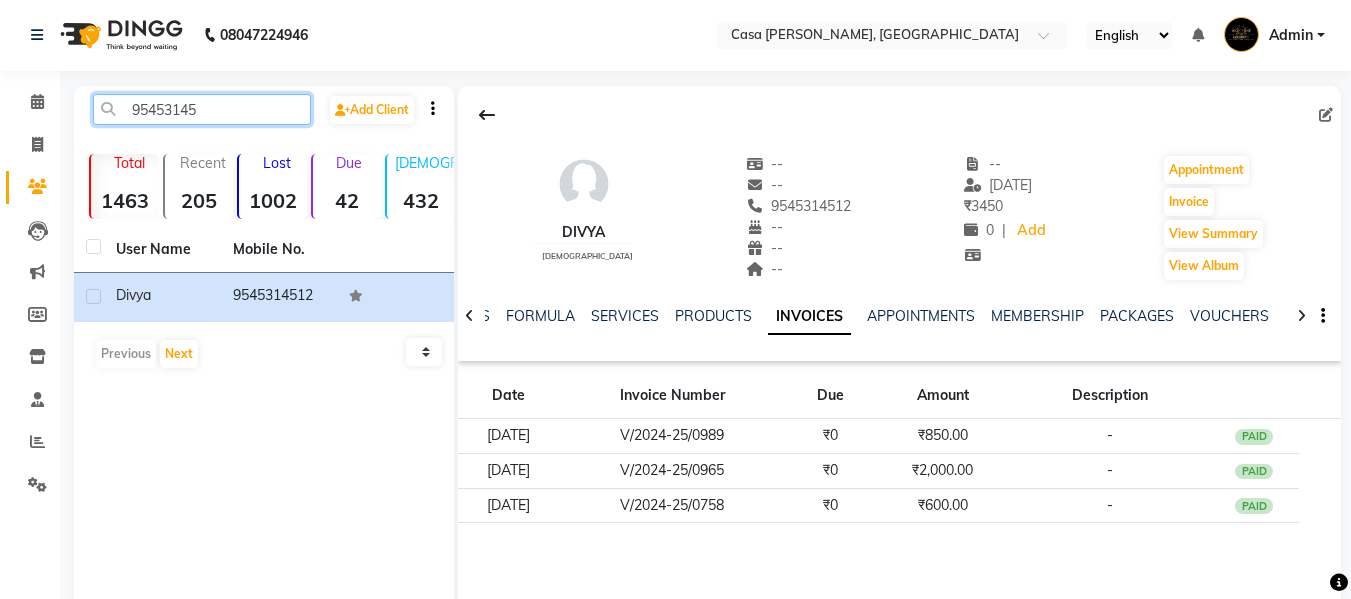 click on "95453145" 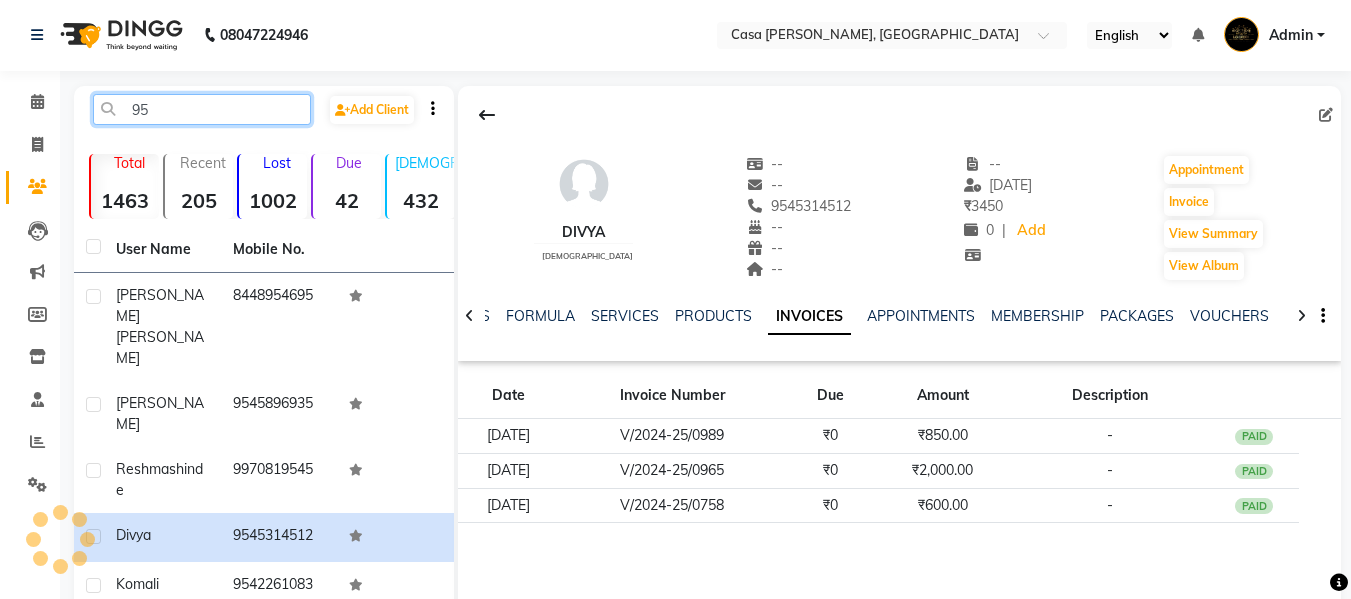 type on "9" 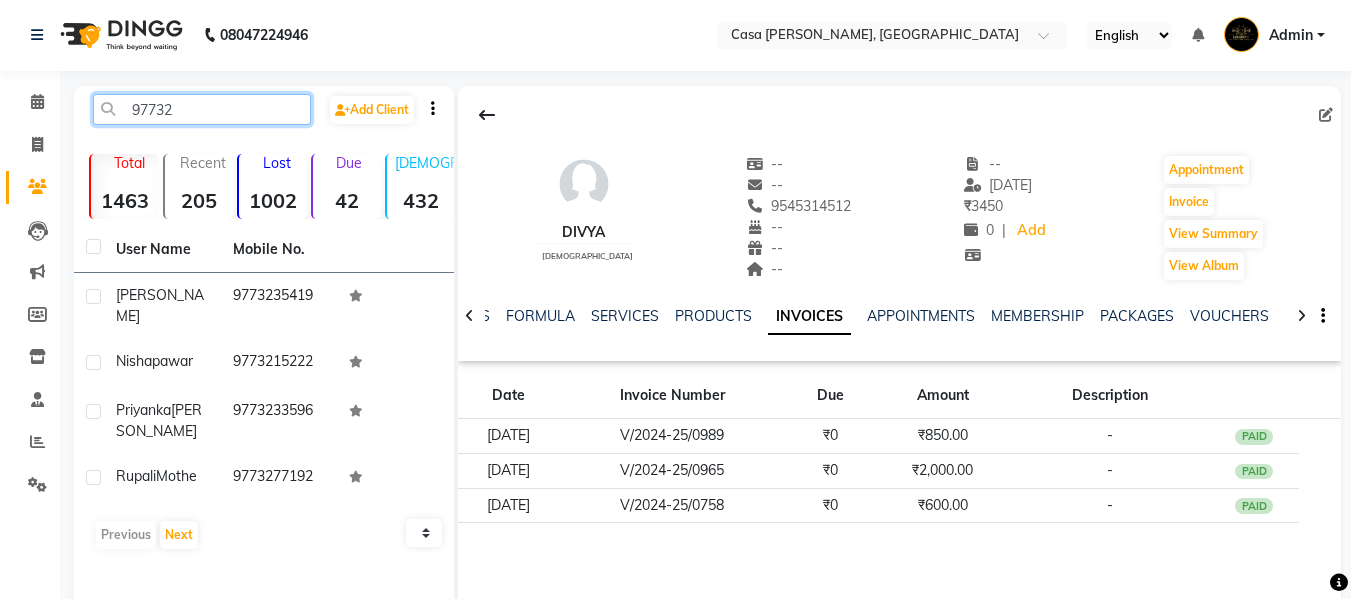click on "97732" 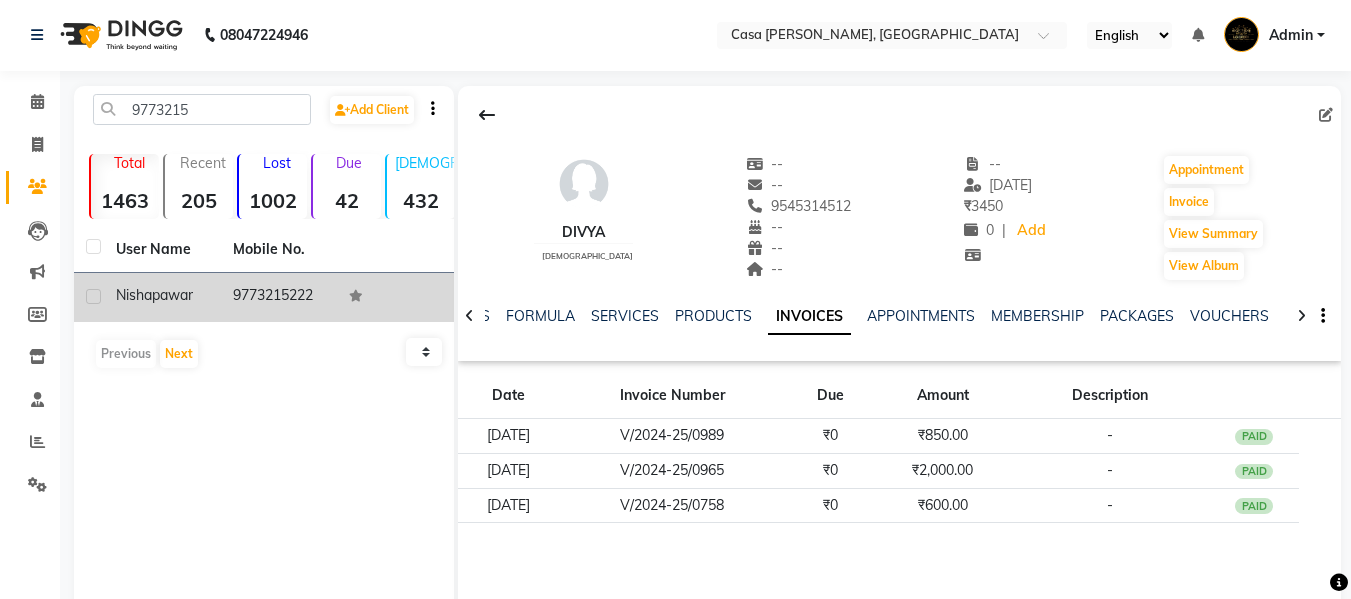 click on "9773215222" 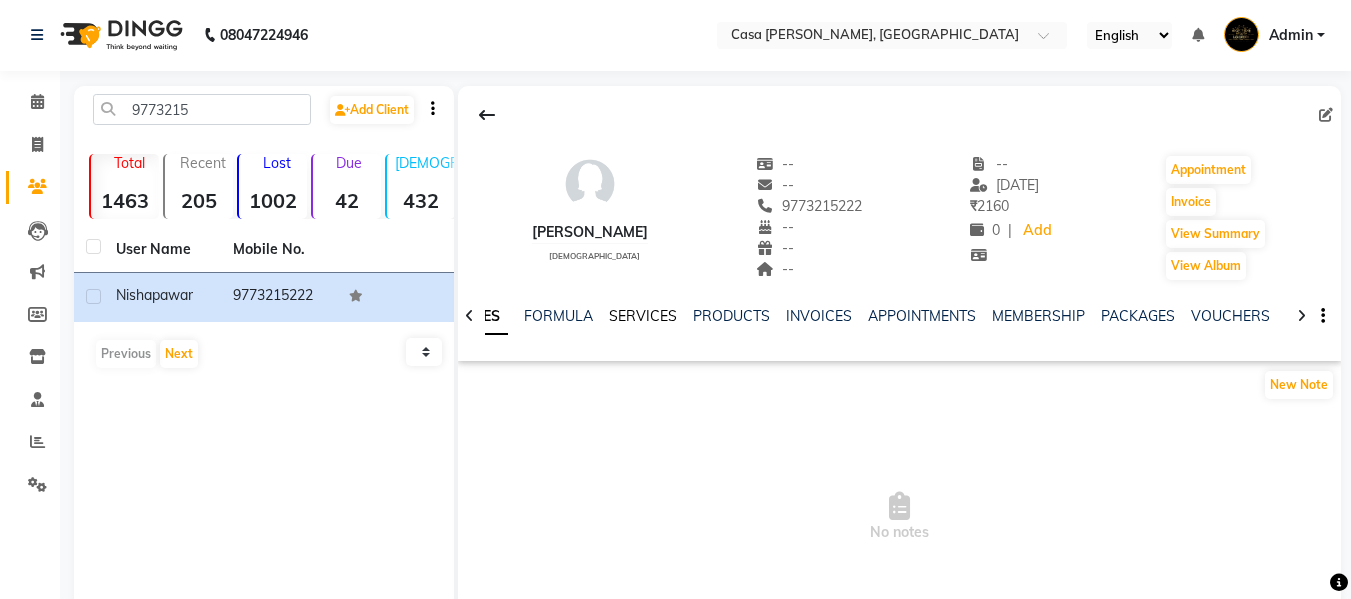 click on "SERVICES" 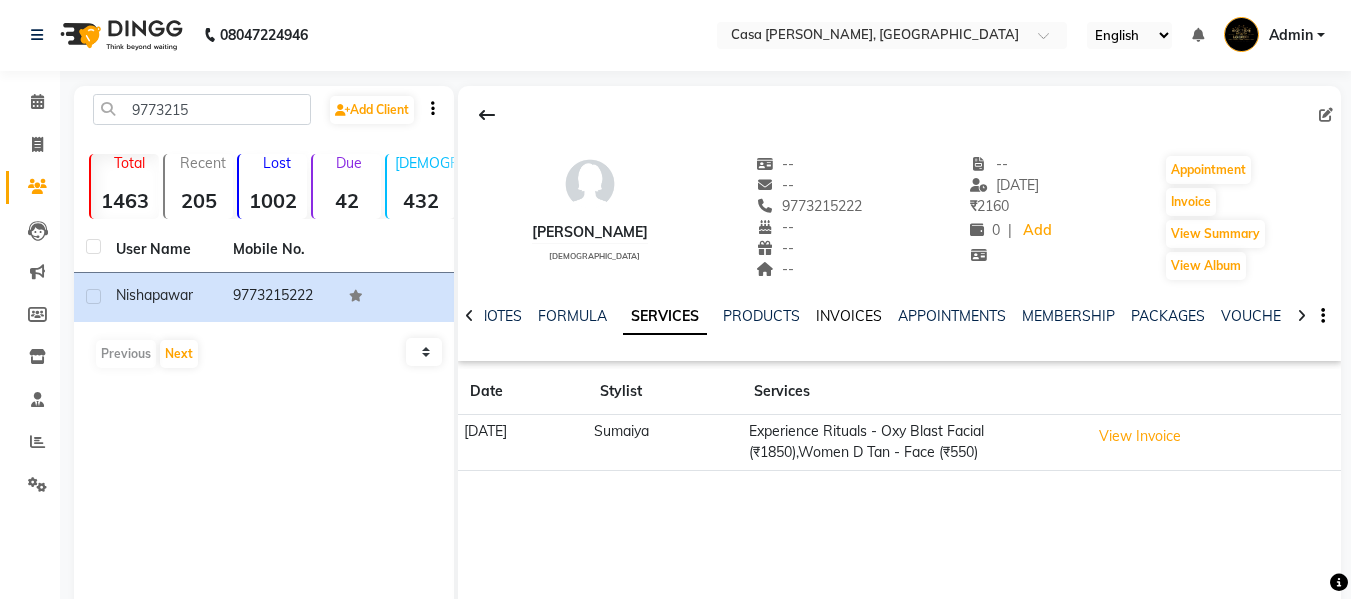 click on "INVOICES" 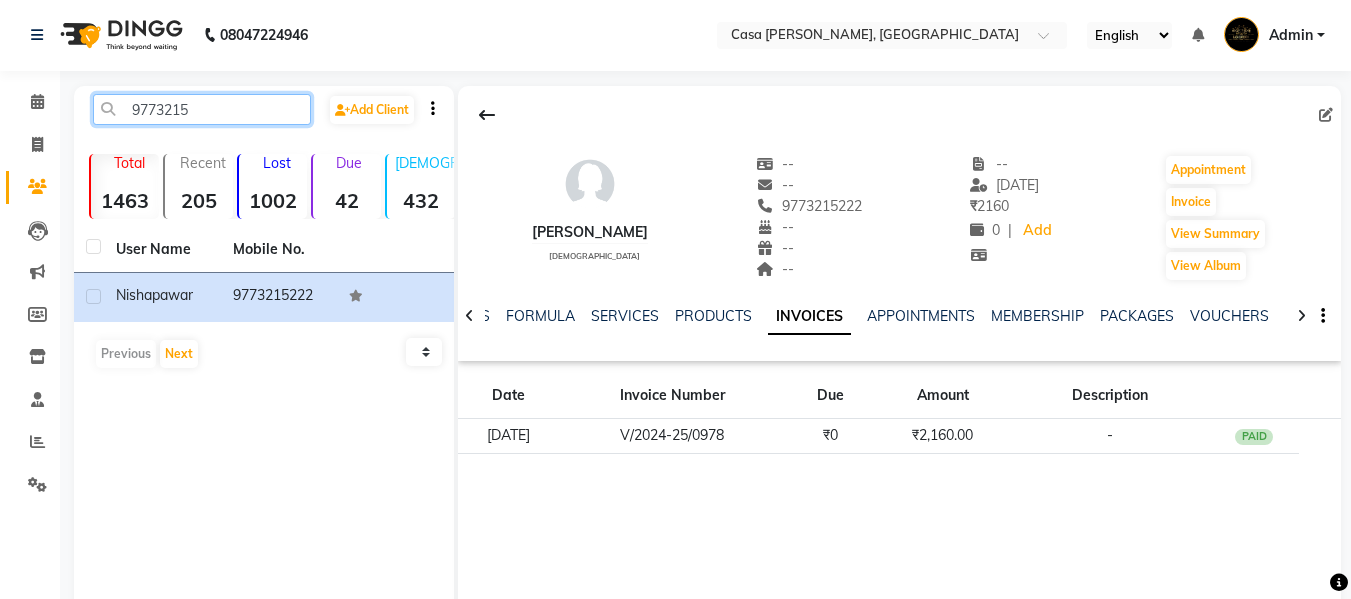 click on "9773215" 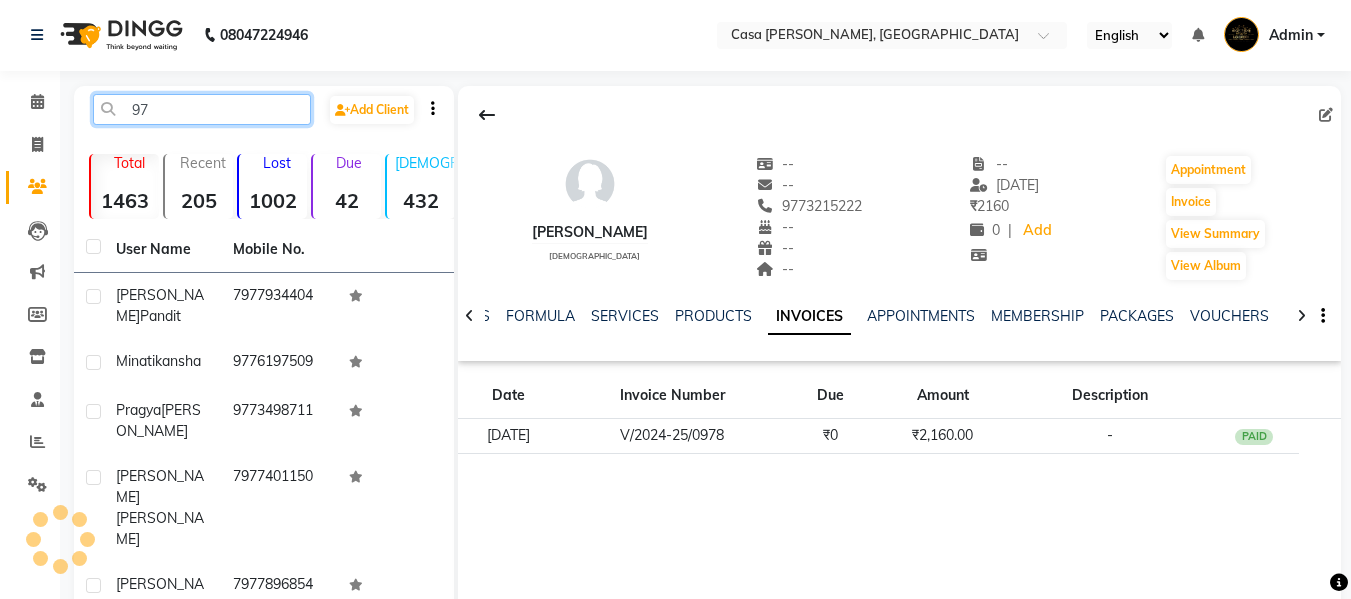 type on "9" 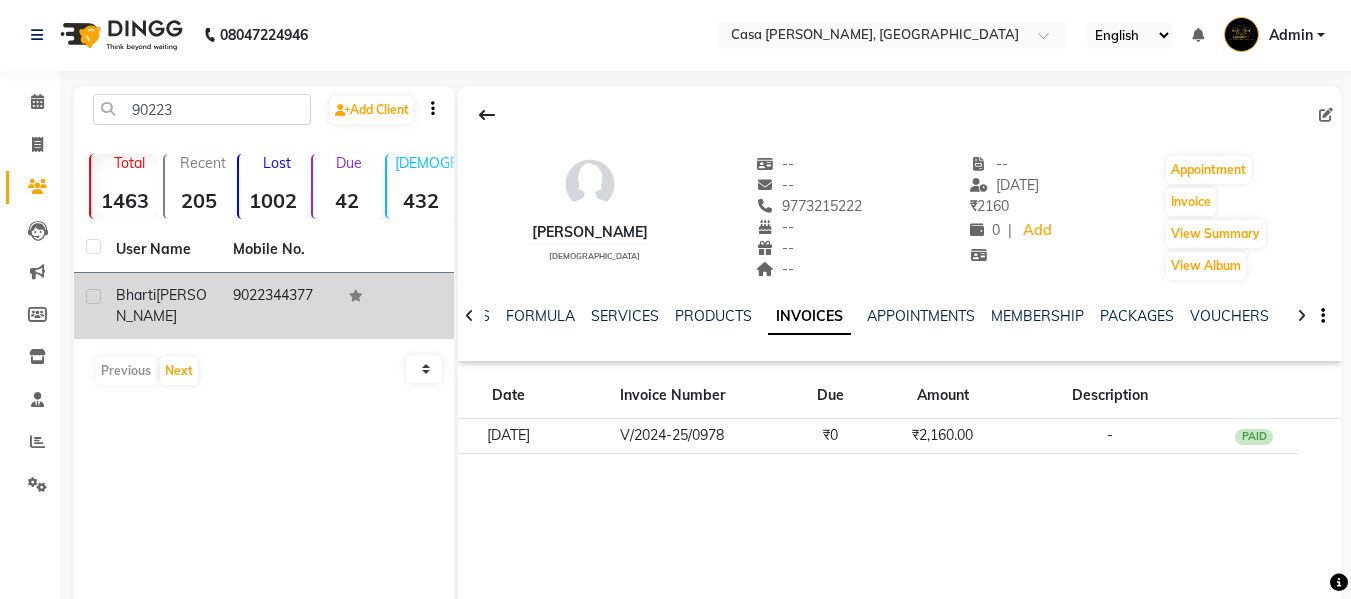 click on "9022344377" 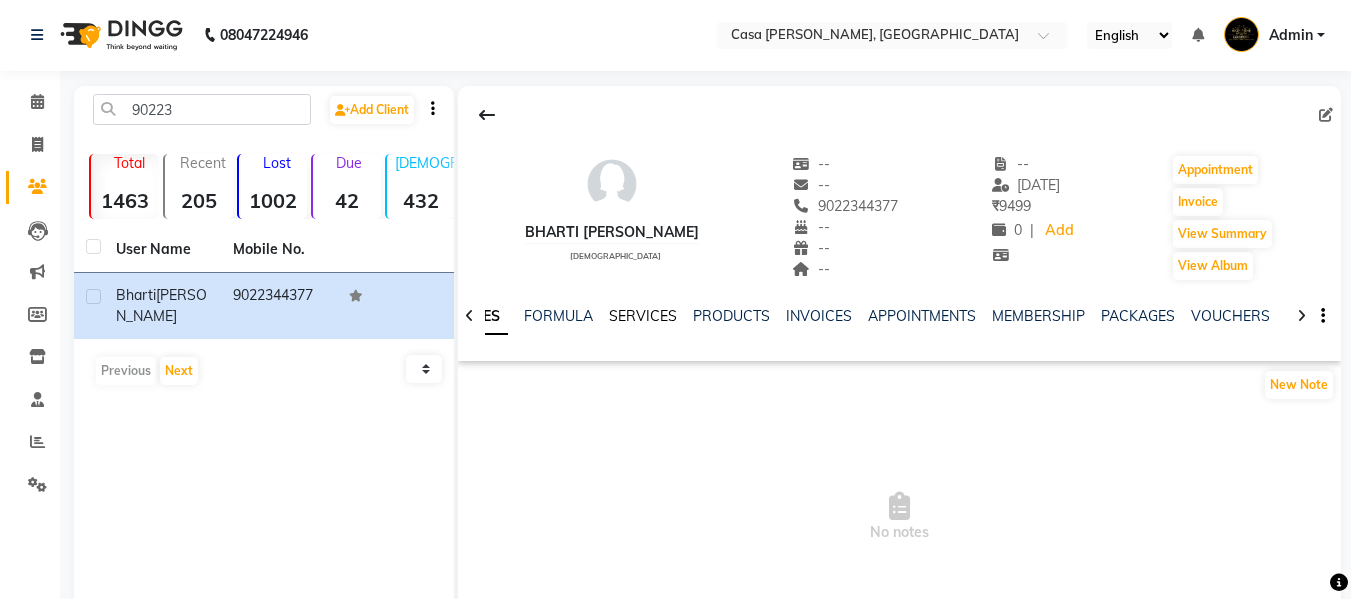 click on "SERVICES" 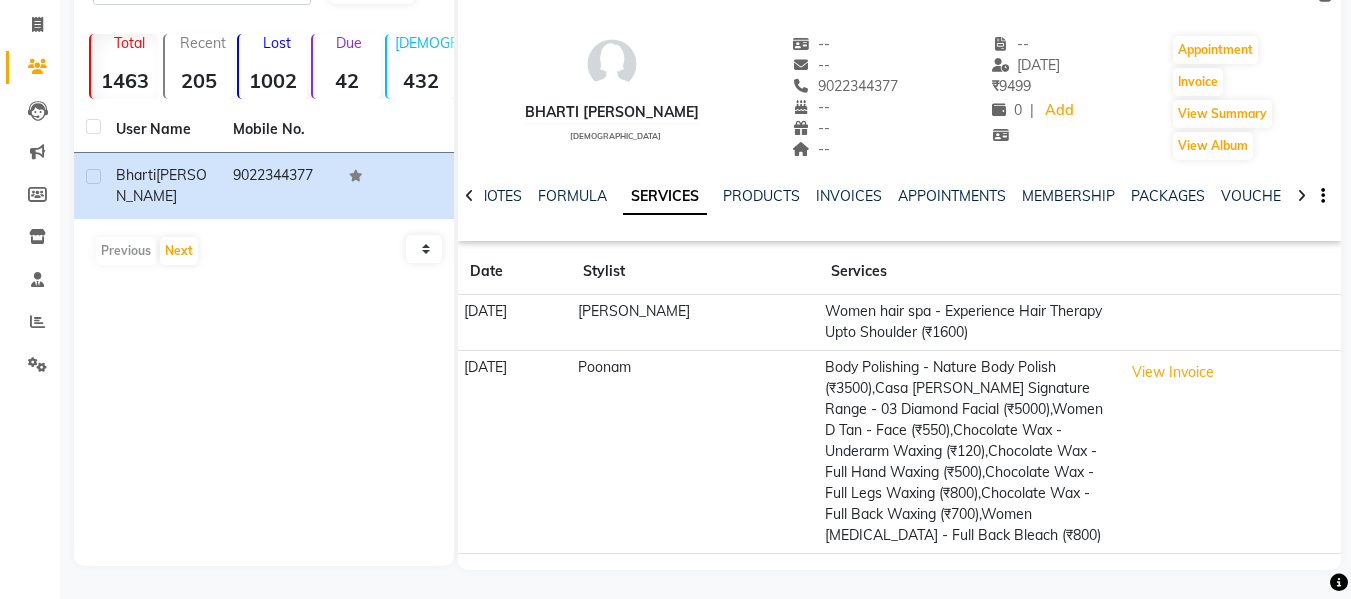 scroll, scrollTop: 122, scrollLeft: 0, axis: vertical 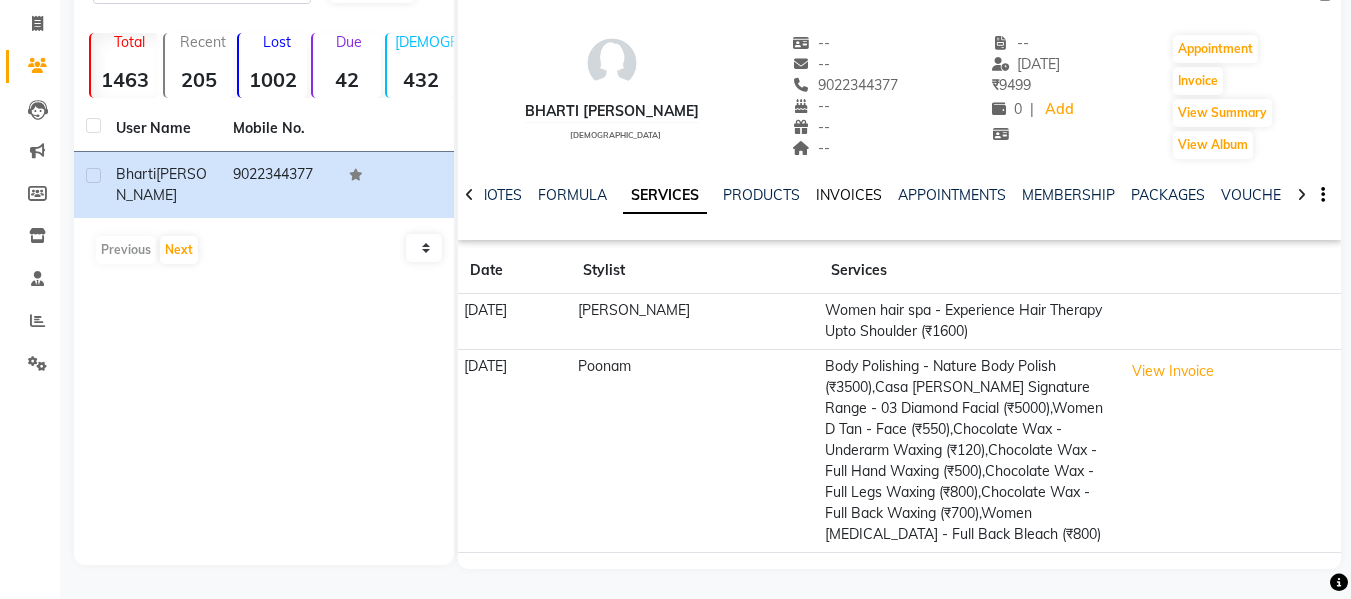 click on "INVOICES" 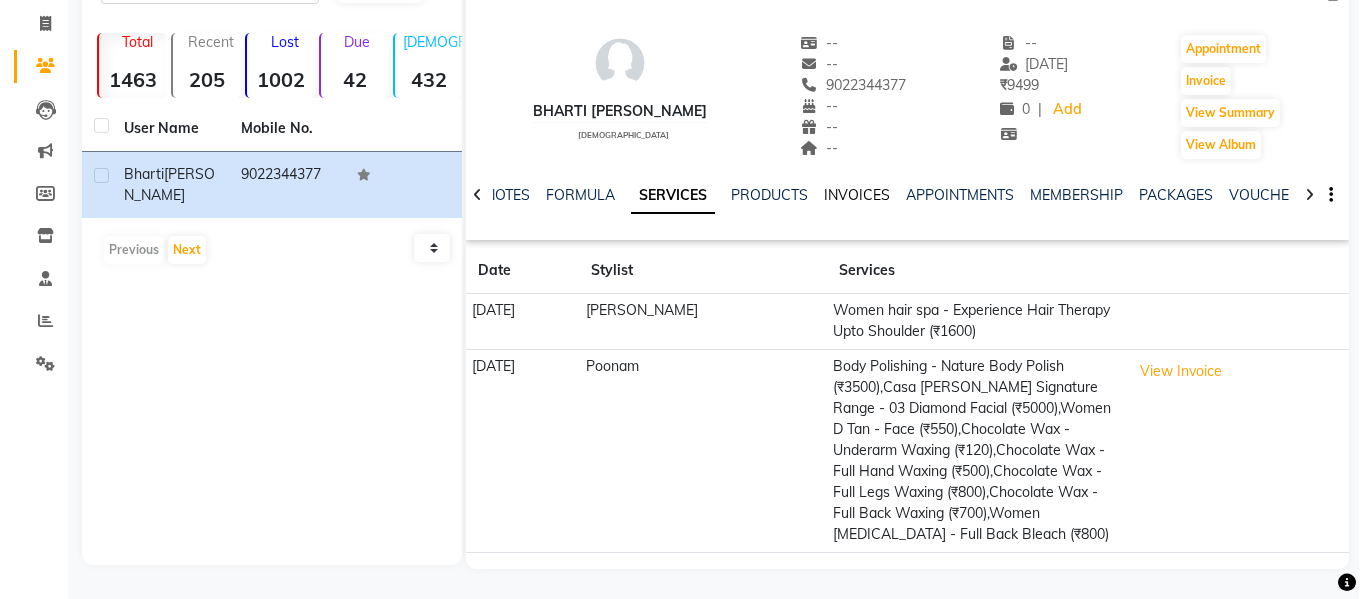 scroll, scrollTop: 118, scrollLeft: 0, axis: vertical 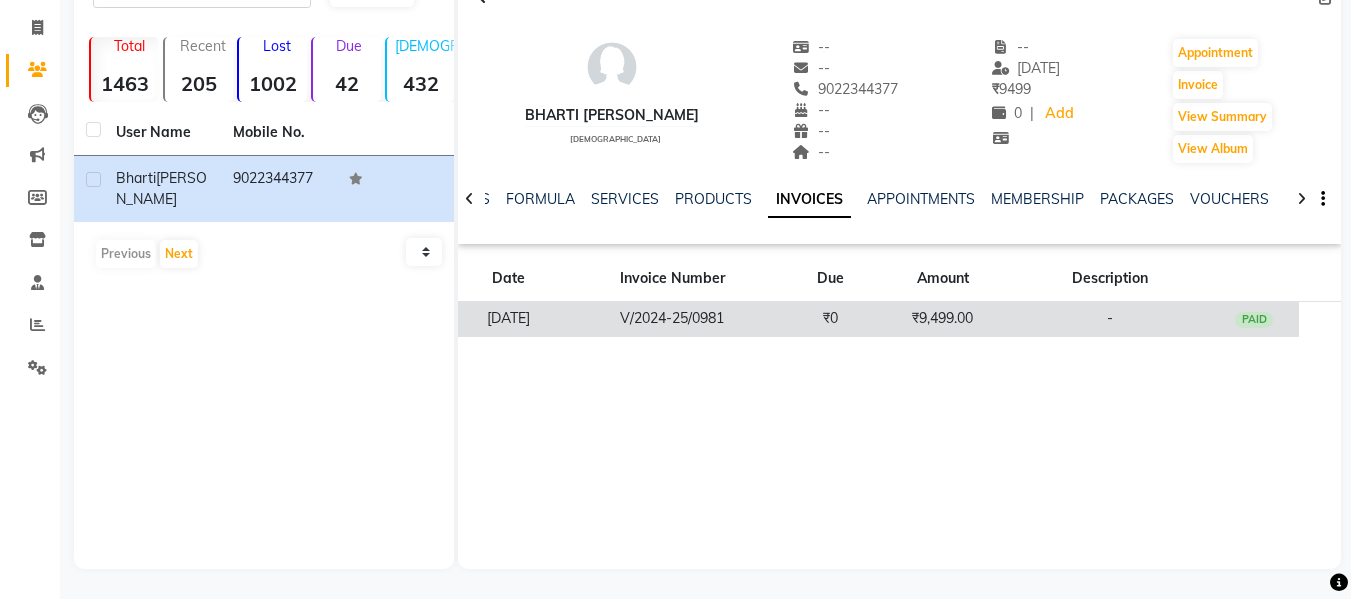 click on "₹0" 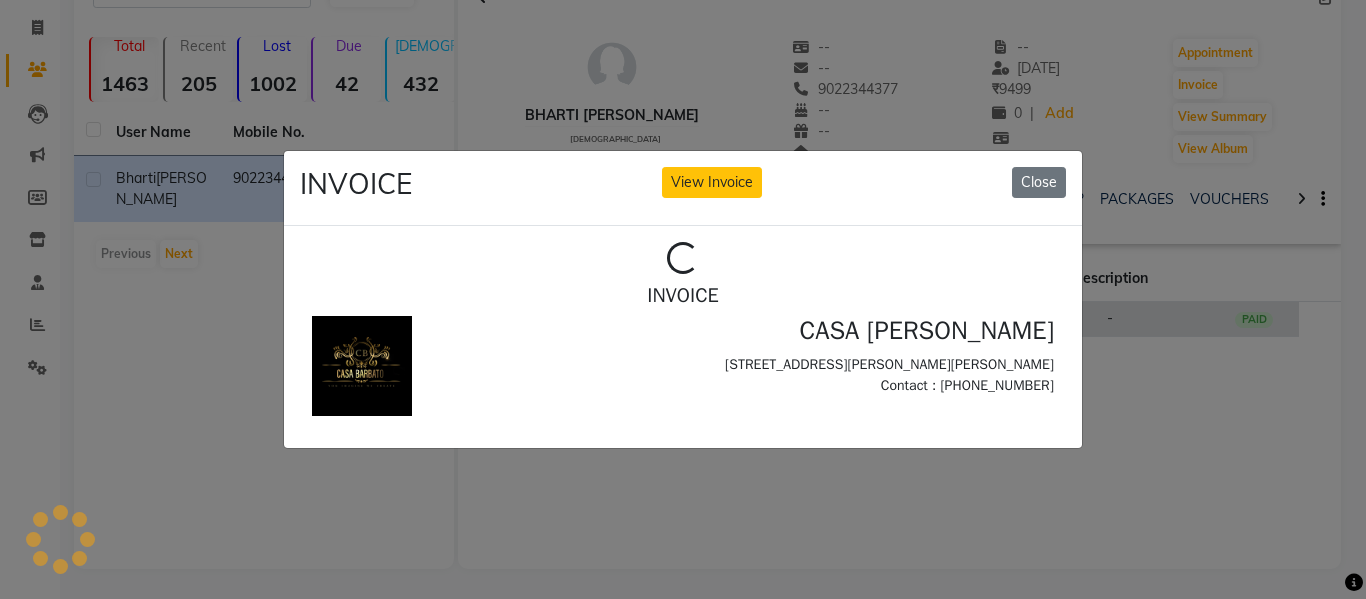 scroll, scrollTop: 0, scrollLeft: 0, axis: both 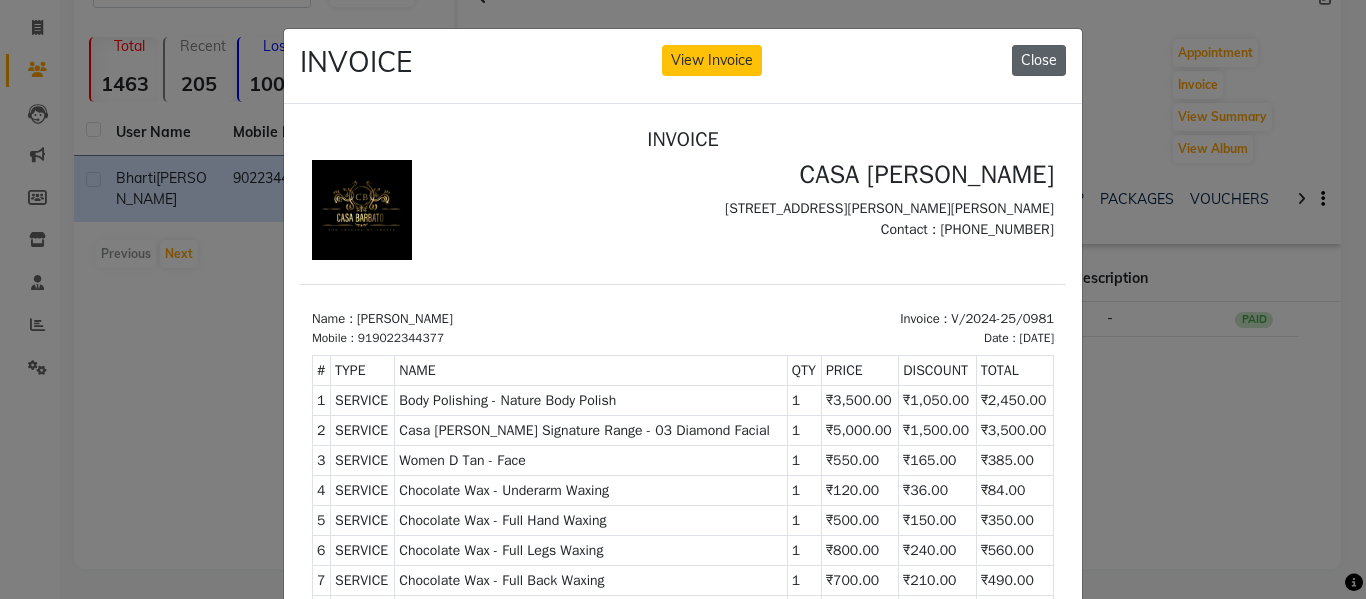 click on "Close" 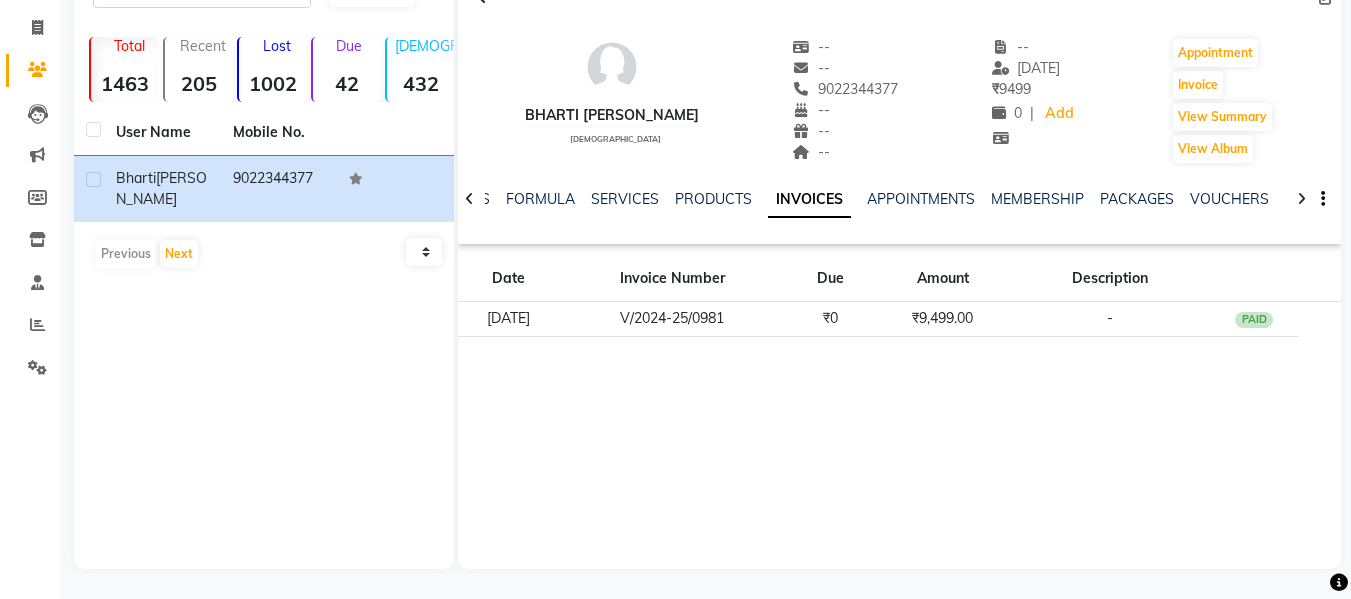scroll, scrollTop: 0, scrollLeft: 0, axis: both 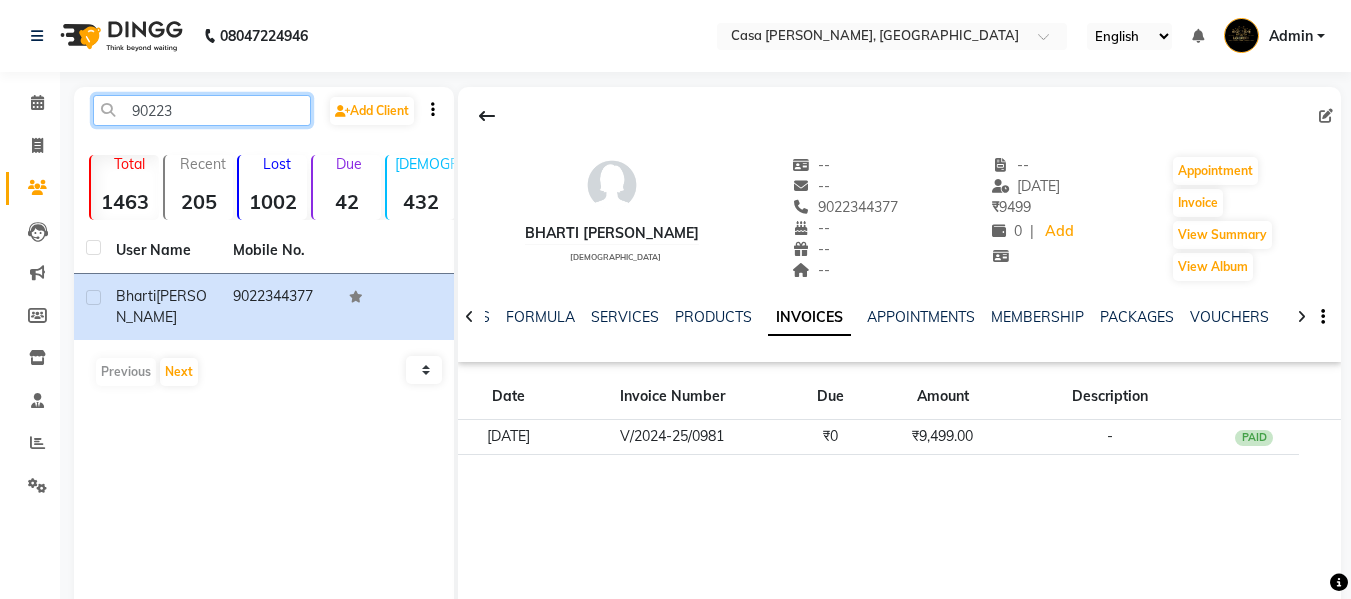 click on "90223" 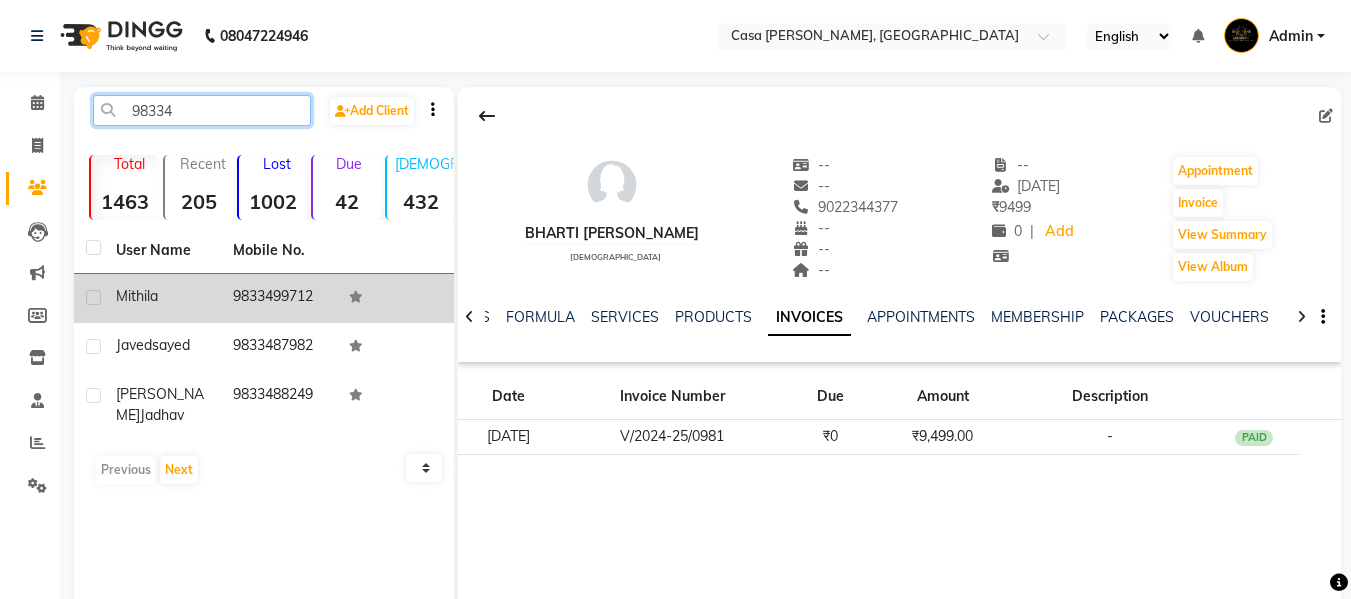 type on "98334" 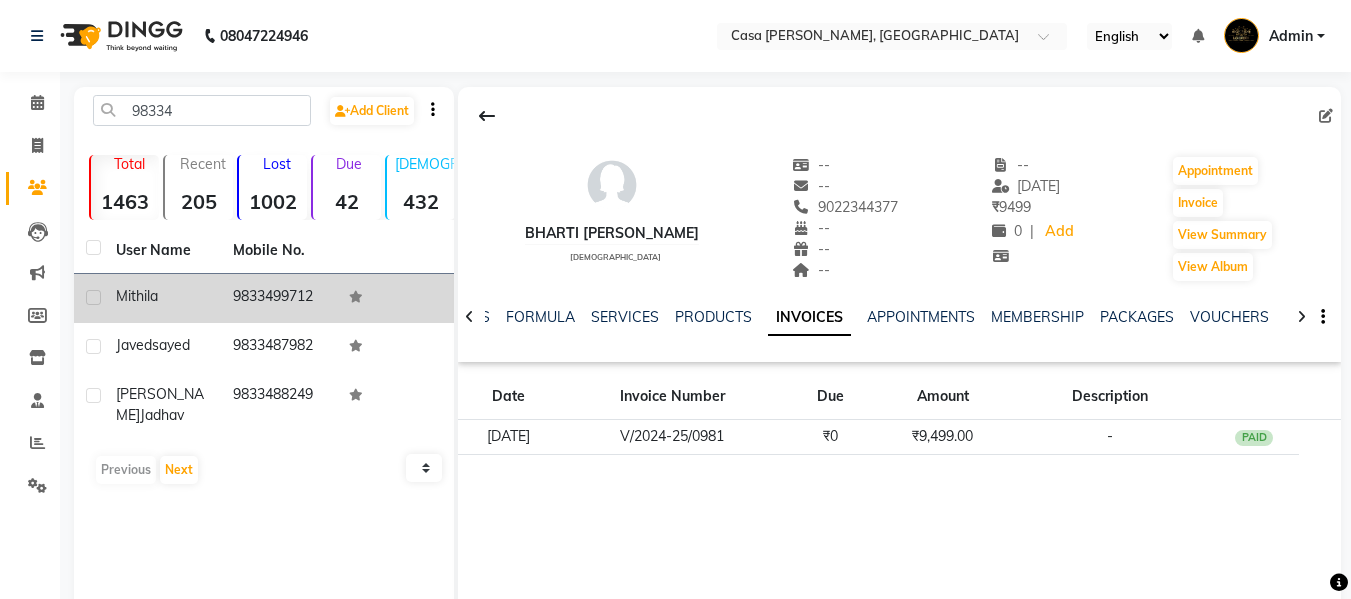 click on "mithila" 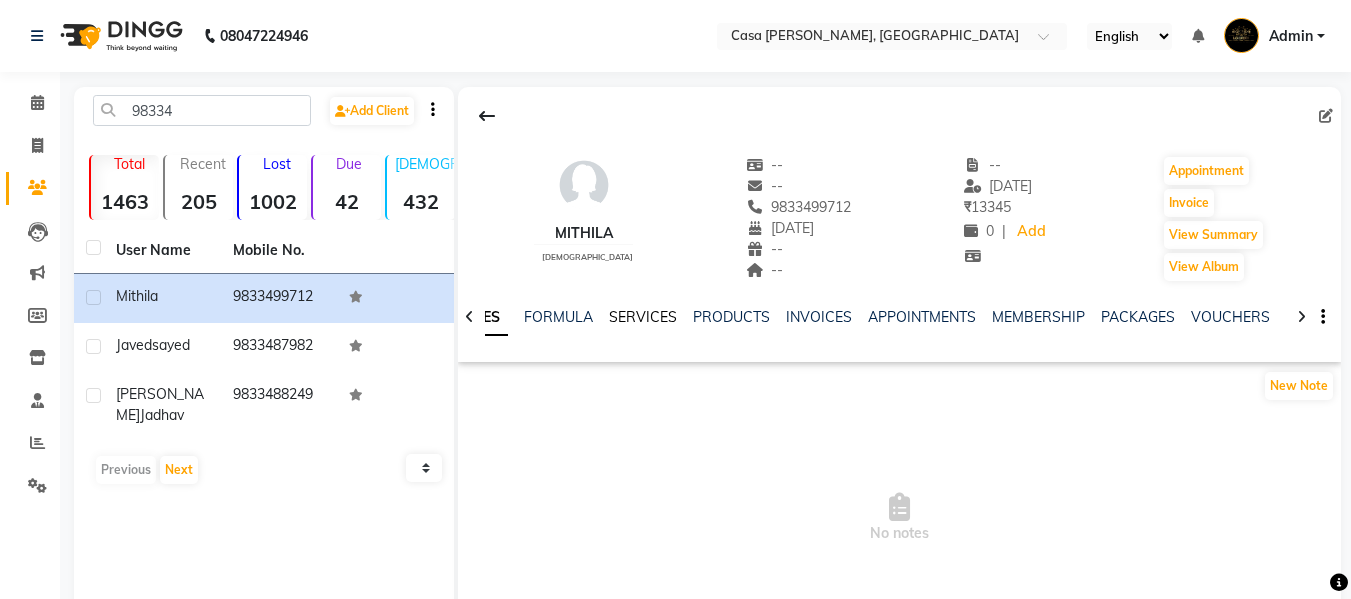 click on "SERVICES" 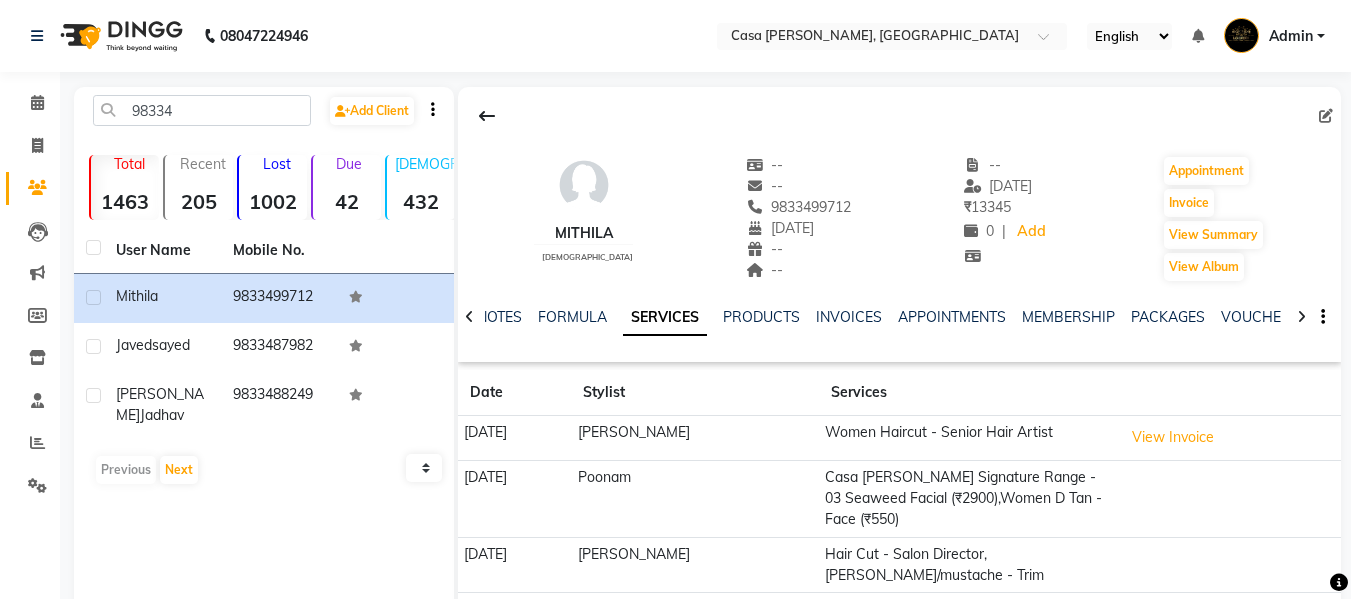 scroll, scrollTop: 171, scrollLeft: 0, axis: vertical 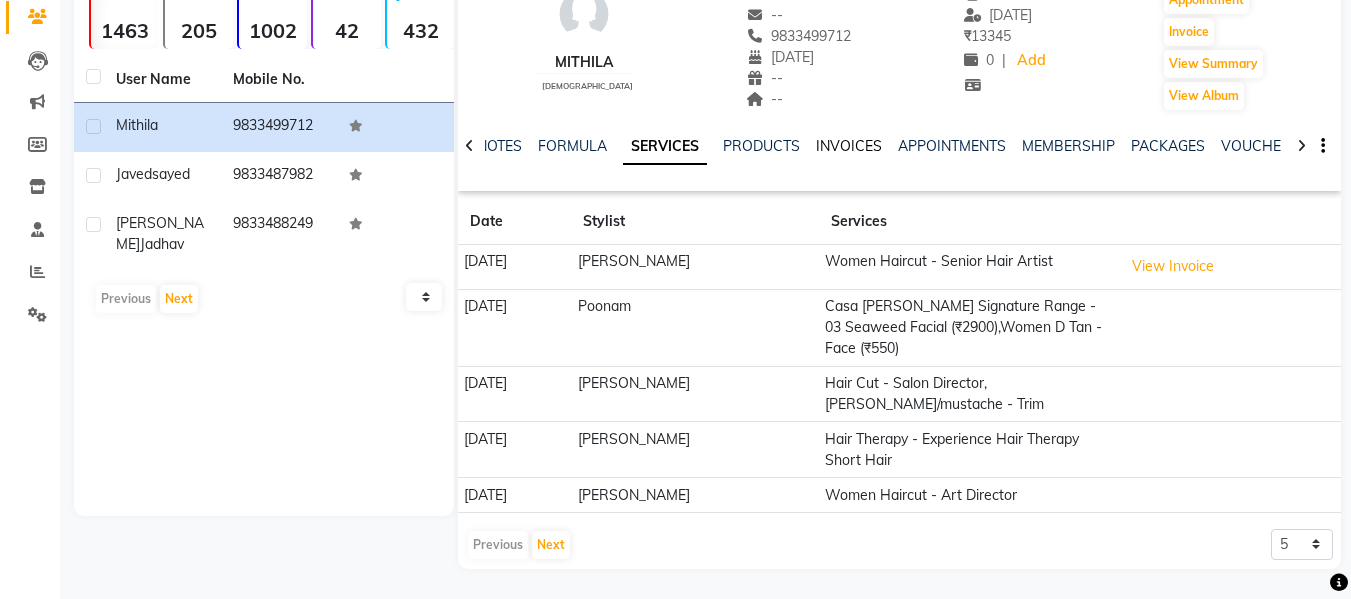 click on "INVOICES" 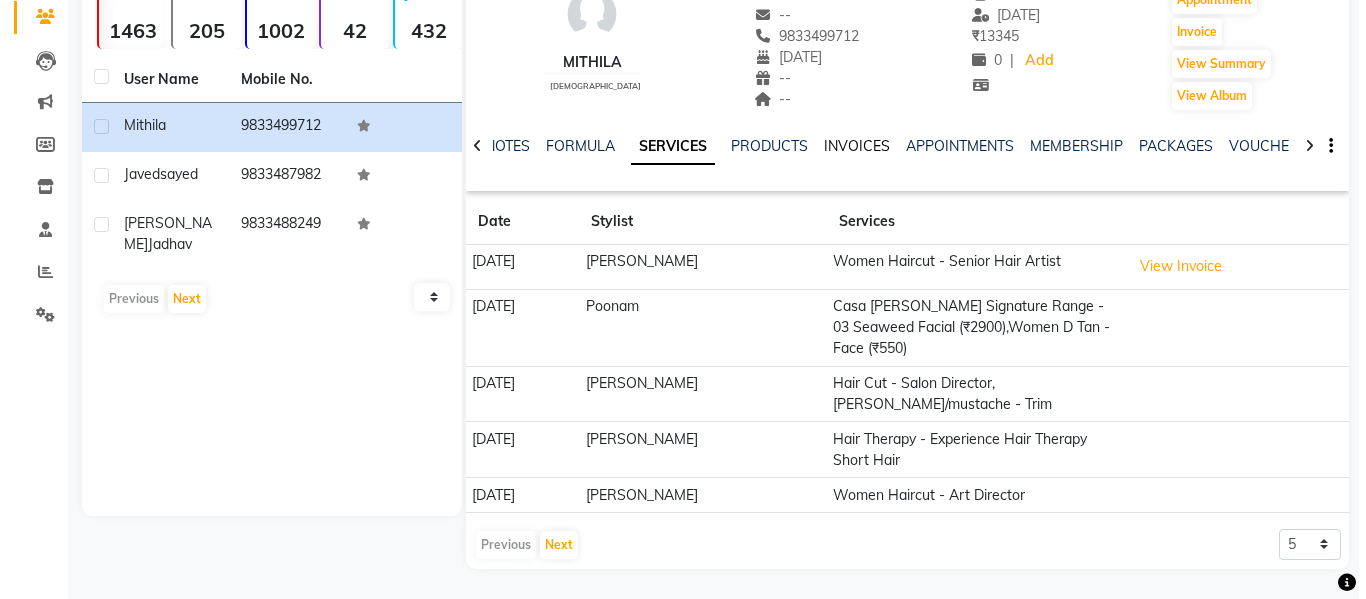 scroll, scrollTop: 118, scrollLeft: 0, axis: vertical 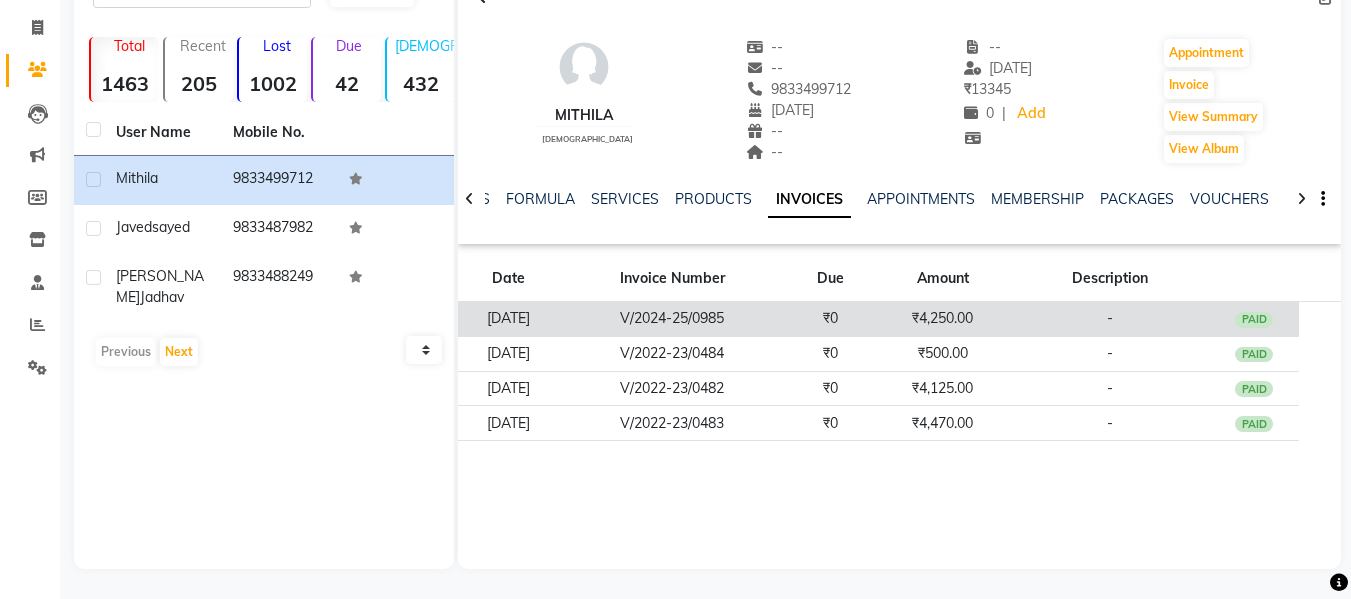 click on "₹0" 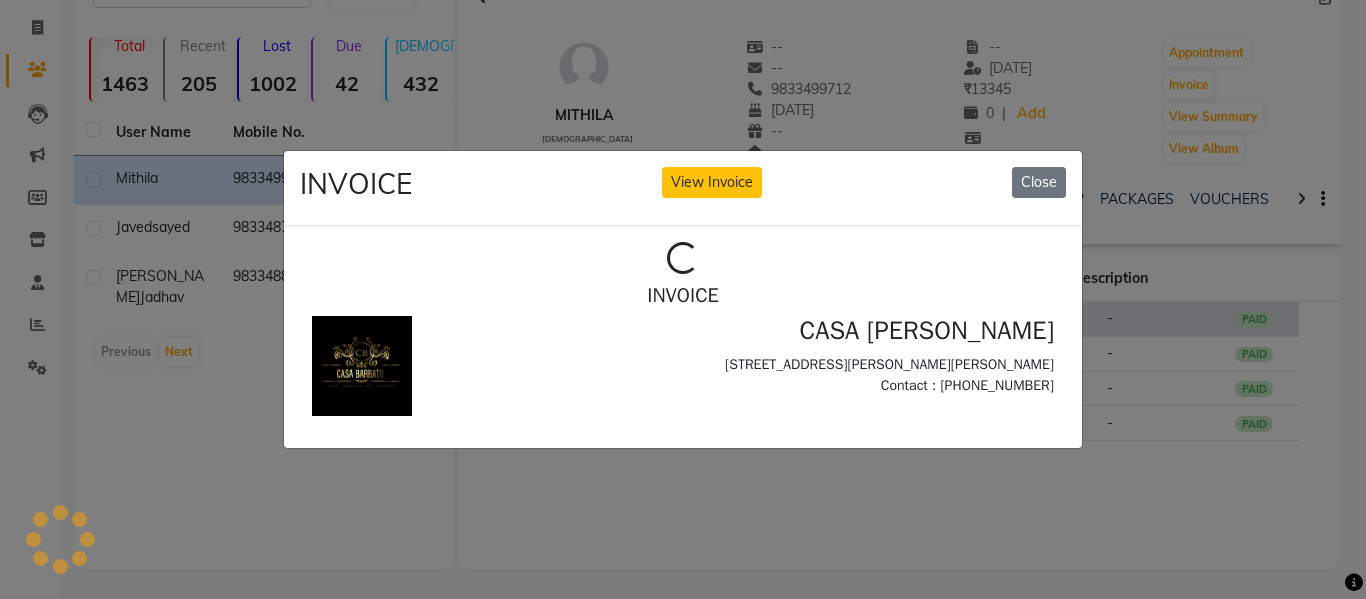scroll, scrollTop: 0, scrollLeft: 0, axis: both 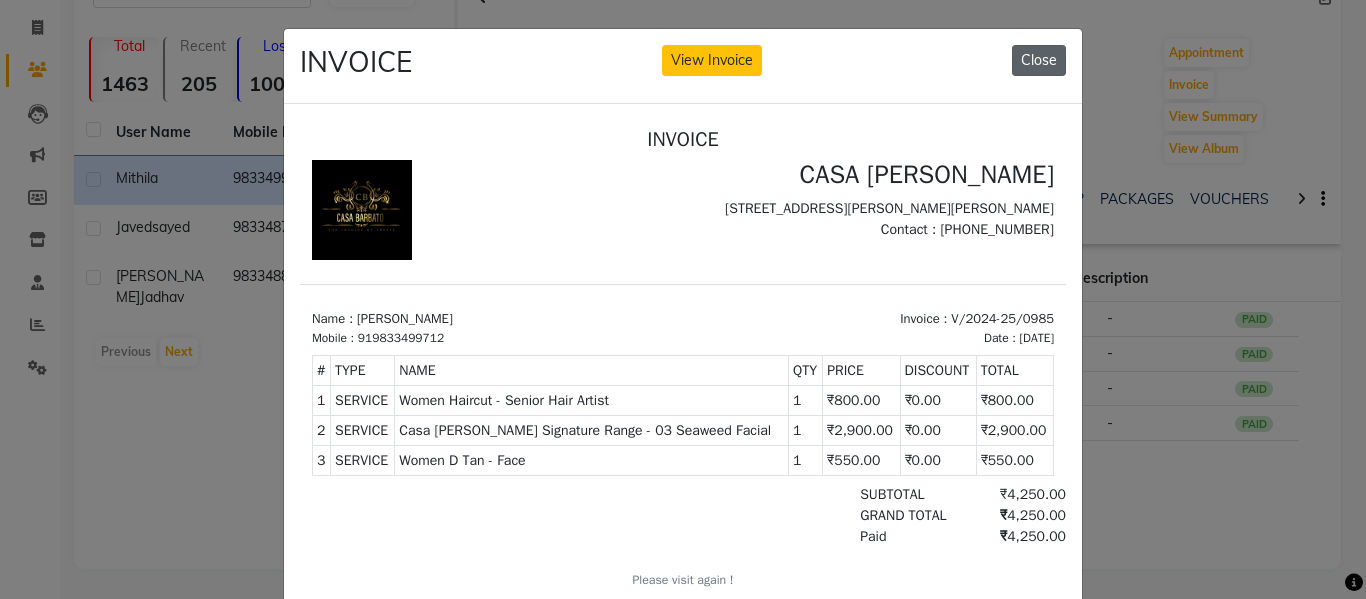 click on "Close" 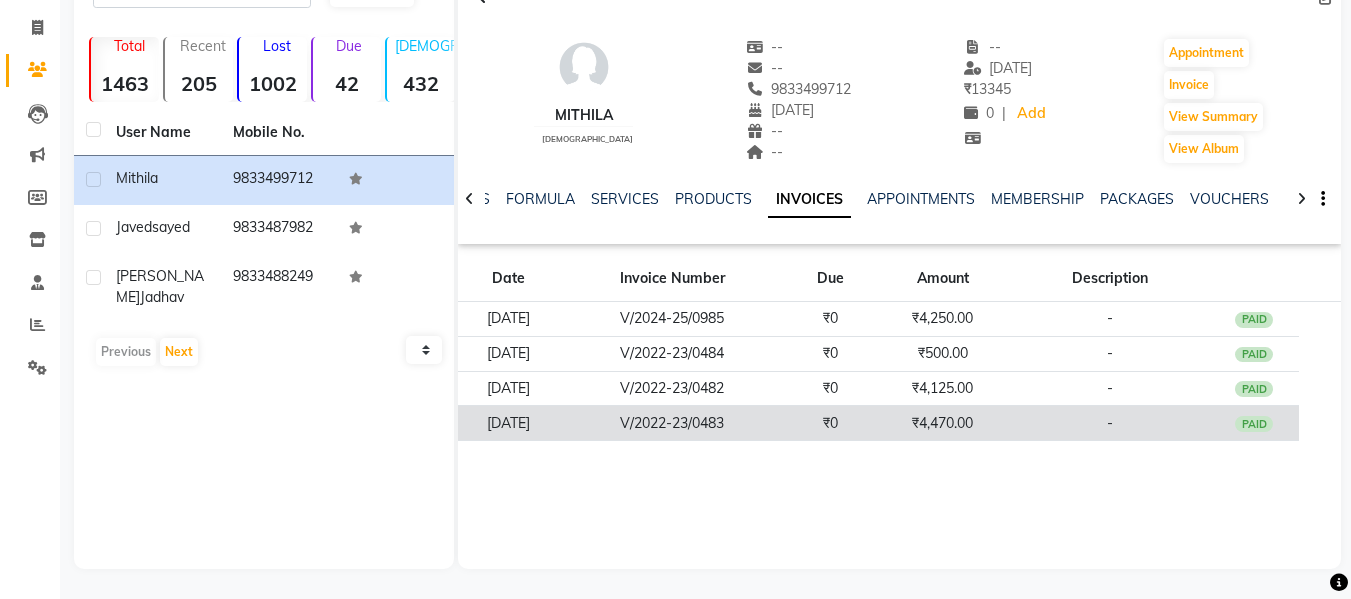 click on "₹0" 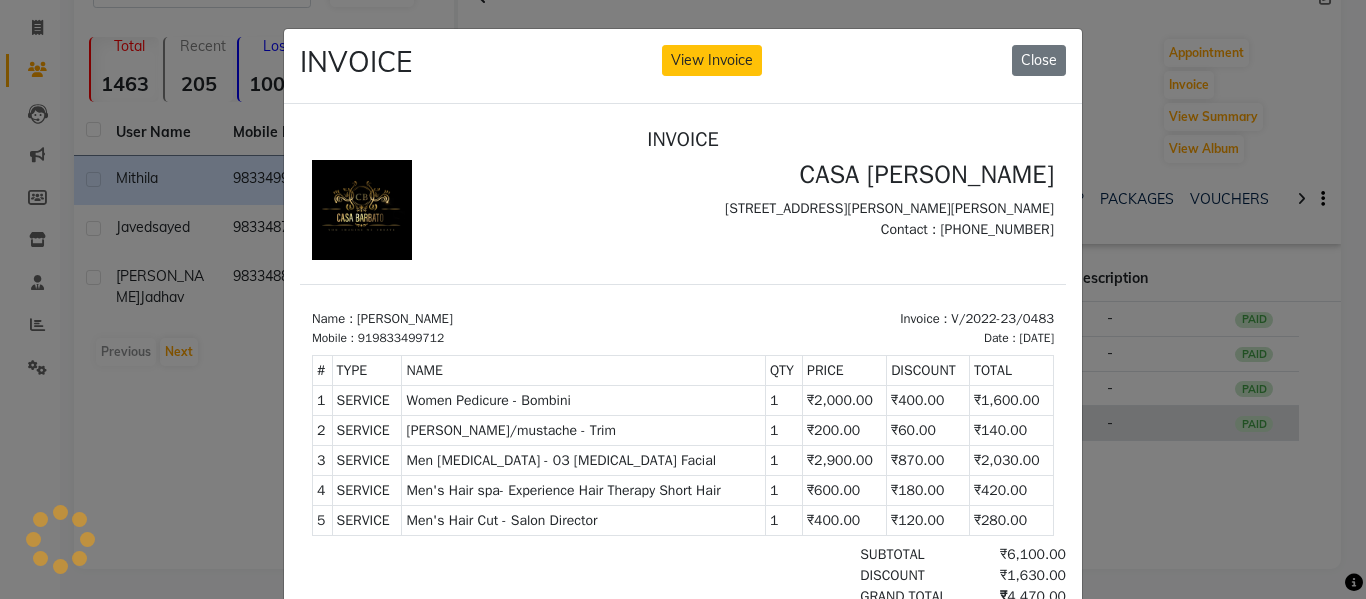 scroll, scrollTop: 0, scrollLeft: 0, axis: both 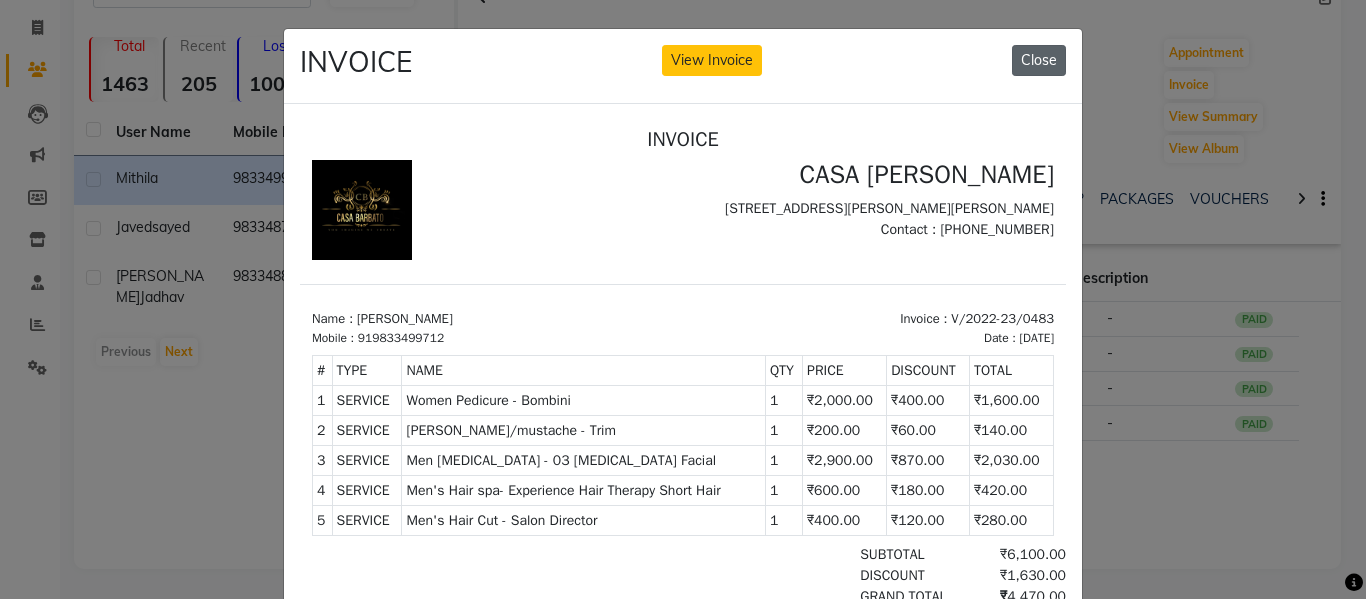 click on "Close" 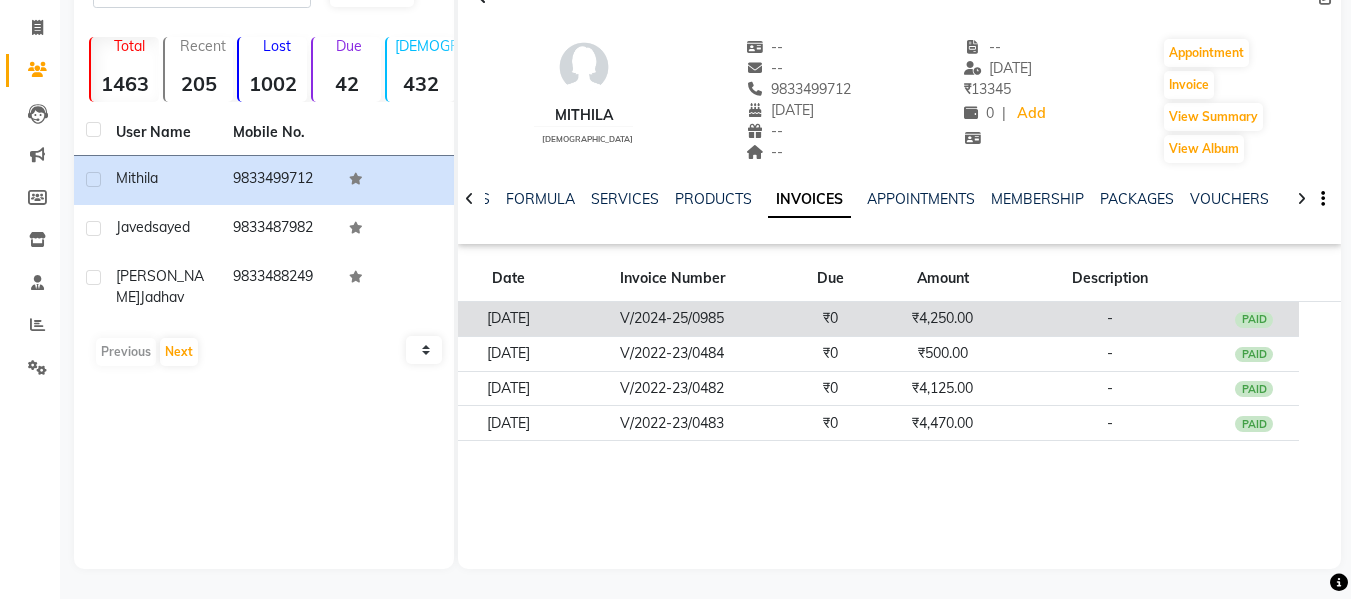 click on "V/2024-25/0985" 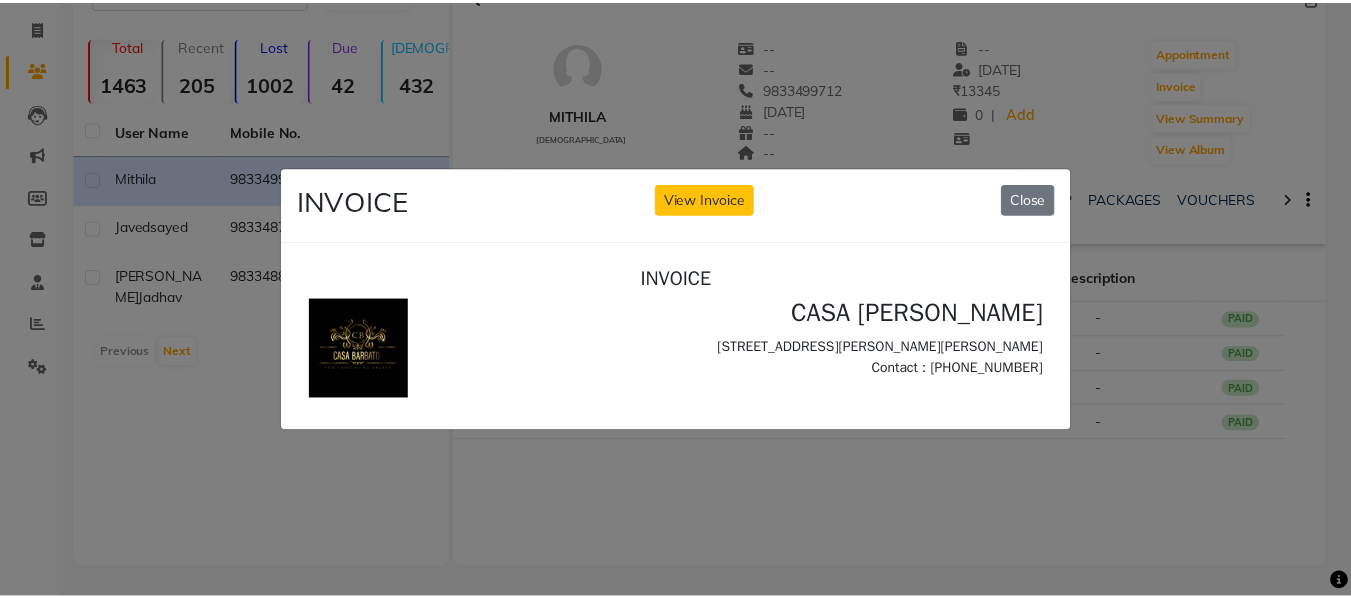 scroll, scrollTop: 0, scrollLeft: 0, axis: both 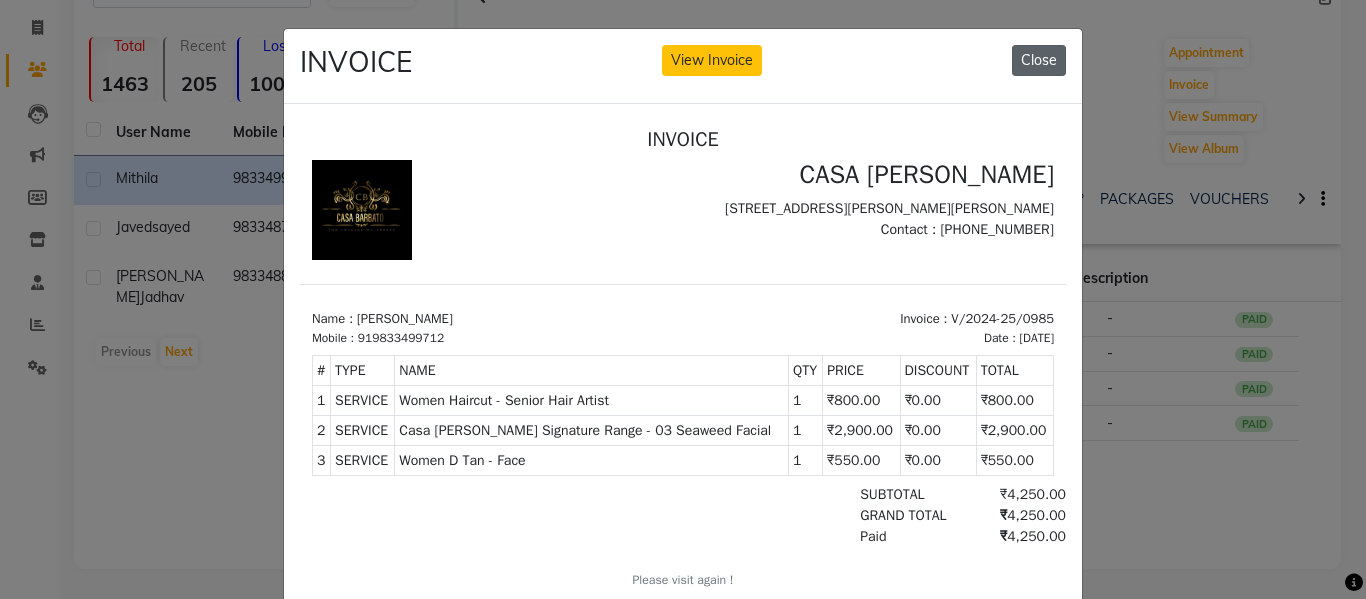 click on "Close" 